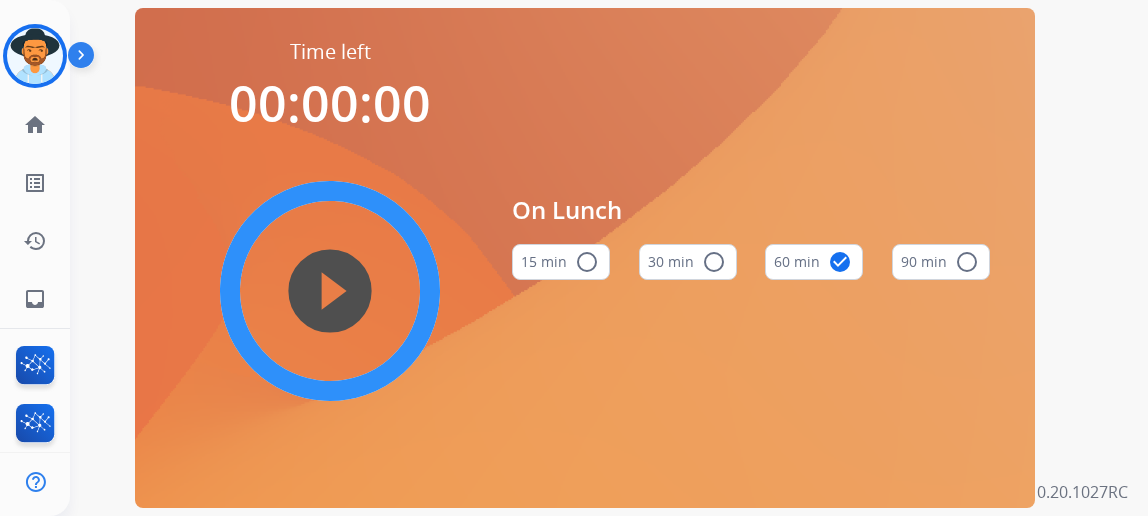 scroll, scrollTop: 0, scrollLeft: 0, axis: both 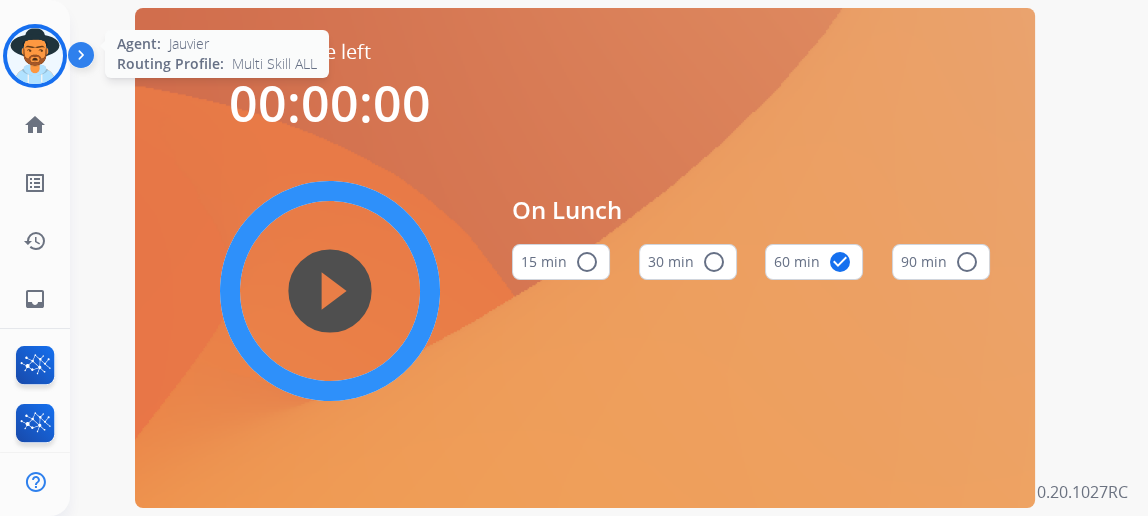 click at bounding box center (35, 56) 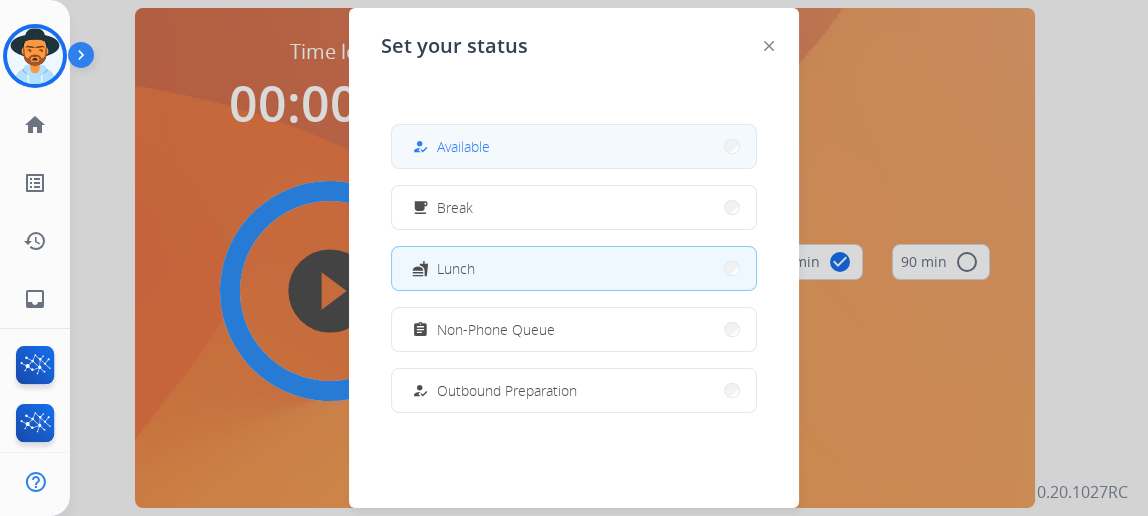 click on "Available" at bounding box center [463, 146] 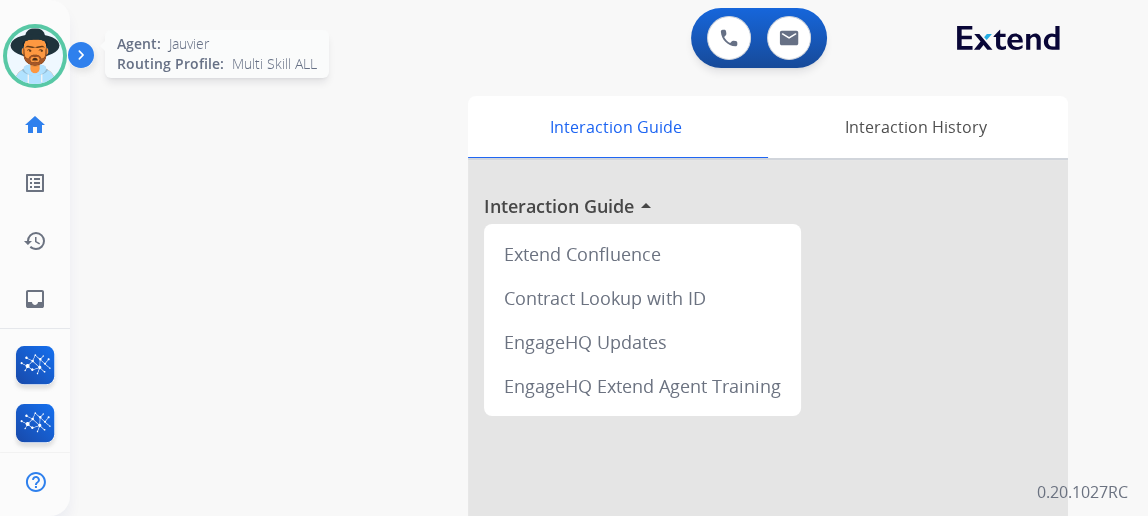 click at bounding box center [35, 56] 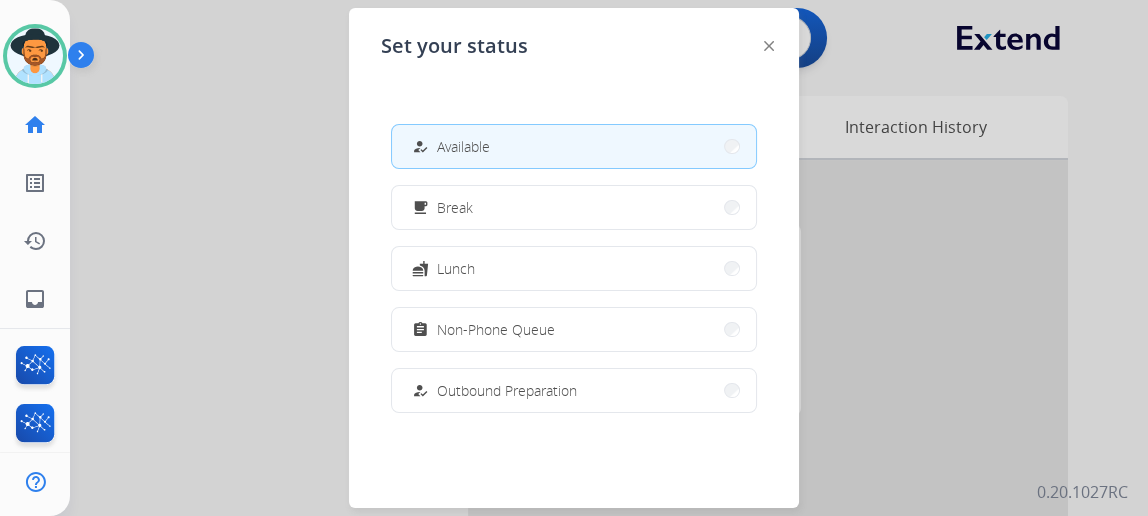 click on "how_to_reg Available" at bounding box center (574, 146) 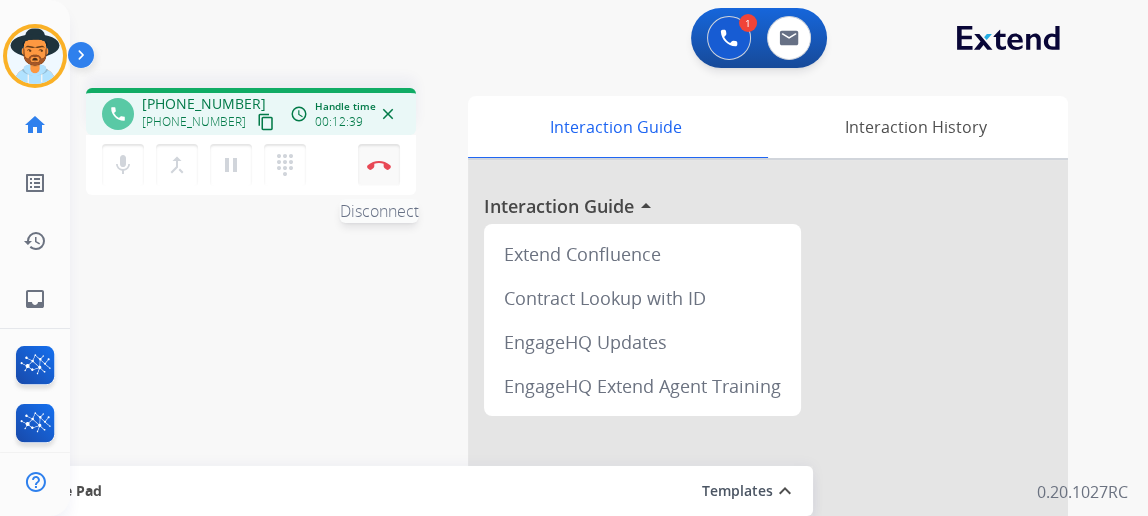 click on "Disconnect" at bounding box center (379, 165) 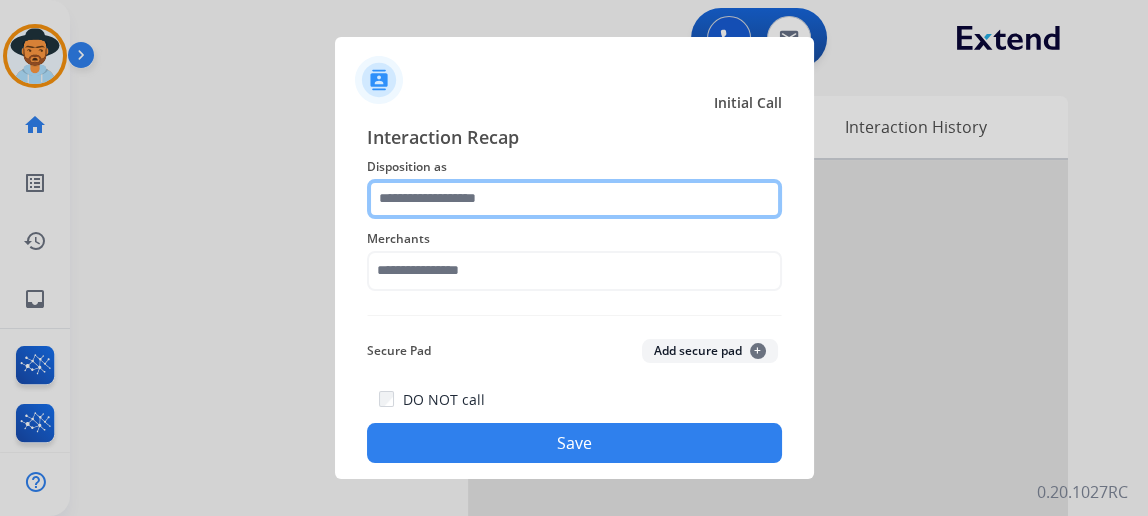 click 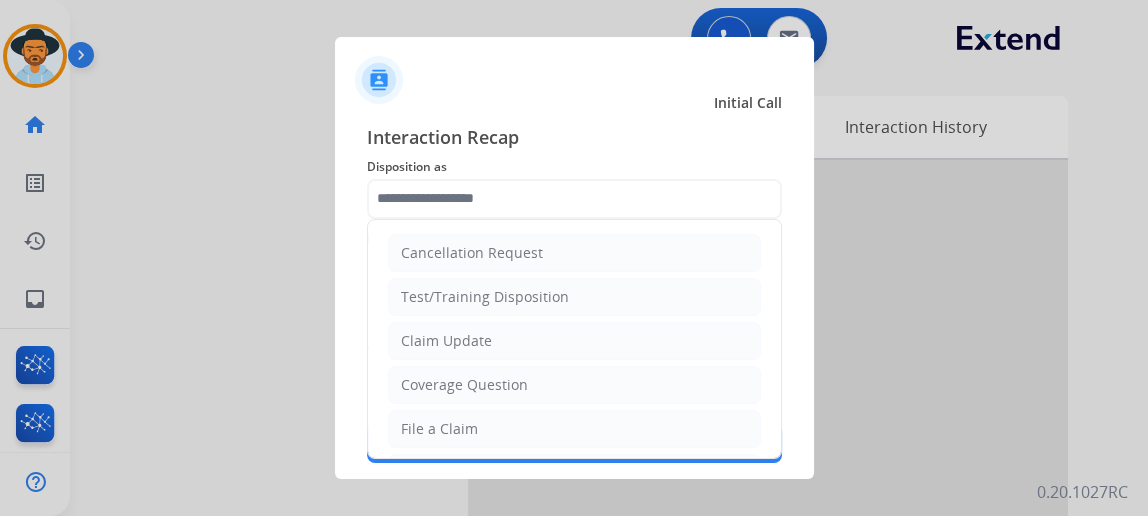 click on "Claim Update" 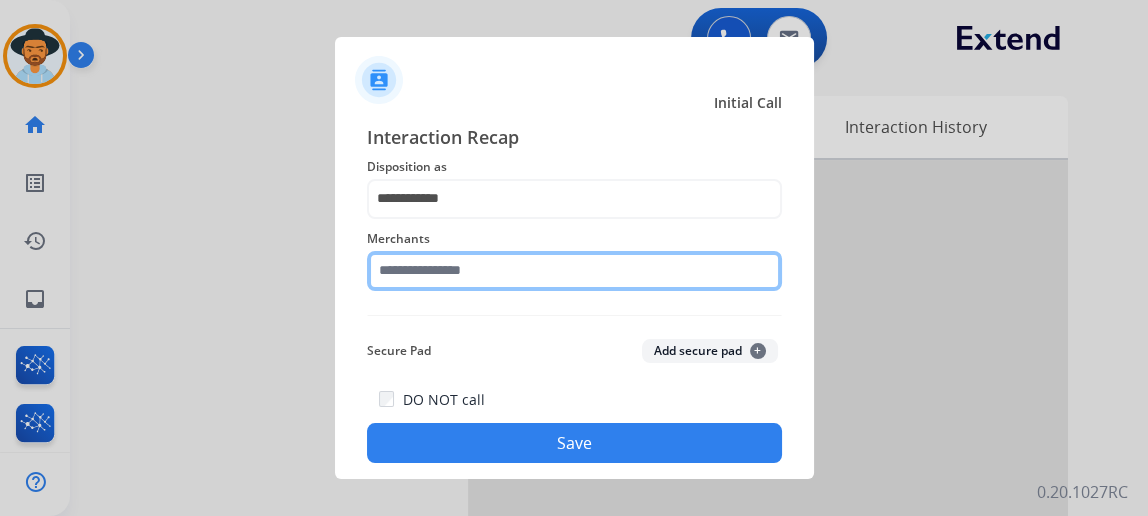 click 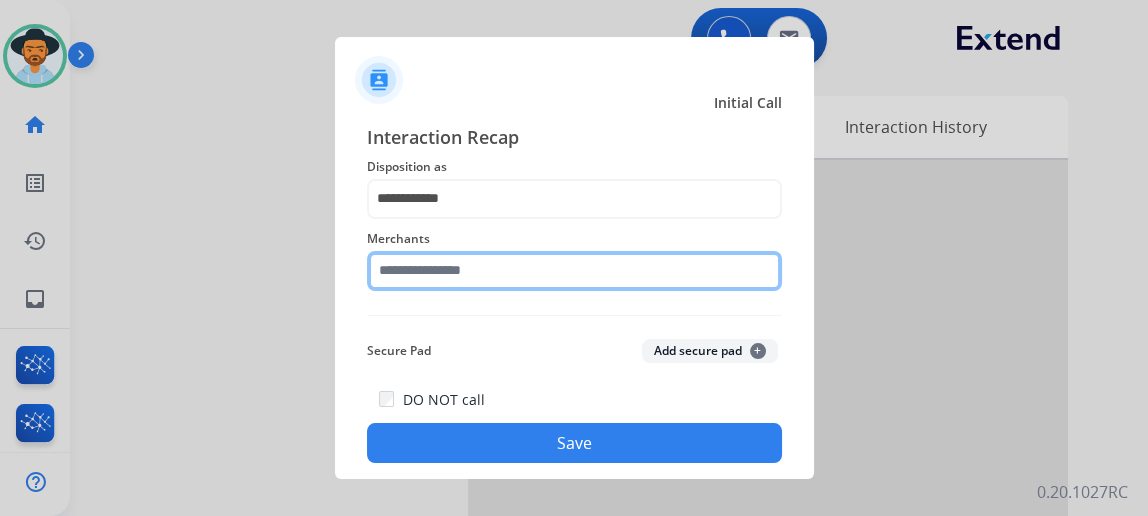 click 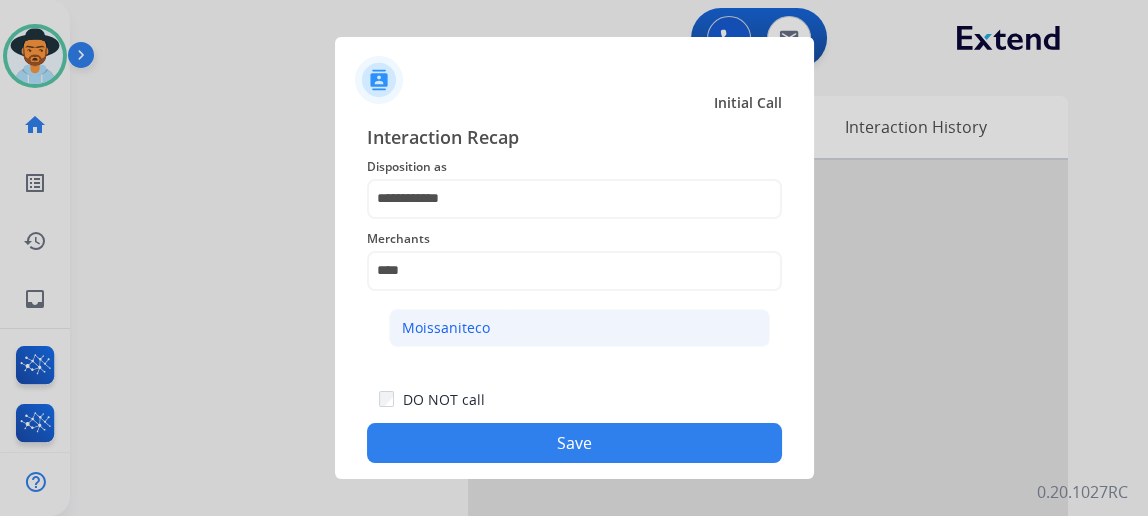 click on "Moissaniteco" 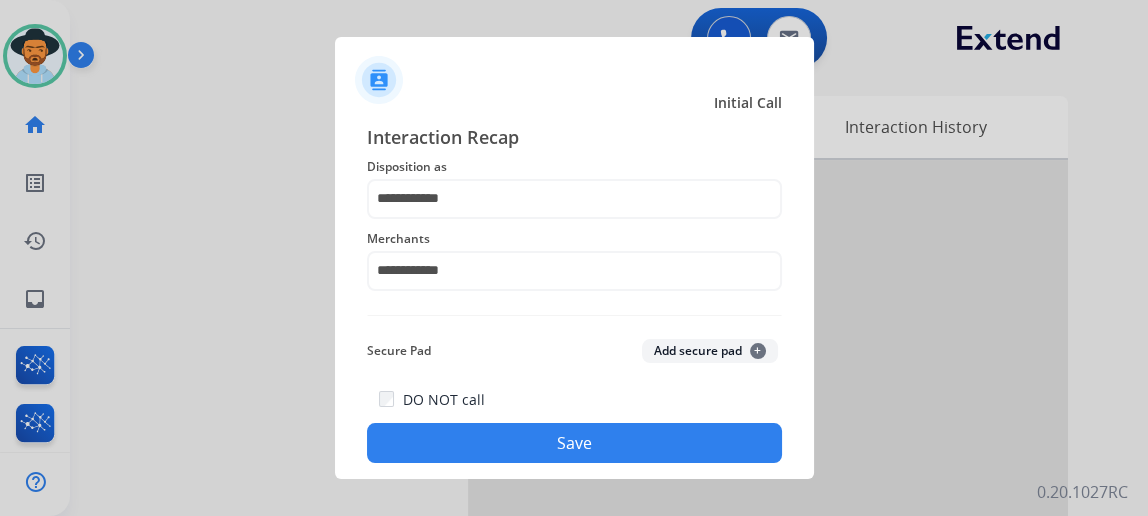 click on "Save" 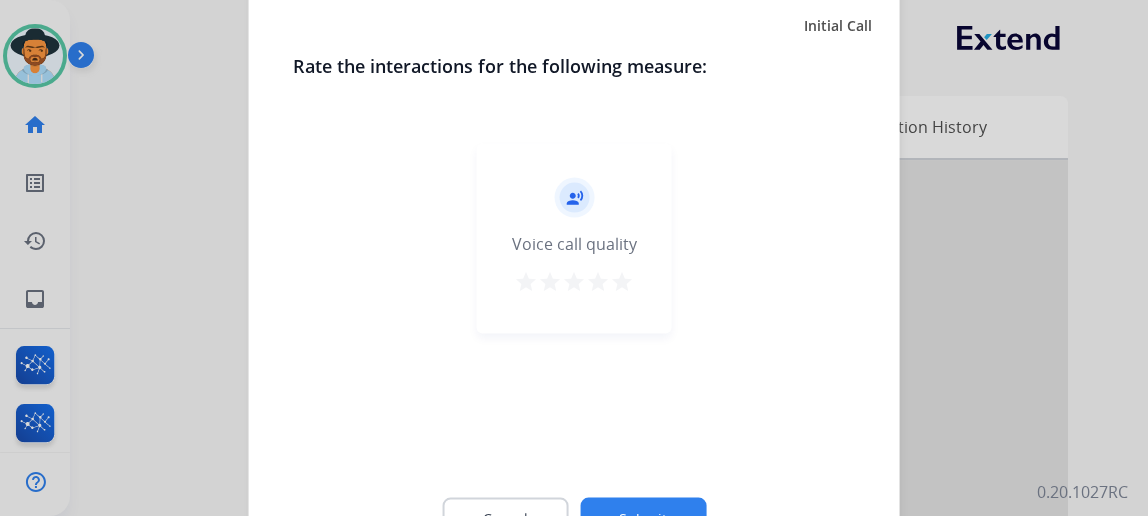 click on "Submit" 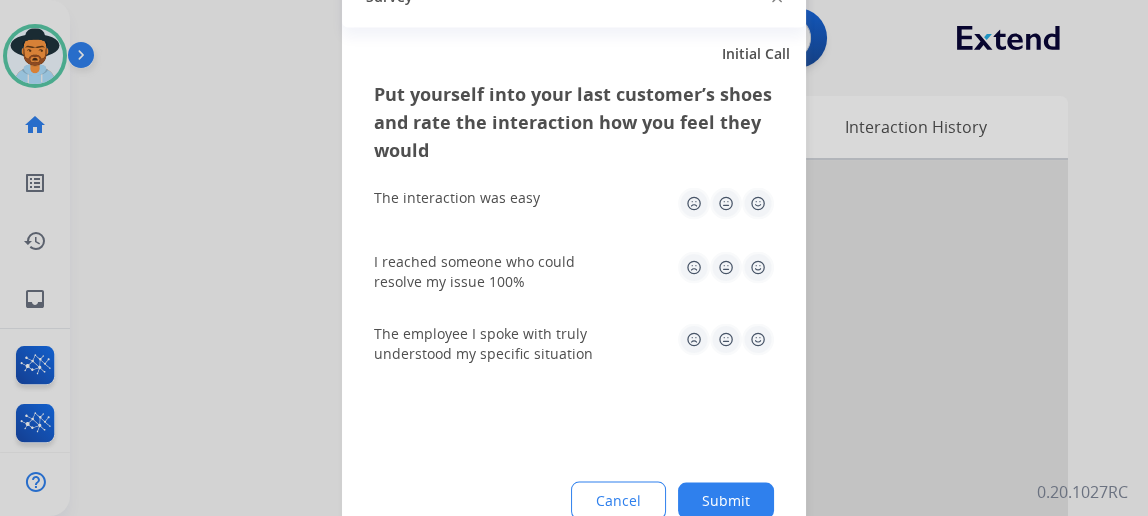 click on "Cancel Submit" 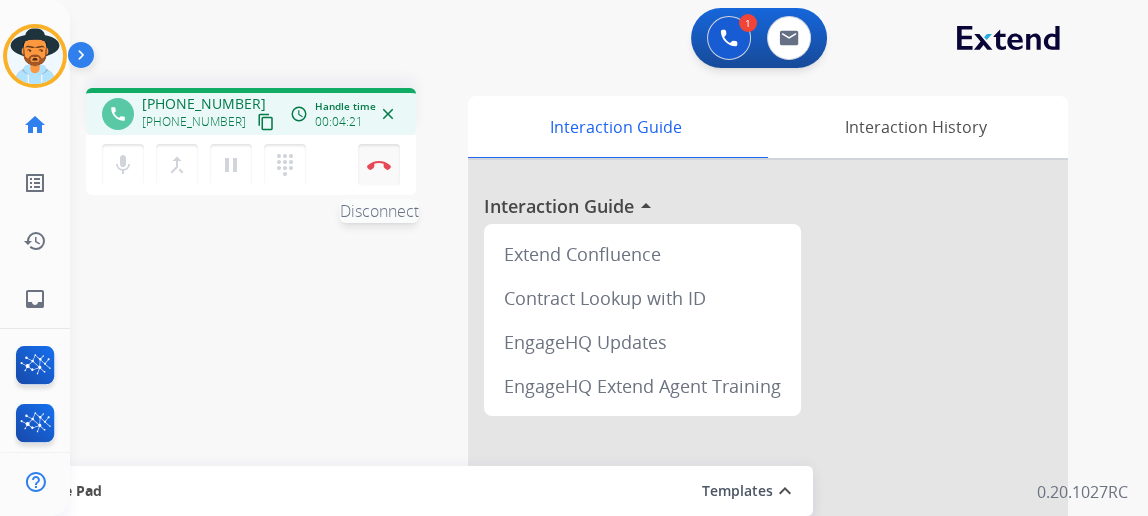 click on "Disconnect" at bounding box center (379, 165) 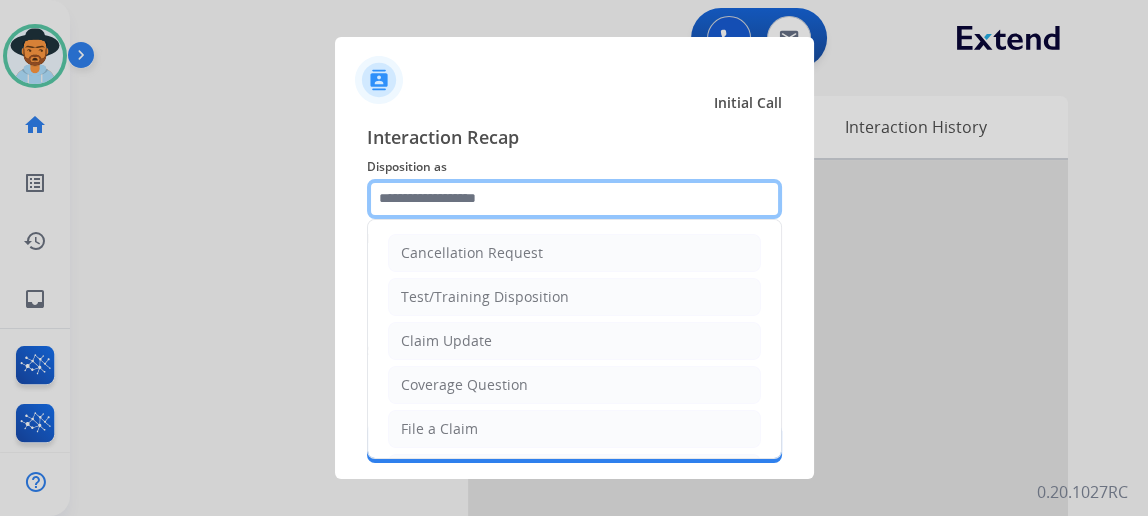 click 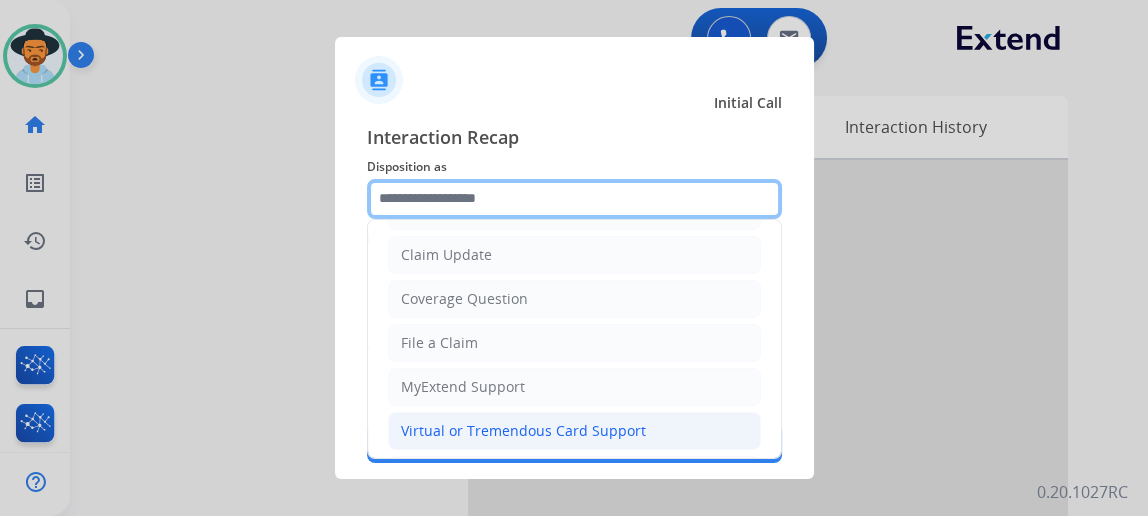 scroll, scrollTop: 0, scrollLeft: 0, axis: both 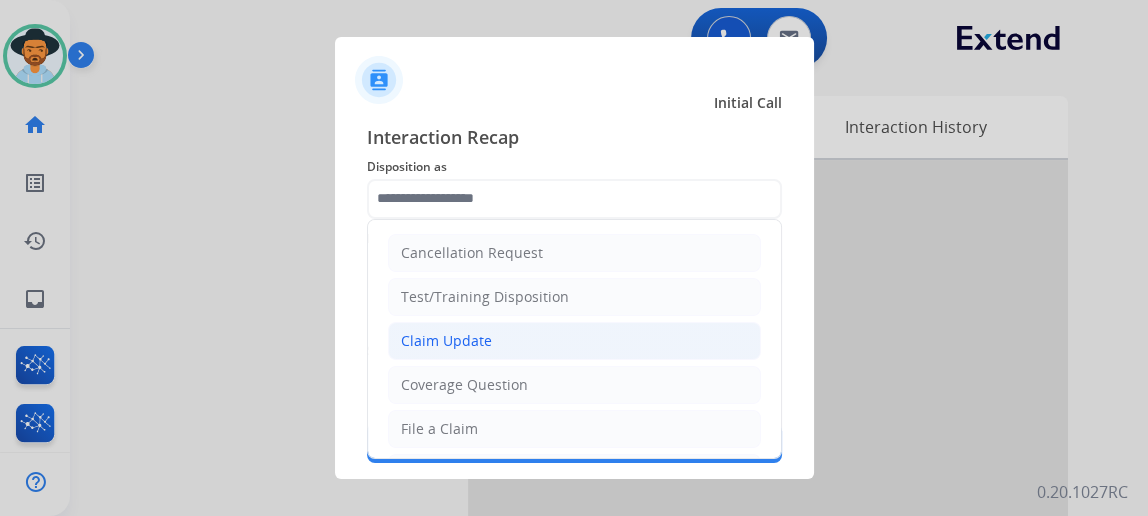 click on "Claim Update" 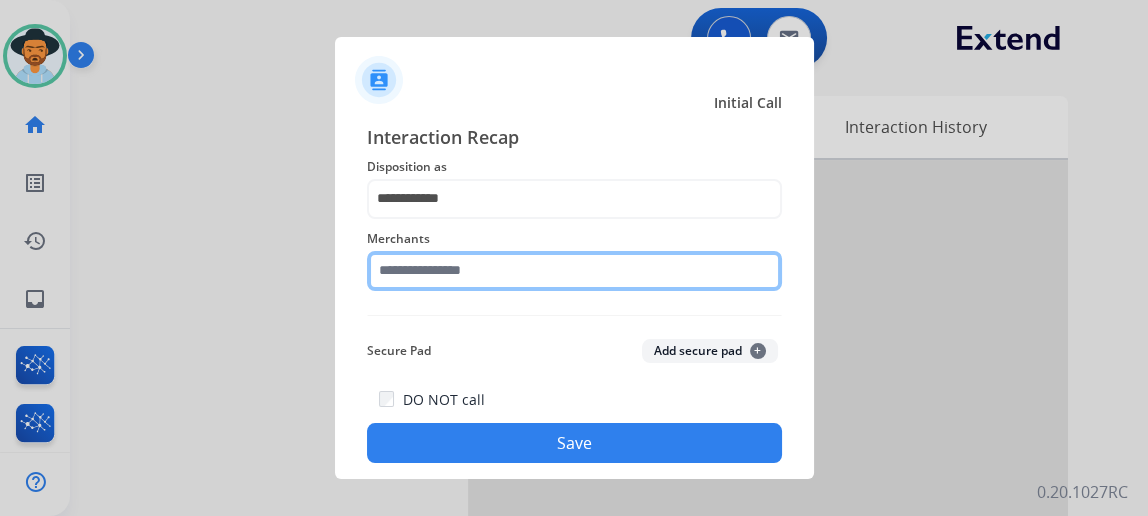 click 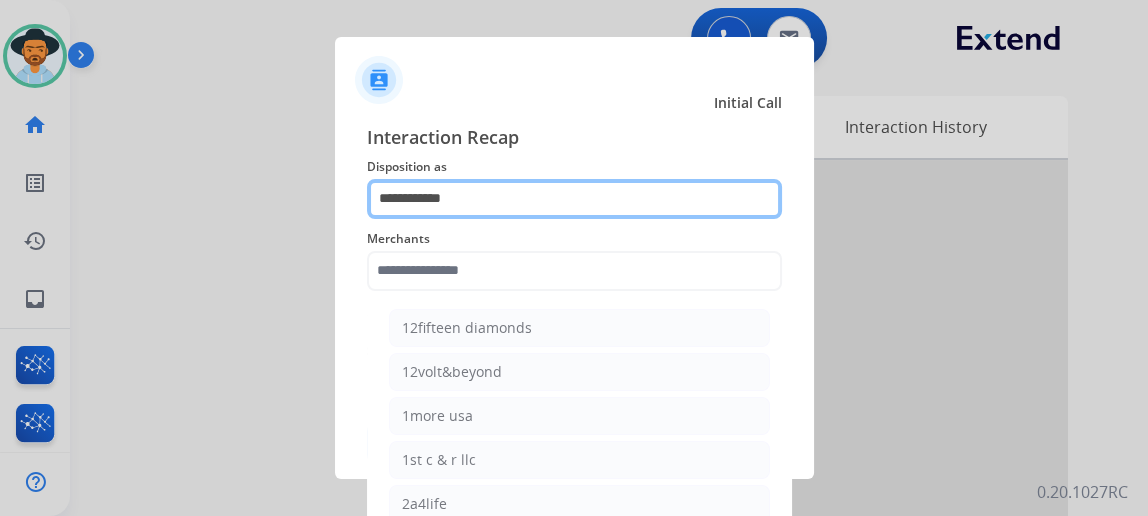 click on "**********" 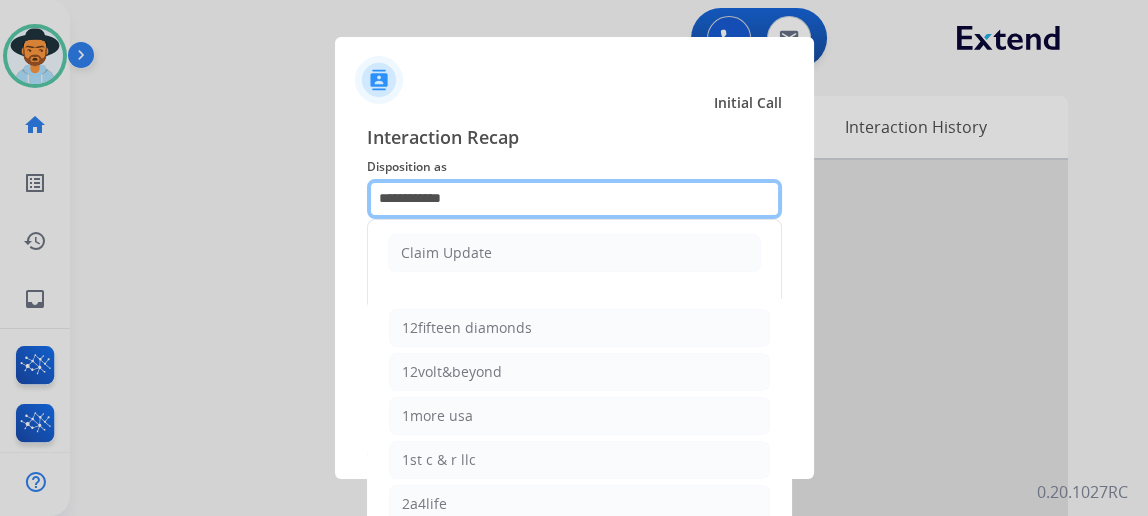 click on "**********" 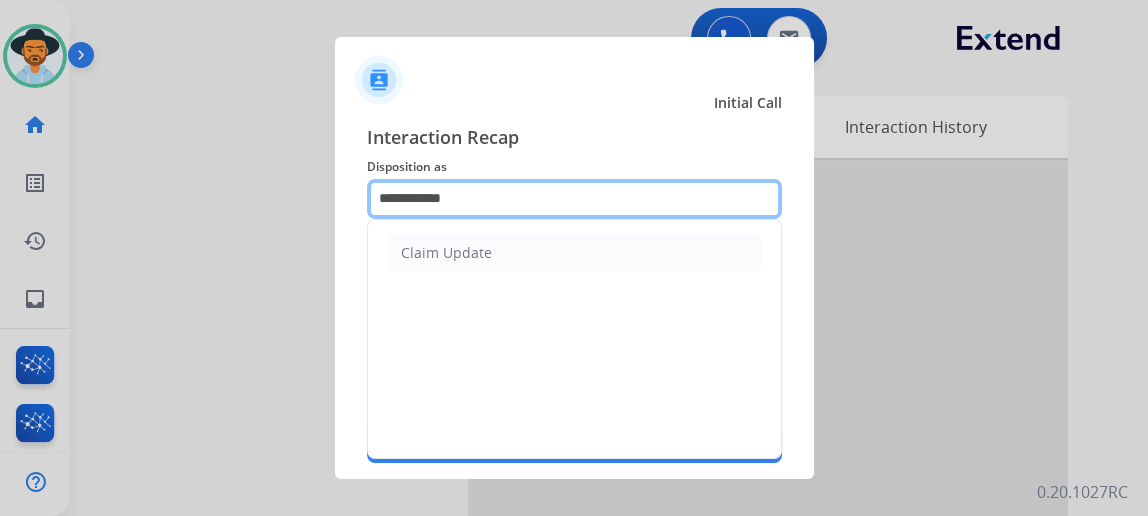 click on "**********" 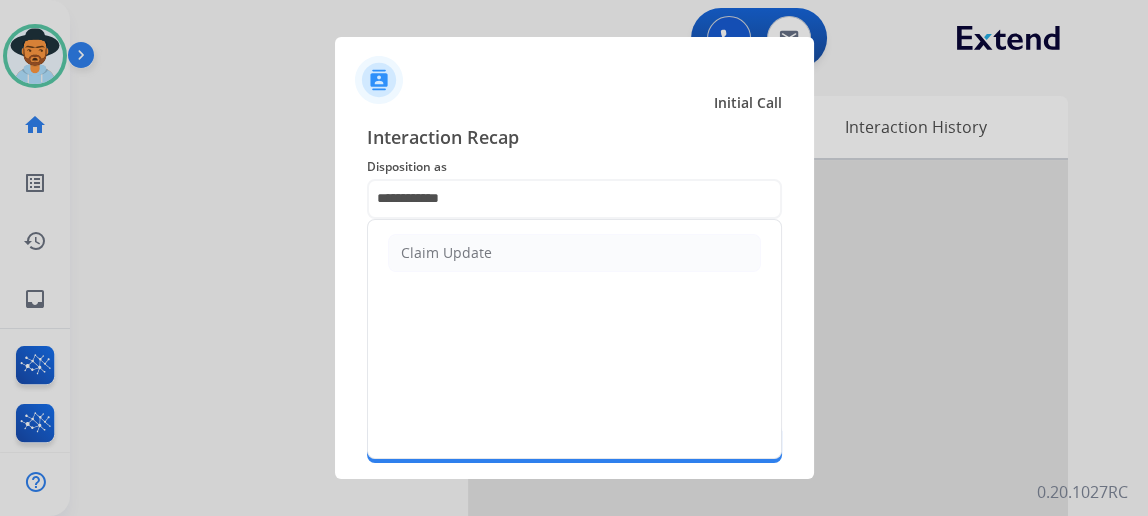 click on "Claim Update" 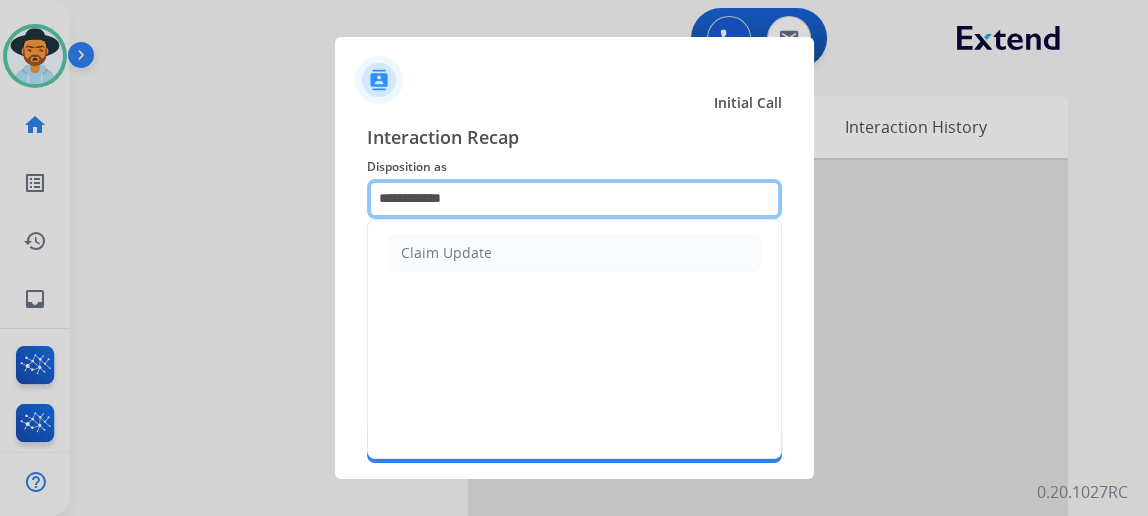 click on "**********" 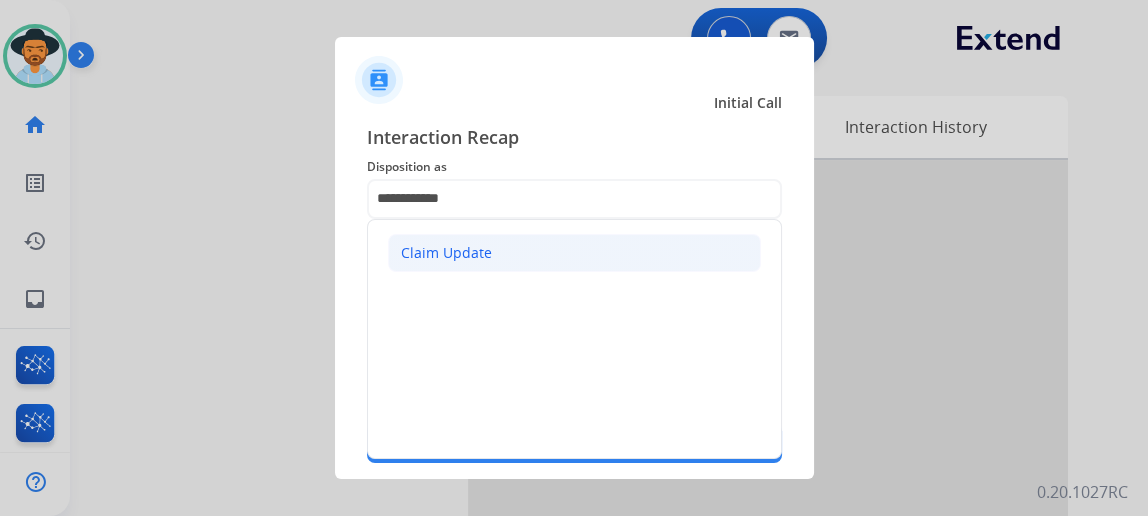 click on "Claim Update" 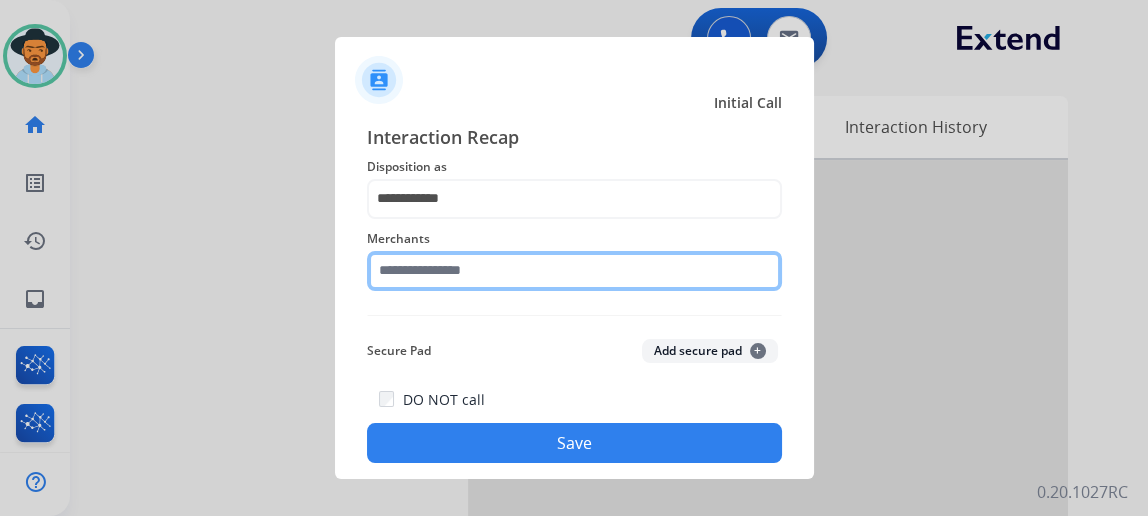 click 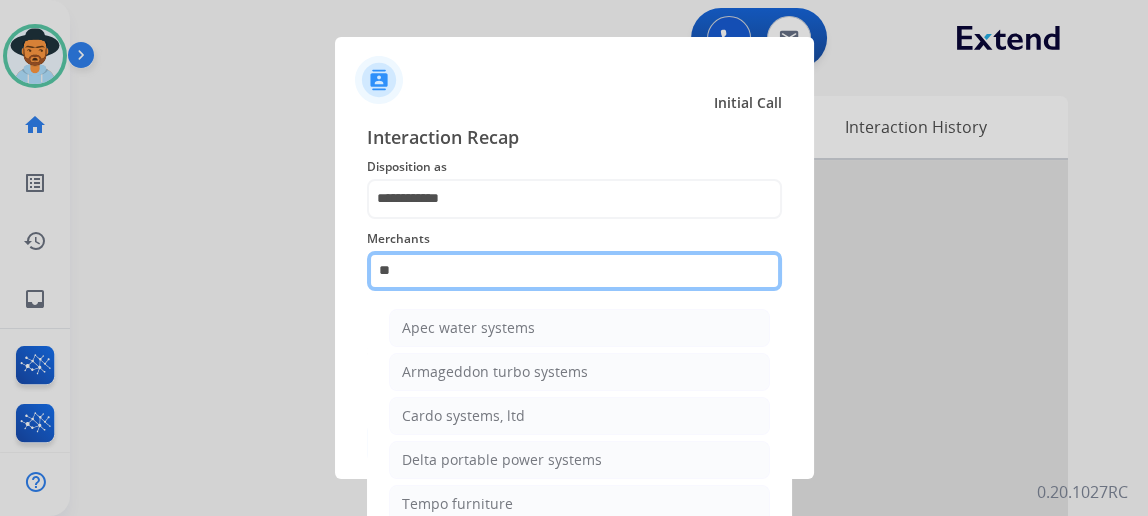 type on "*" 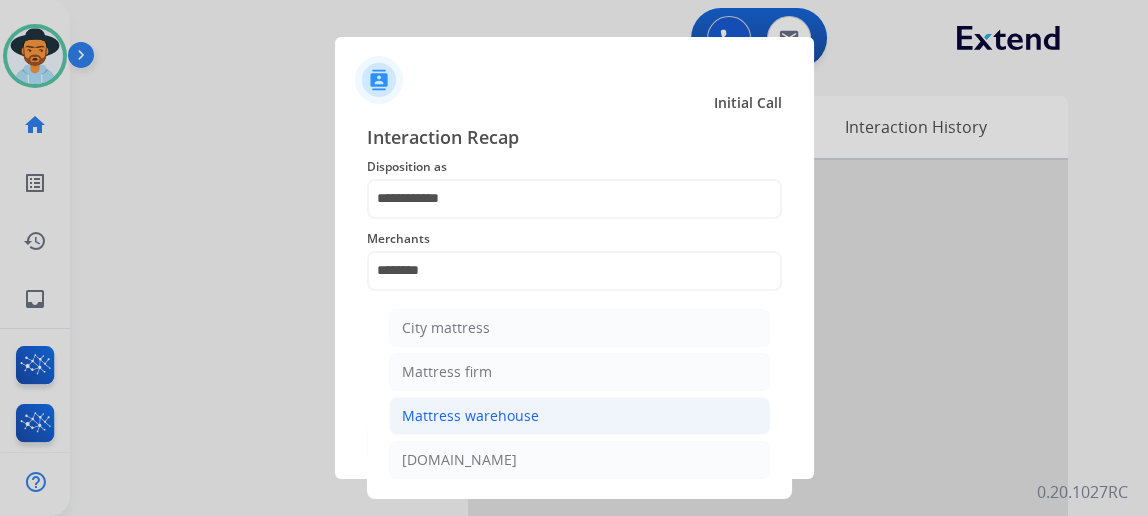 click on "Mattress warehouse" 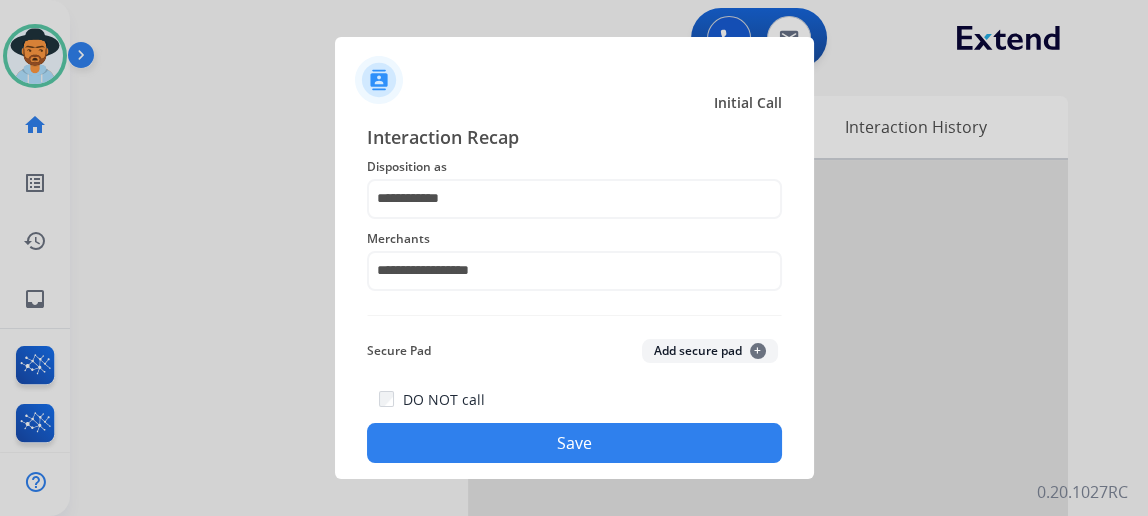 click on "Save" 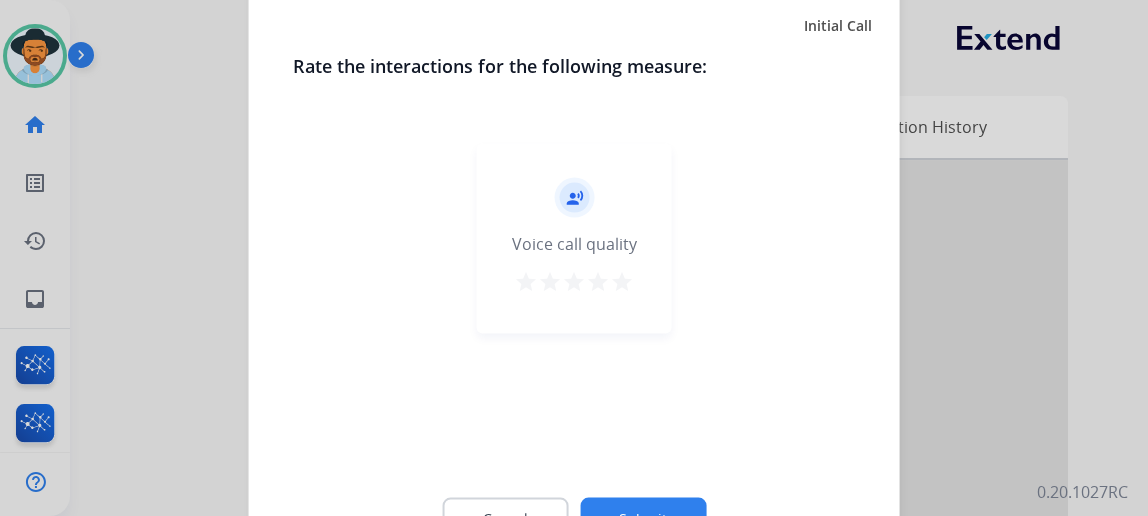 click on "Submit" 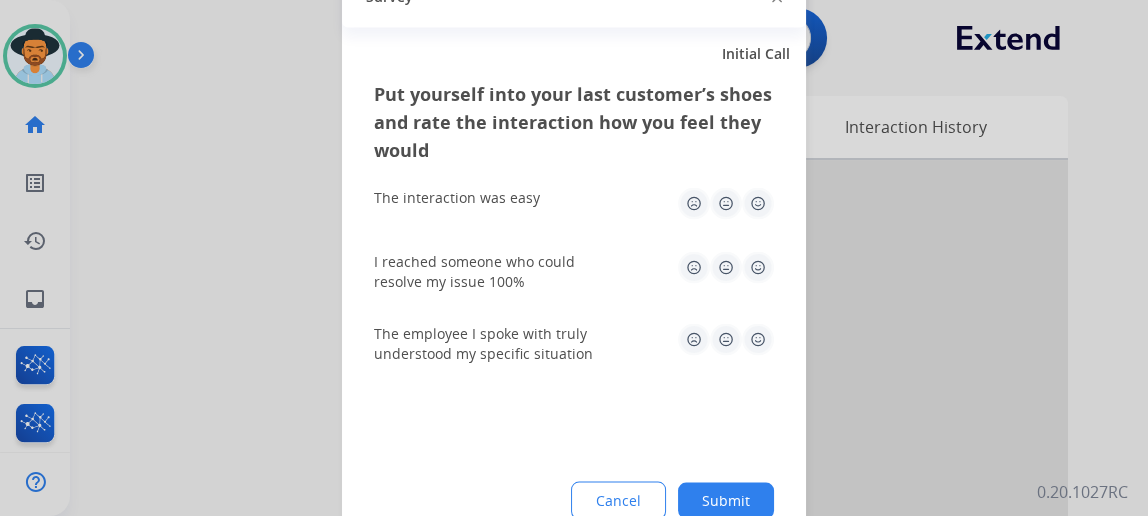 click on "Submit" 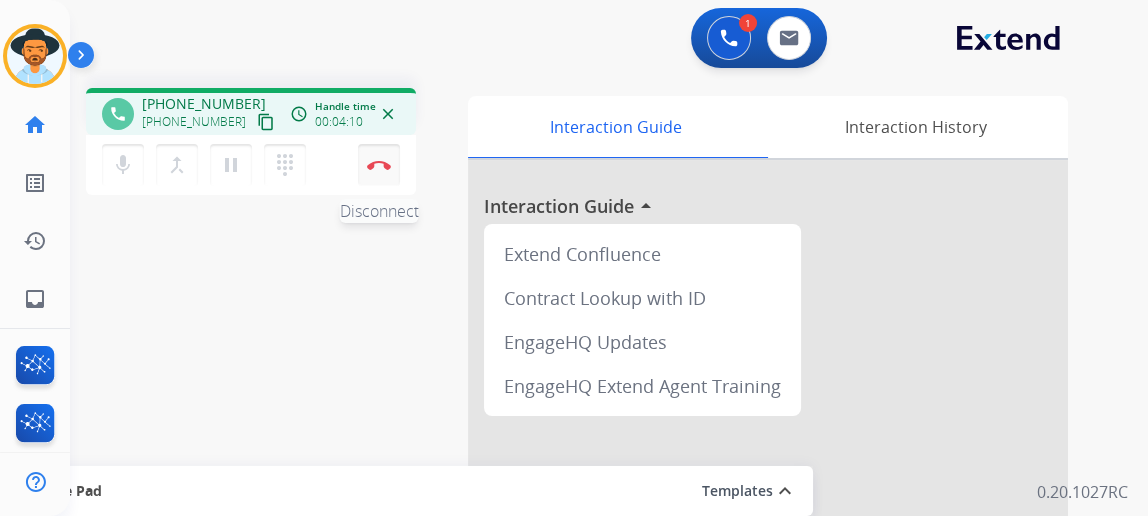 click on "Disconnect" at bounding box center (379, 165) 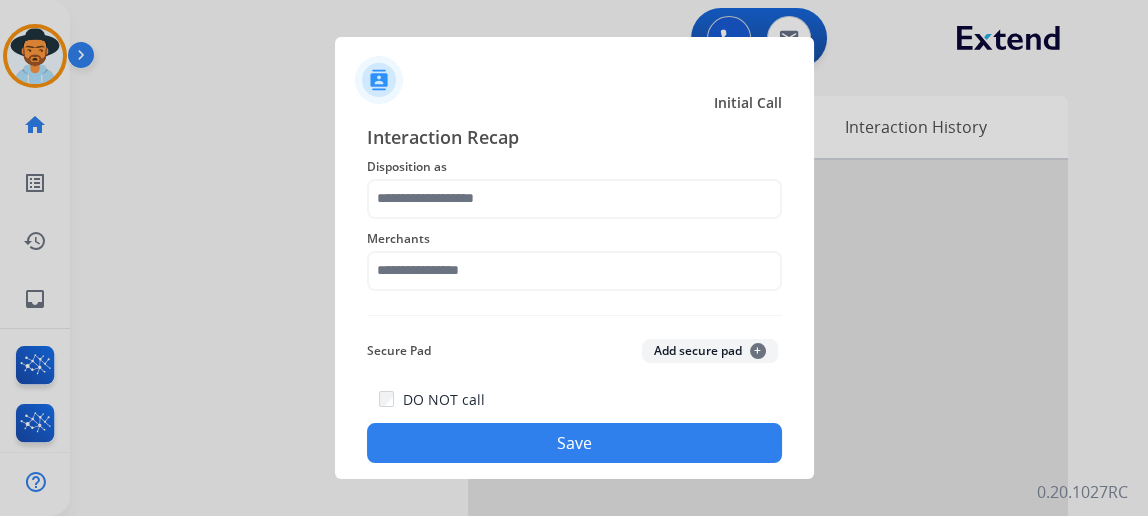 drag, startPoint x: 375, startPoint y: 170, endPoint x: 96, endPoint y: 299, distance: 307.37924 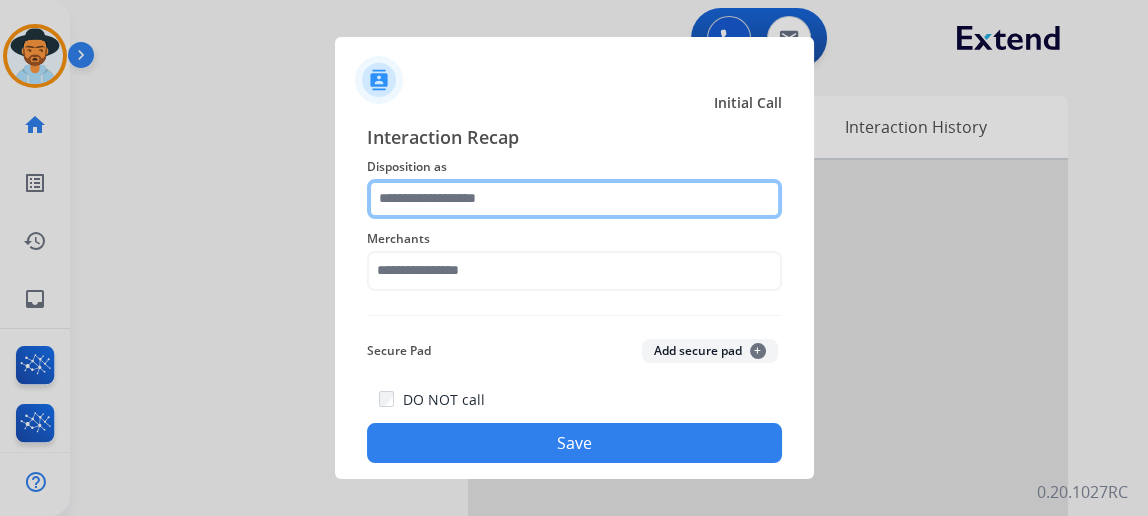drag, startPoint x: 96, startPoint y: 299, endPoint x: 638, endPoint y: 185, distance: 553.8592 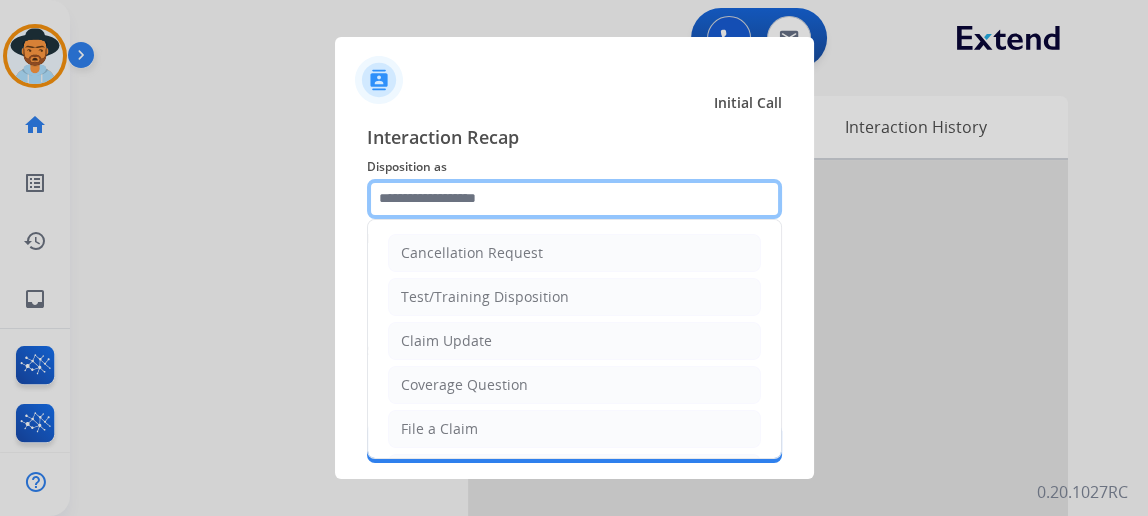 click 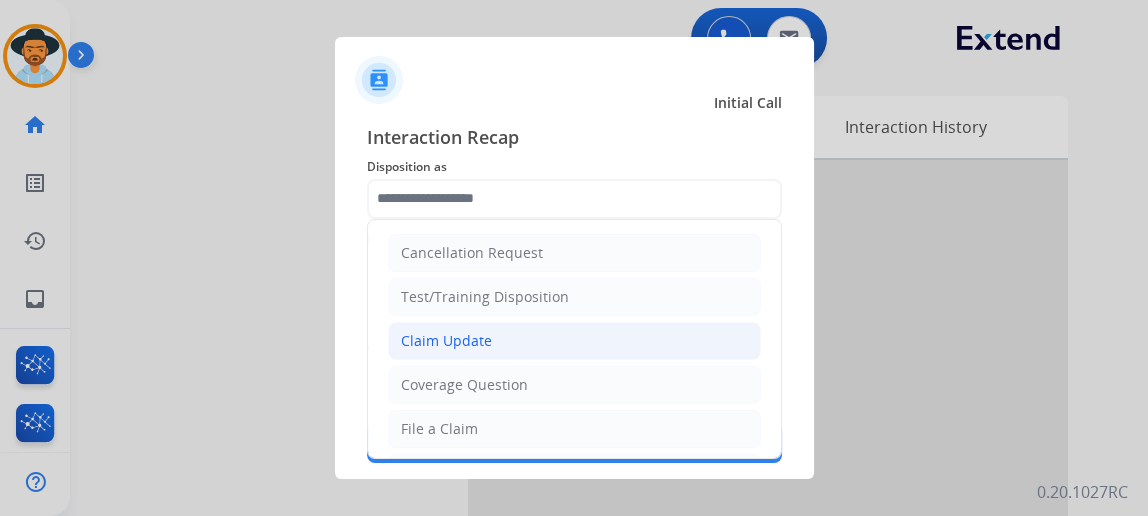 click on "Claim Update" 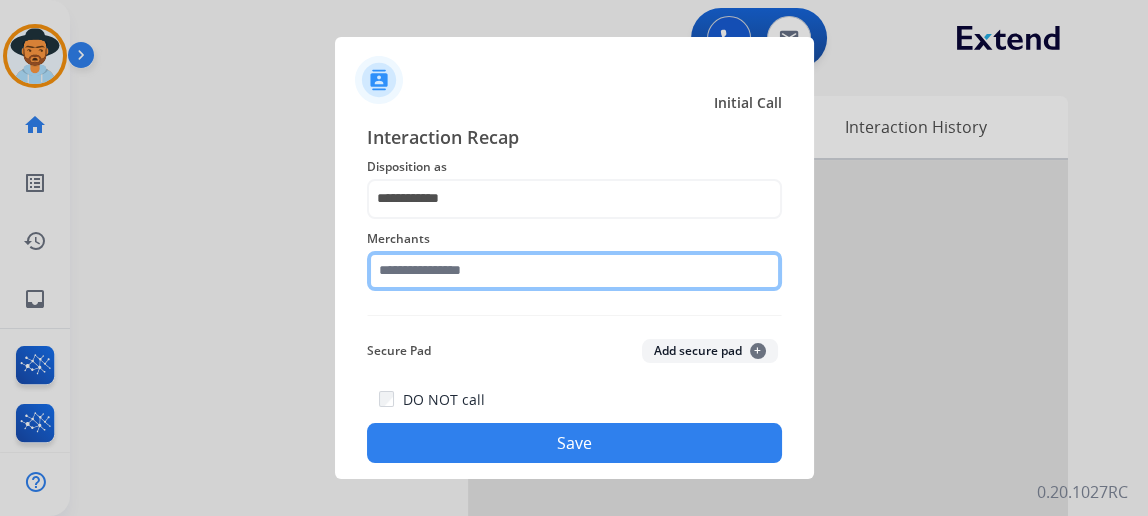 click 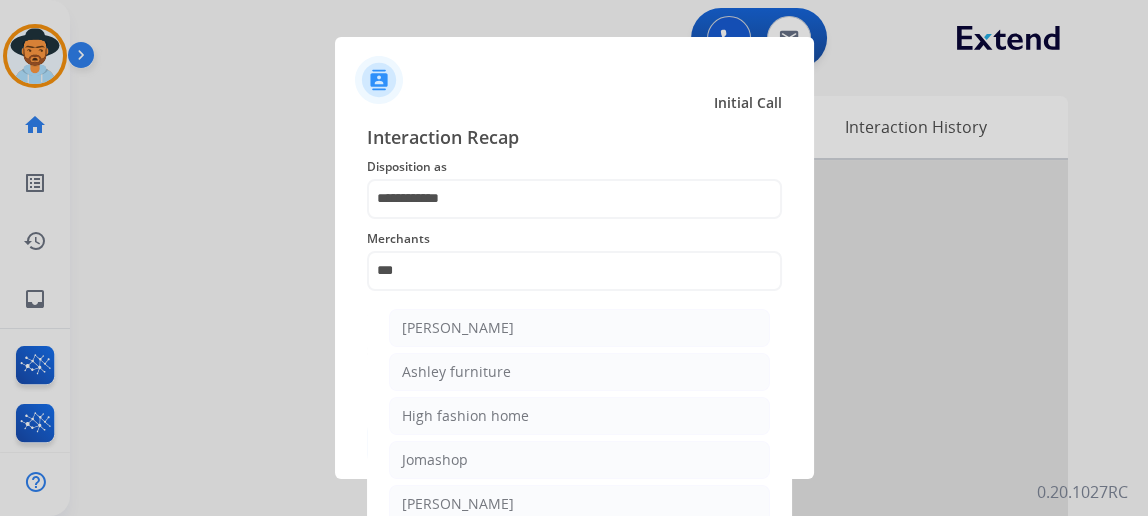 click on "Ashley furniture" 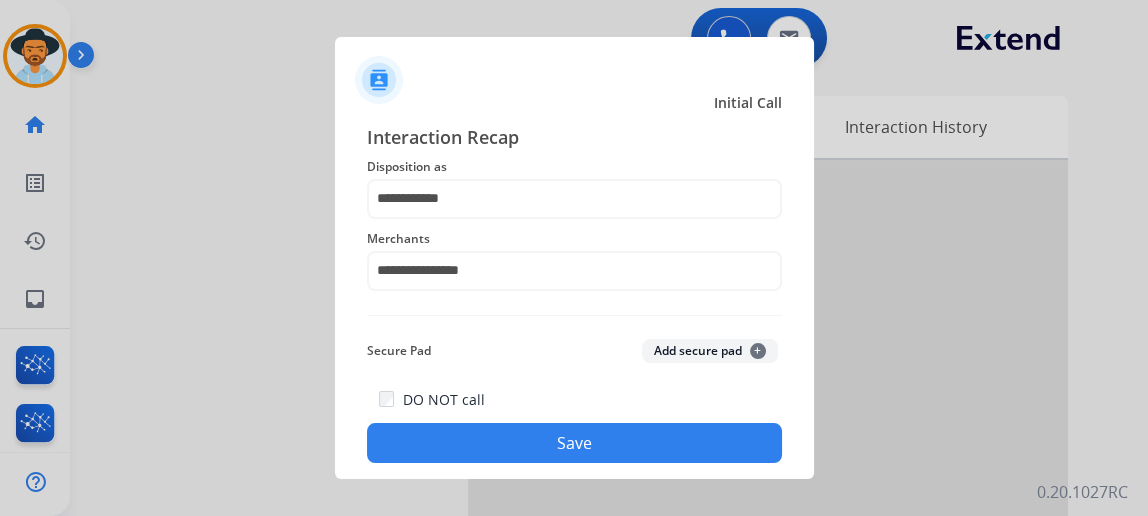click on "DO NOT call   Save" 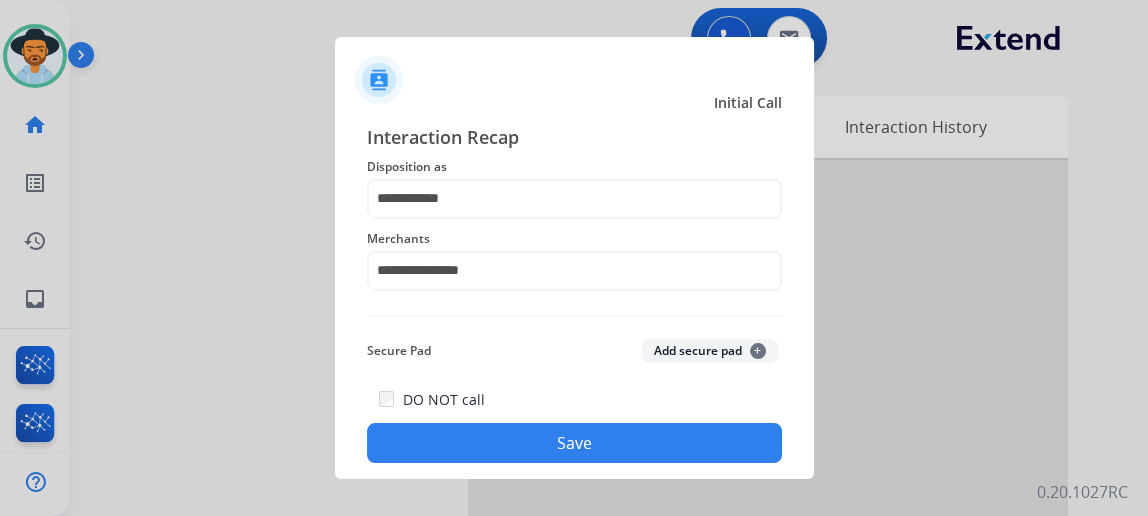 click on "Save" 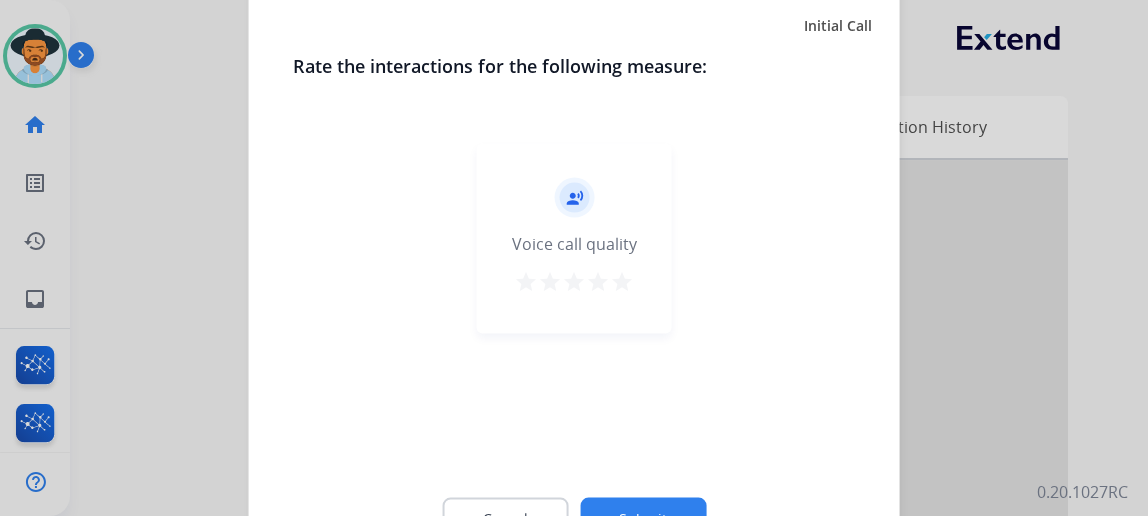 click on "Submit" 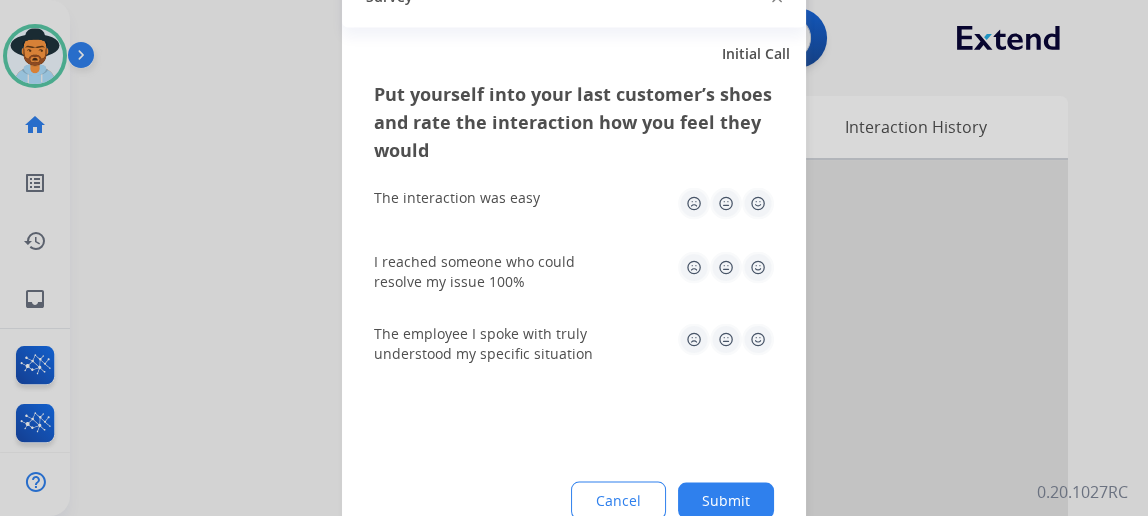 click on "Submit" 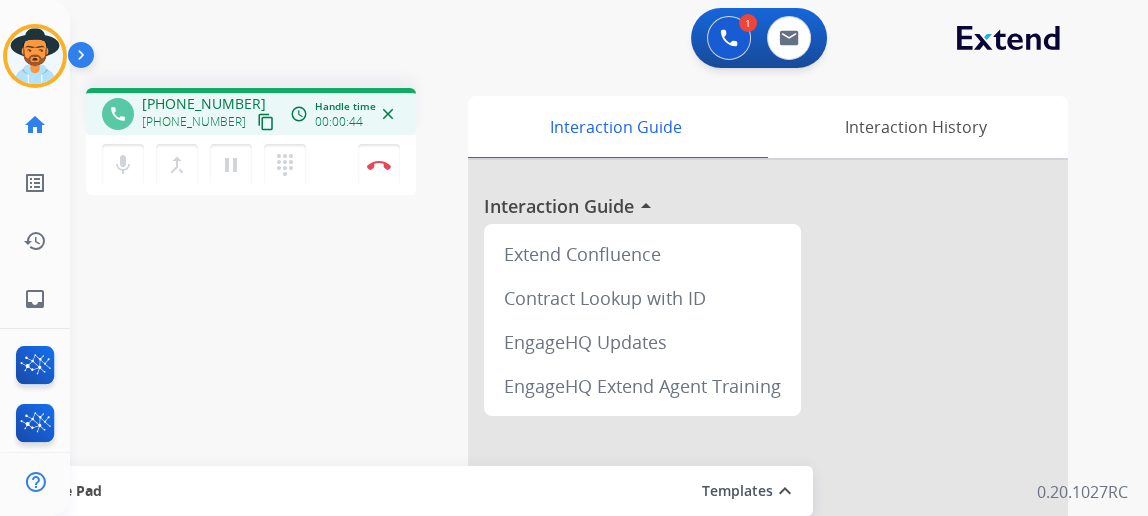 click on "content_copy" at bounding box center (266, 122) 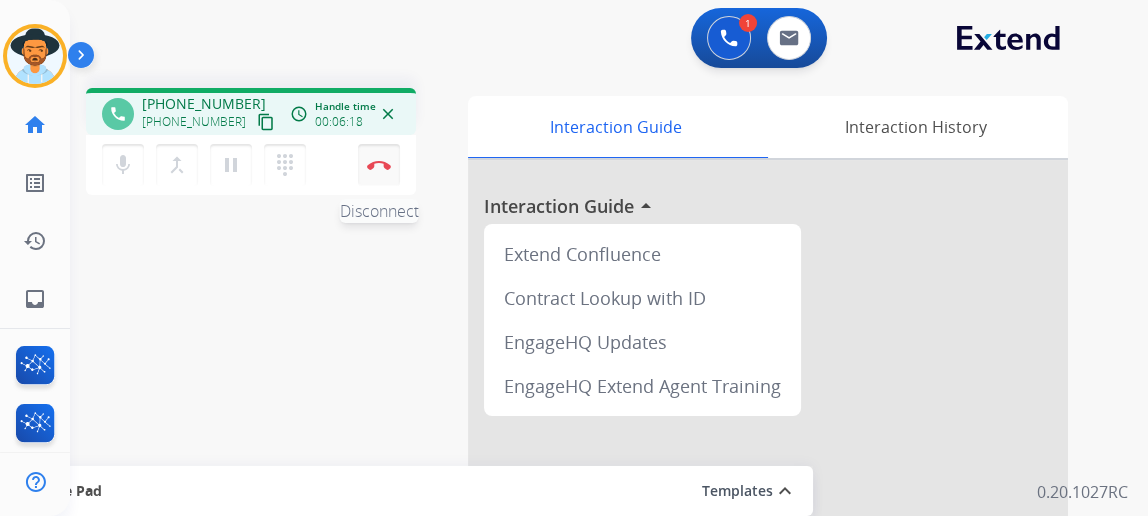 click at bounding box center [379, 165] 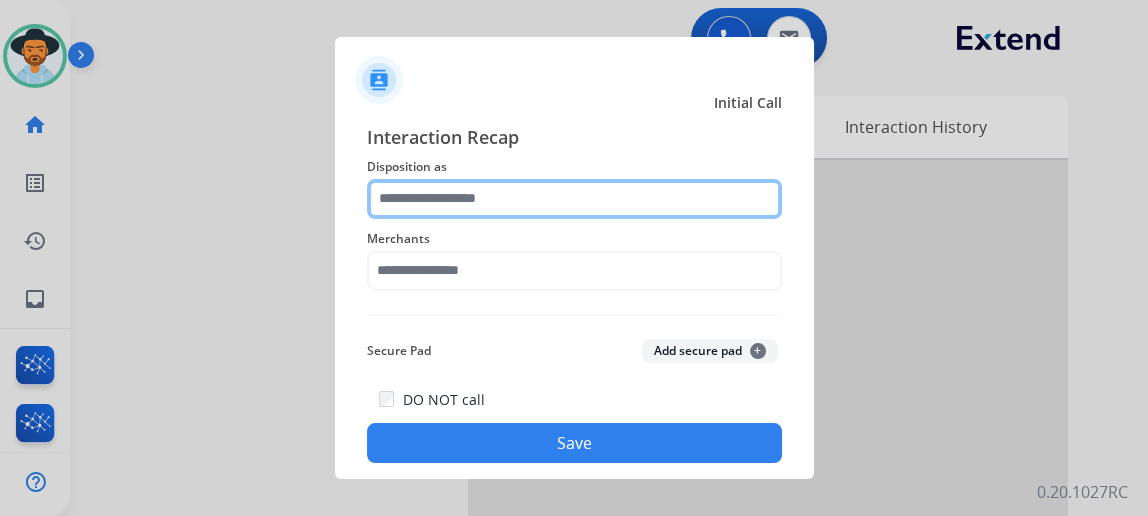 click 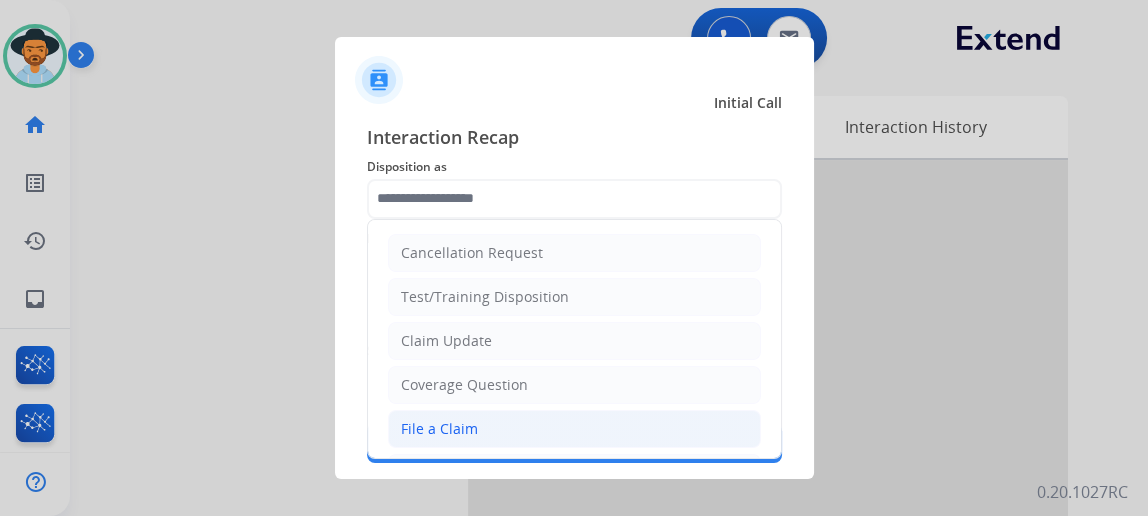 click on "File a Claim" 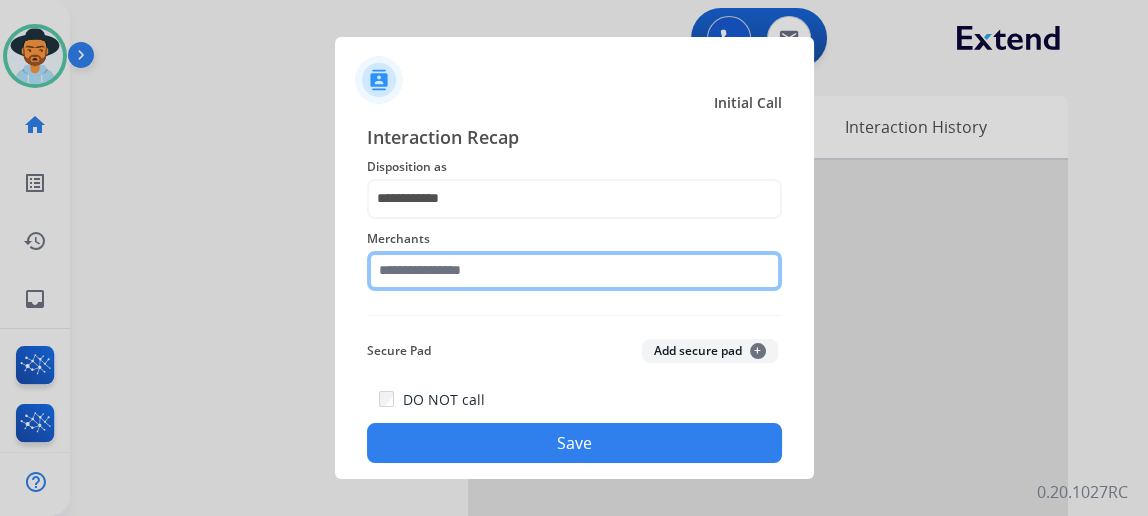 click 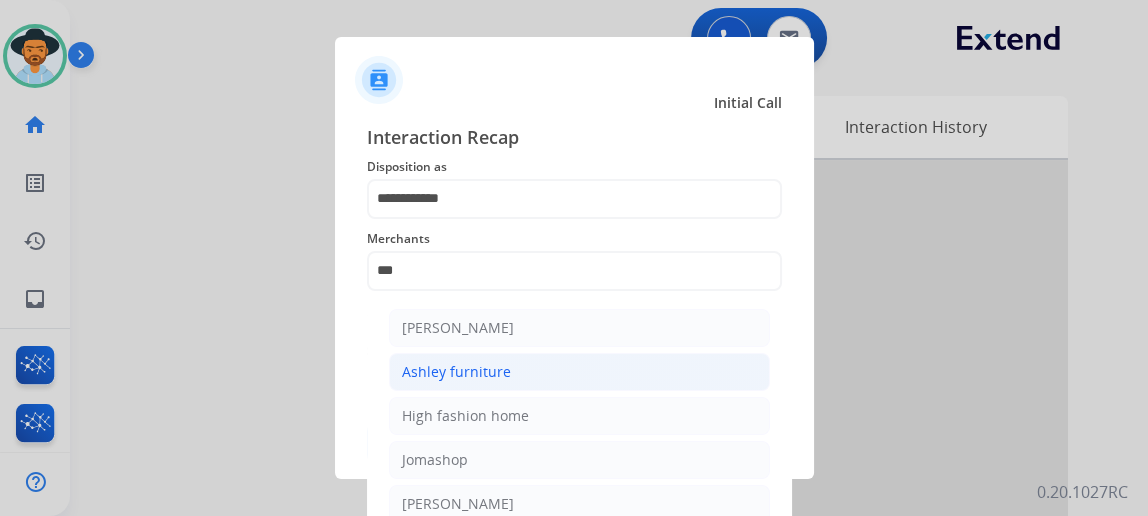 click on "Ashley furniture" 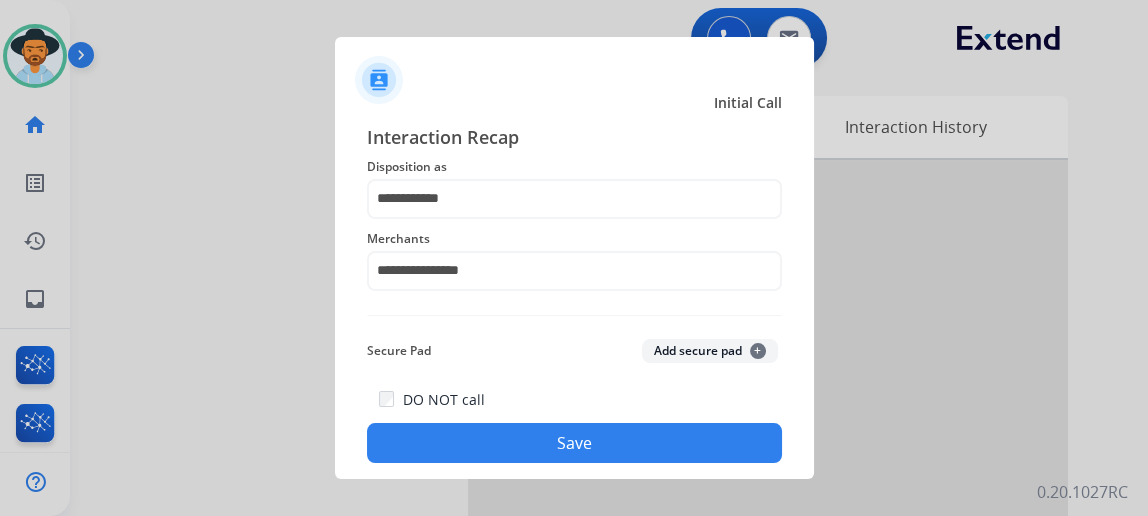 click on "Save" 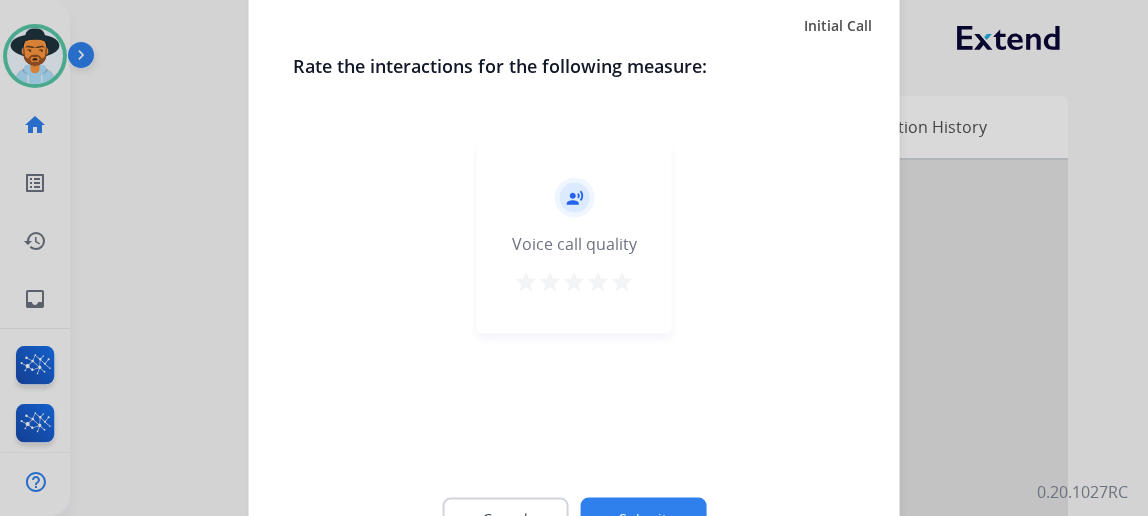 click on "star" at bounding box center [622, 282] 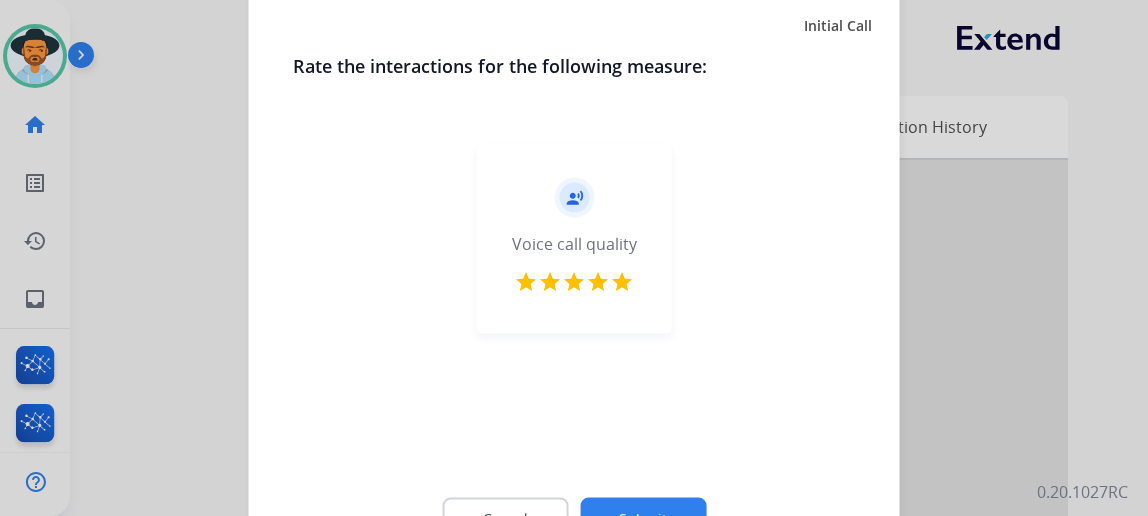 click on "Submit" 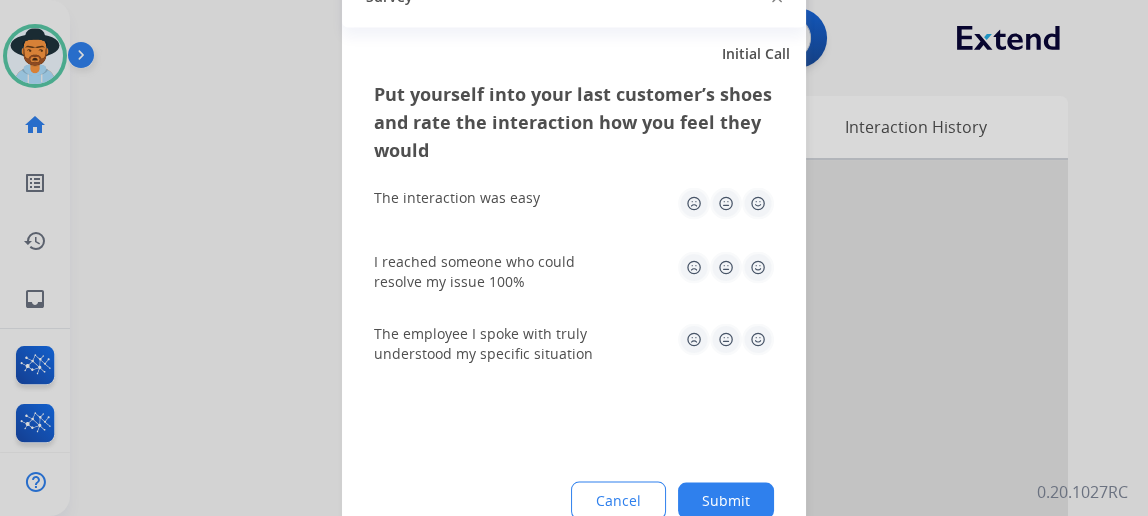 click 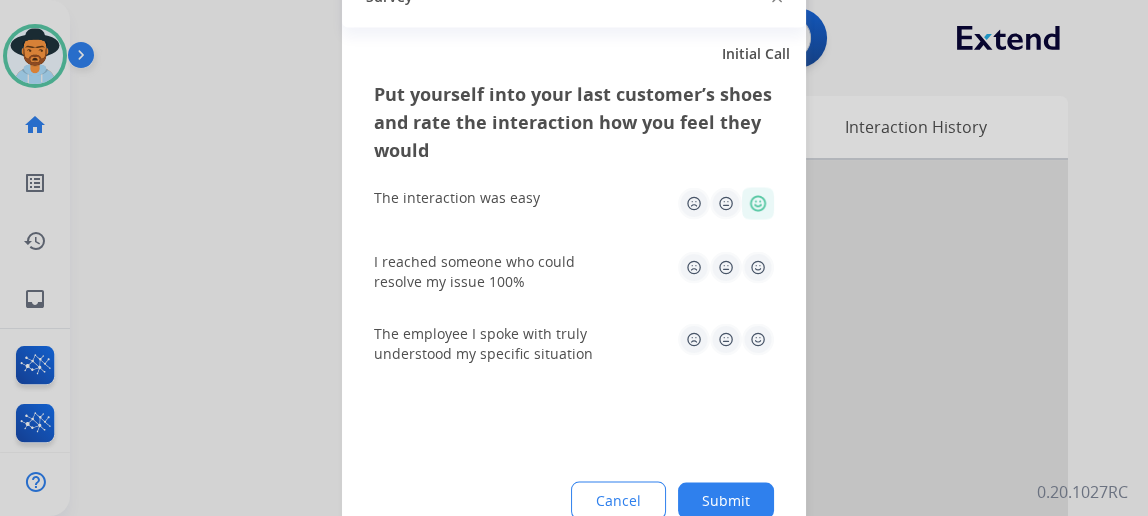 click 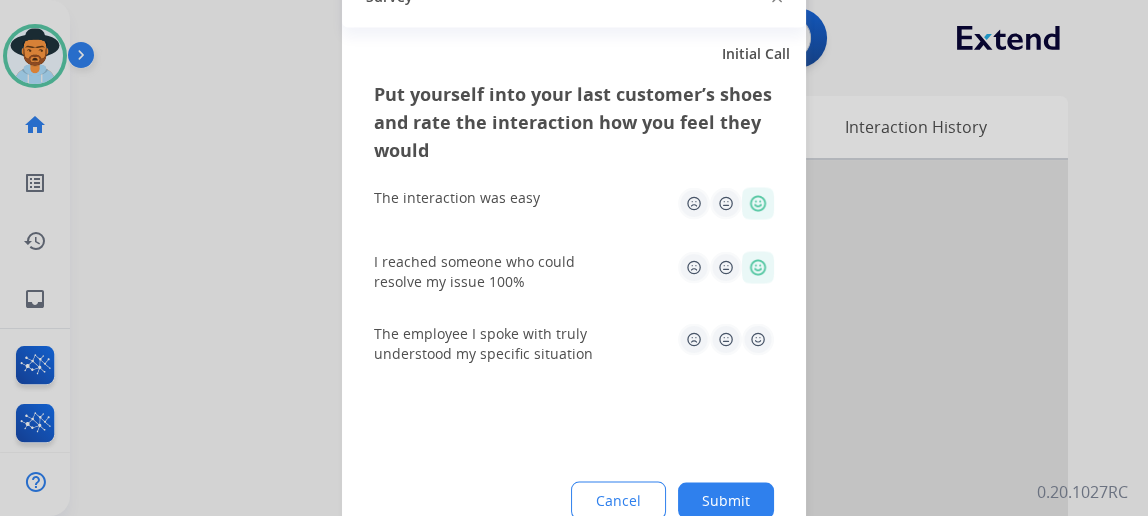 click 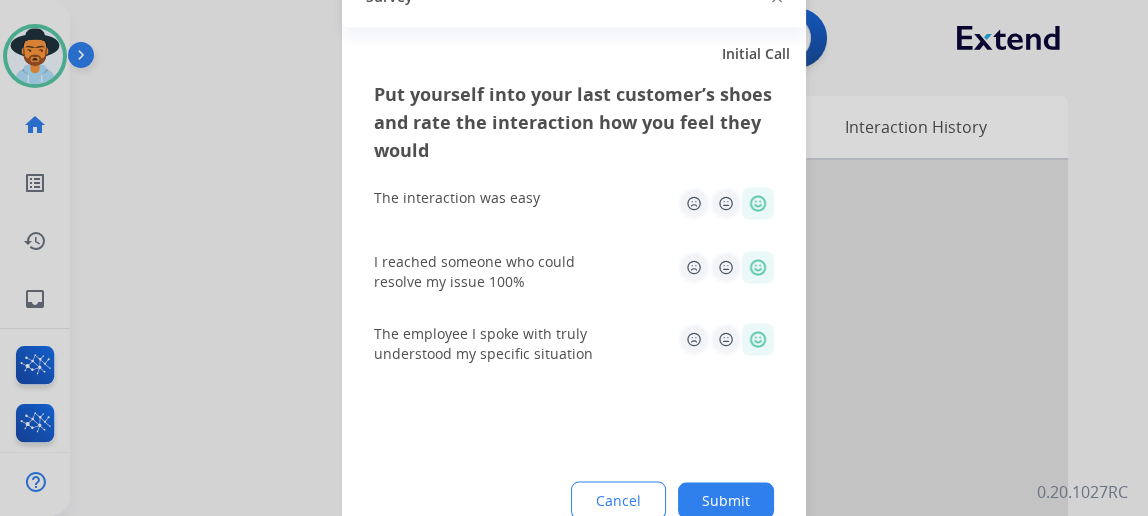 click on "Submit" 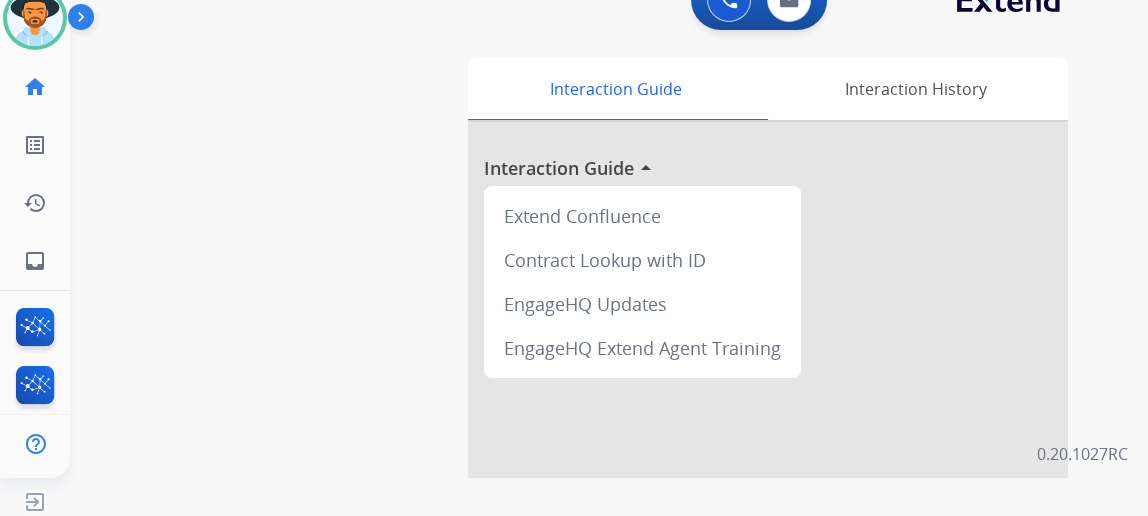 scroll, scrollTop: 43, scrollLeft: 0, axis: vertical 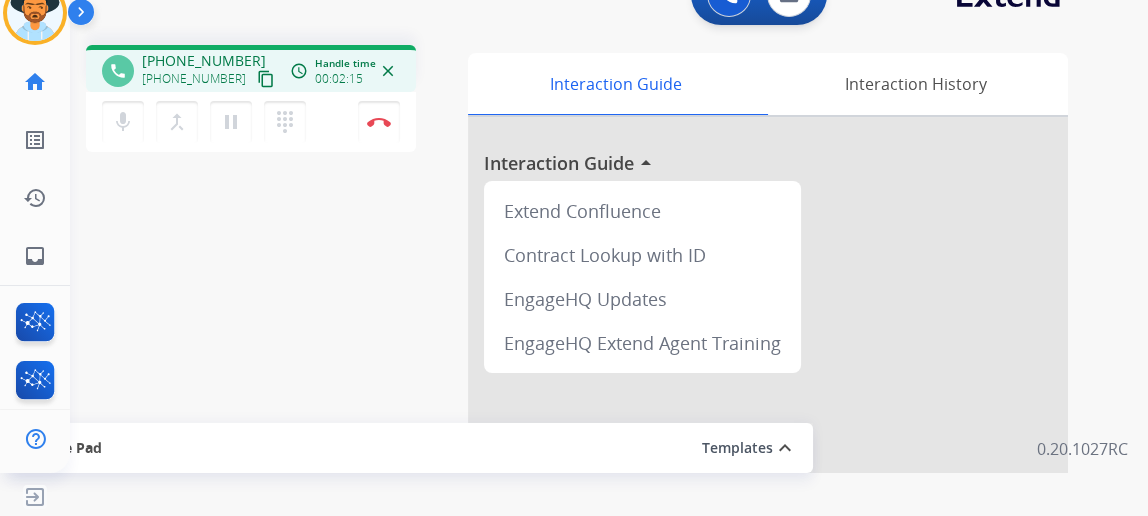 click on "content_copy" at bounding box center [266, 79] 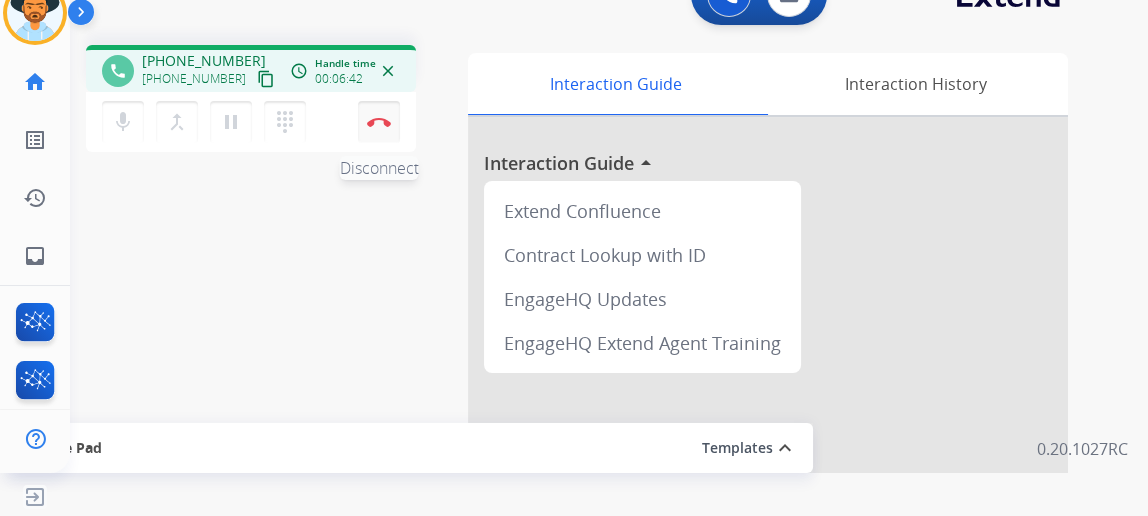 click at bounding box center (379, 122) 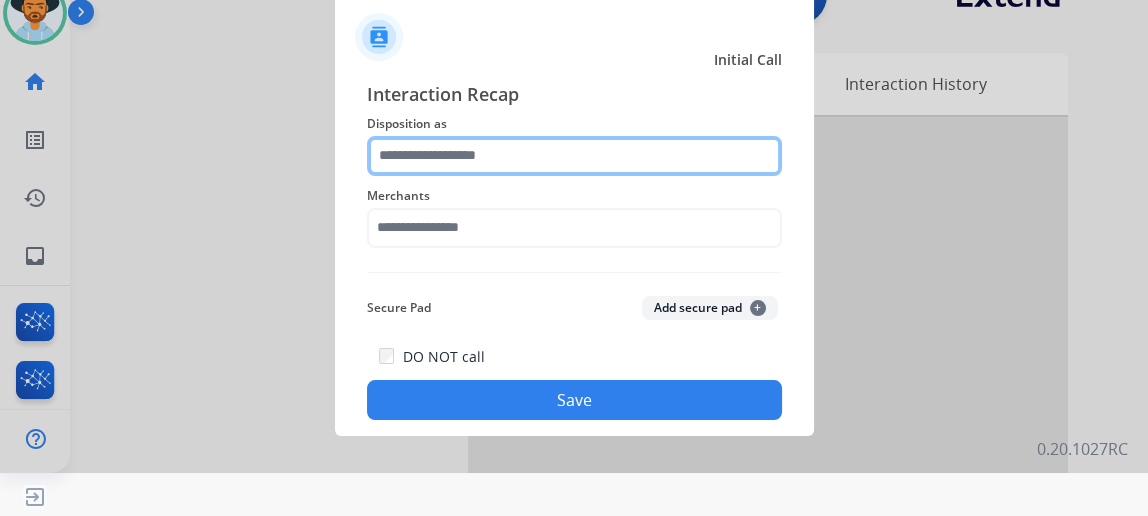 click 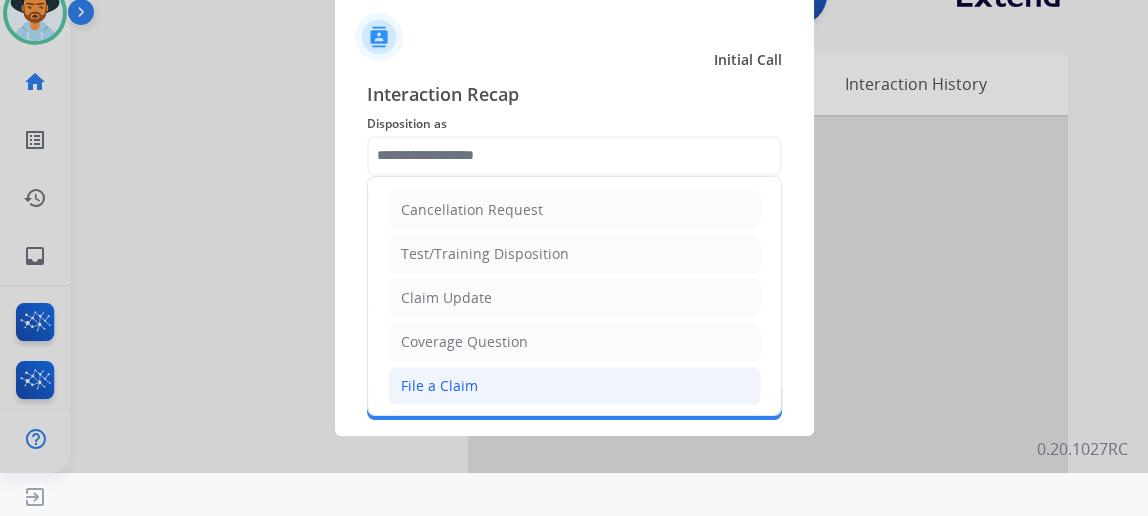 click on "File a Claim" 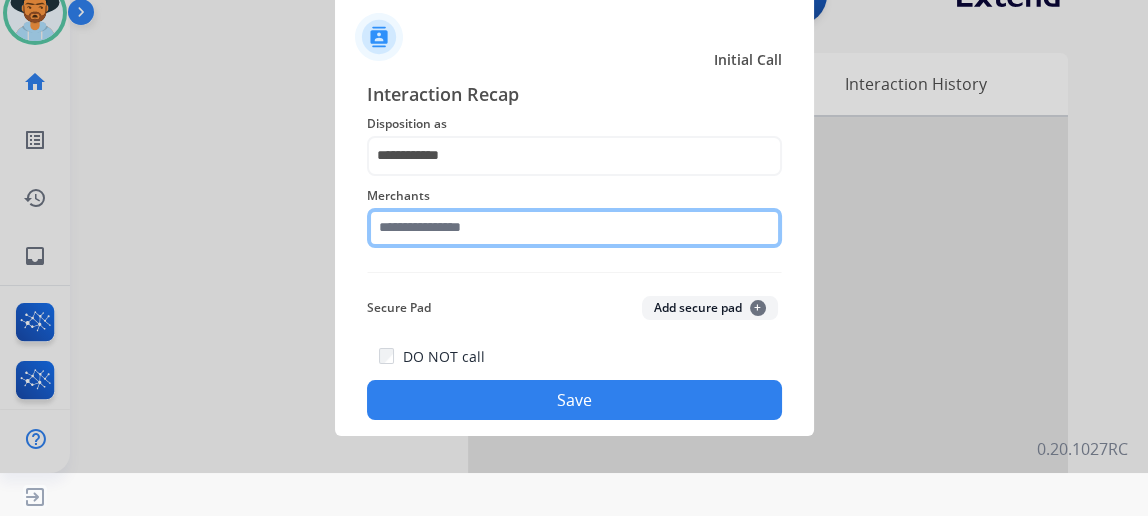 click 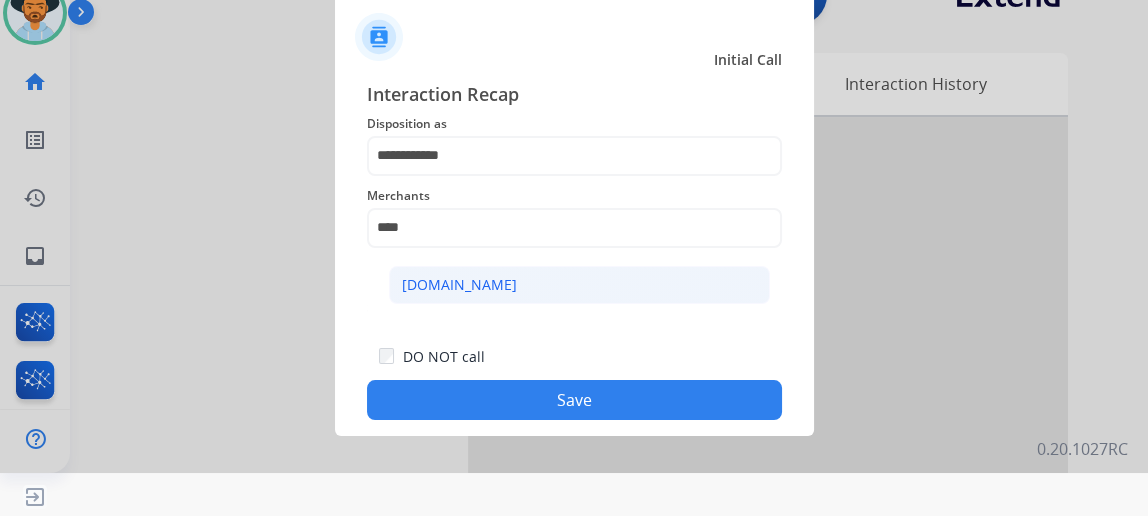 click on "[DOMAIN_NAME]" 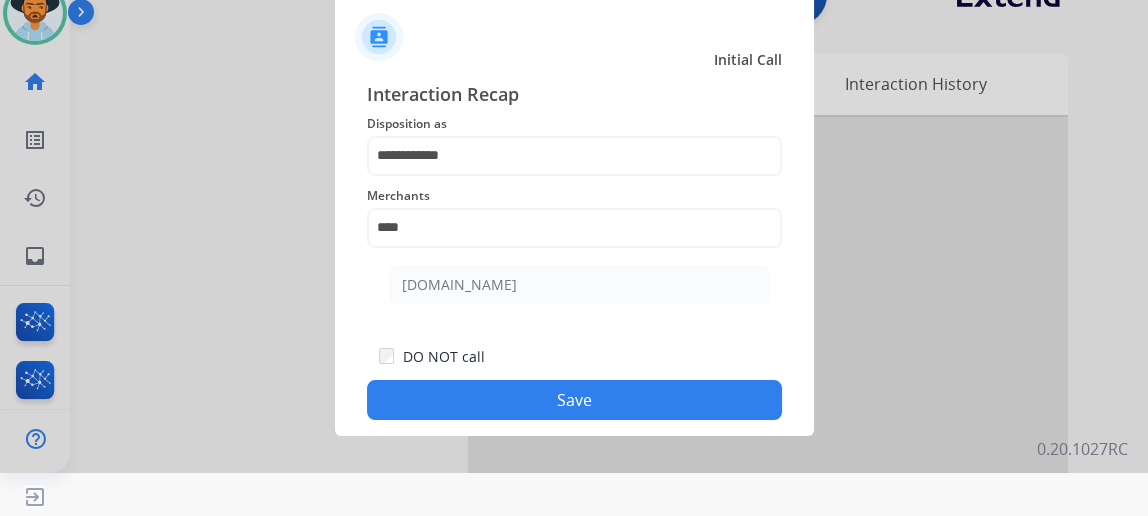 type on "**********" 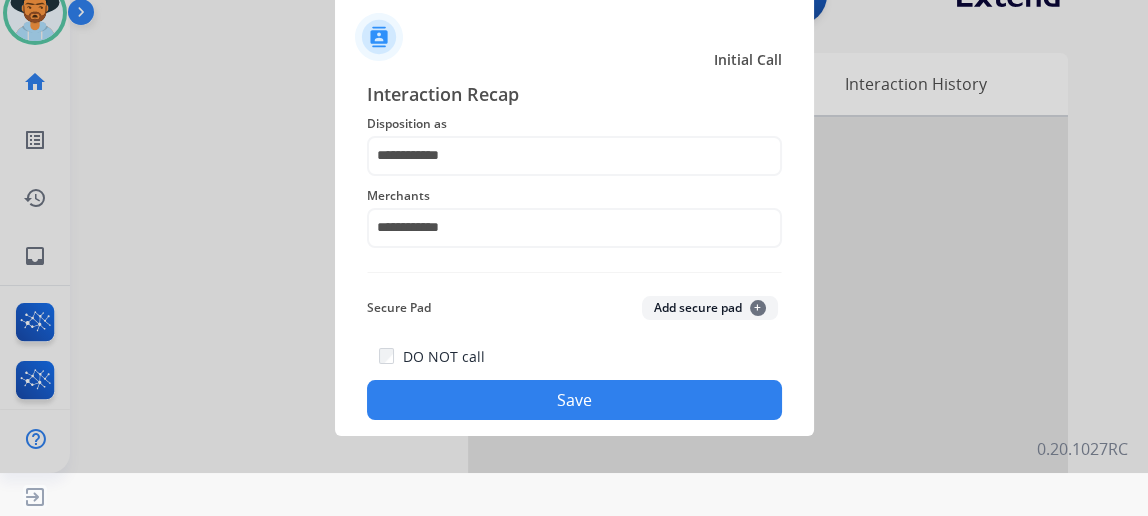 click on "Save" 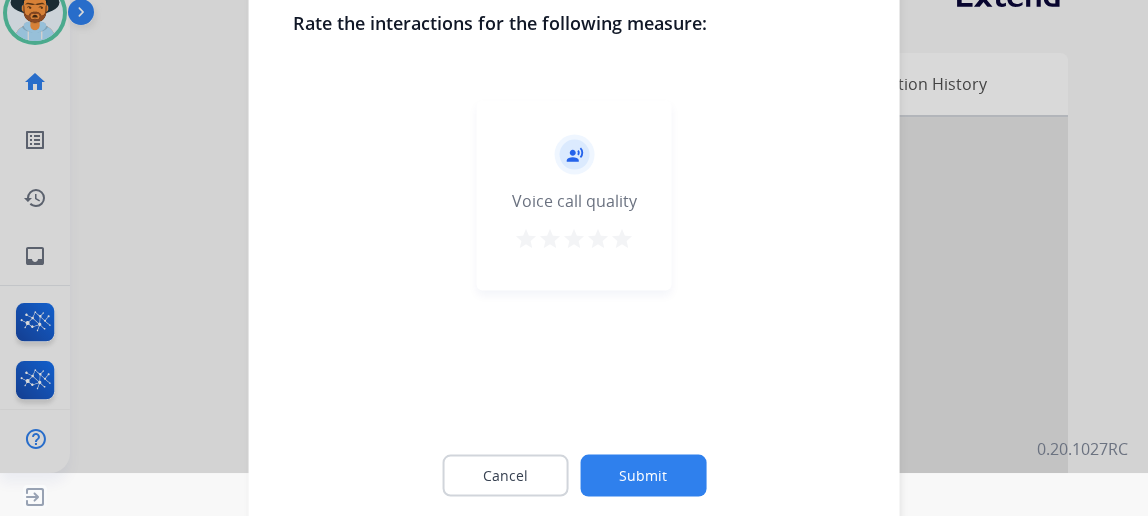 click on "Submit" 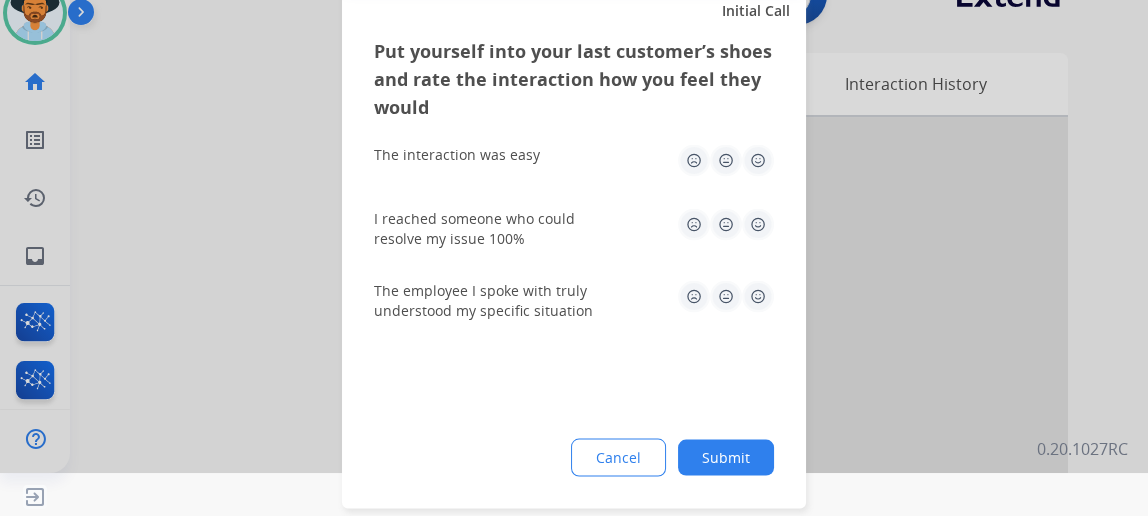 click on "Submit" 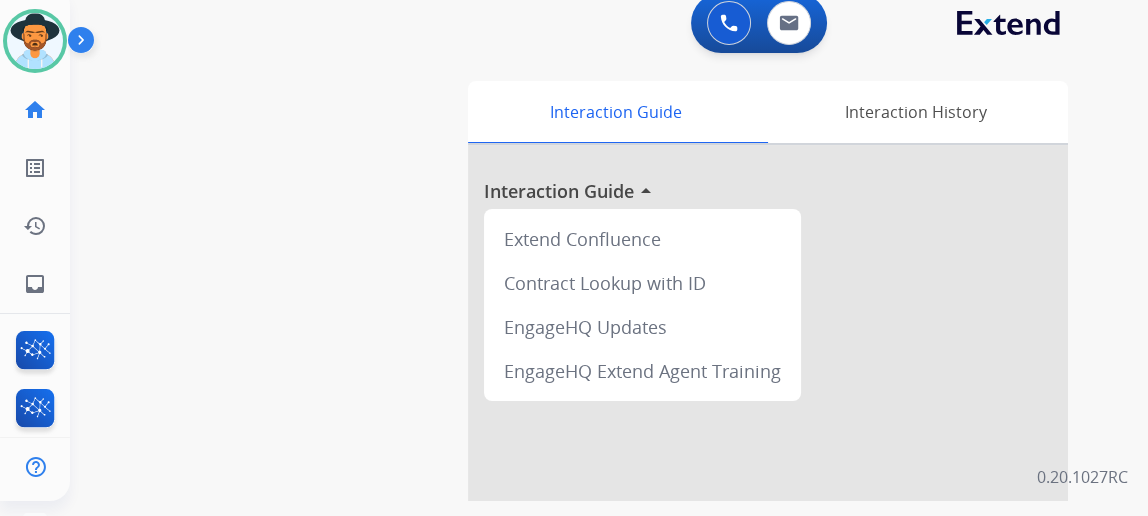 scroll, scrollTop: 0, scrollLeft: 0, axis: both 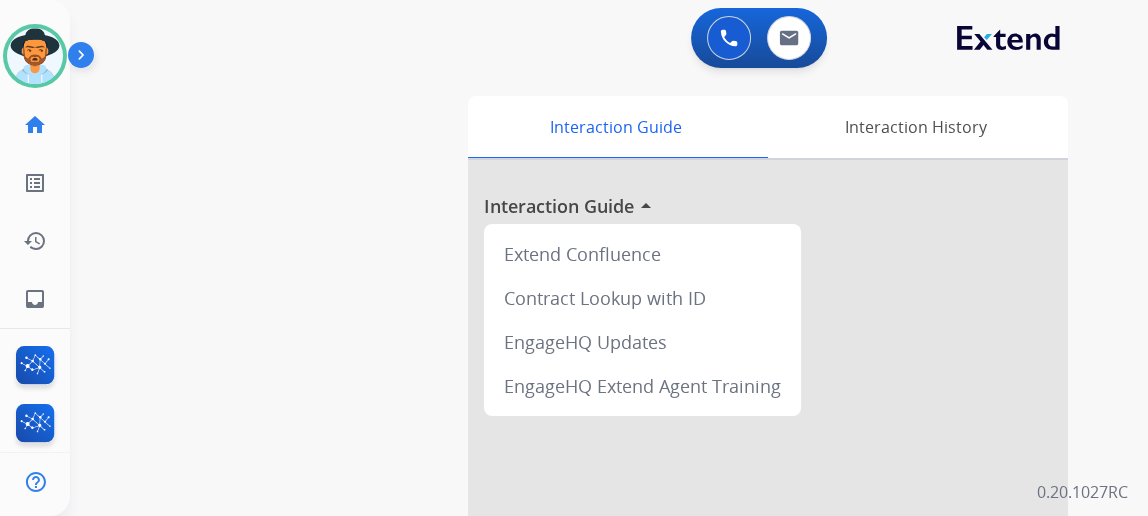 click on "swap_horiz Break voice bridge close_fullscreen Connect 3-Way Call merge_type Separate 3-Way Call  Interaction Guide   Interaction History  Interaction Guide arrow_drop_up  Extend Confluence   Contract Lookup with ID   EngageHQ Updates   EngageHQ Extend Agent Training" at bounding box center [585, 489] 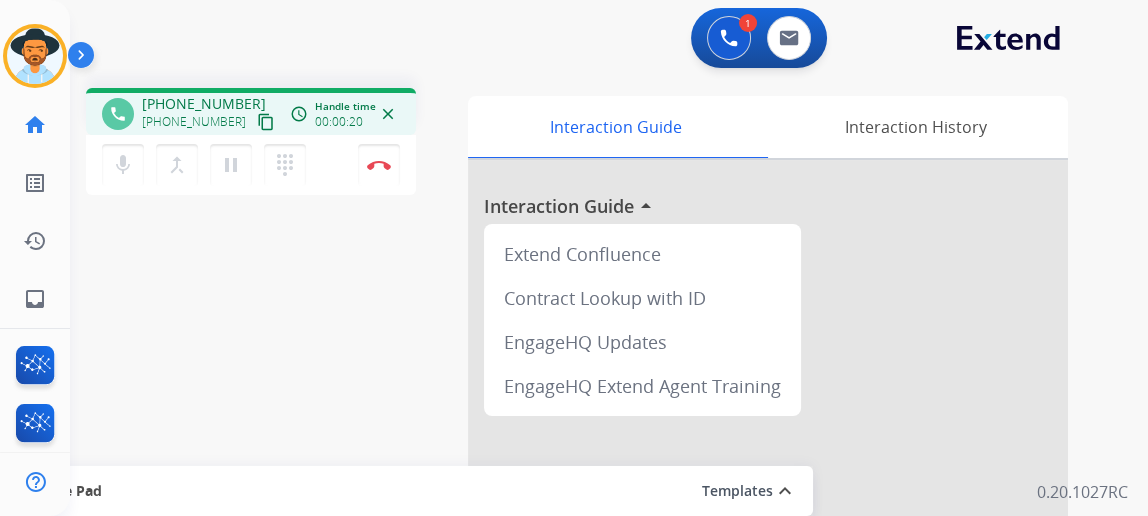 click on "content_copy" at bounding box center [266, 122] 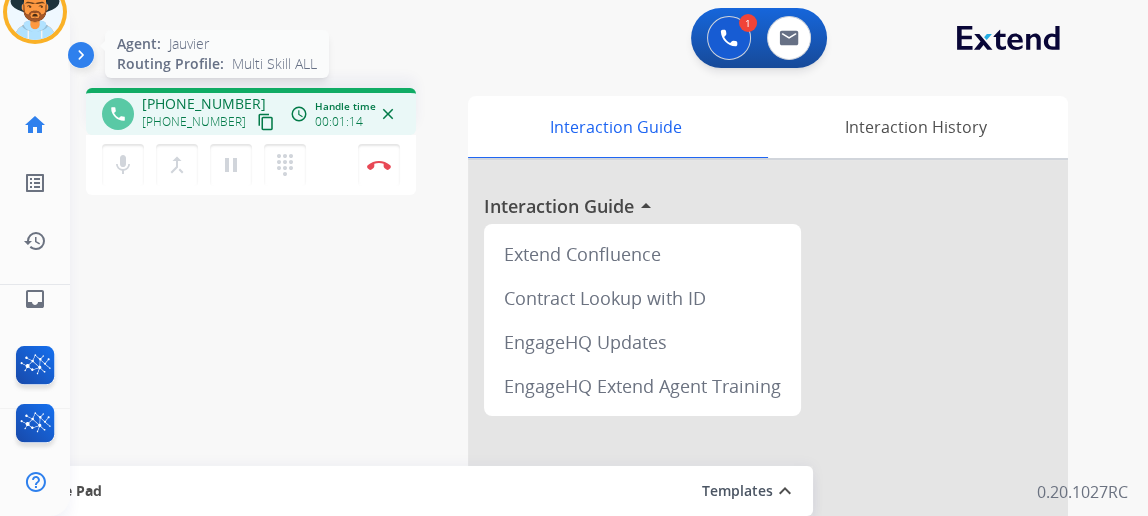 scroll, scrollTop: 69, scrollLeft: 0, axis: vertical 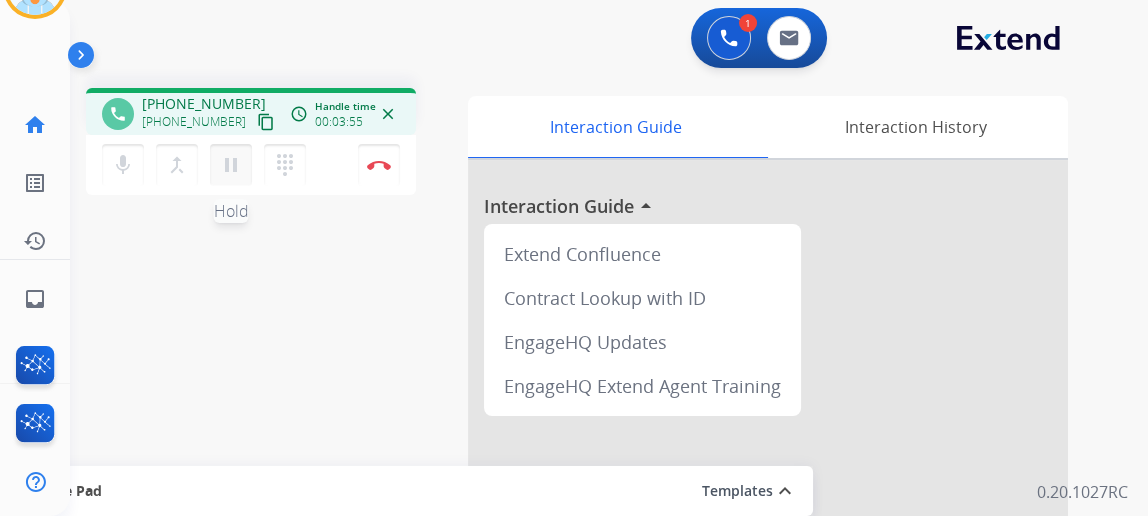 click on "pause" at bounding box center (231, 165) 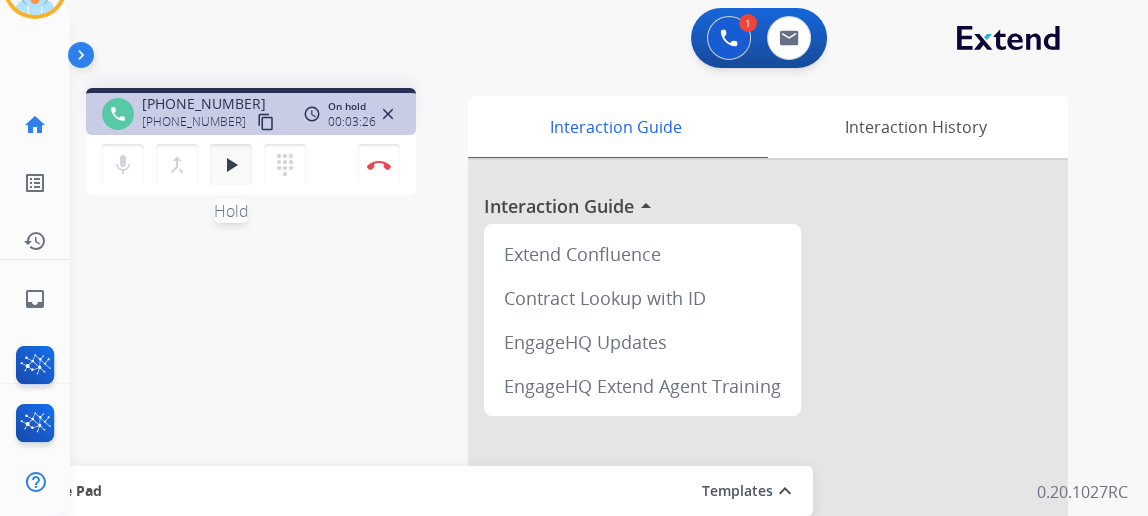 click on "play_arrow" at bounding box center [231, 165] 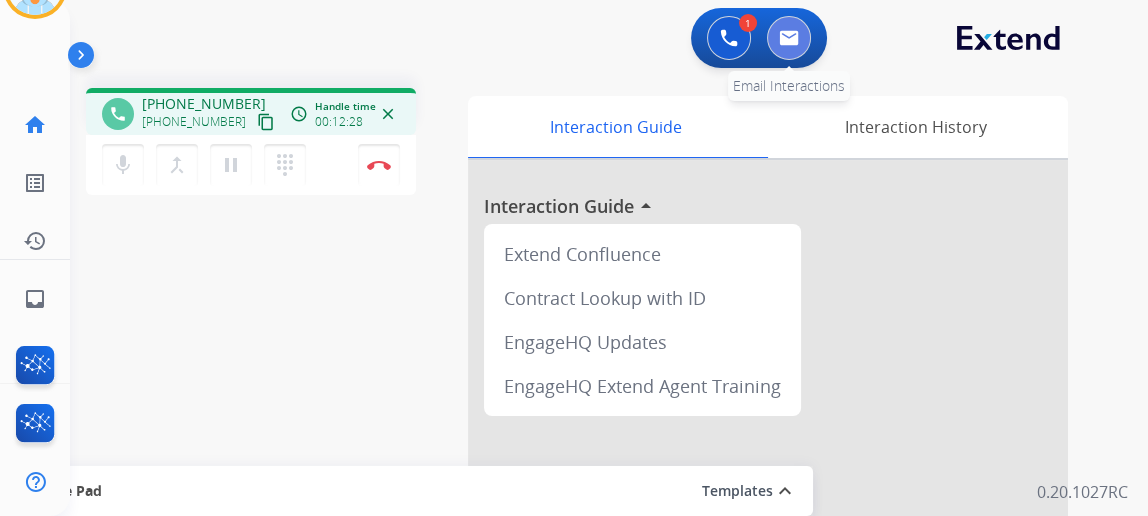 click at bounding box center [789, 38] 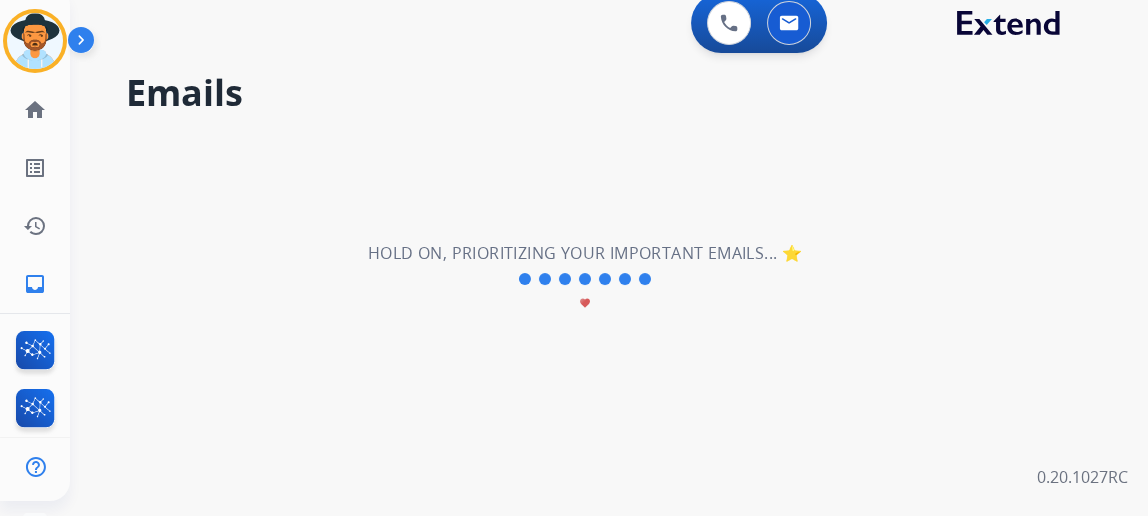 scroll, scrollTop: 0, scrollLeft: 0, axis: both 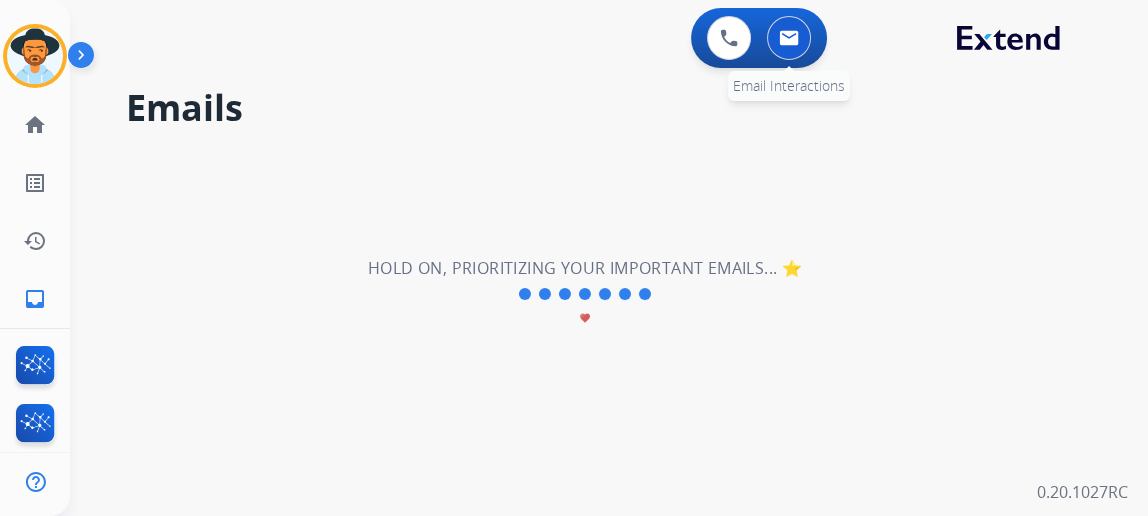 click at bounding box center [789, 38] 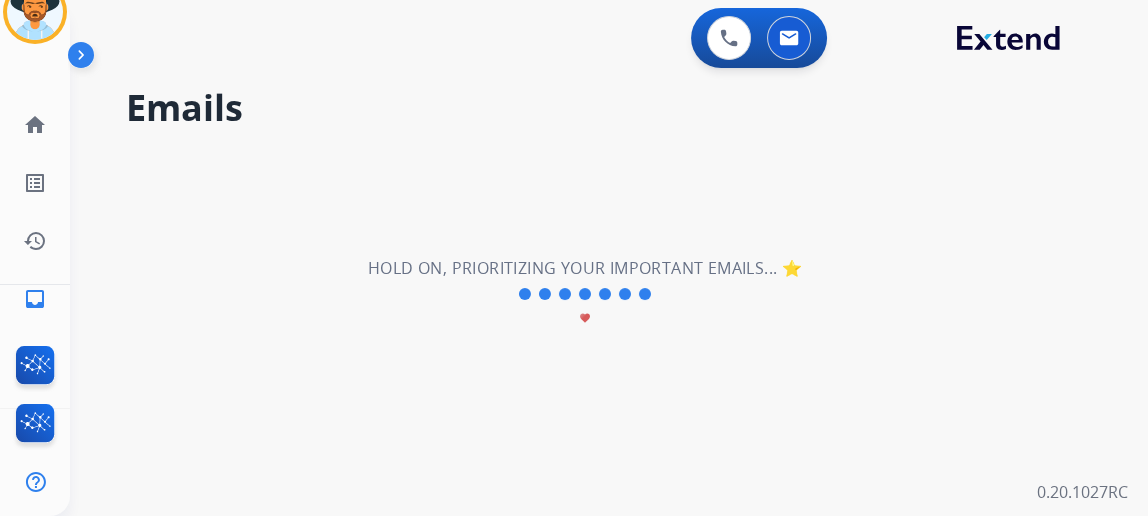 scroll, scrollTop: 69, scrollLeft: 0, axis: vertical 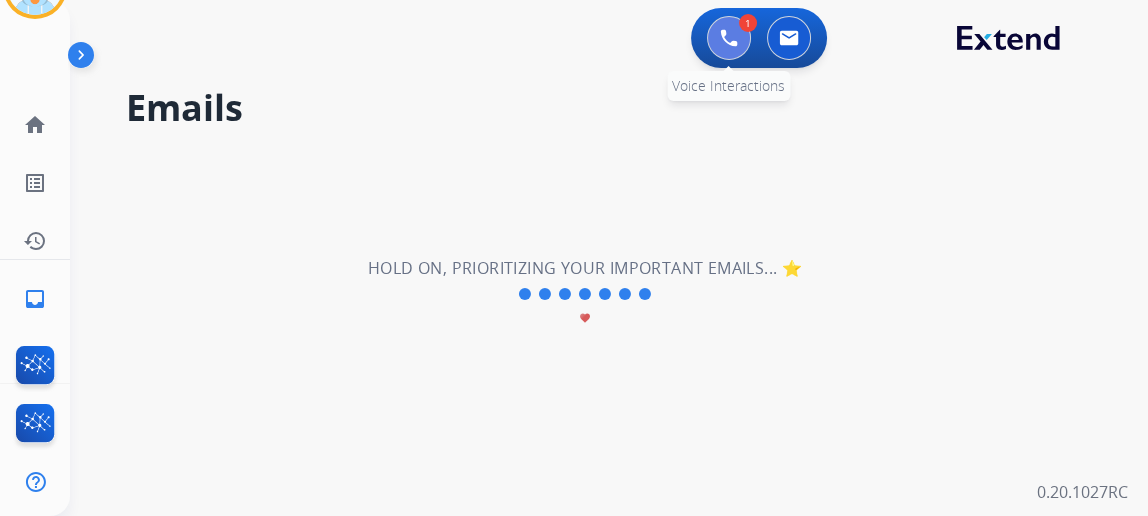 click at bounding box center (729, 38) 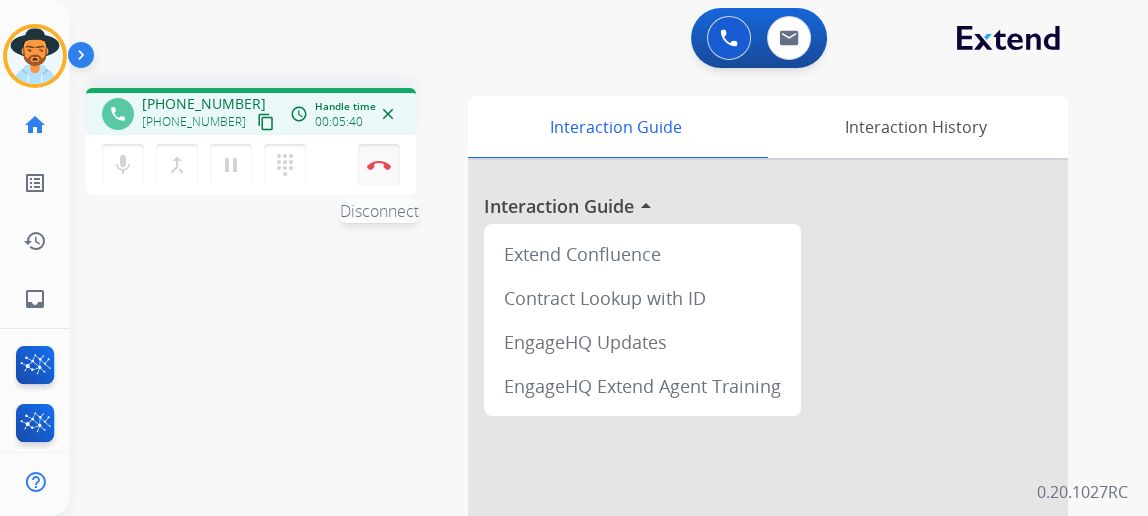 click on "Disconnect" at bounding box center [379, 165] 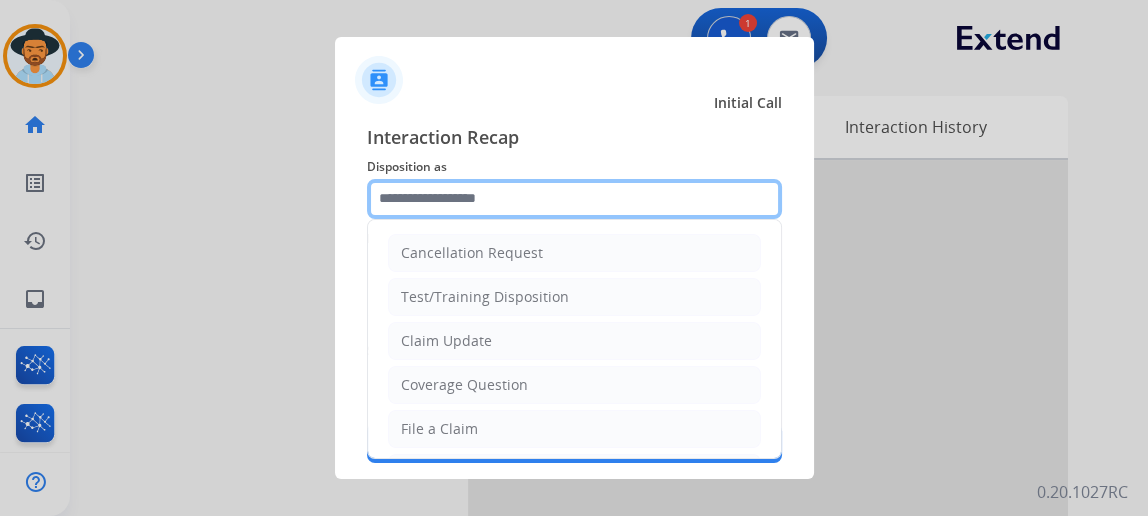 click 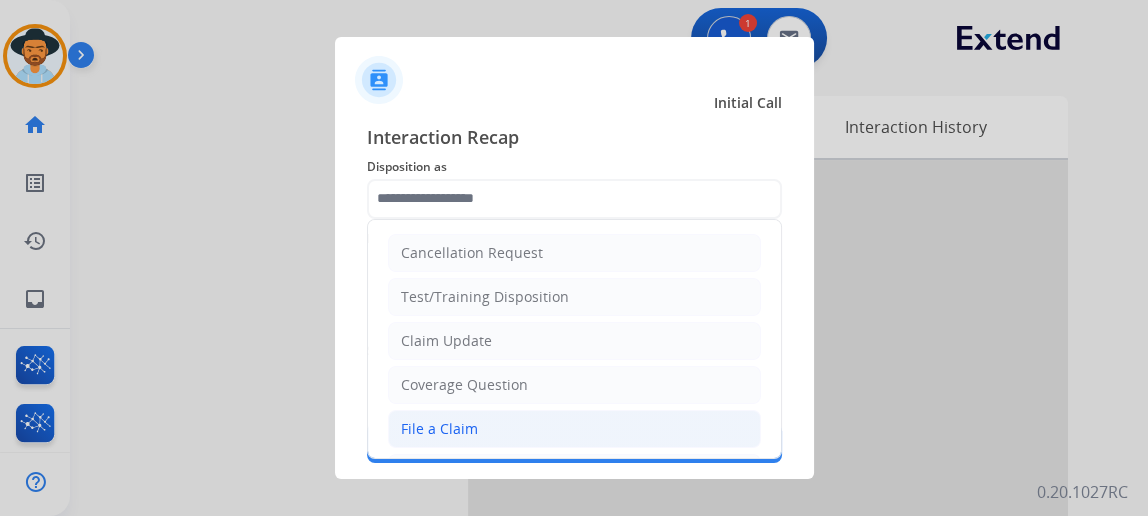 click on "File a Claim" 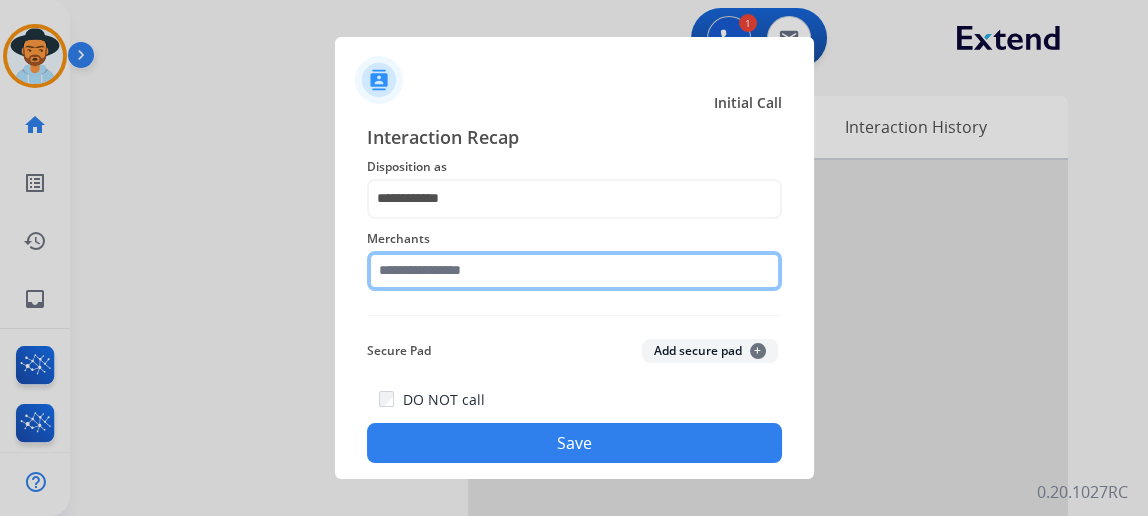 click 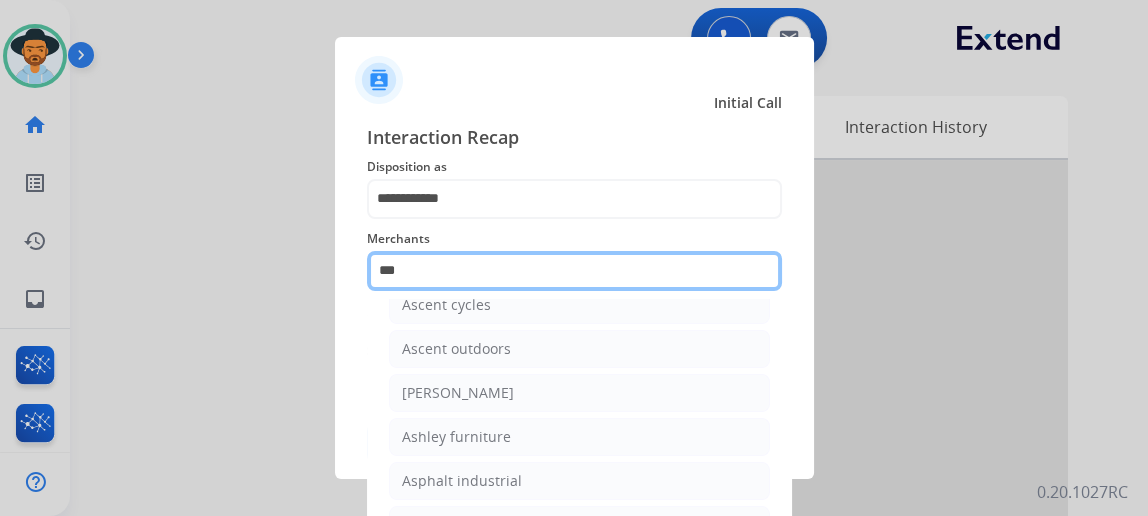 scroll, scrollTop: 26, scrollLeft: 0, axis: vertical 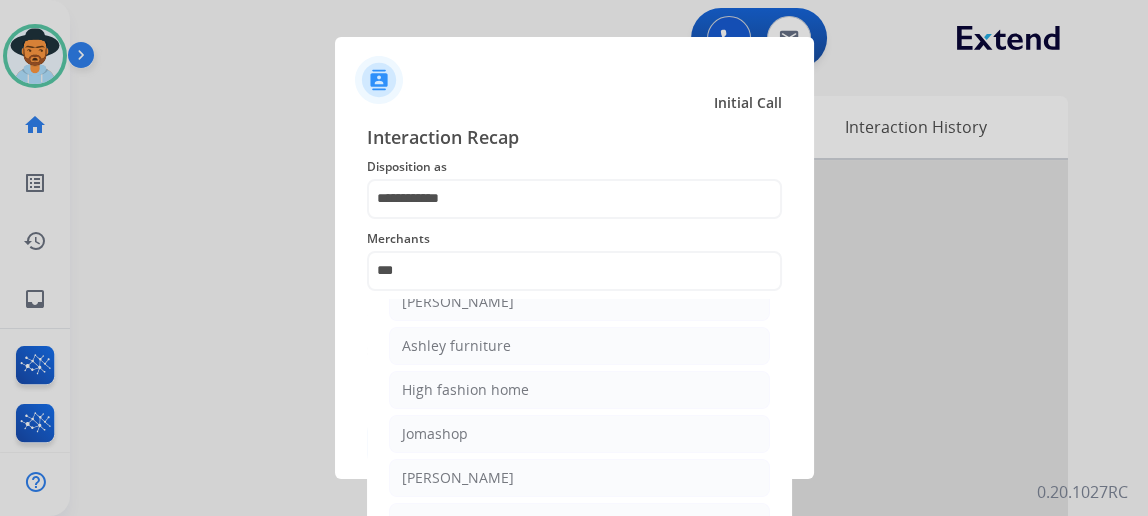 click on "[PERSON_NAME]" 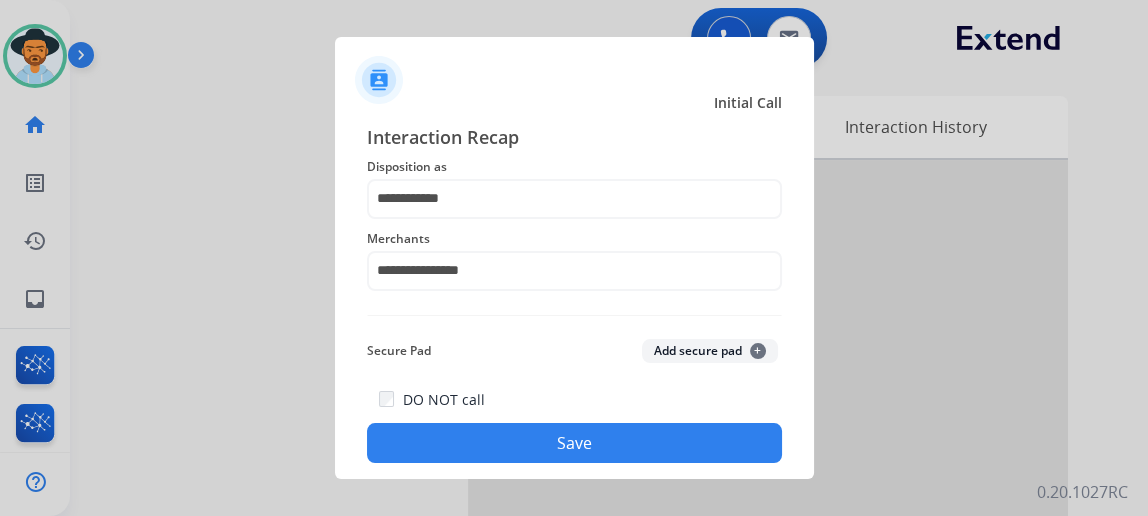 click on "Save" 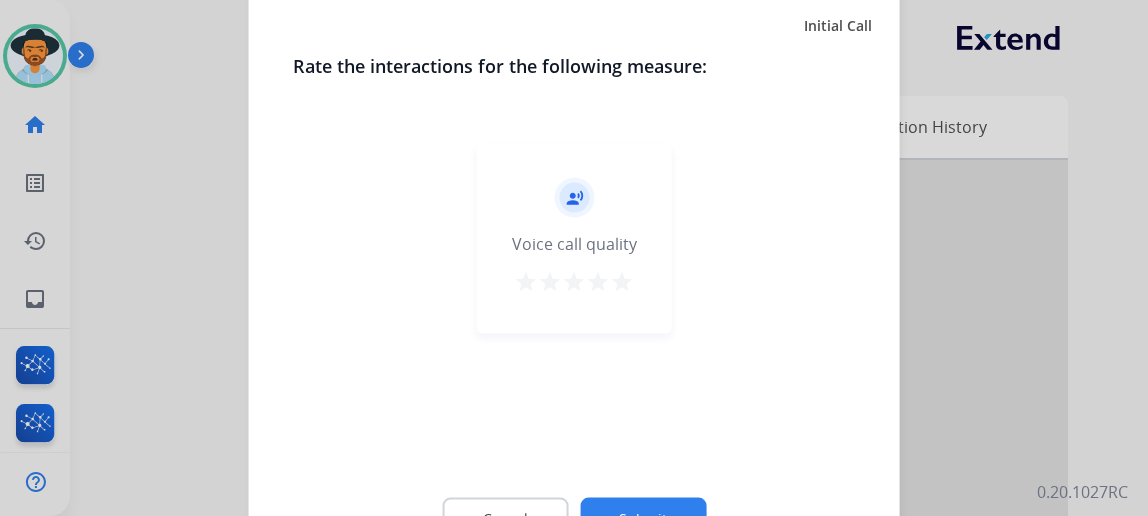 click on "Submit" 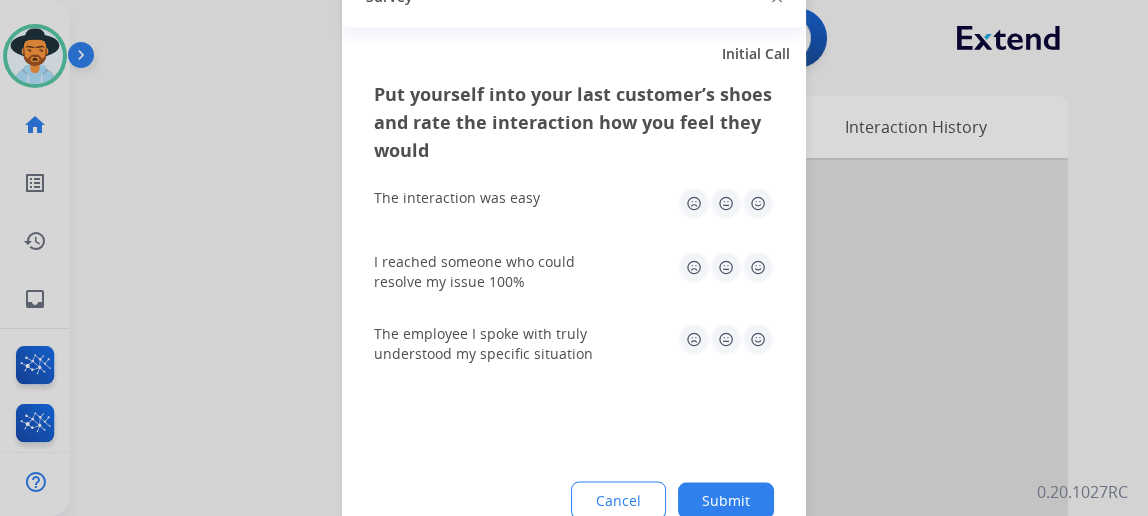 click on "Submit" 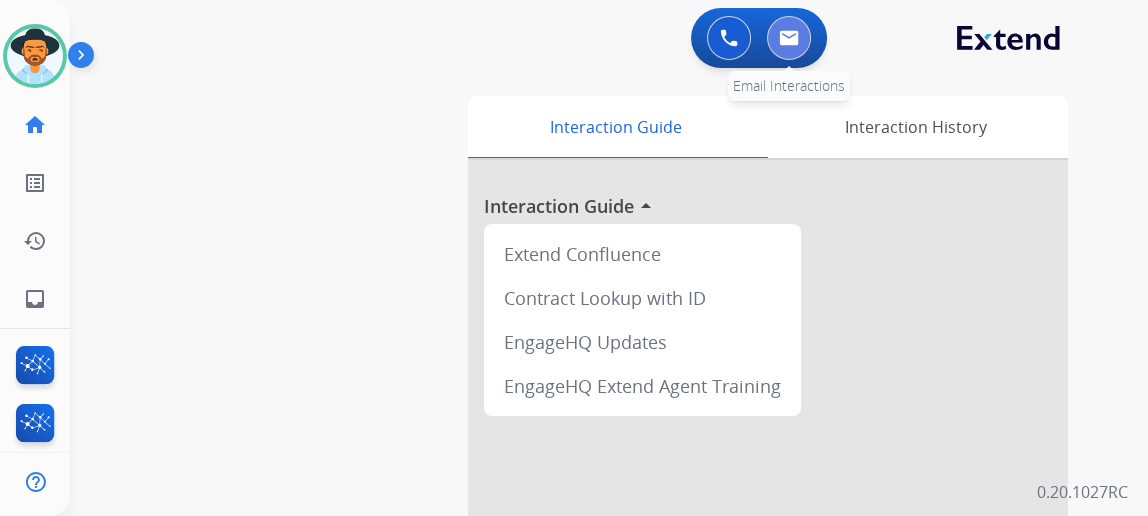 click at bounding box center (789, 38) 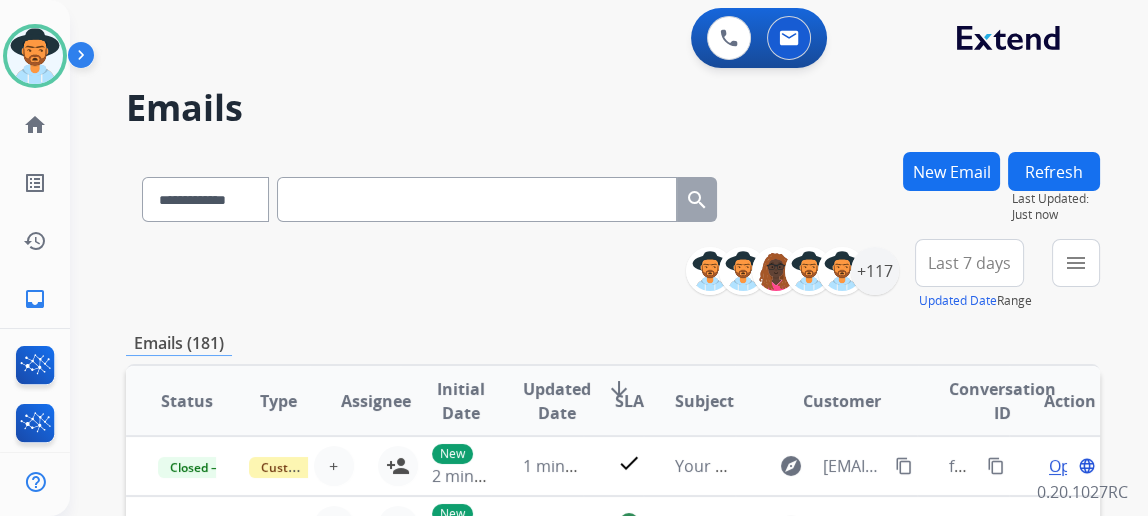 scroll, scrollTop: 1, scrollLeft: 0, axis: vertical 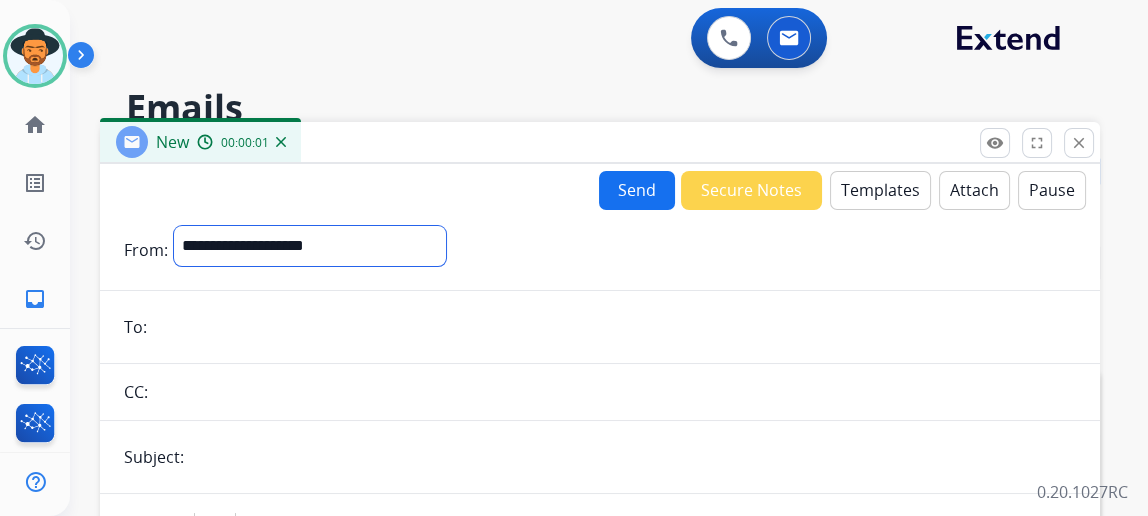 click on "**********" at bounding box center (310, 246) 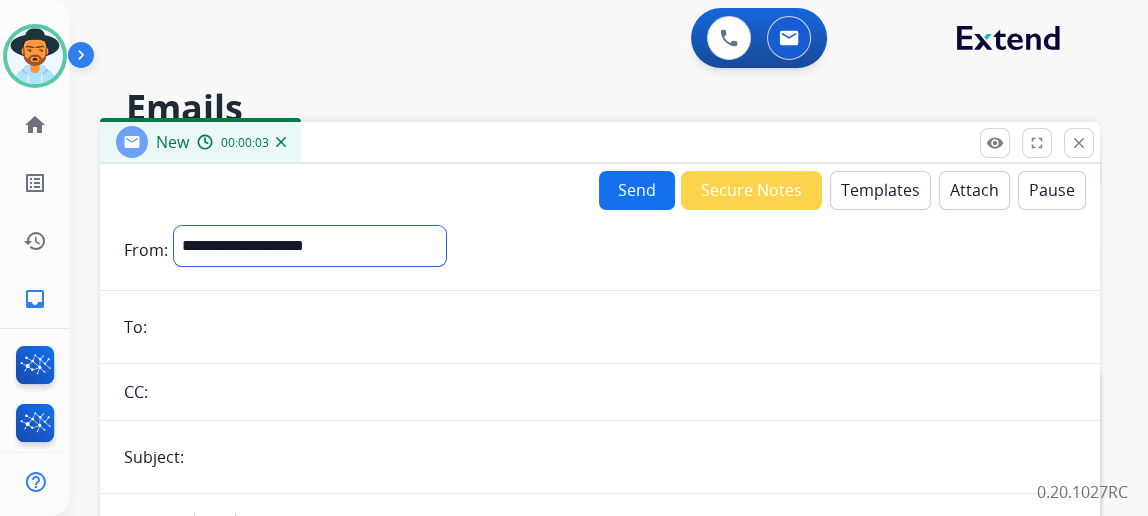 select on "**********" 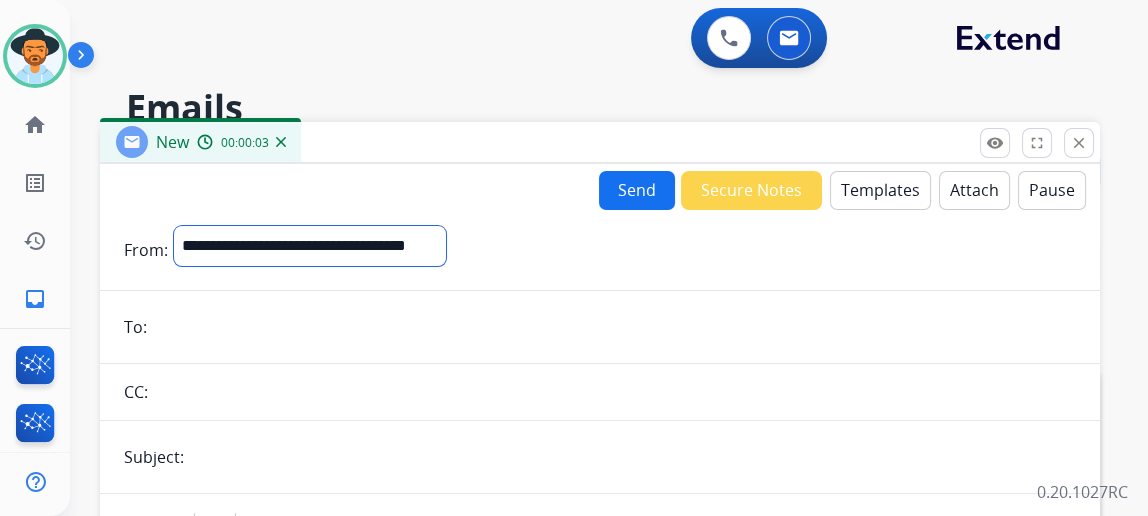 click on "**********" at bounding box center (310, 246) 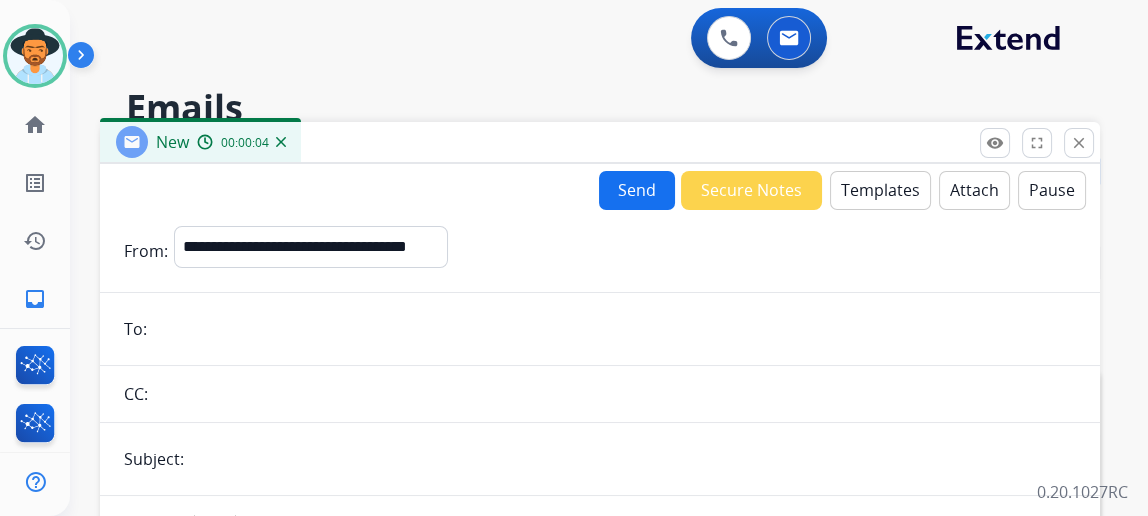 paste on "**********" 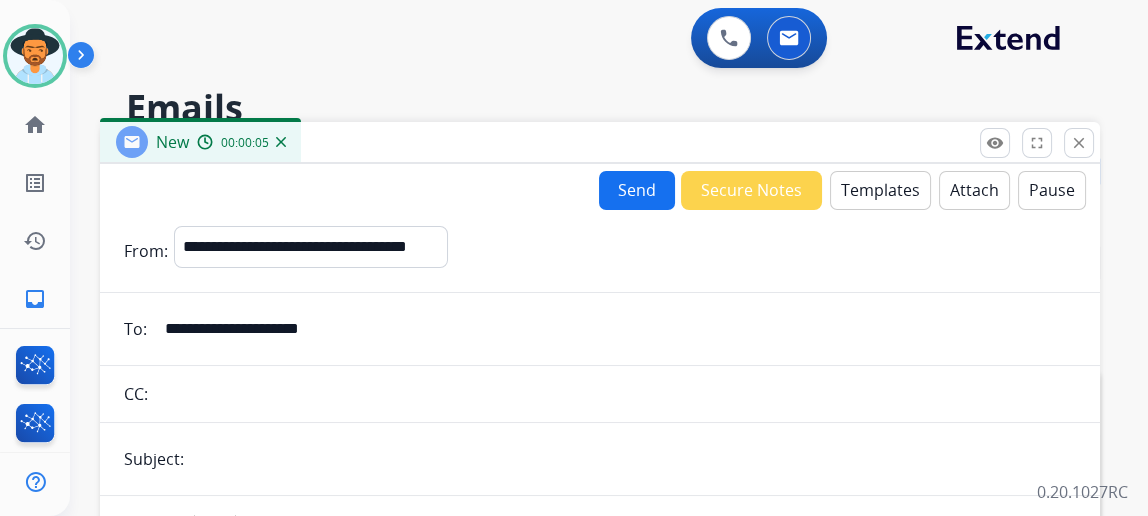 type on "**********" 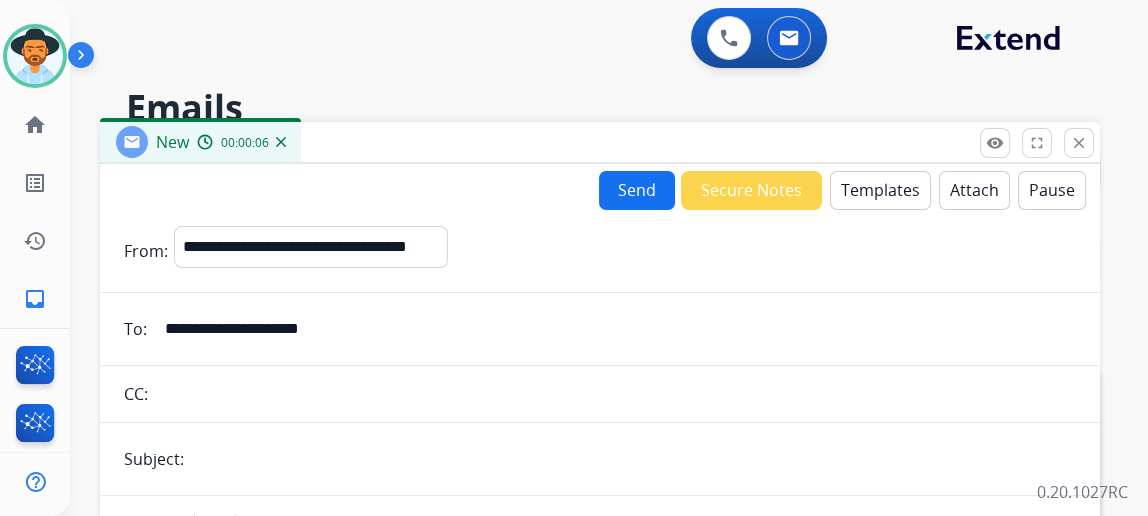 type on "**********" 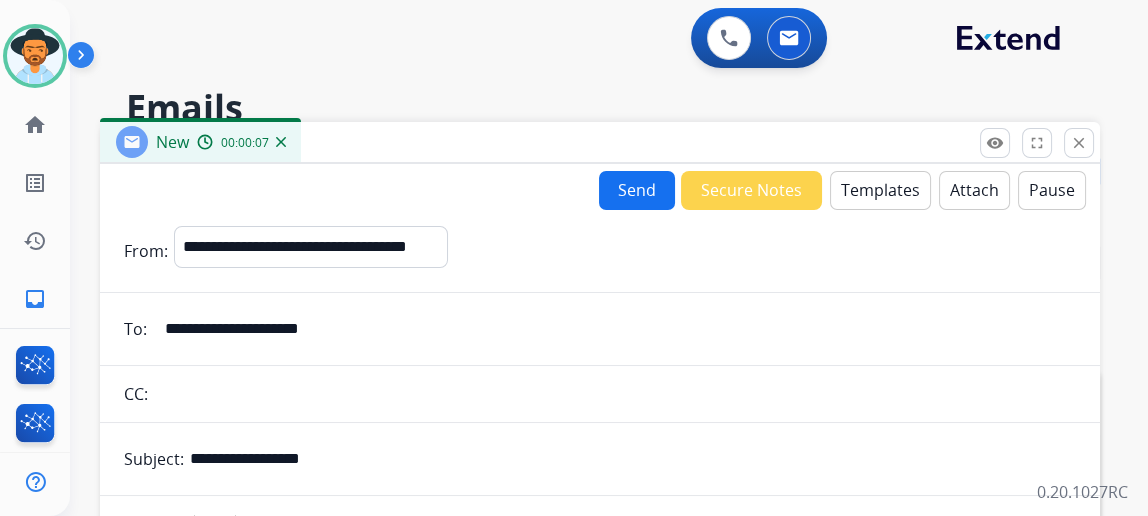 click on "Templates" at bounding box center [880, 190] 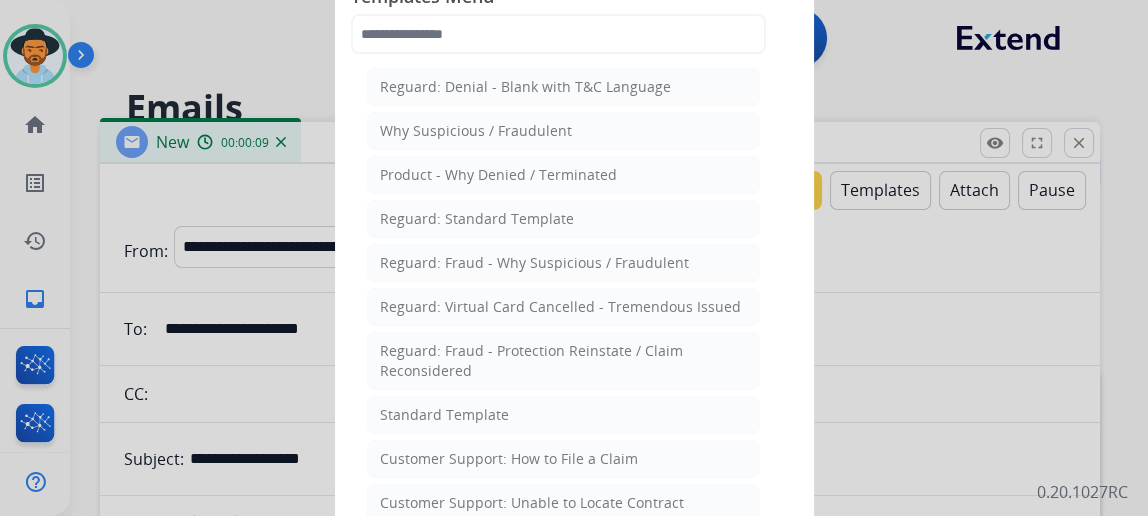 scroll, scrollTop: 43, scrollLeft: 0, axis: vertical 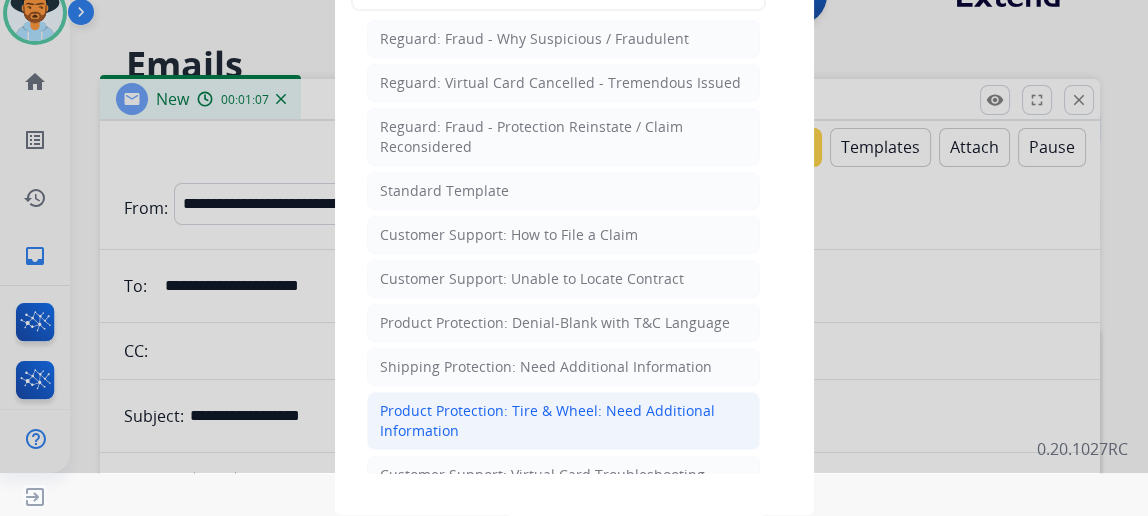 click on "Product Protection: Tire & Wheel: Need Additional Information" 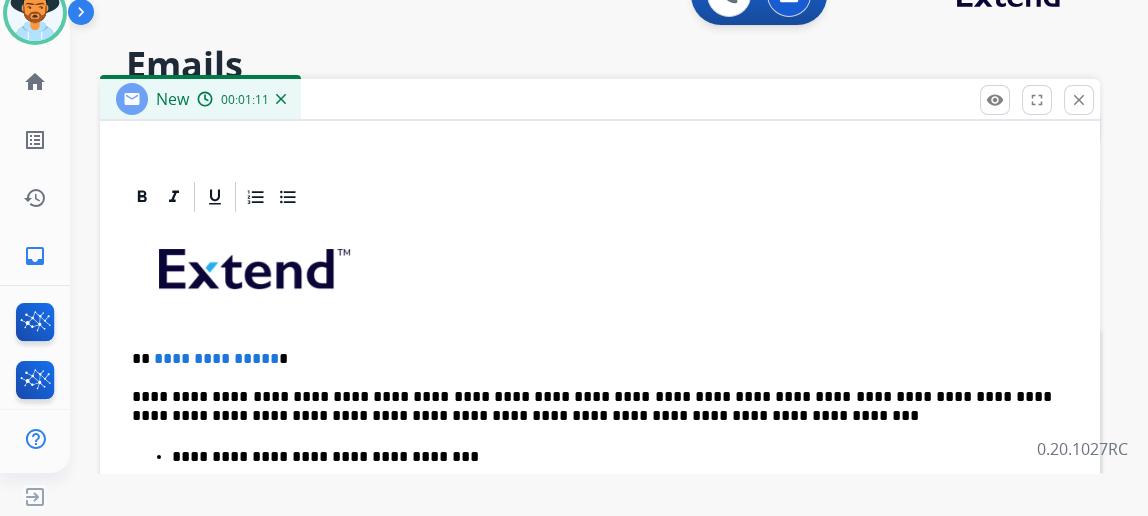 scroll, scrollTop: 424, scrollLeft: 0, axis: vertical 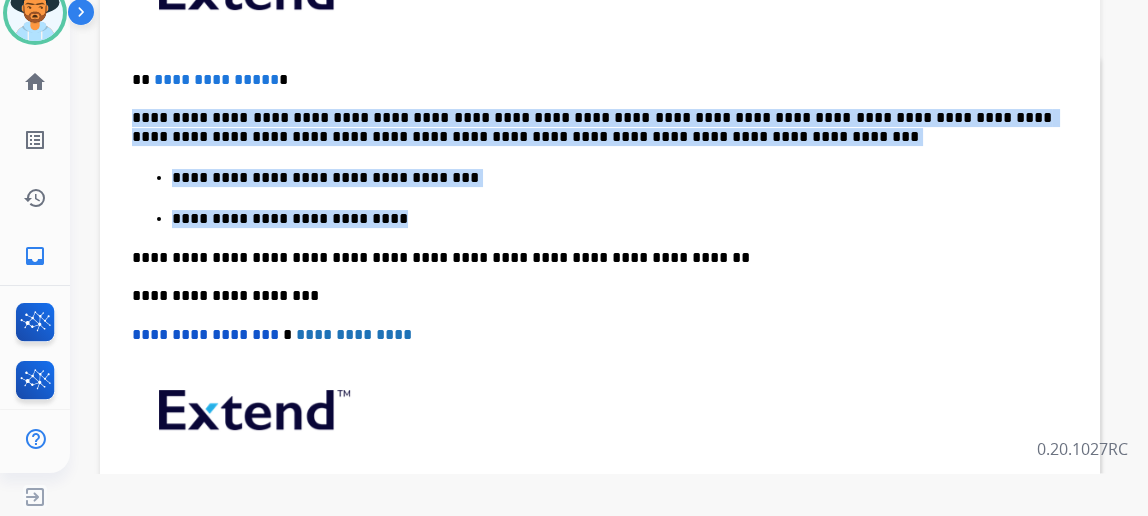 drag, startPoint x: 414, startPoint y: 211, endPoint x: 104, endPoint y: 96, distance: 330.6433 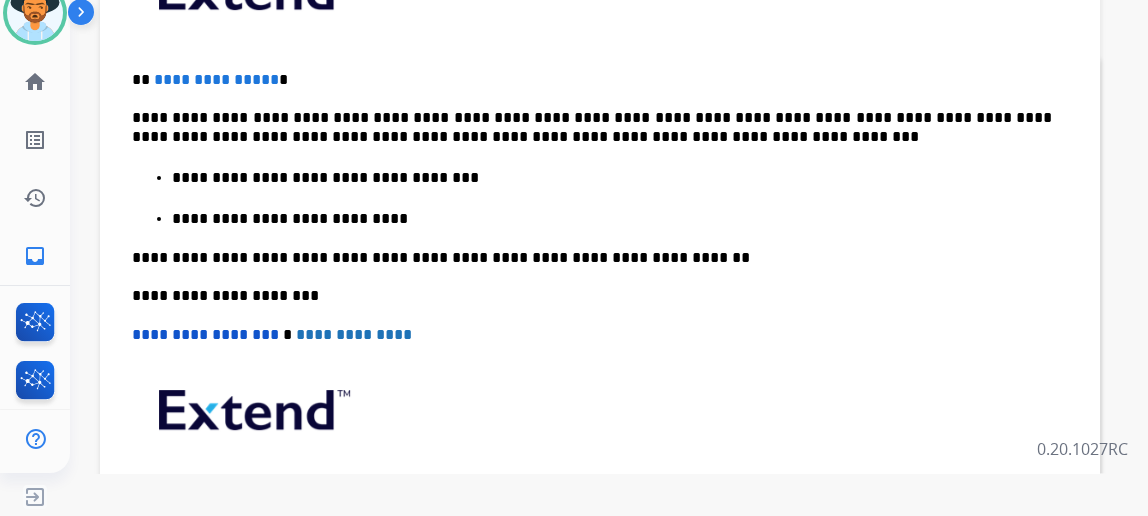 drag, startPoint x: 423, startPoint y: 429, endPoint x: 21, endPoint y: 9, distance: 581.3811 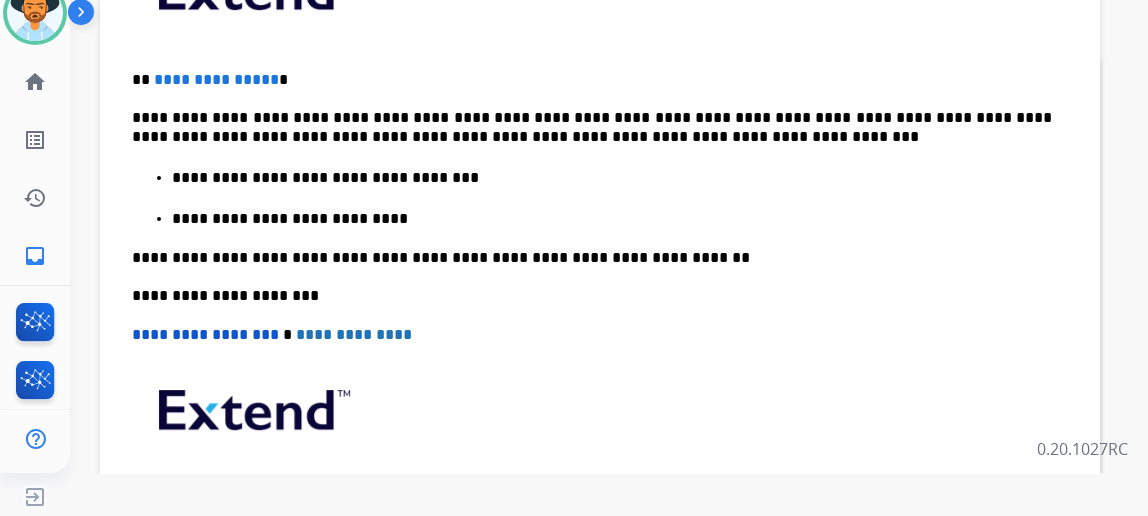 scroll, scrollTop: 0, scrollLeft: 0, axis: both 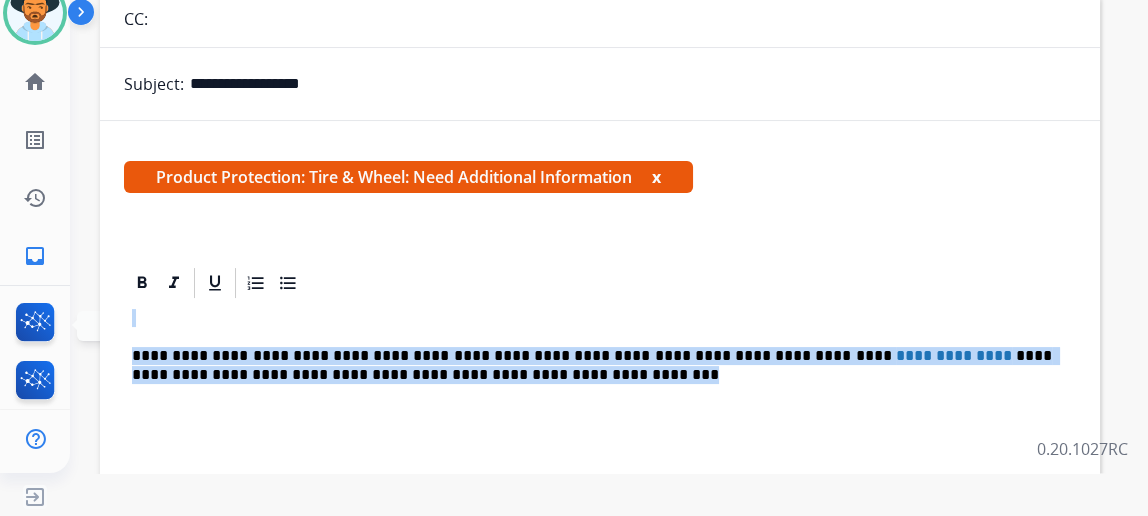 drag, startPoint x: 483, startPoint y: 387, endPoint x: -74, endPoint y: 156, distance: 603.00085 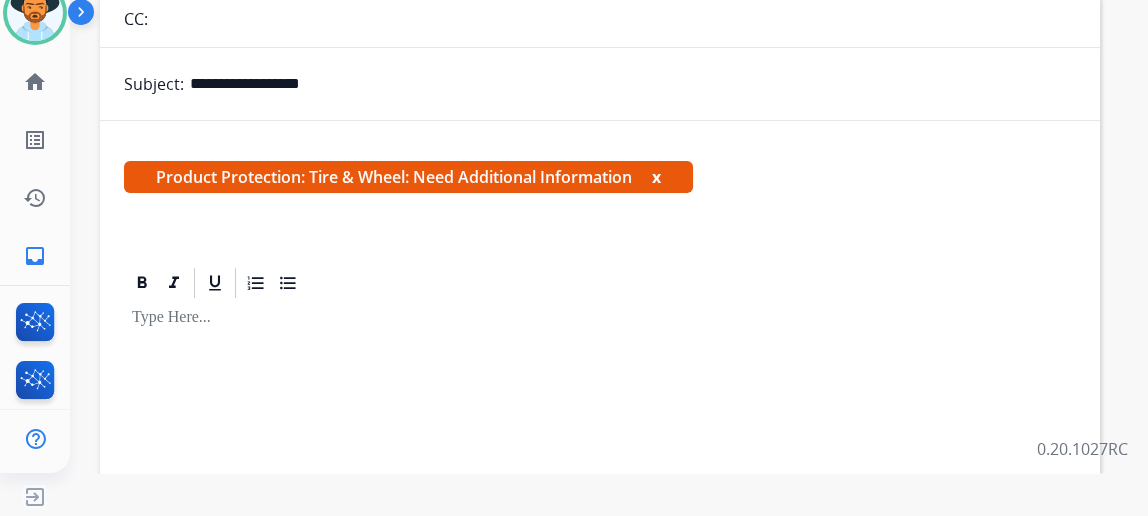 click on "Product Protection: Tire & Wheel: Need Additional Information   x" at bounding box center (408, 177) 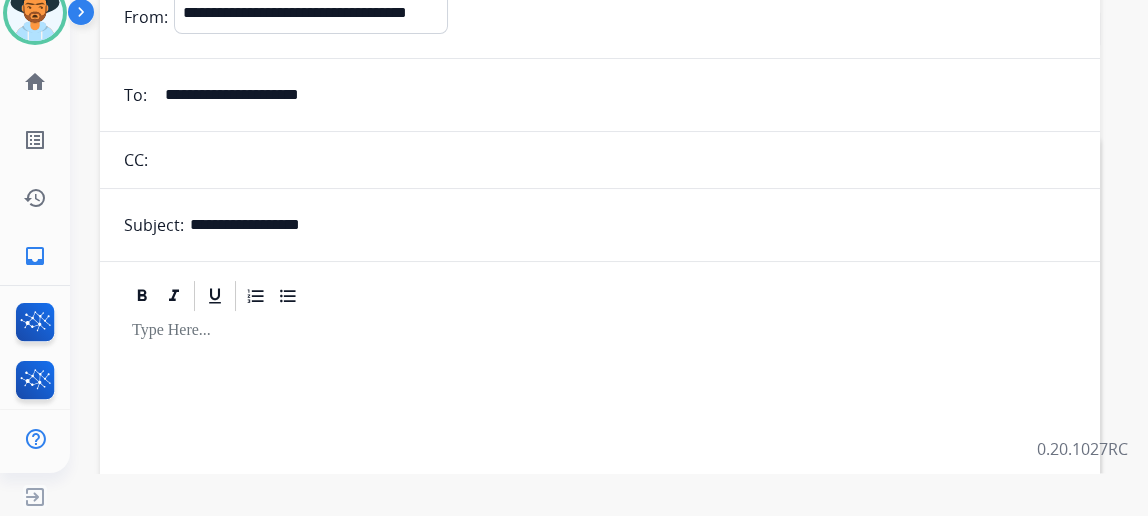 scroll, scrollTop: 0, scrollLeft: 0, axis: both 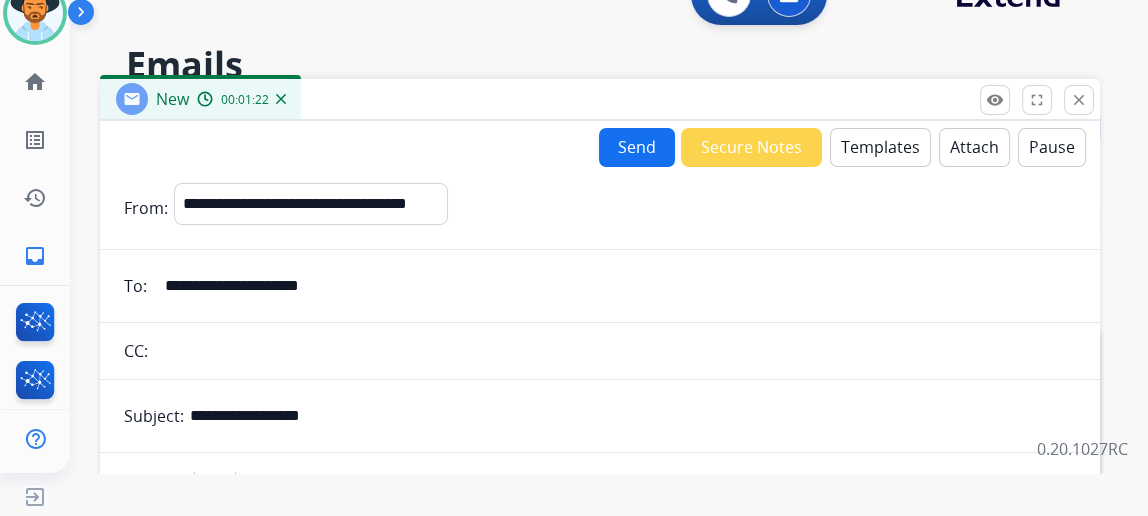 click on "Templates" at bounding box center [880, 147] 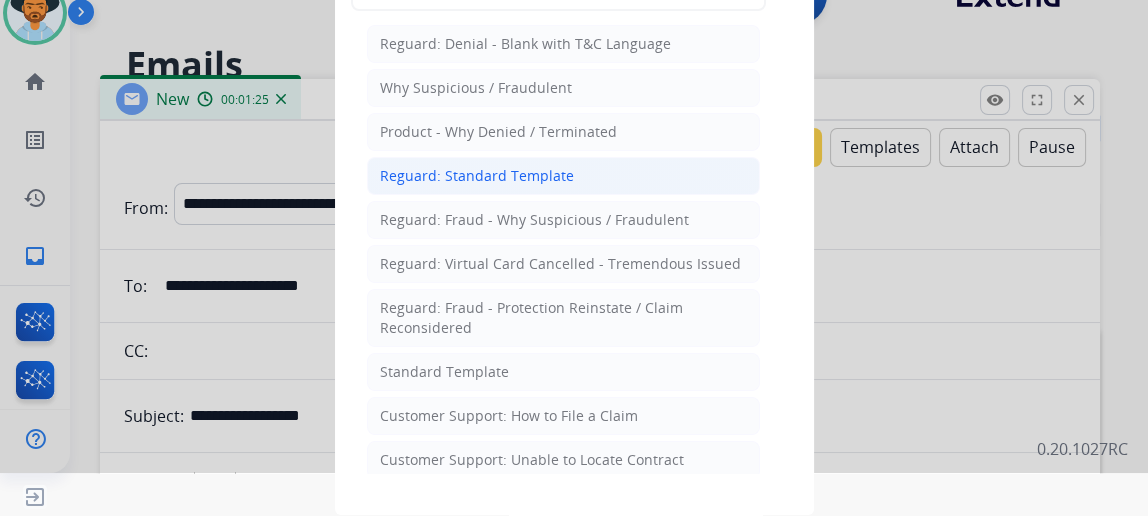 click on "Reguard: Standard Template" 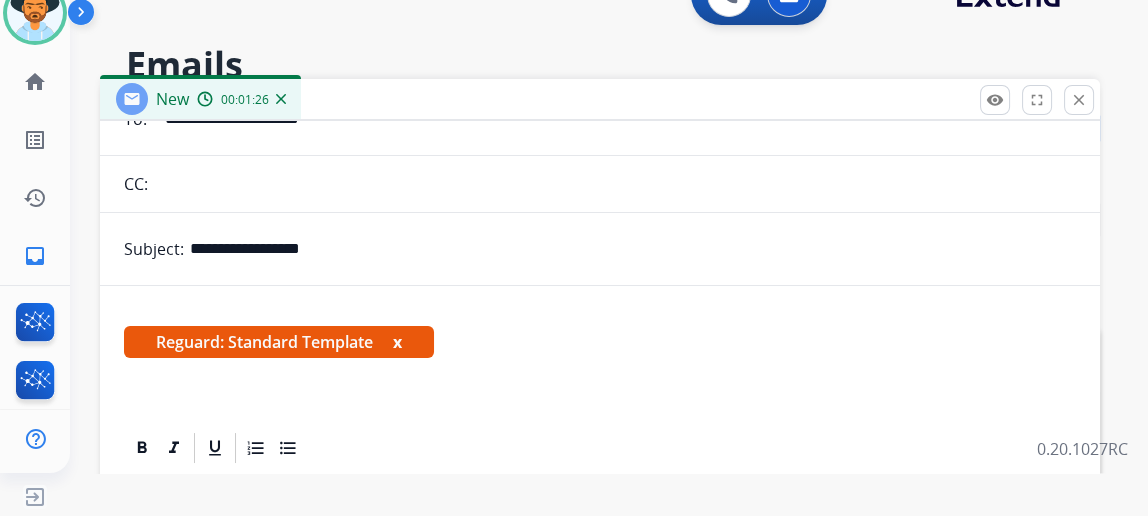 scroll, scrollTop: 167, scrollLeft: 0, axis: vertical 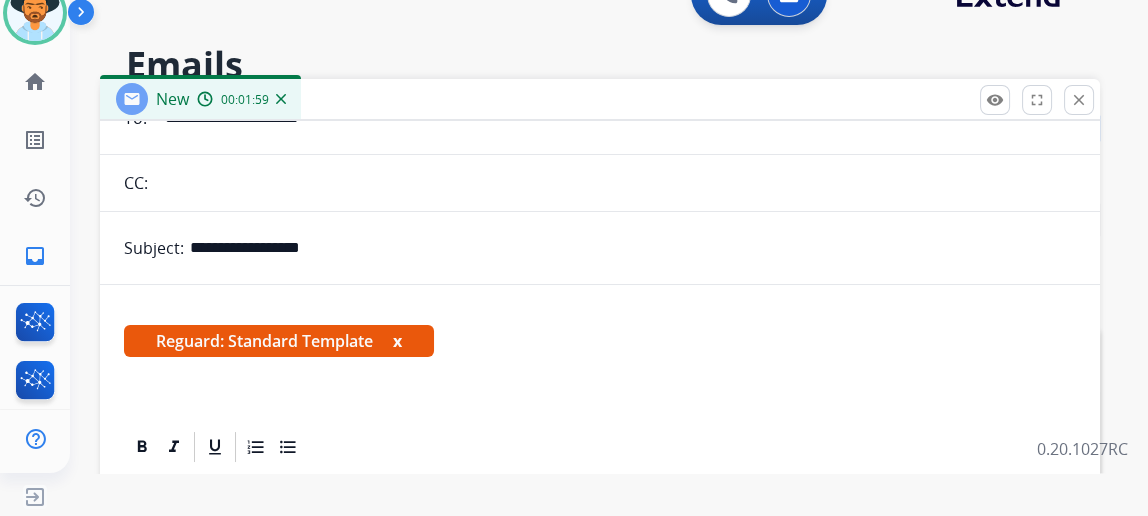 click on "x" at bounding box center [397, 341] 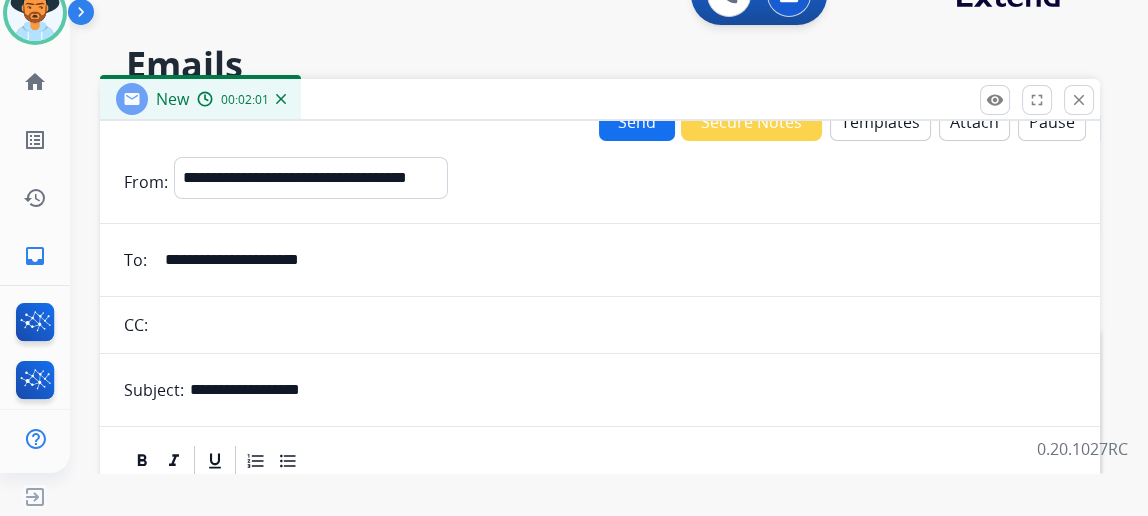 scroll, scrollTop: 39, scrollLeft: 0, axis: vertical 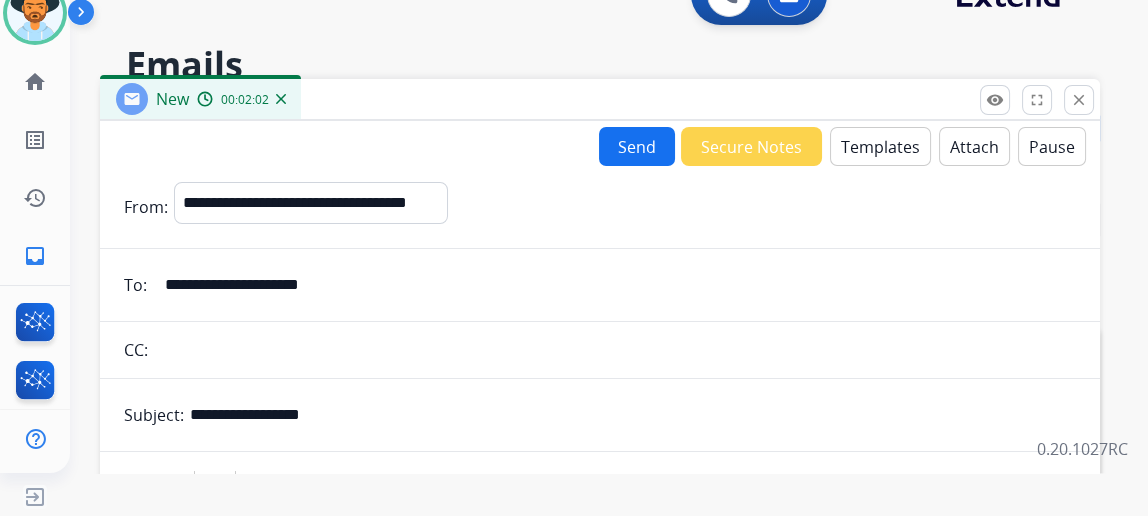 click on "Templates" at bounding box center (880, 146) 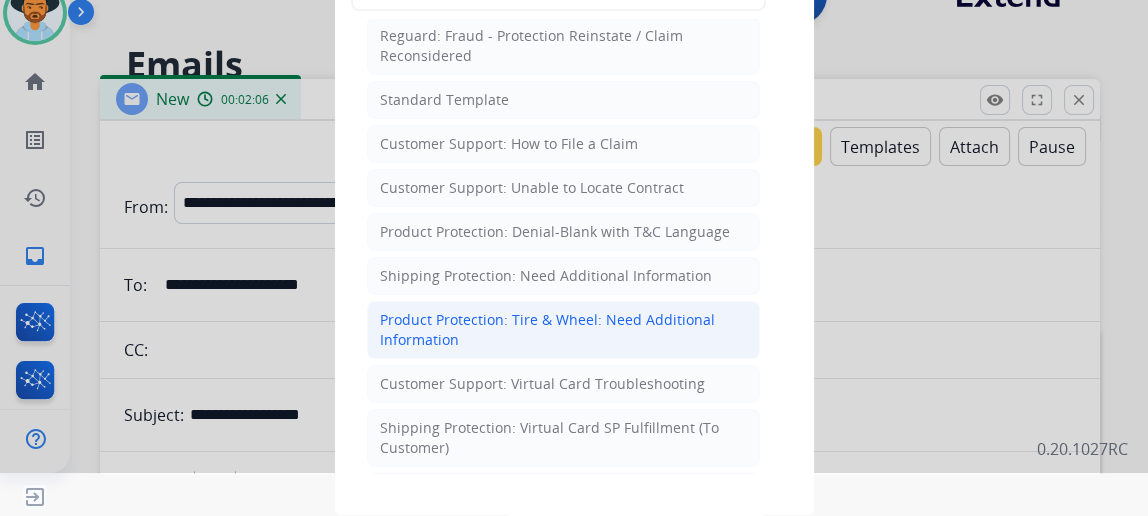 scroll, scrollTop: 0, scrollLeft: 0, axis: both 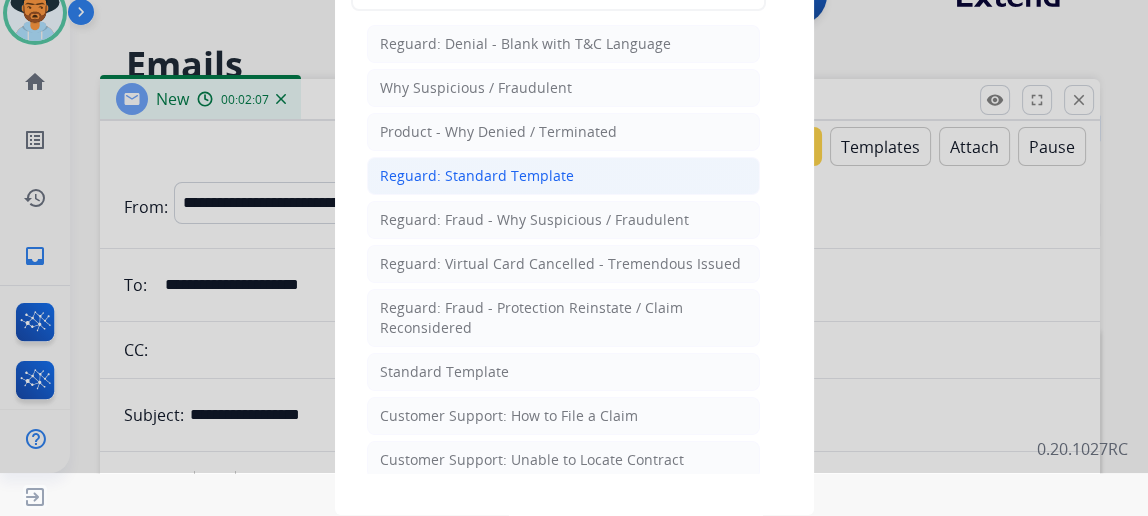 click on "Reguard: Standard Template" 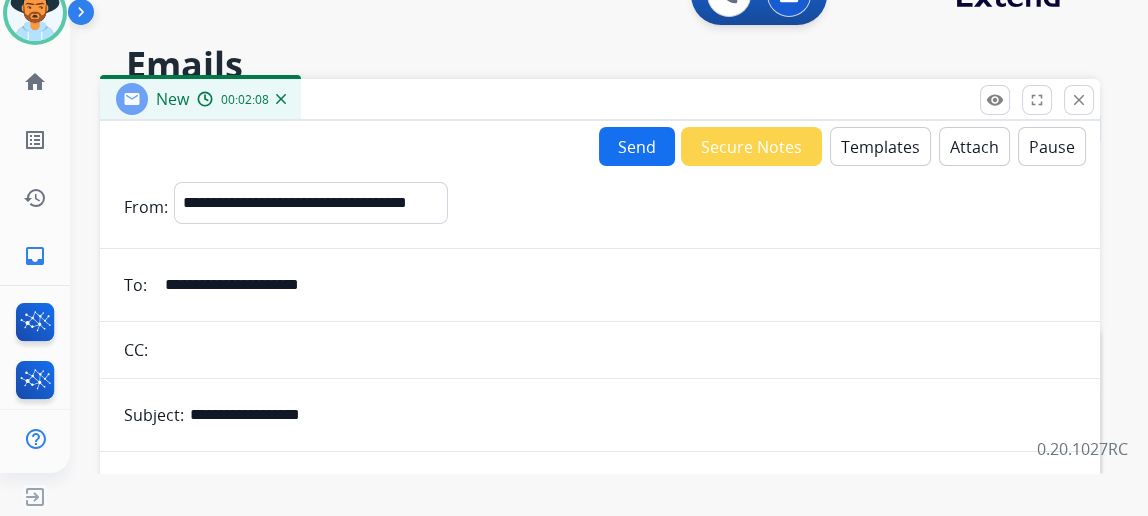 scroll, scrollTop: 167, scrollLeft: 0, axis: vertical 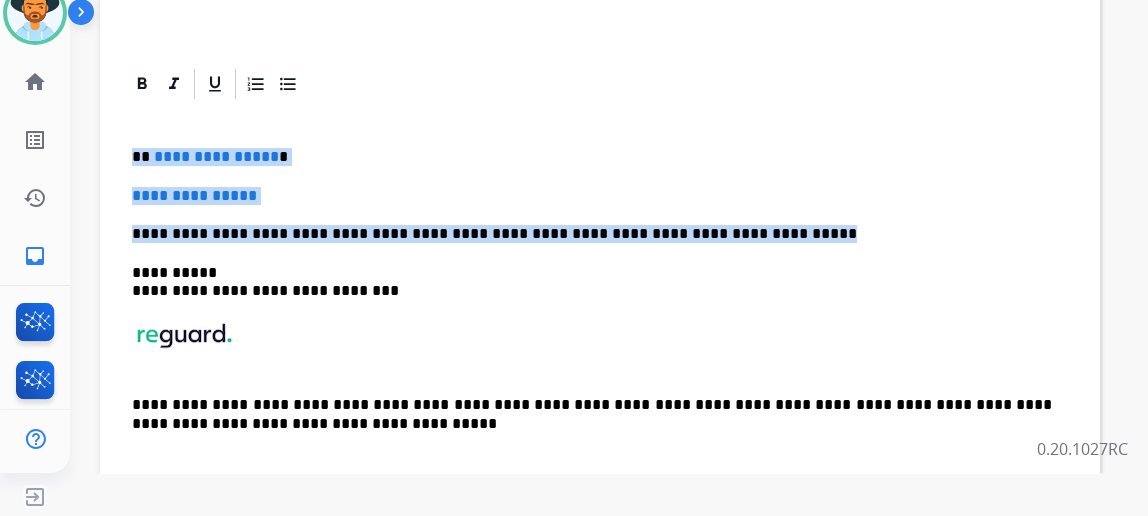 drag, startPoint x: 743, startPoint y: 228, endPoint x: 136, endPoint y: 141, distance: 613.20306 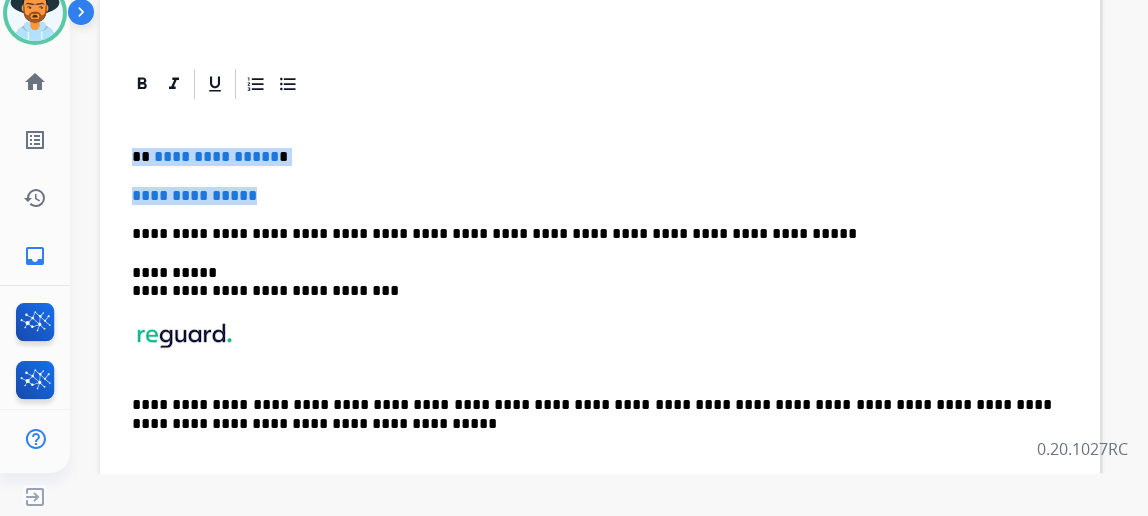 drag, startPoint x: 355, startPoint y: 181, endPoint x: 126, endPoint y: 148, distance: 231.36551 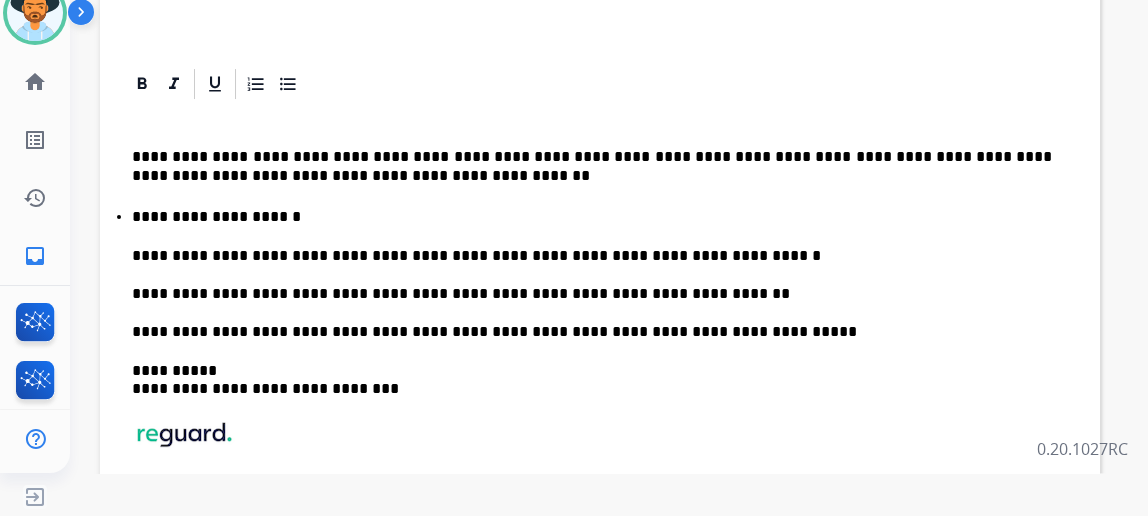 click on "**********" at bounding box center (600, 348) 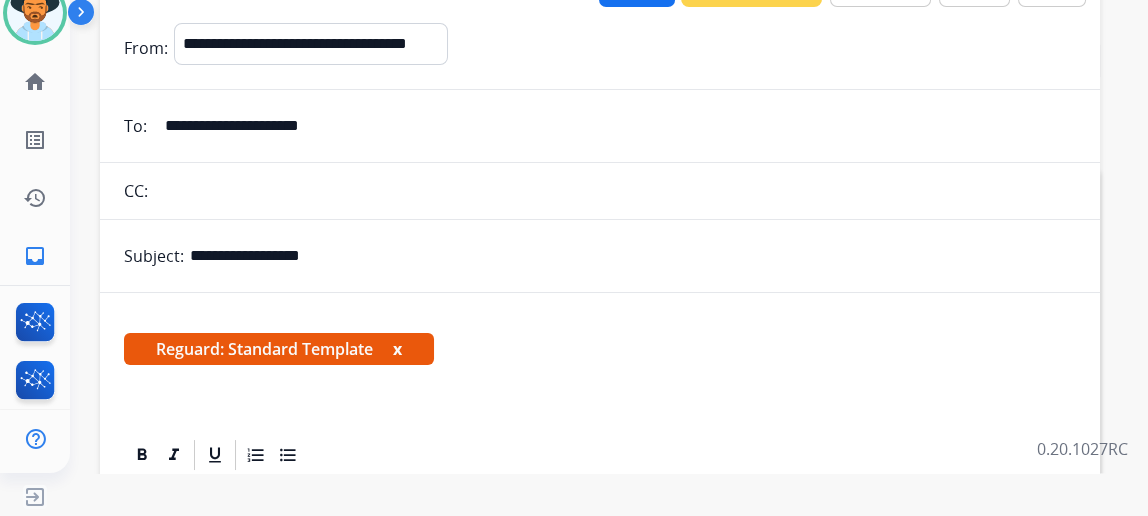 scroll, scrollTop: 0, scrollLeft: 0, axis: both 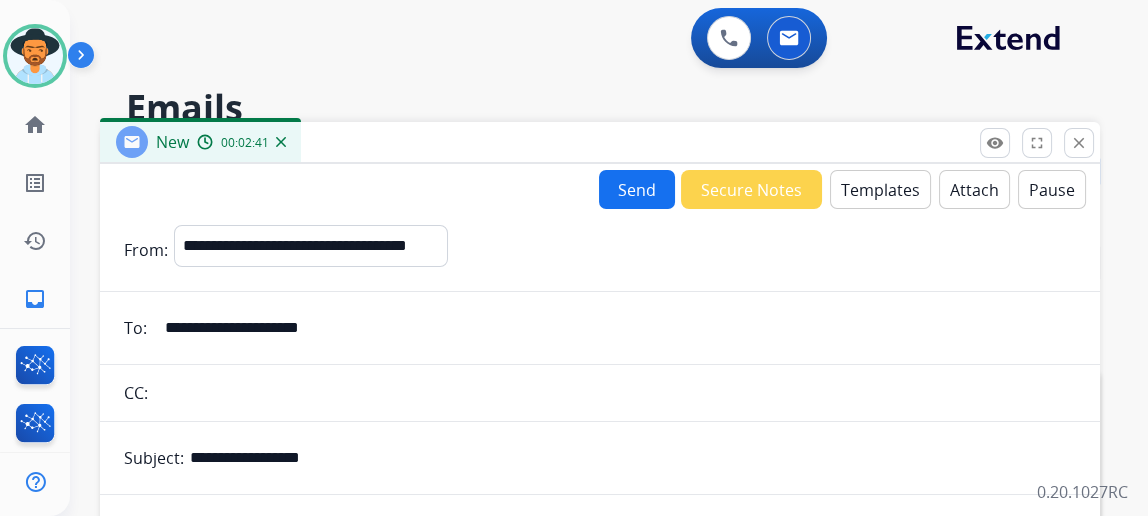 click on "Send" at bounding box center [637, 189] 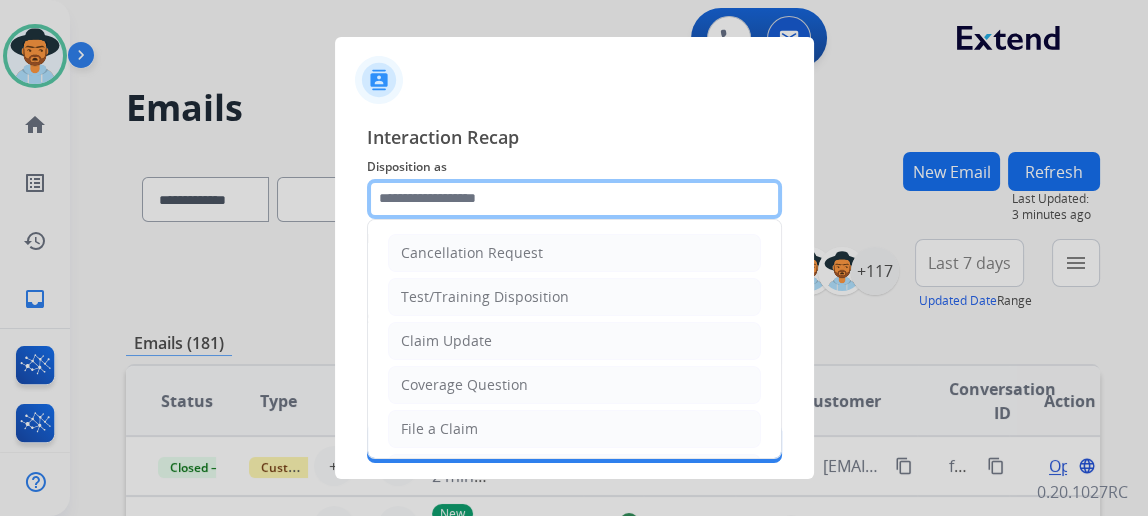 click 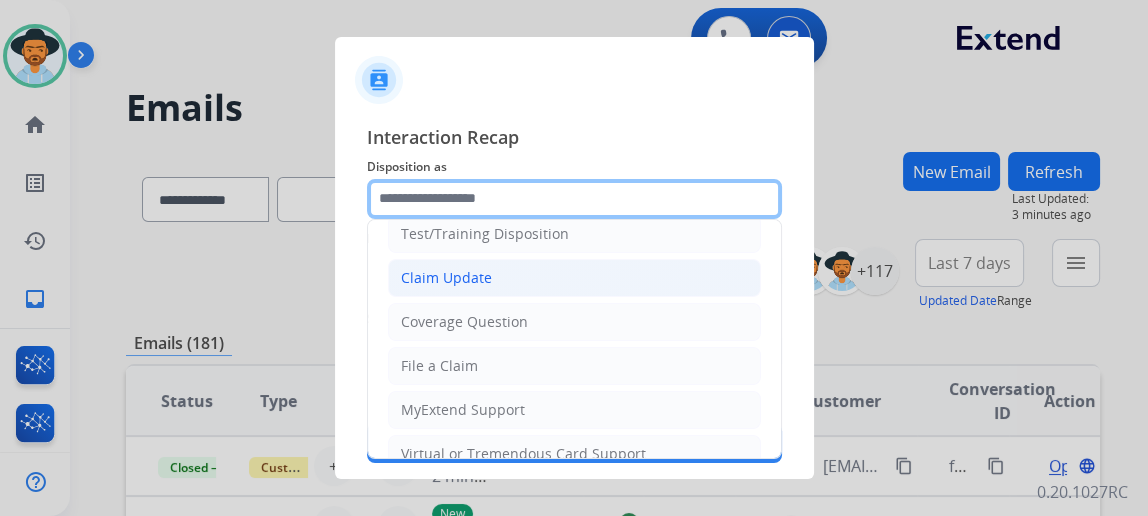 scroll, scrollTop: 90, scrollLeft: 0, axis: vertical 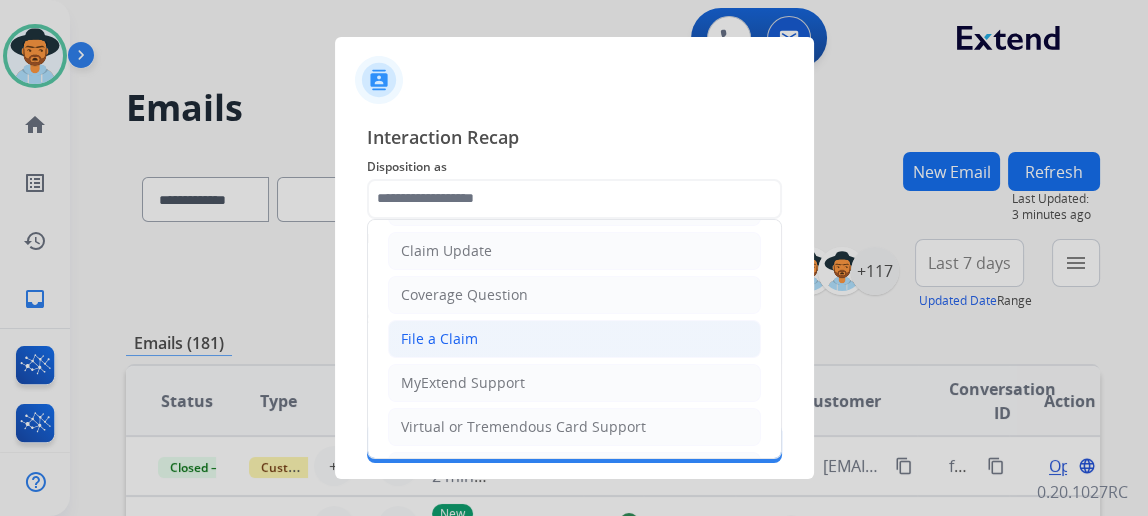 click on "File a Claim" 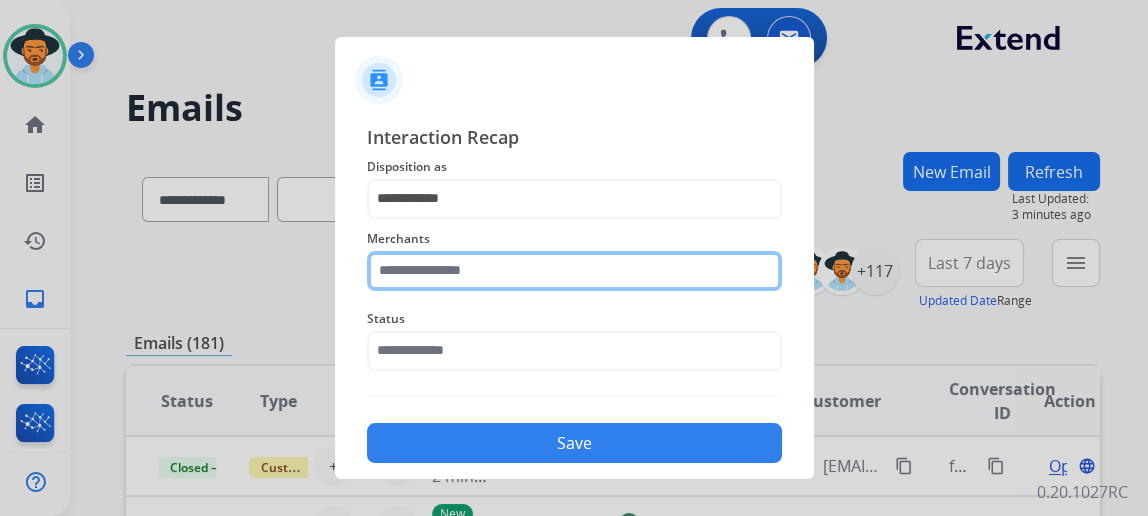 click 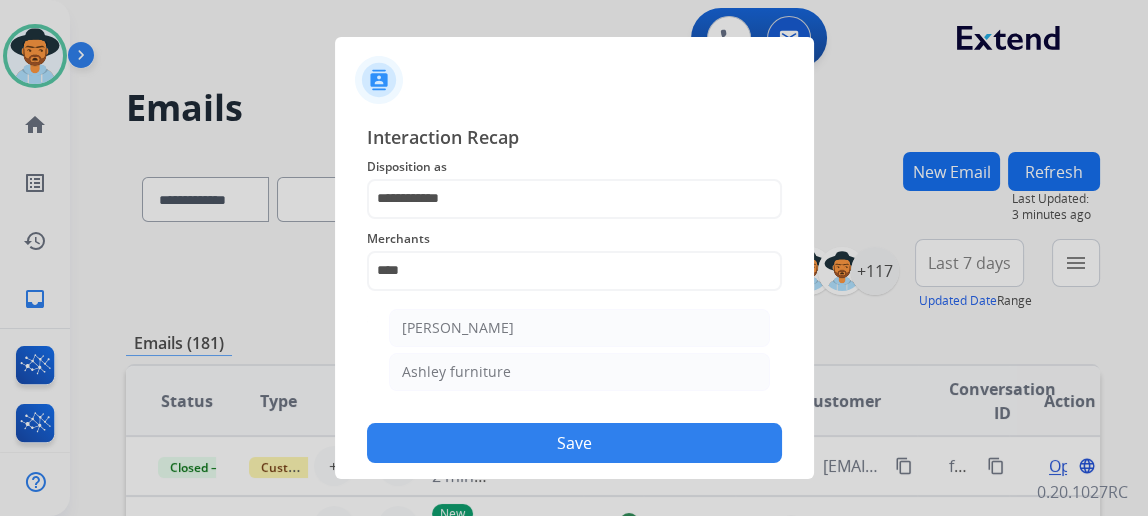 drag, startPoint x: 506, startPoint y: 334, endPoint x: 475, endPoint y: 345, distance: 32.89377 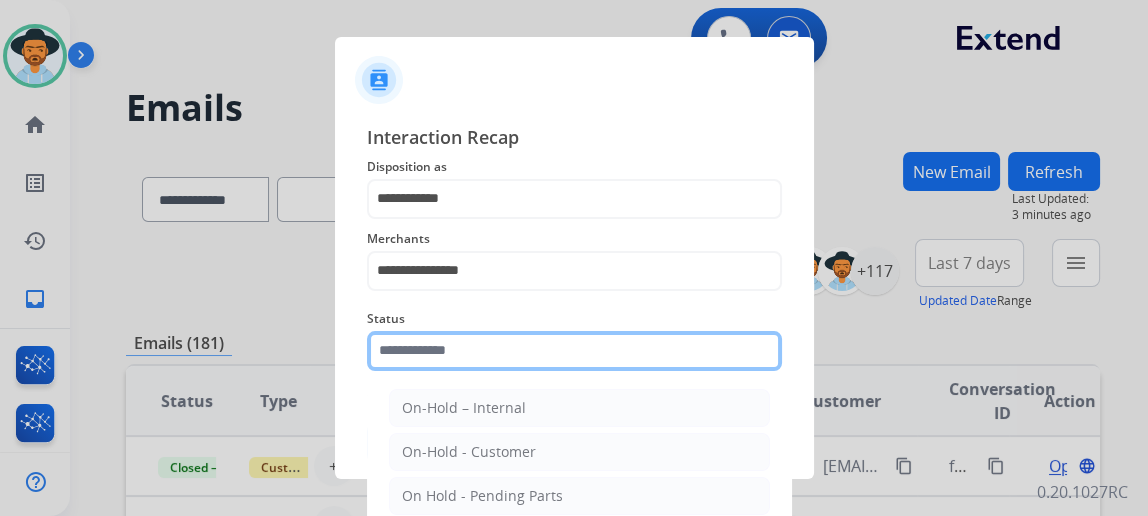 drag, startPoint x: 454, startPoint y: 353, endPoint x: 466, endPoint y: 351, distance: 12.165525 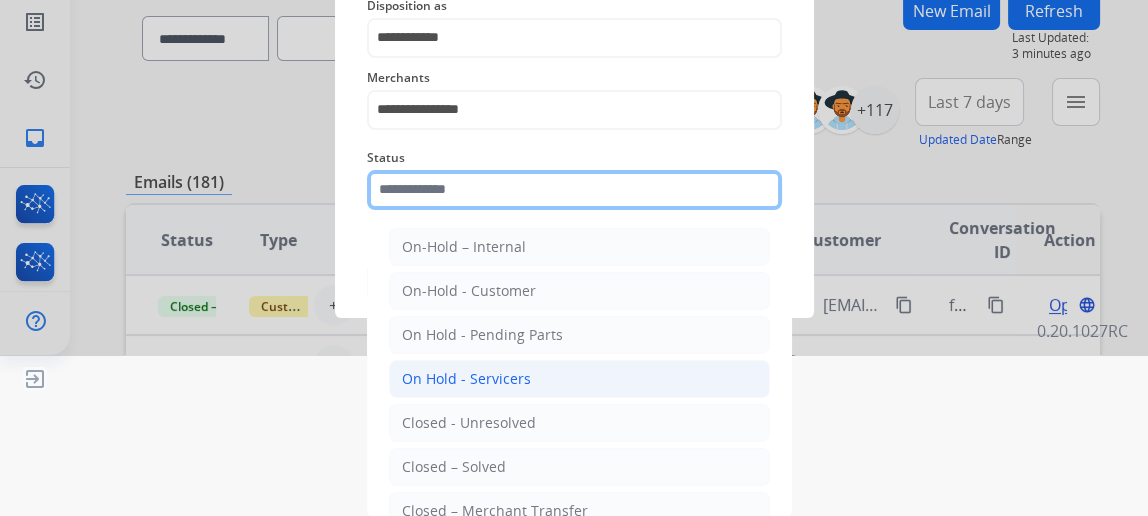 scroll, scrollTop: 162, scrollLeft: 0, axis: vertical 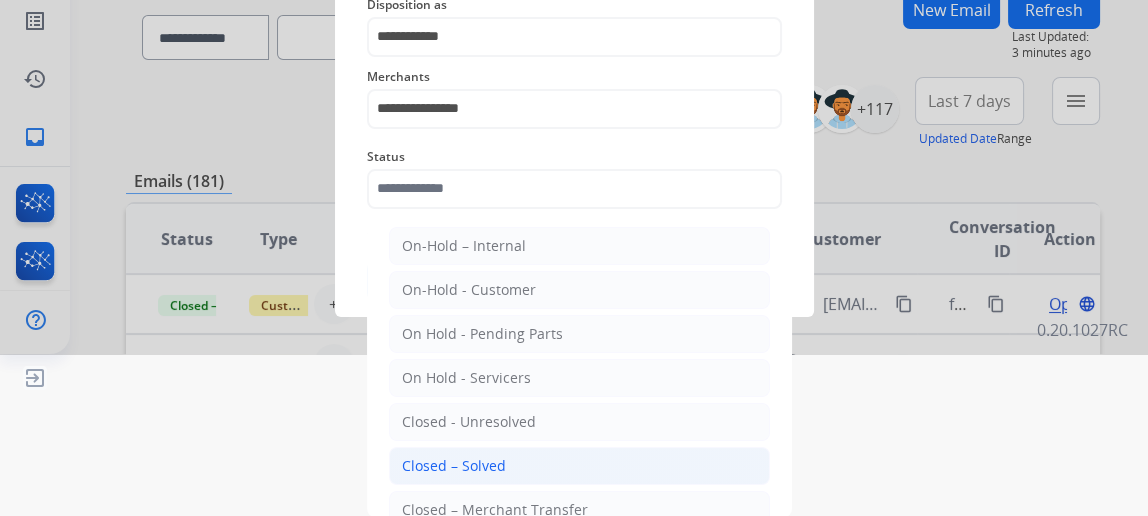 click on "Closed – Solved" 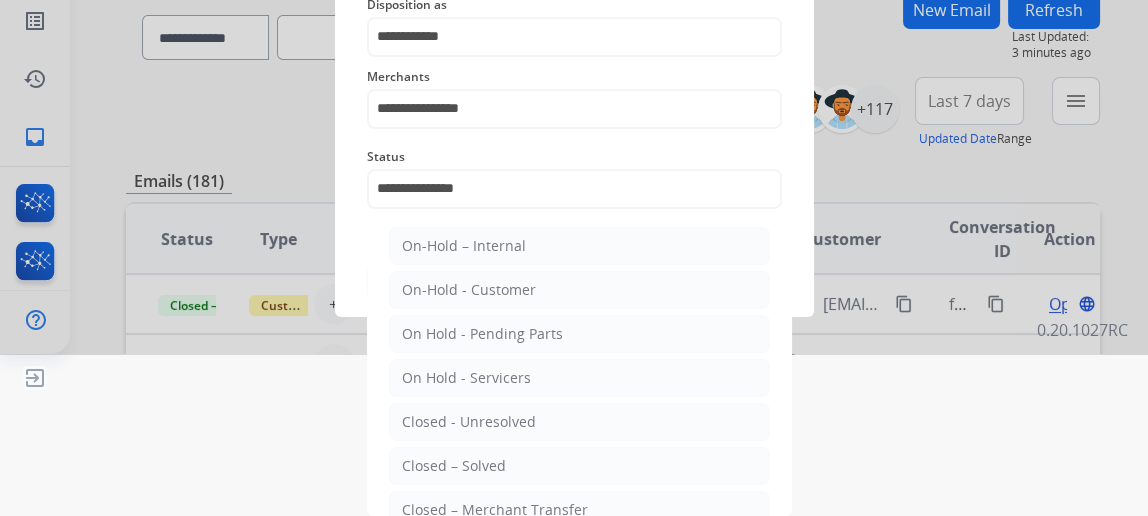 scroll, scrollTop: 43, scrollLeft: 0, axis: vertical 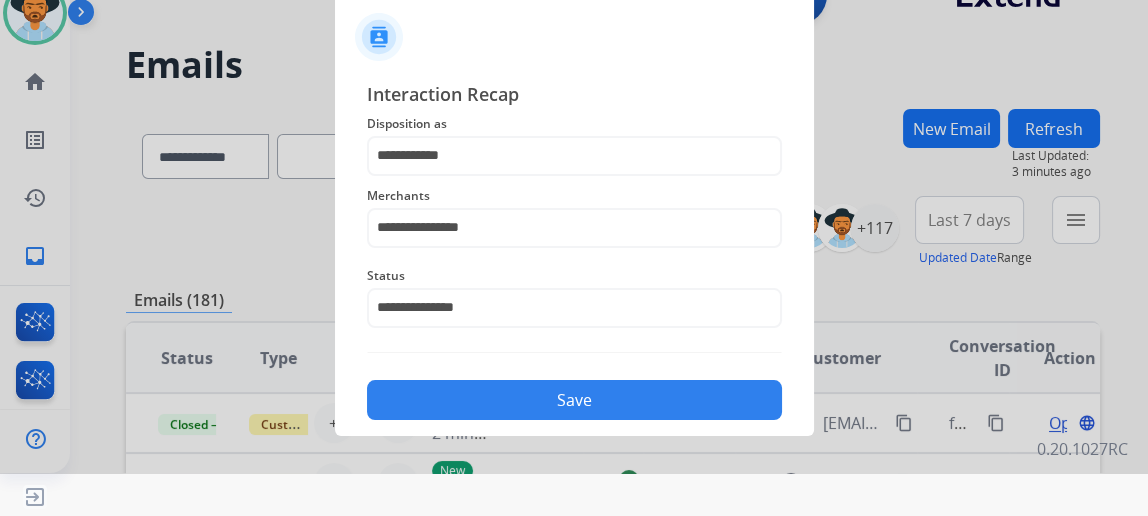 click on "Save" 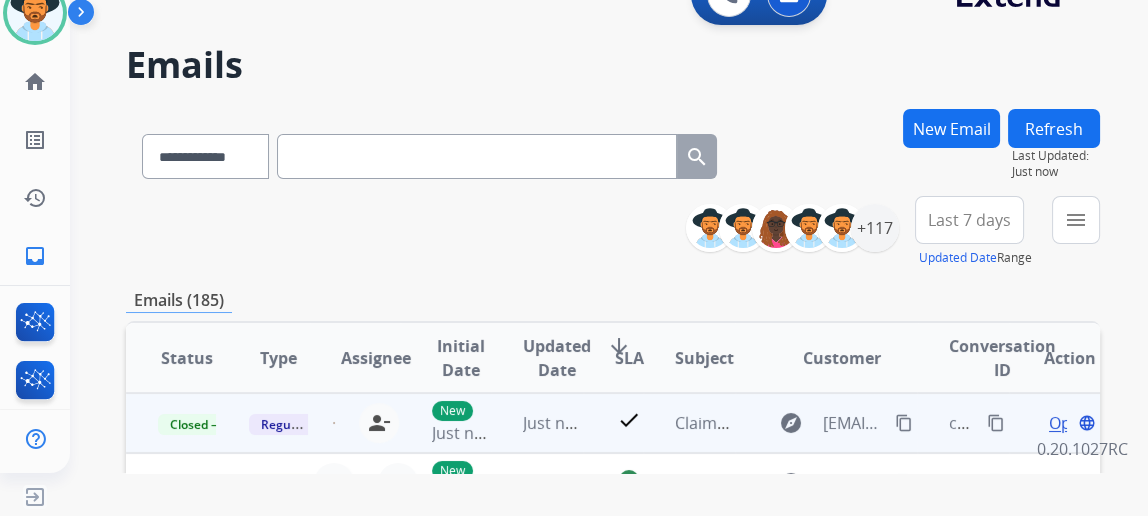 click on "content_copy" at bounding box center [996, 423] 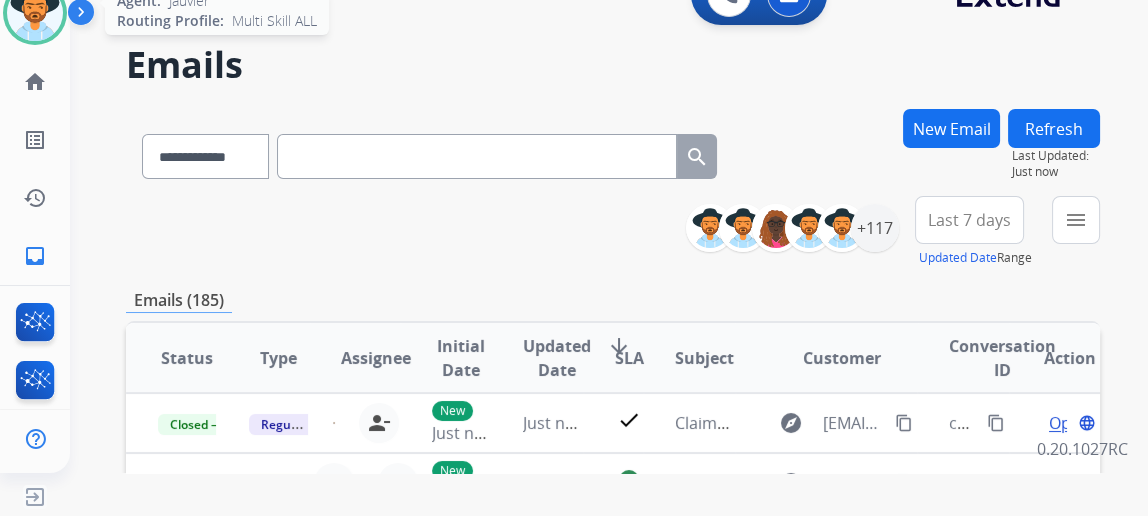 click at bounding box center [35, 13] 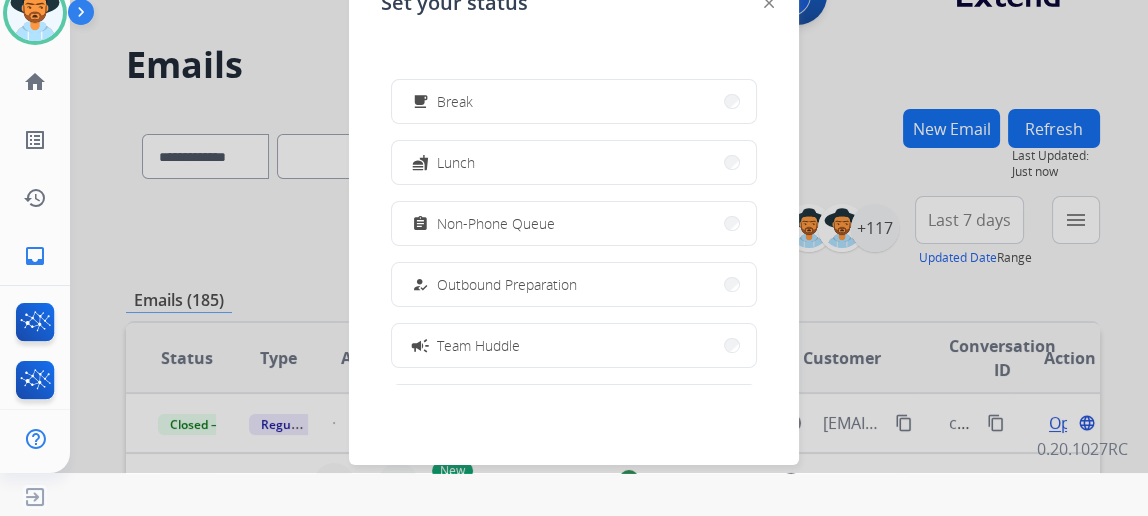 scroll, scrollTop: 90, scrollLeft: 0, axis: vertical 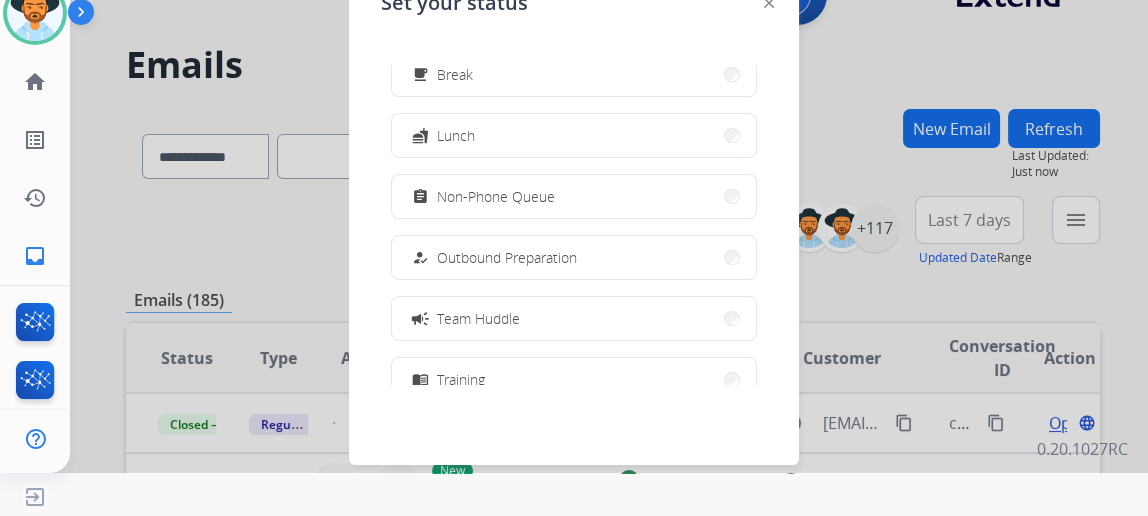 click on "how_to_reg Available free_breakfast Break fastfood Lunch assignment Non-Phone Queue how_to_reg Outbound Preparation campaign Team Huddle menu_book Training school Coaching phonelink_off System Issue login Logged In work_off Offline" at bounding box center [574, 225] 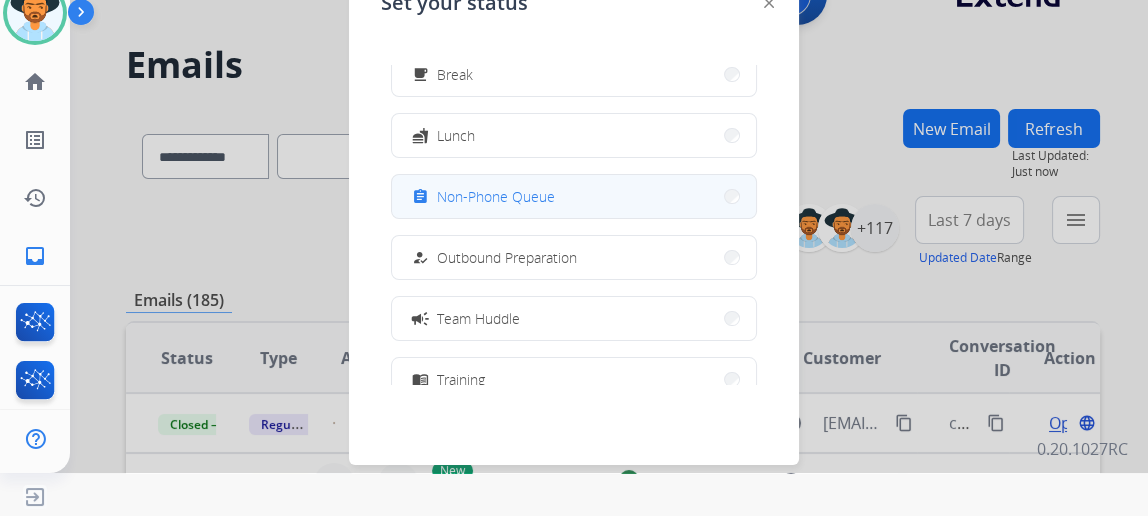 click on "assignment Non-Phone Queue" at bounding box center [574, 196] 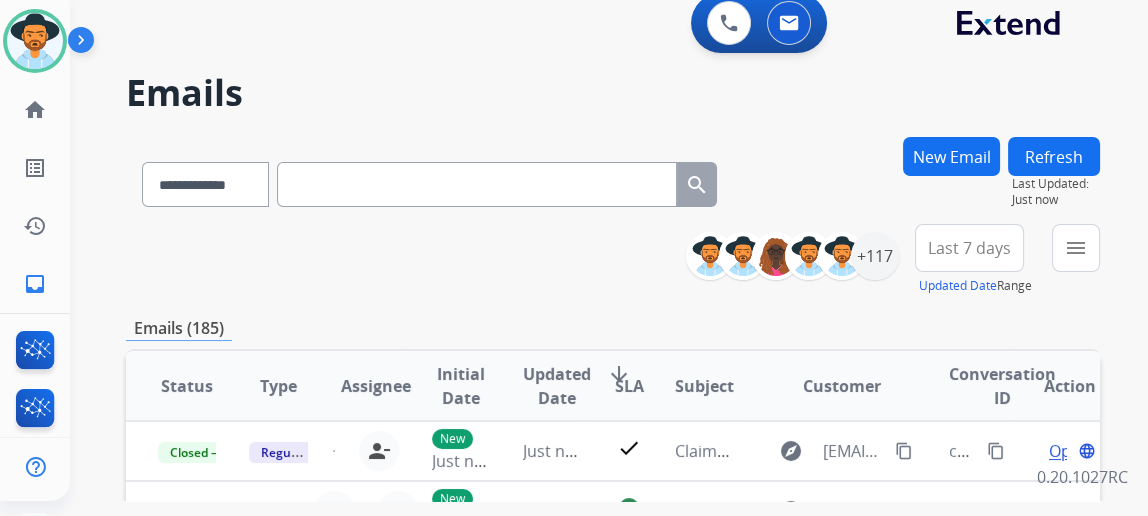 scroll, scrollTop: 0, scrollLeft: 0, axis: both 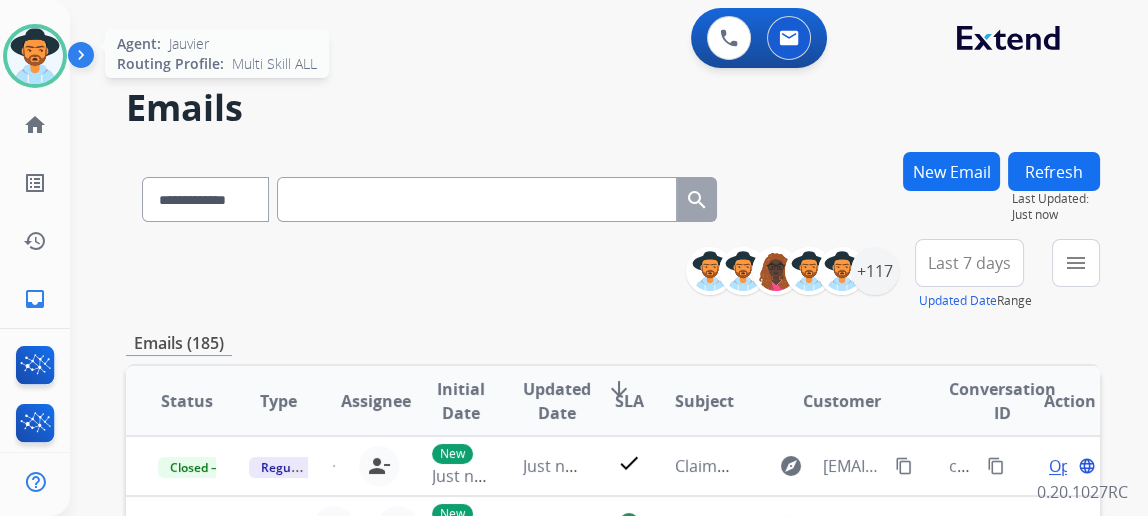 click at bounding box center [35, 56] 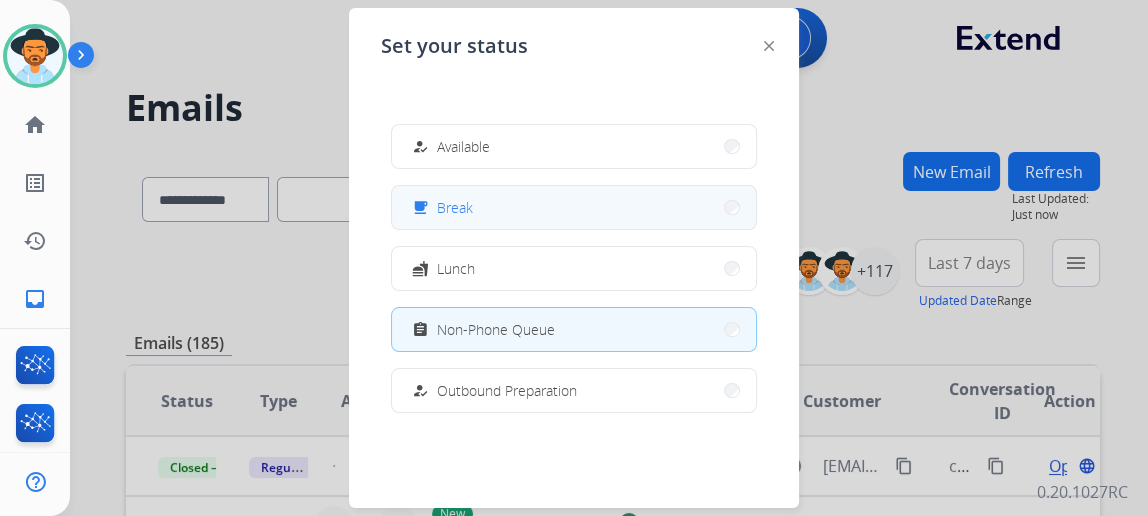 click on "free_breakfast Break" at bounding box center [574, 207] 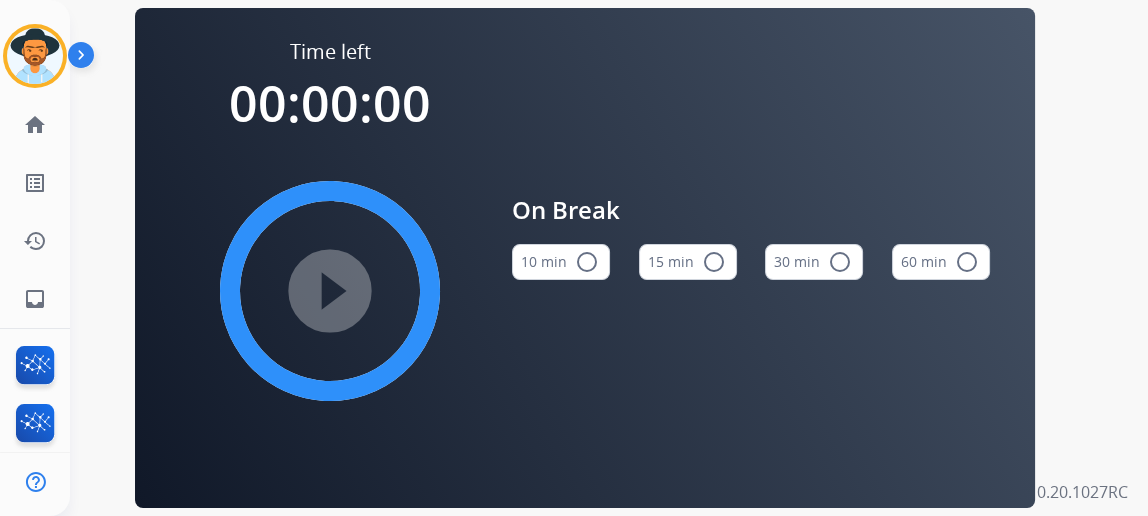 click on "15 min  radio_button_unchecked" at bounding box center [688, 262] 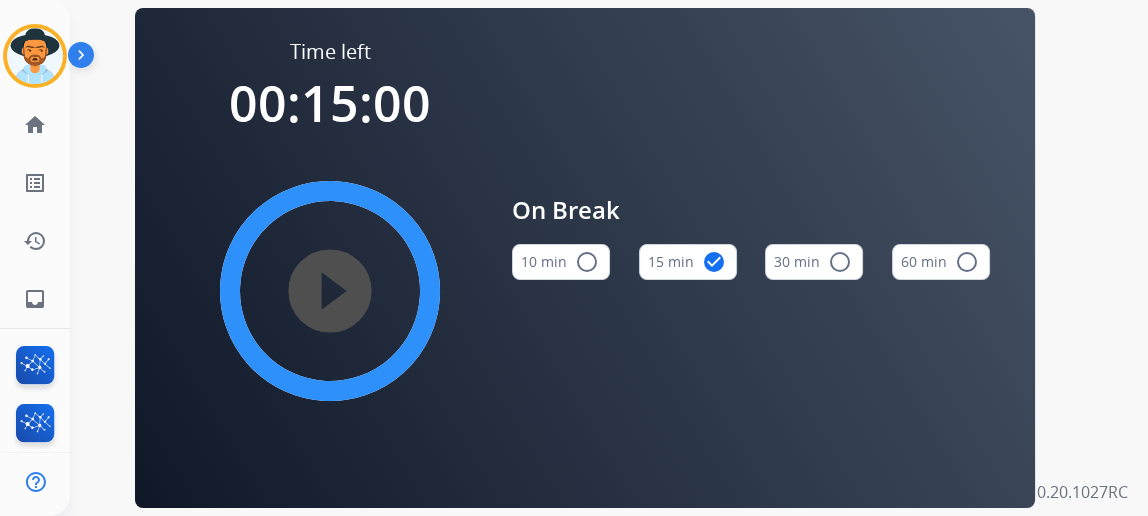 type 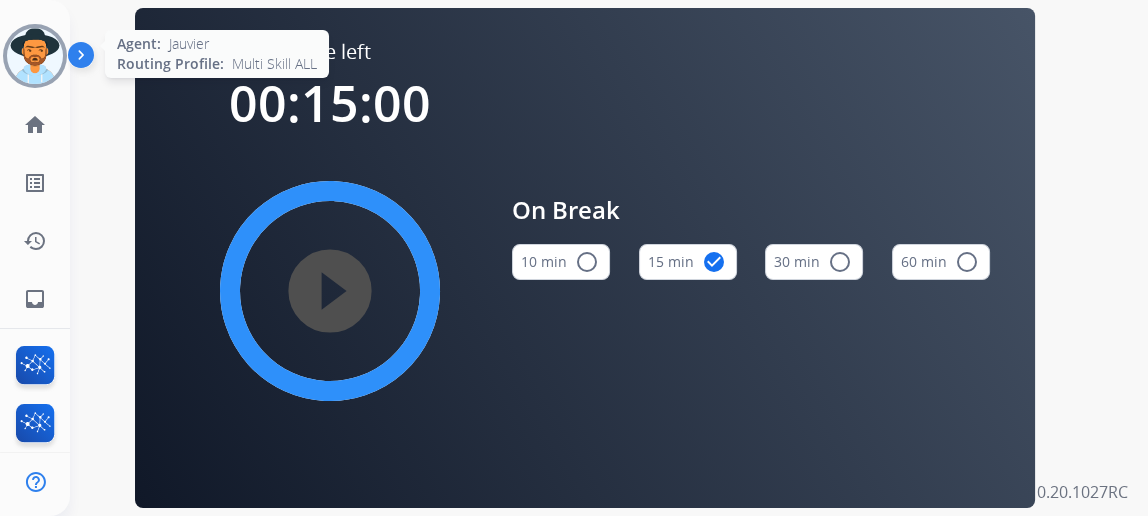 click at bounding box center [35, 56] 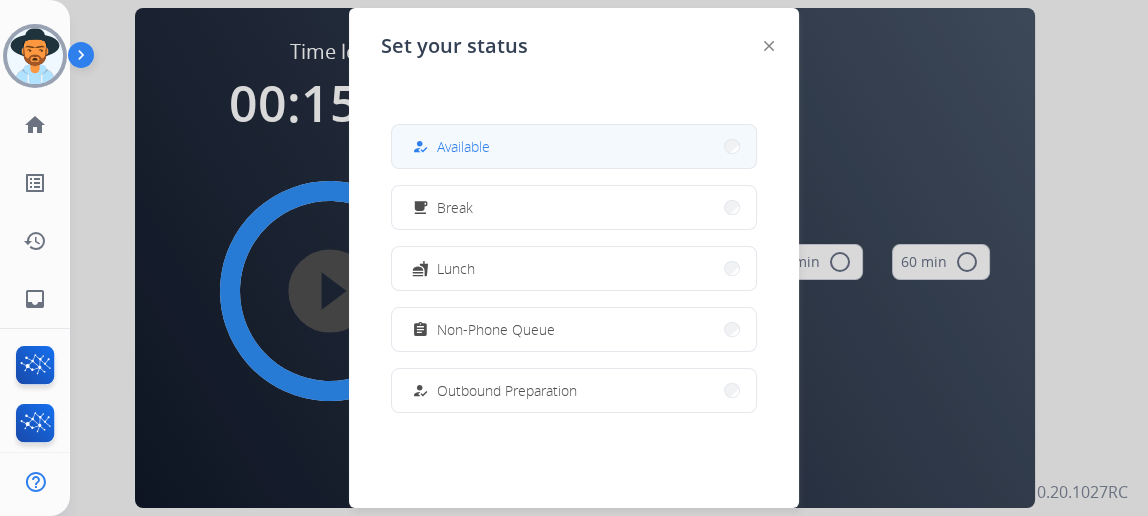 click on "how_to_reg Available" at bounding box center [574, 146] 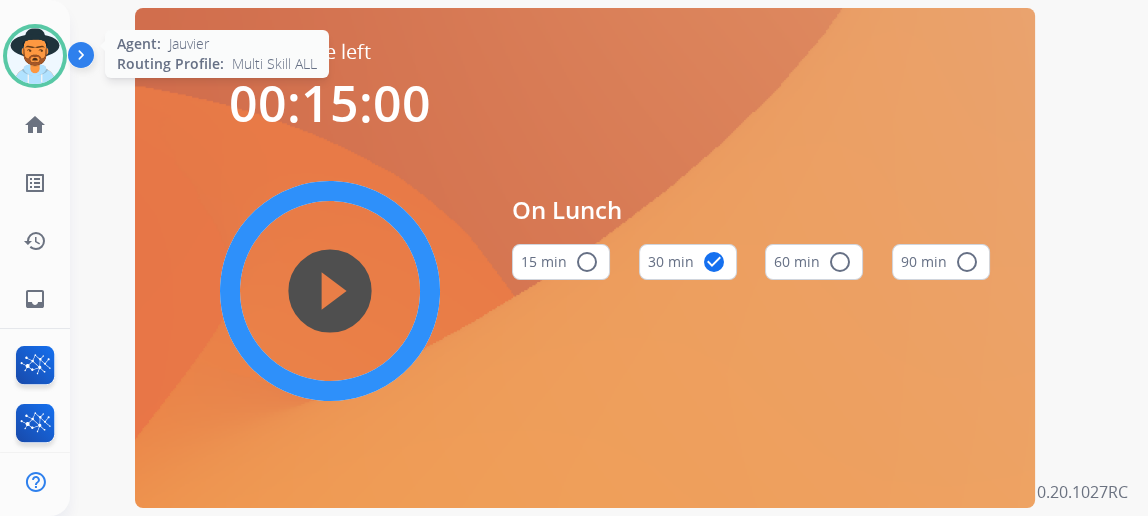 click at bounding box center [35, 56] 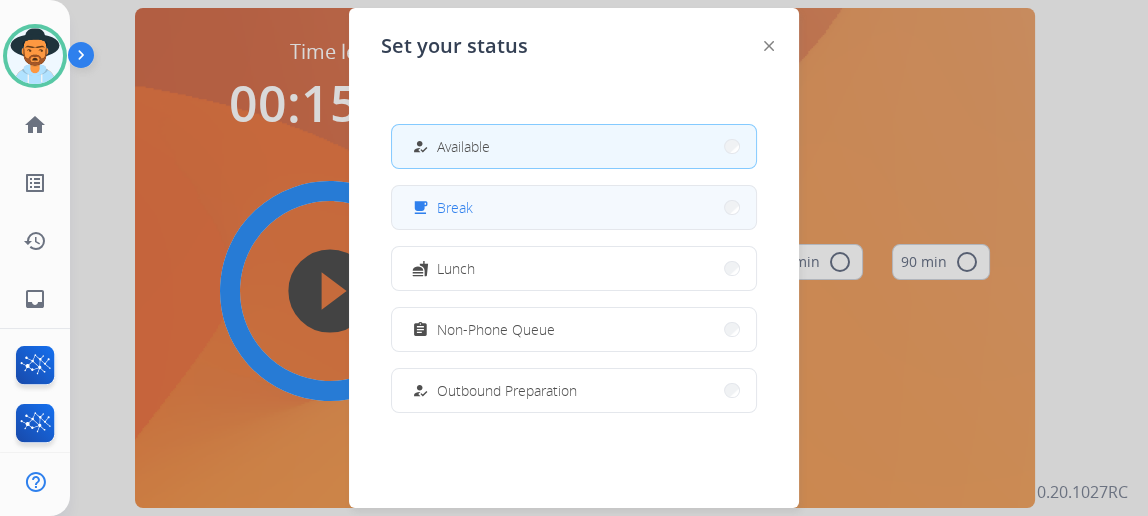 click on "free_breakfast Break" at bounding box center [440, 208] 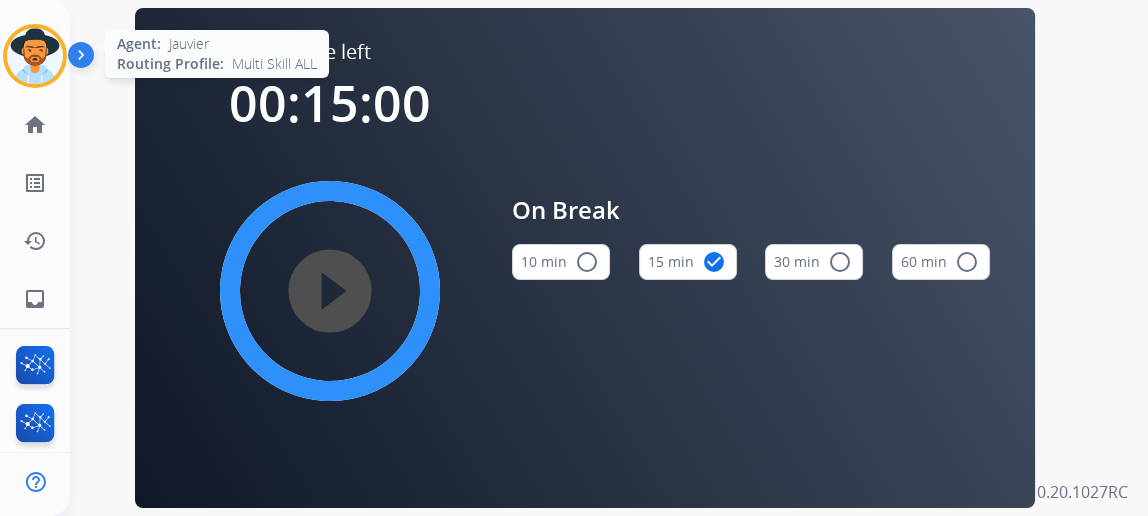 click at bounding box center [35, 56] 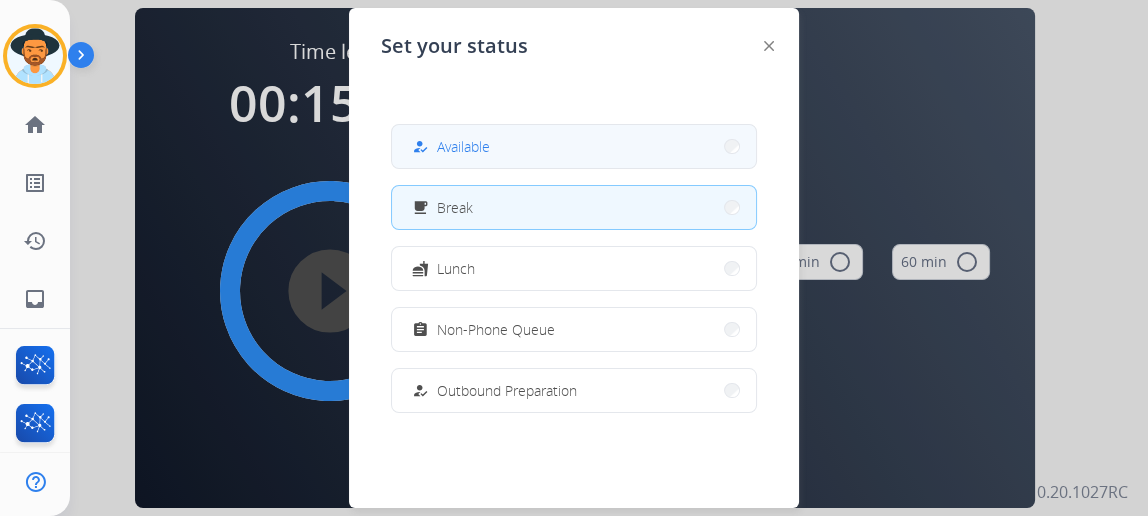 click on "how_to_reg" at bounding box center (420, 146) 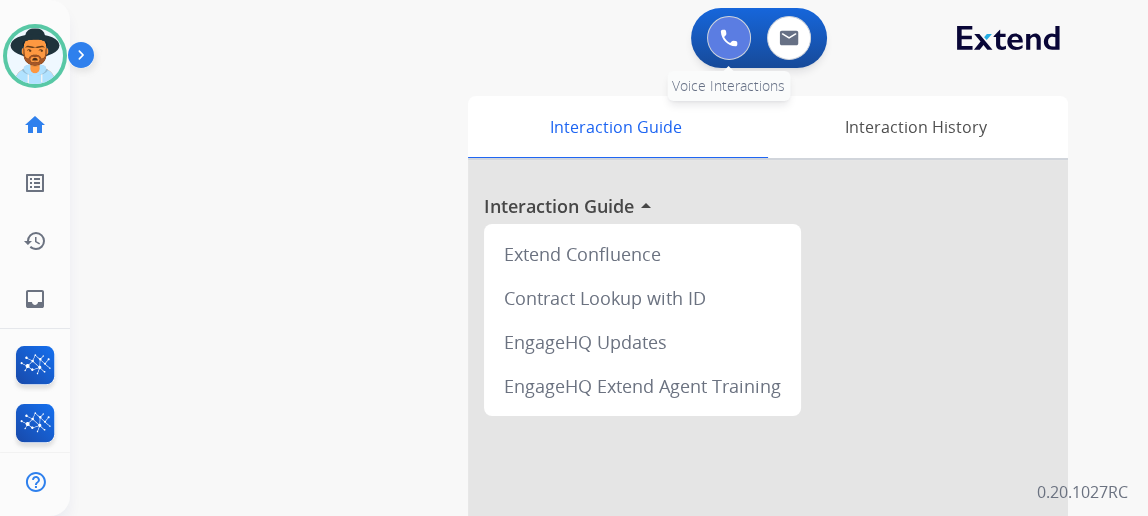 click at bounding box center (729, 38) 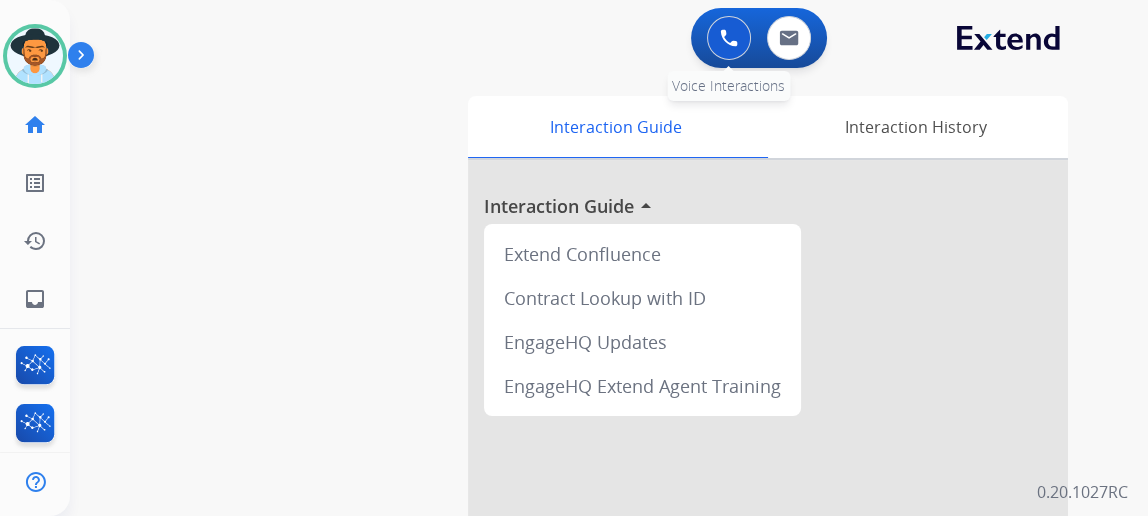 click at bounding box center (729, 38) 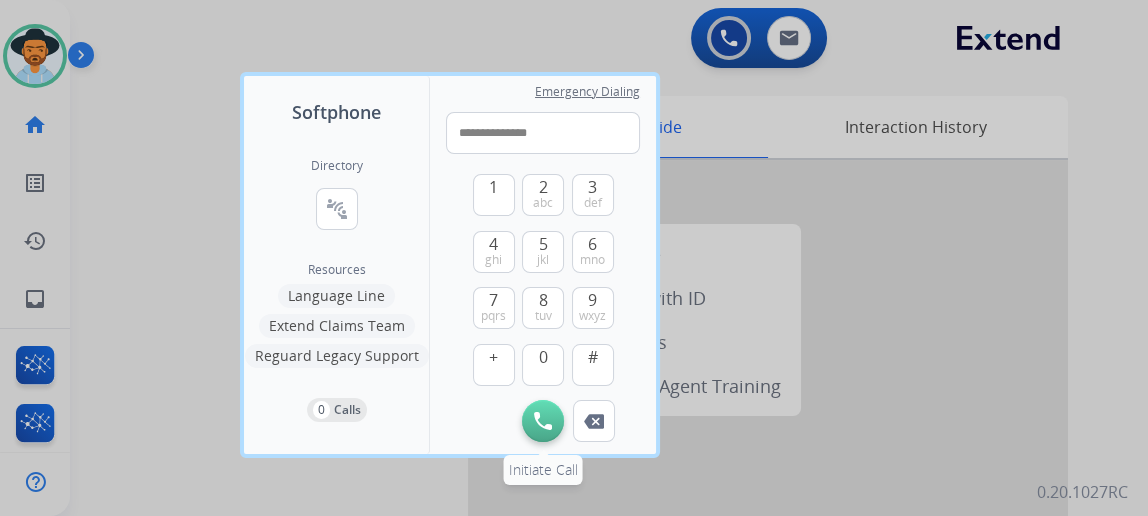 type on "**********" 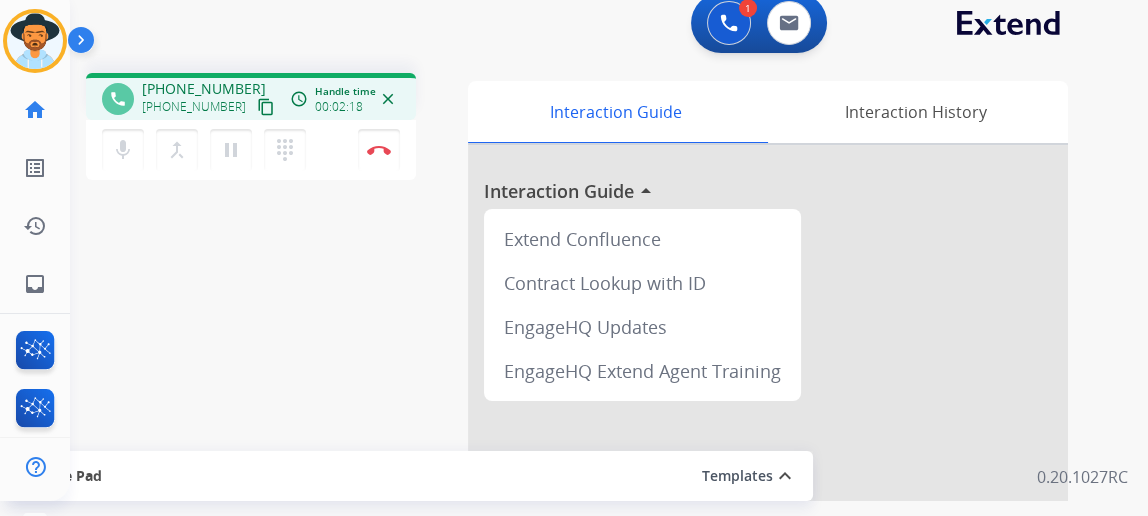 scroll, scrollTop: 43, scrollLeft: 0, axis: vertical 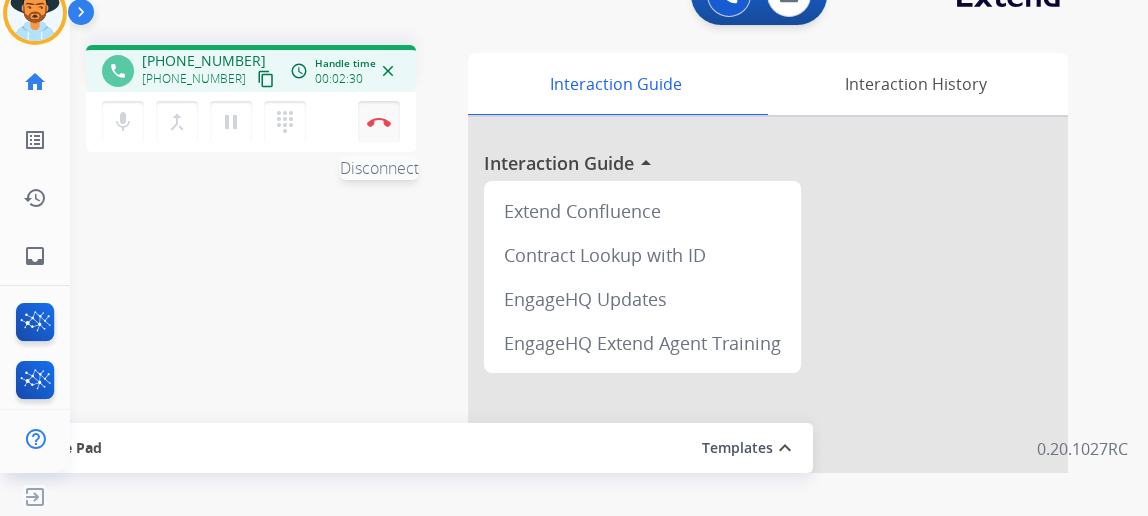 click on "Disconnect" at bounding box center (379, 122) 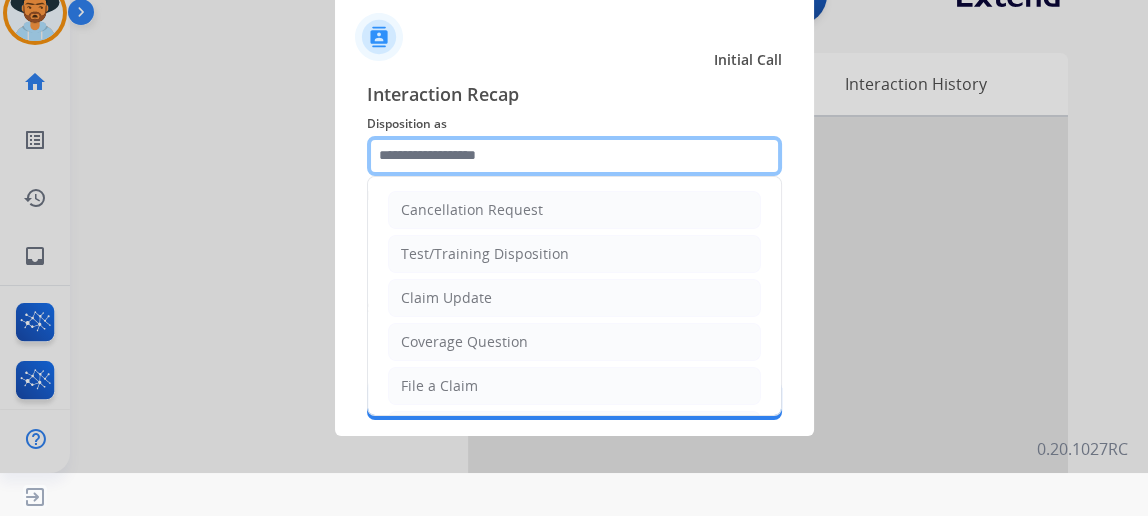 drag, startPoint x: 470, startPoint y: 143, endPoint x: 574, endPoint y: 196, distance: 116.72617 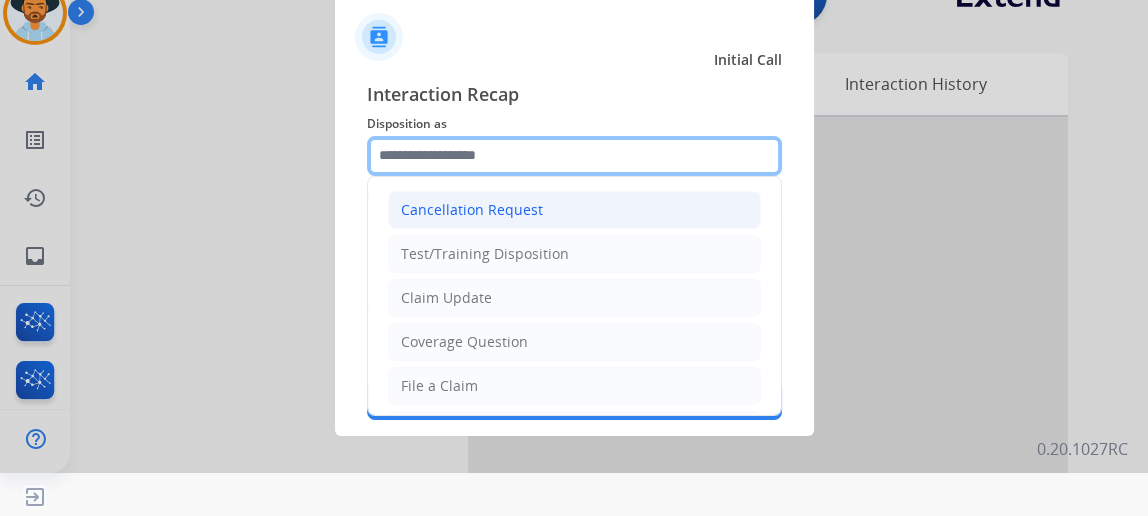 click 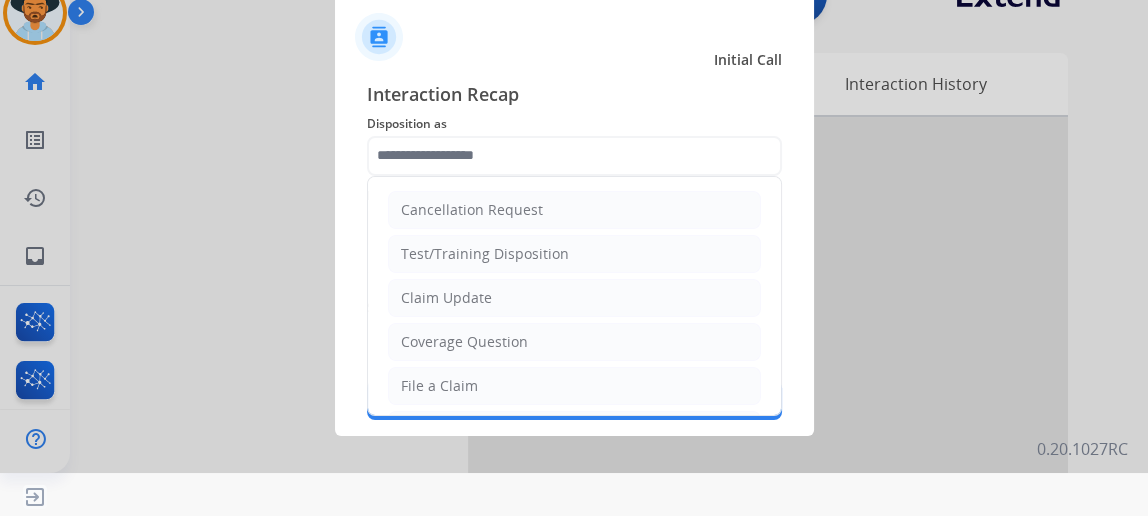 drag, startPoint x: 467, startPoint y: 343, endPoint x: 472, endPoint y: 260, distance: 83.15047 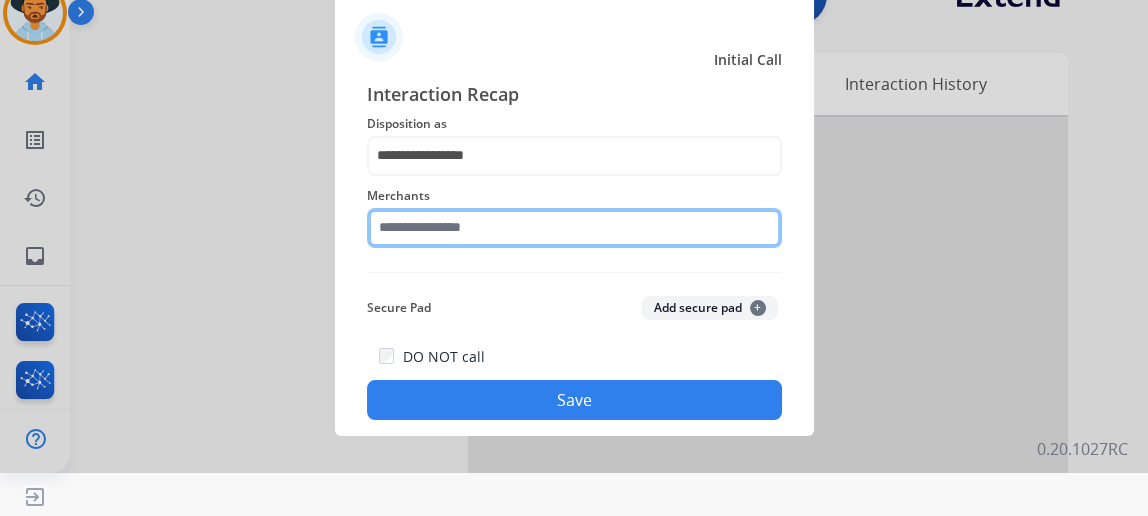 click 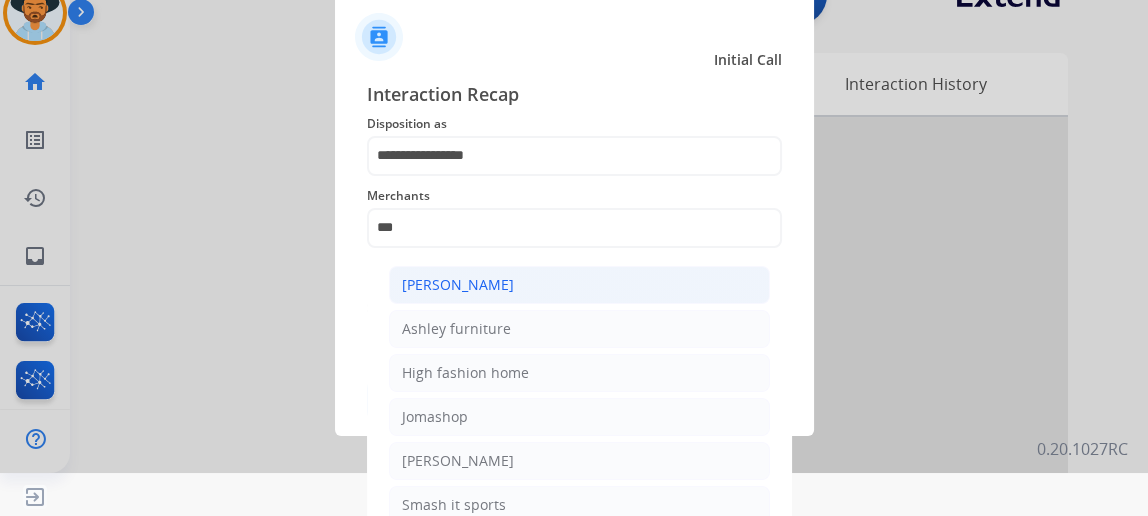 click on "[PERSON_NAME]" 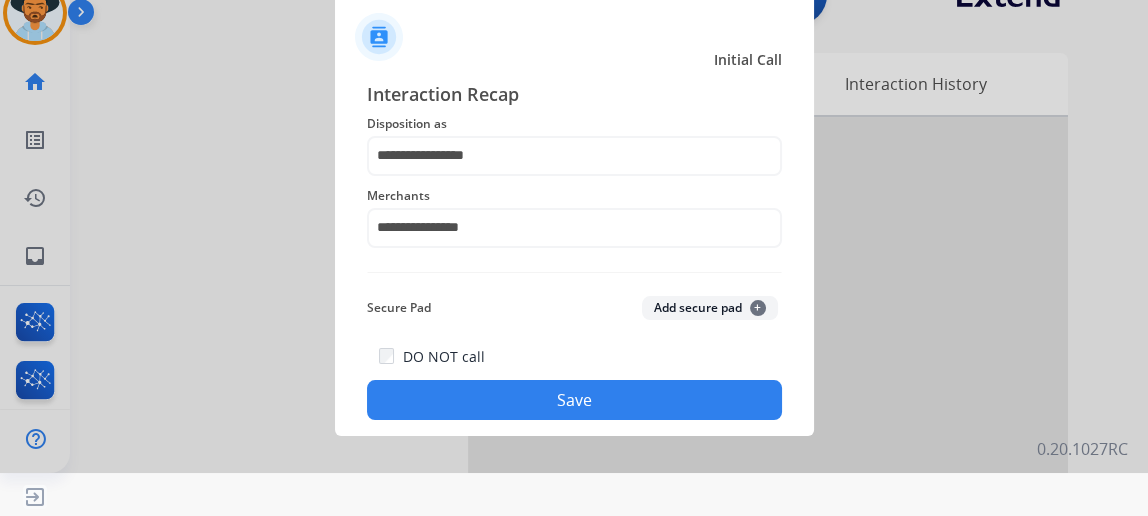 click on "Save" 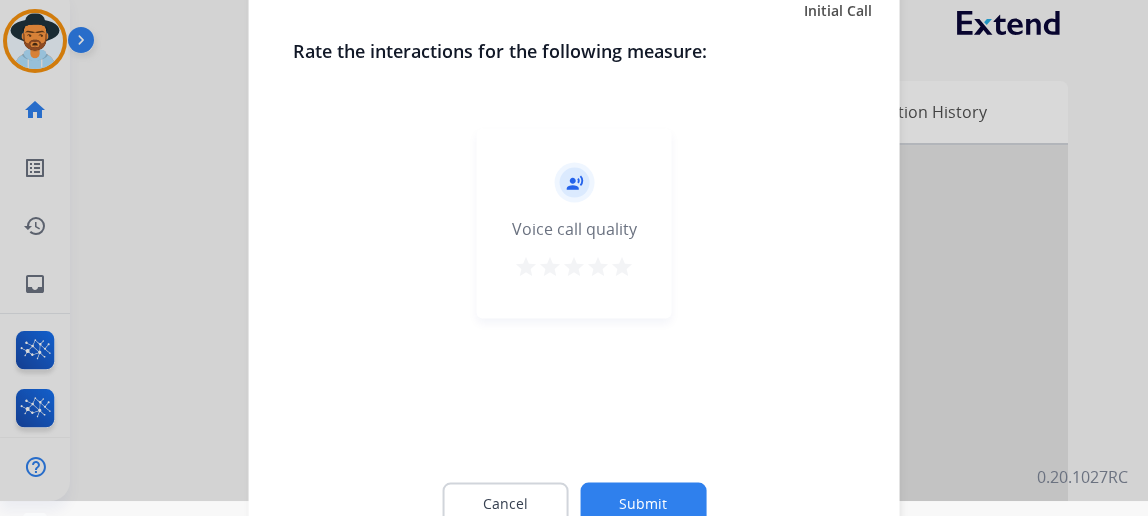scroll, scrollTop: 0, scrollLeft: 0, axis: both 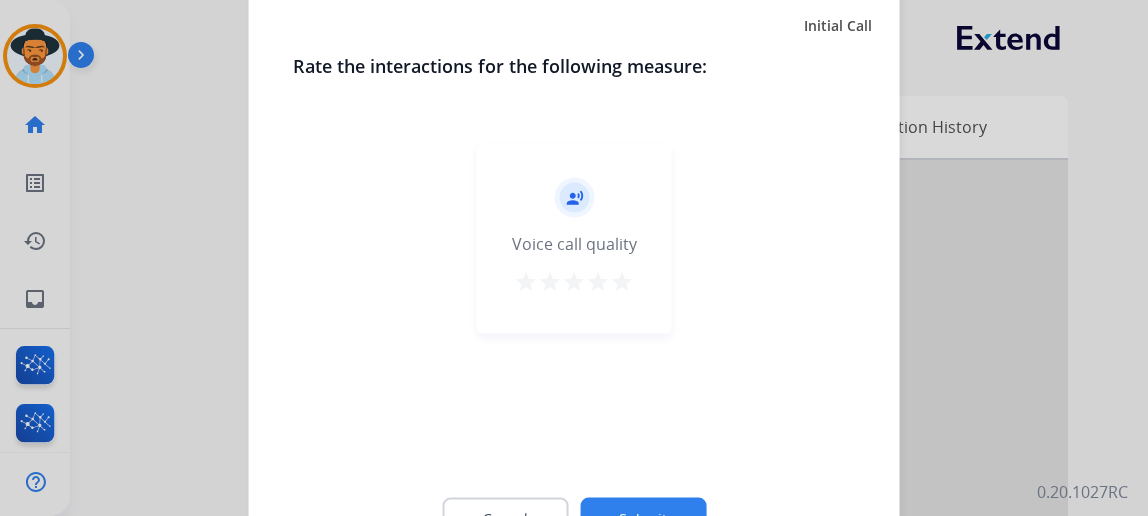 click on "Submit" 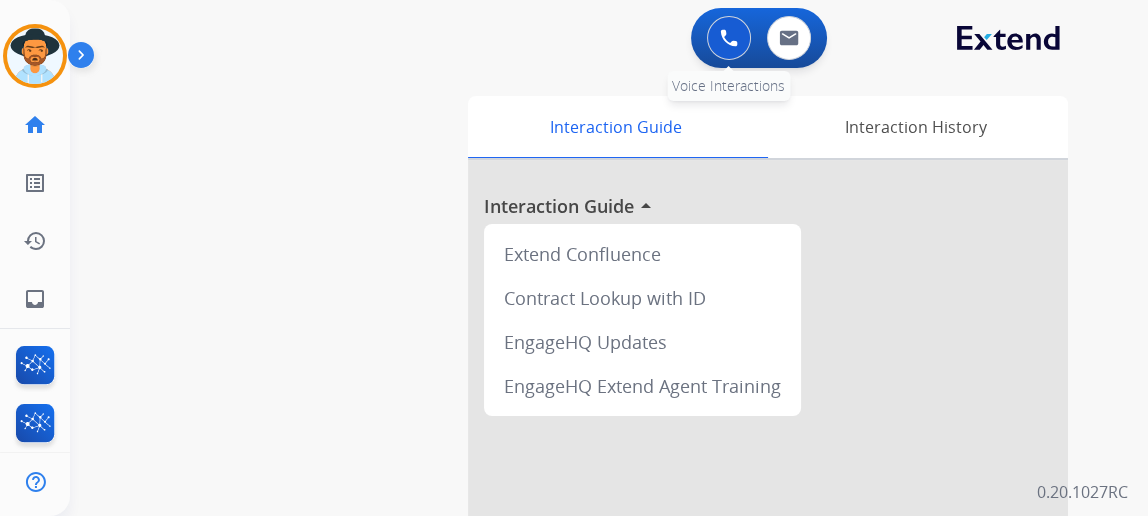 click at bounding box center [729, 38] 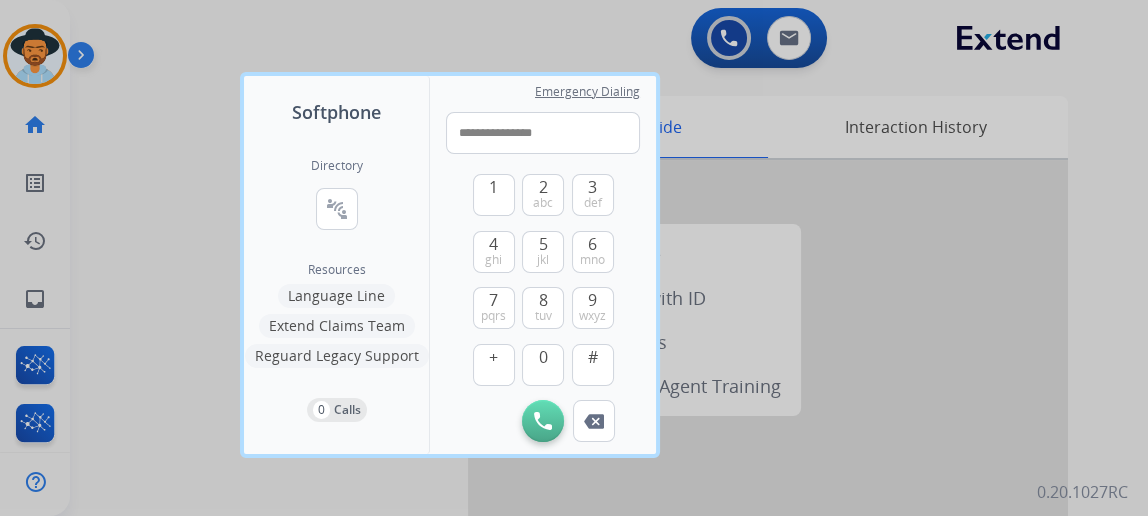 type on "**********" 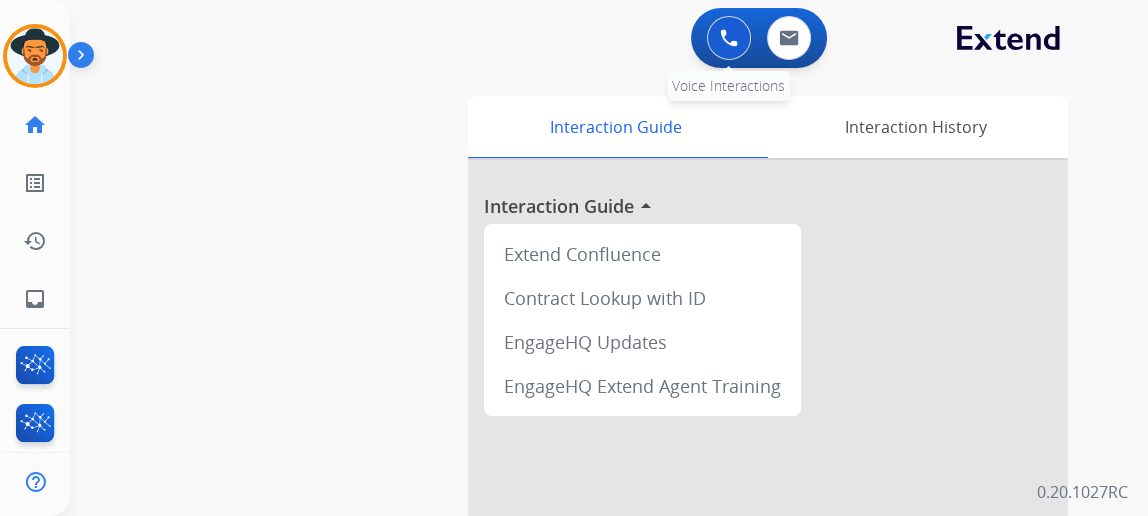click at bounding box center [729, 38] 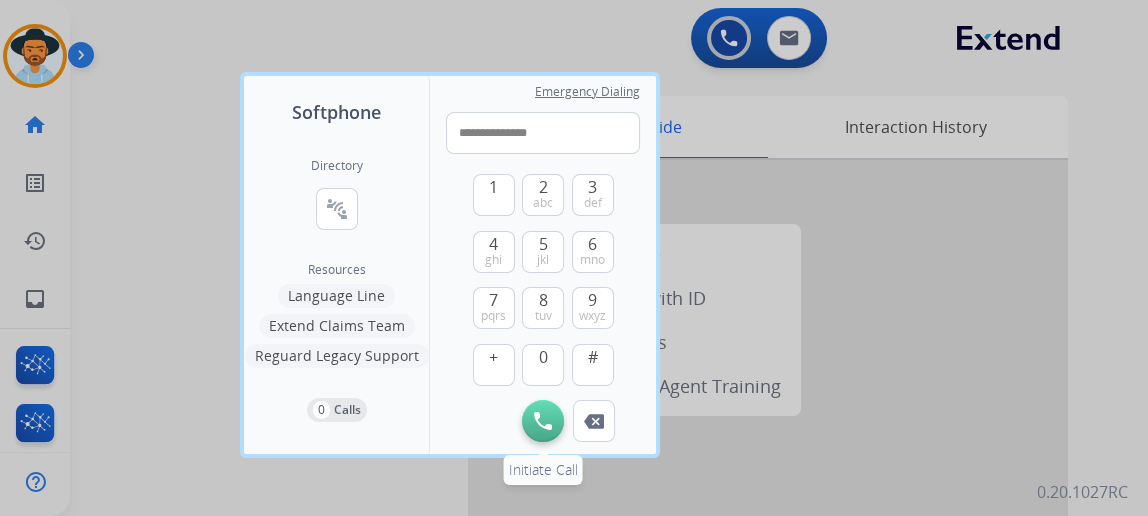 type on "**********" 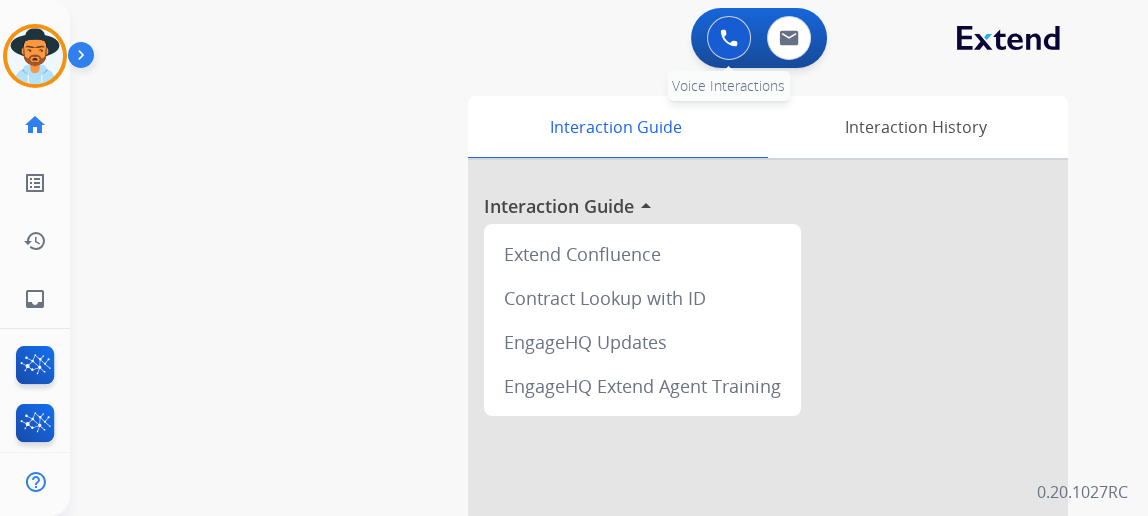 click at bounding box center (729, 38) 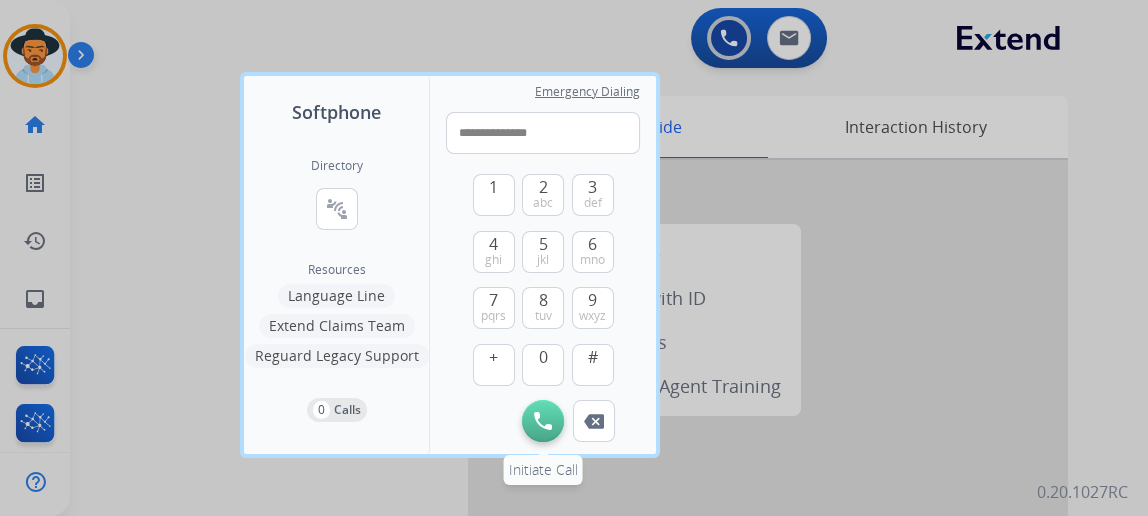 type on "**********" 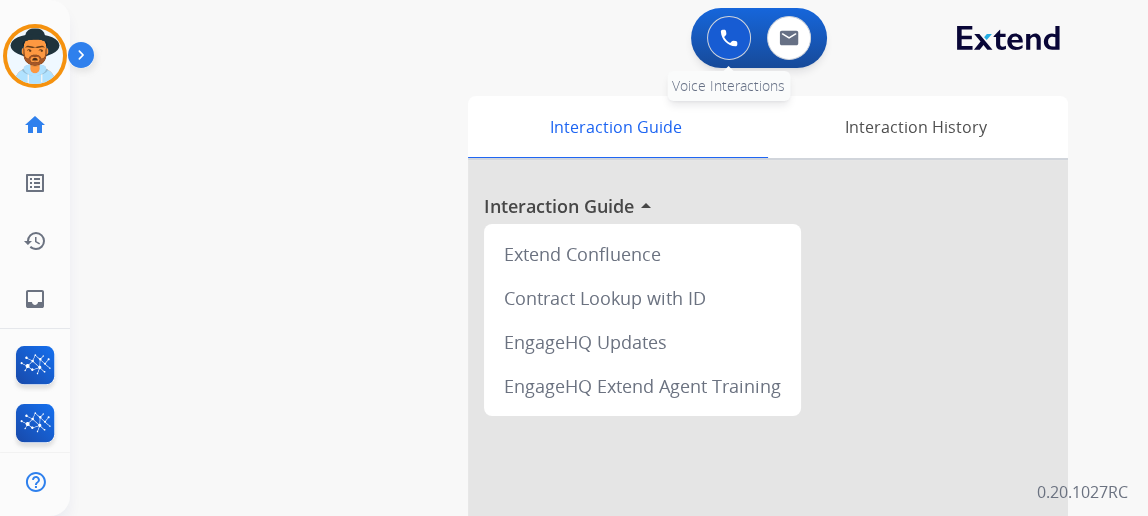 click at bounding box center [729, 38] 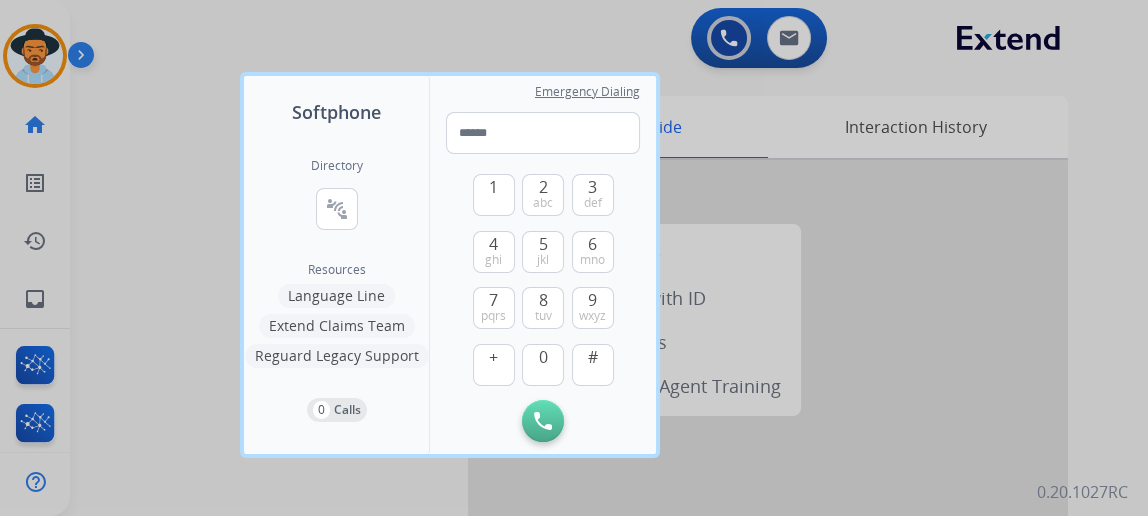 click at bounding box center [574, 258] 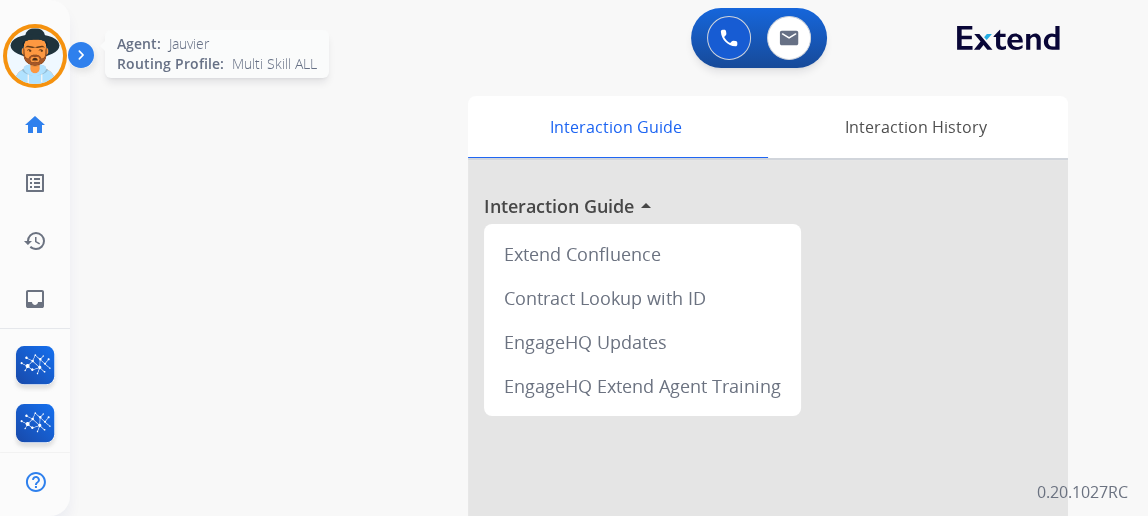 click at bounding box center [35, 56] 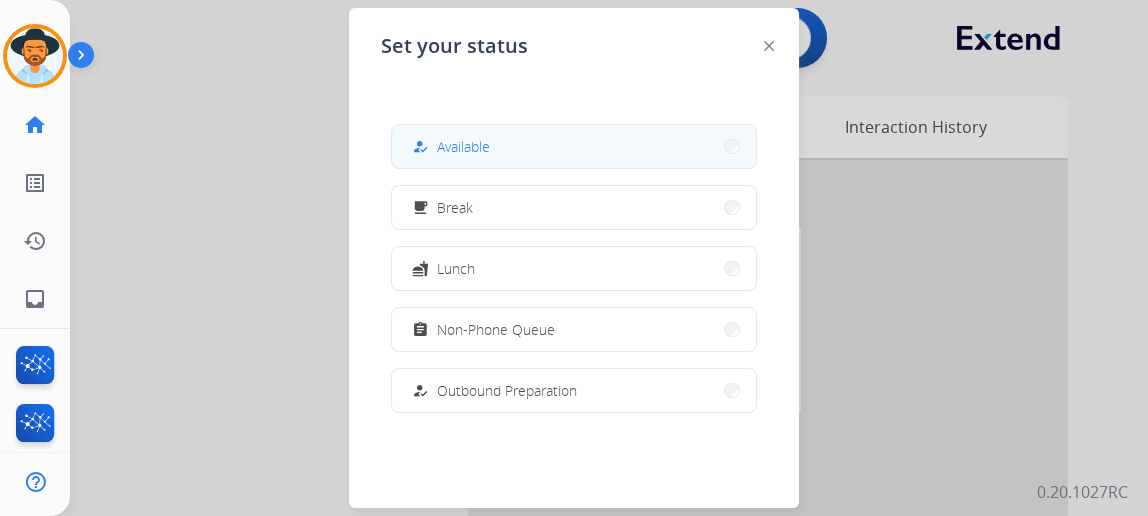 click on "Available" at bounding box center [463, 146] 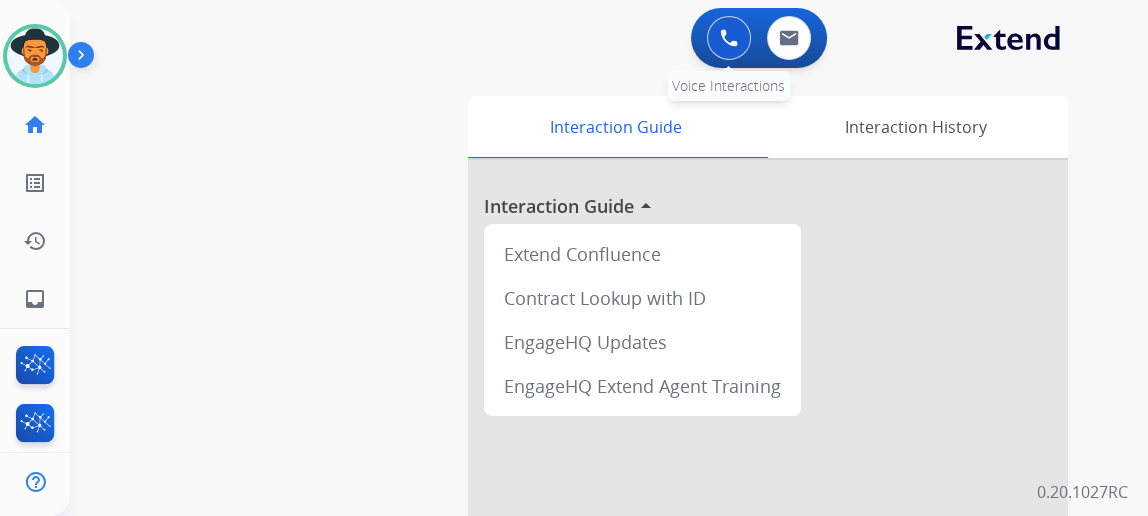 click at bounding box center [729, 38] 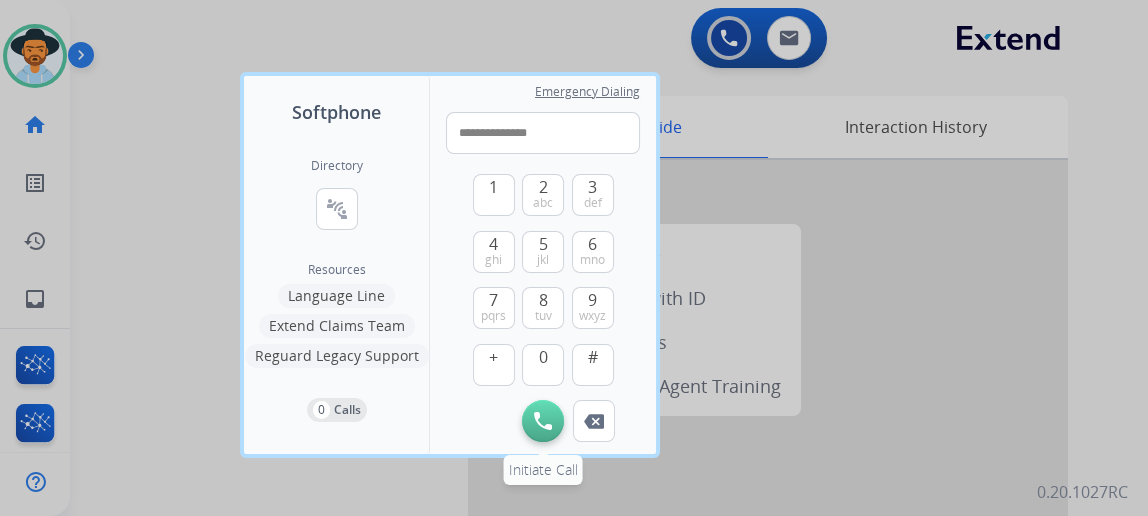 type on "**********" 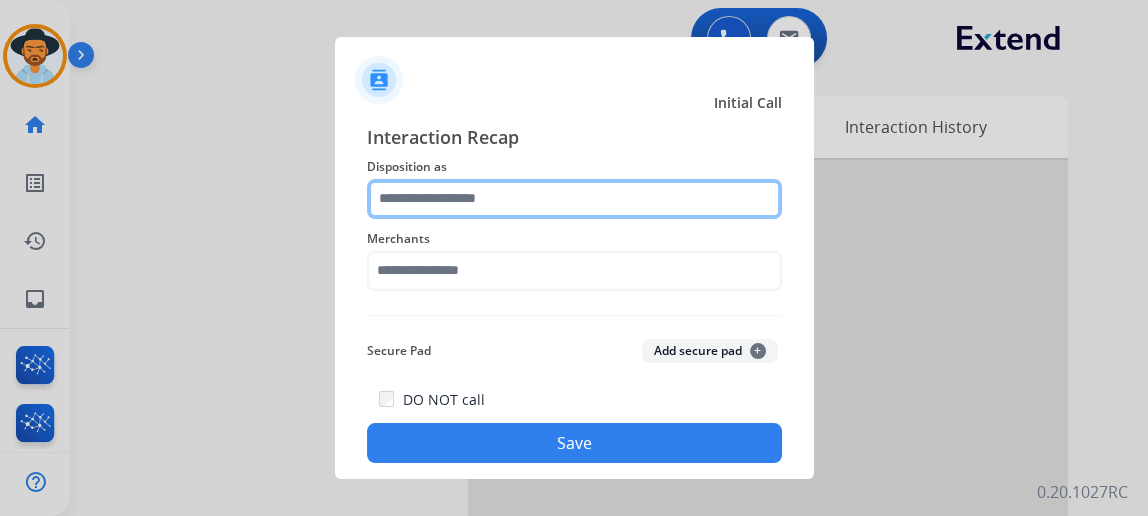click 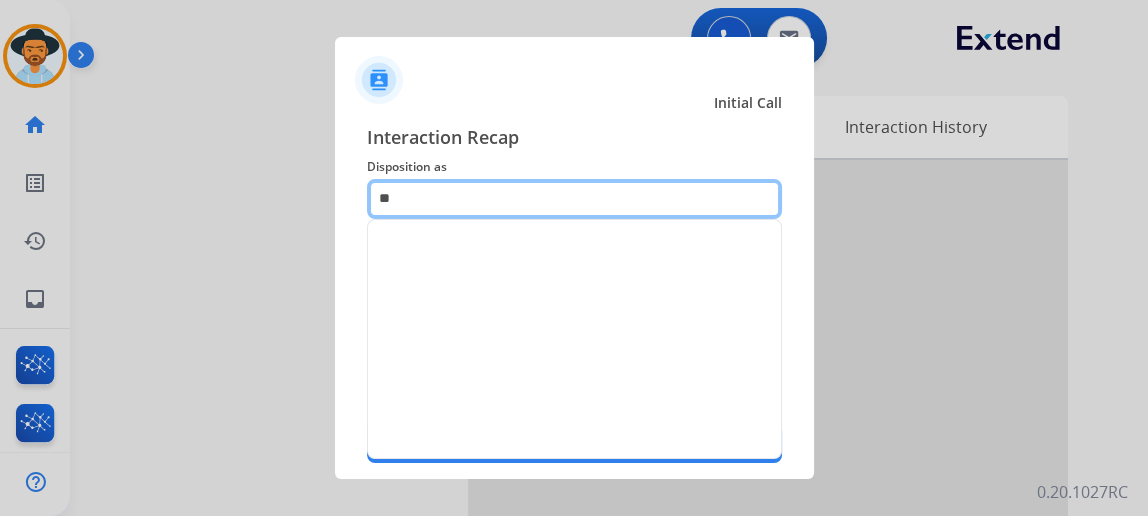 type on "*" 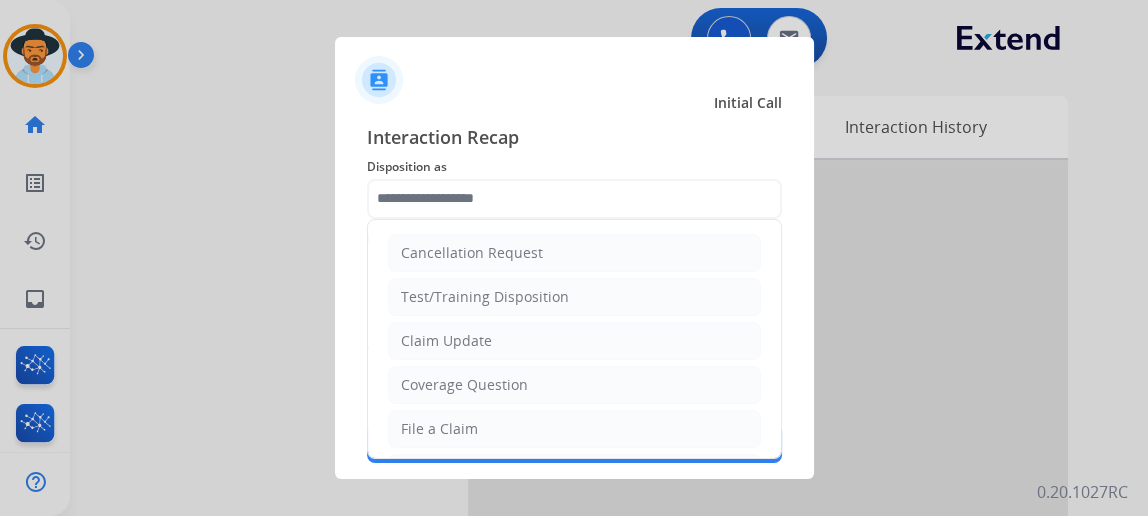 click on "File a Claim" 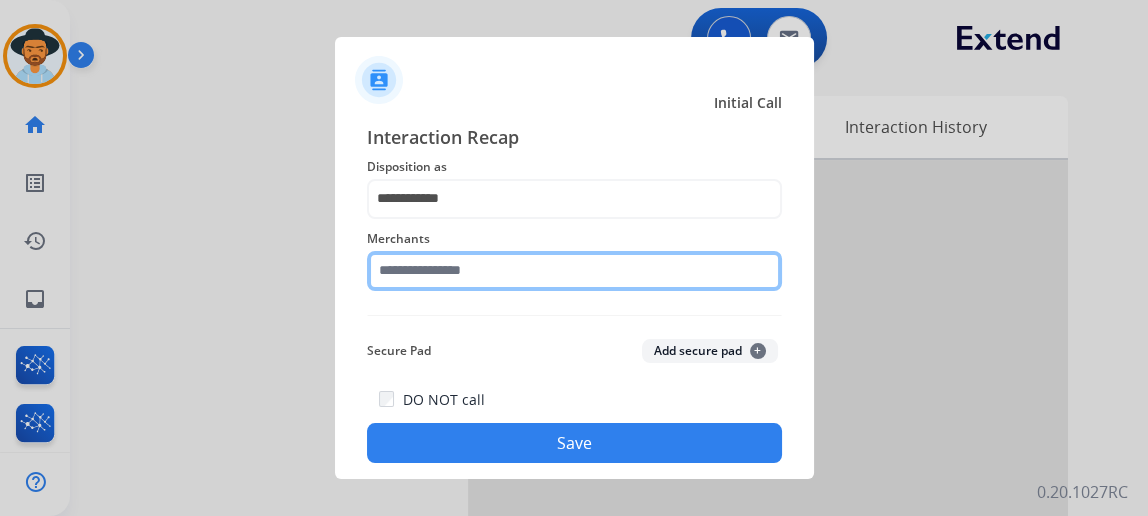 click 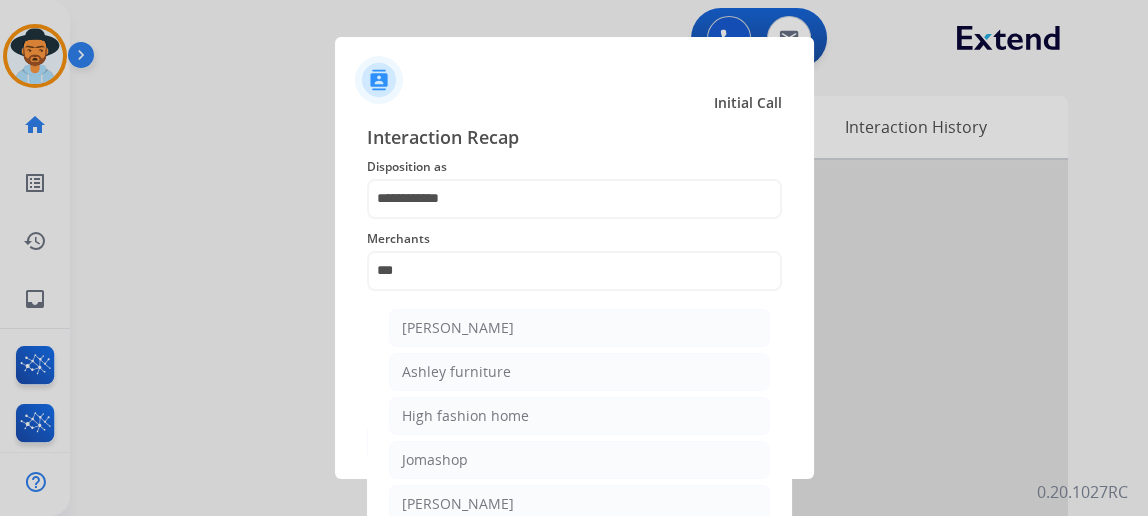 click on "Ashley furniture" 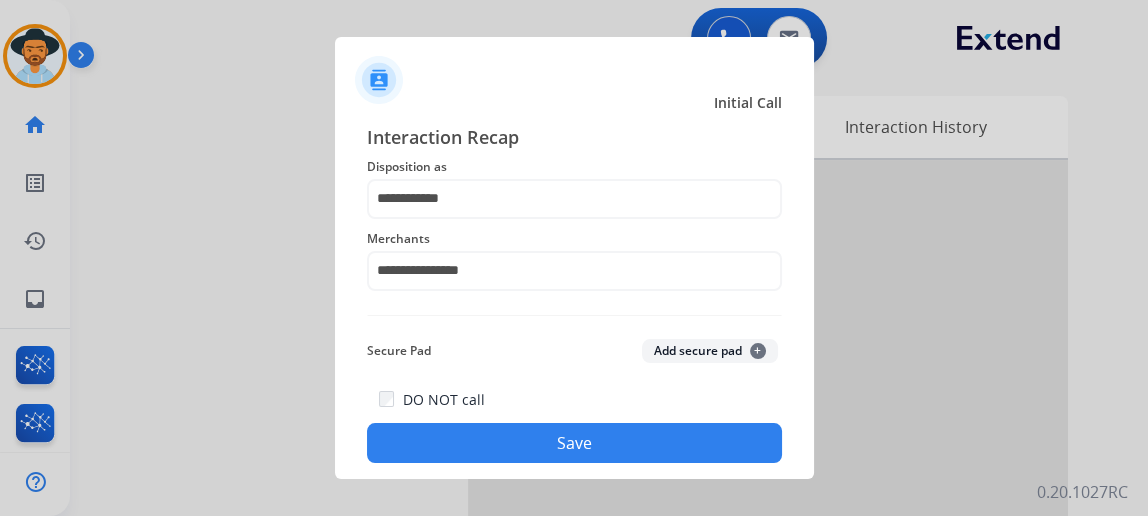 click on "Save" 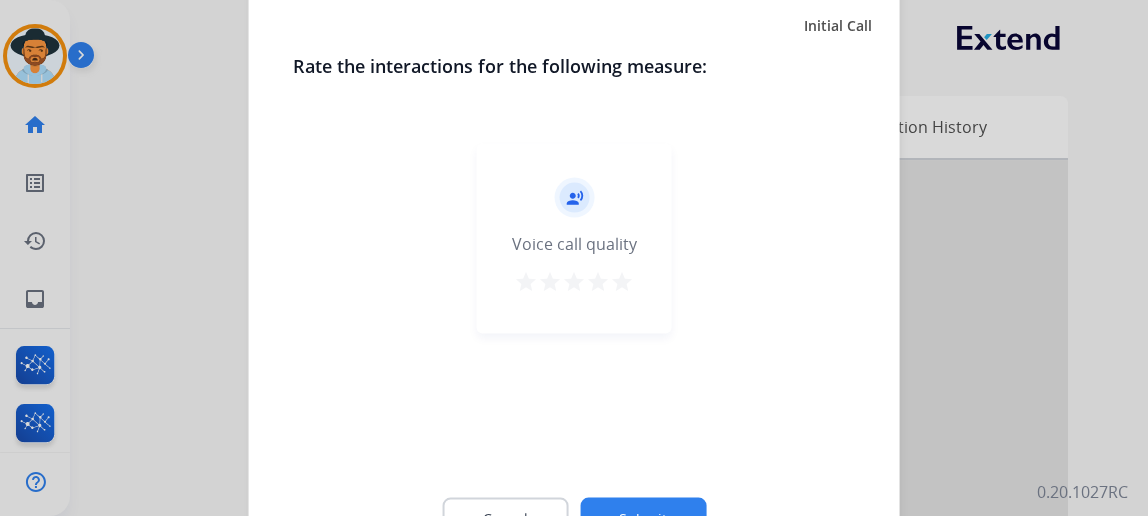 click on "Submit" 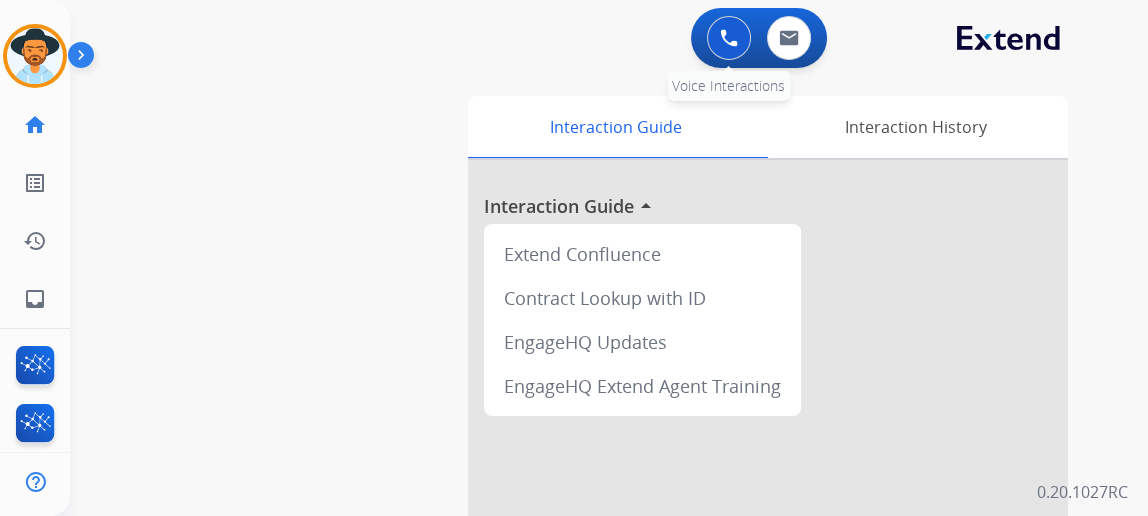 click at bounding box center (729, 38) 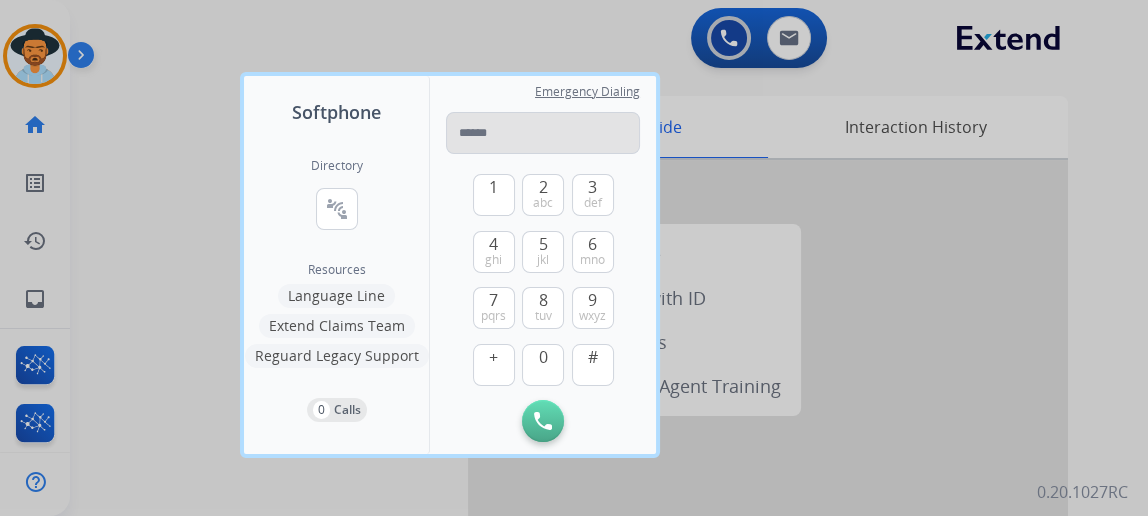 click at bounding box center (543, 133) 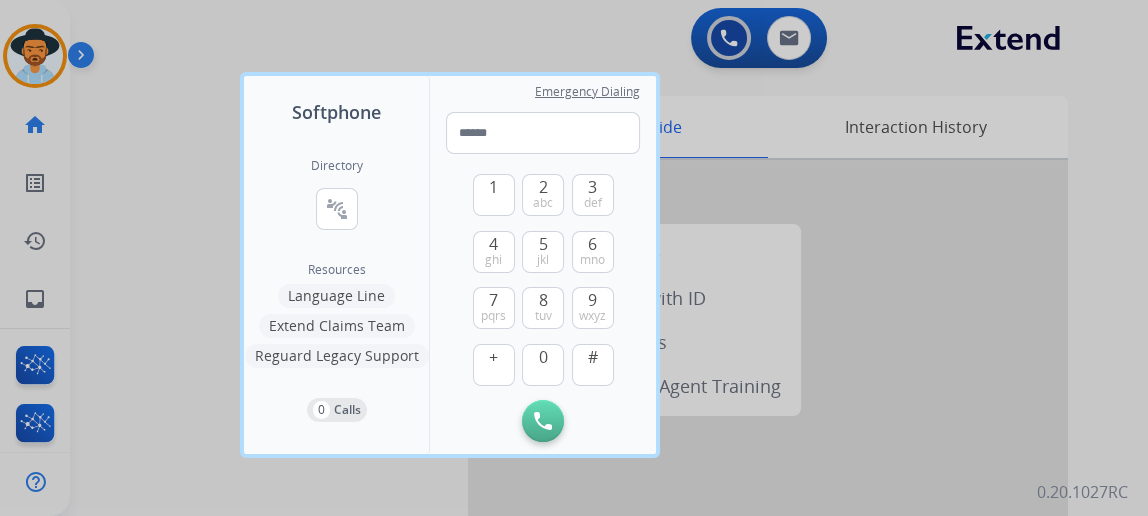 click at bounding box center [574, 258] 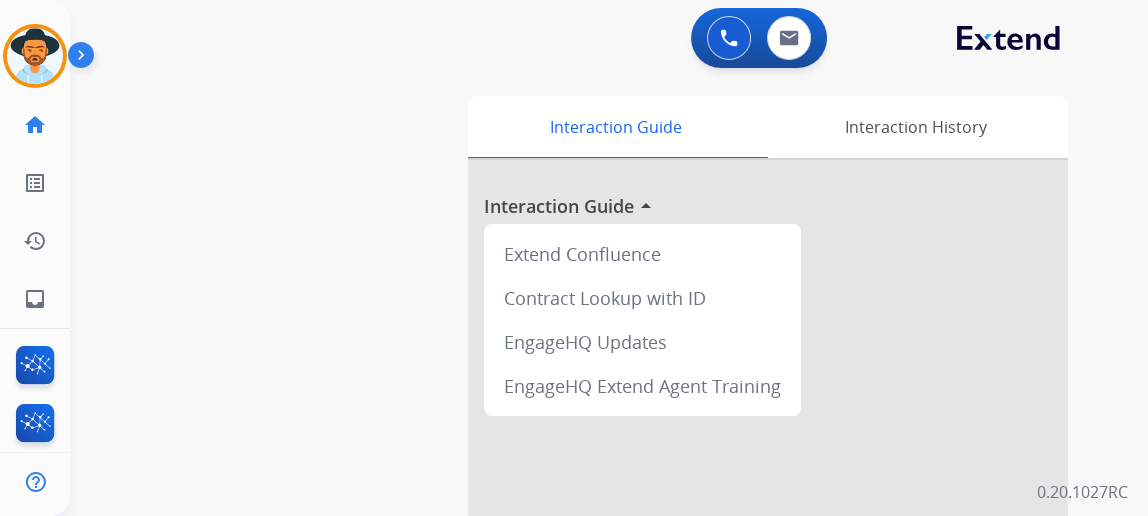 click at bounding box center [35, 56] 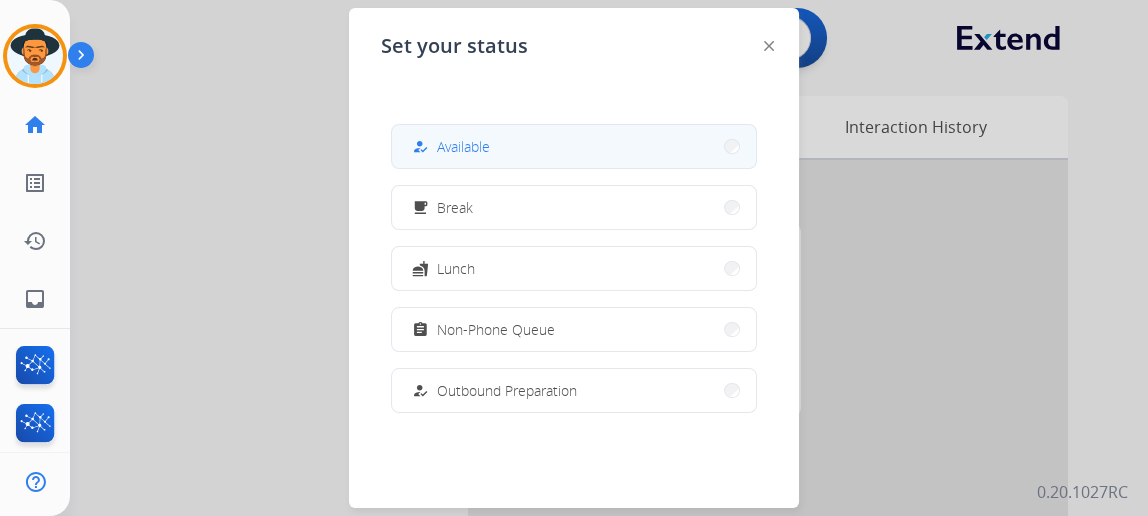 click on "how_to_reg Available" at bounding box center [574, 146] 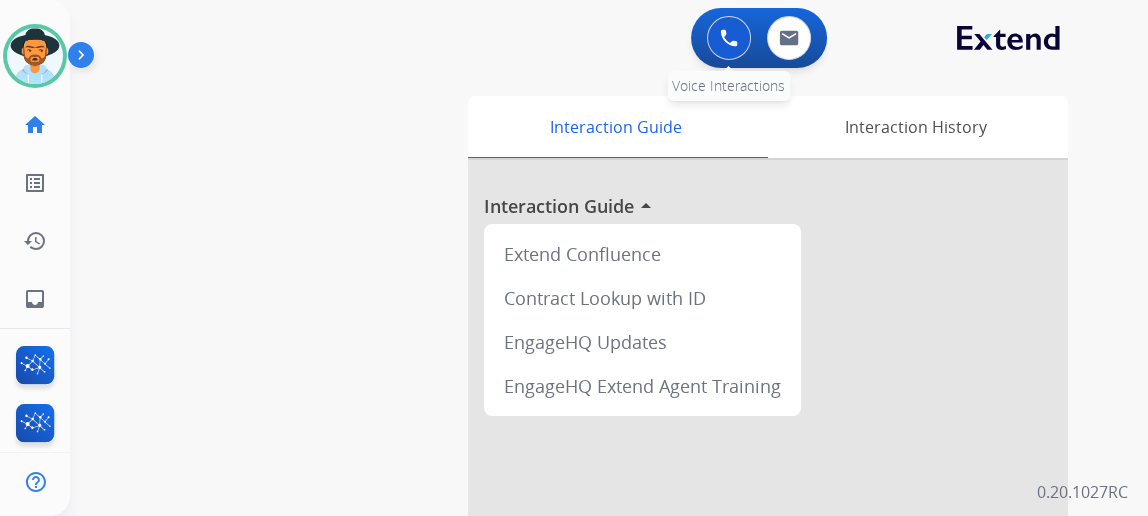 click on "0 Voice Interactions" at bounding box center [729, 38] 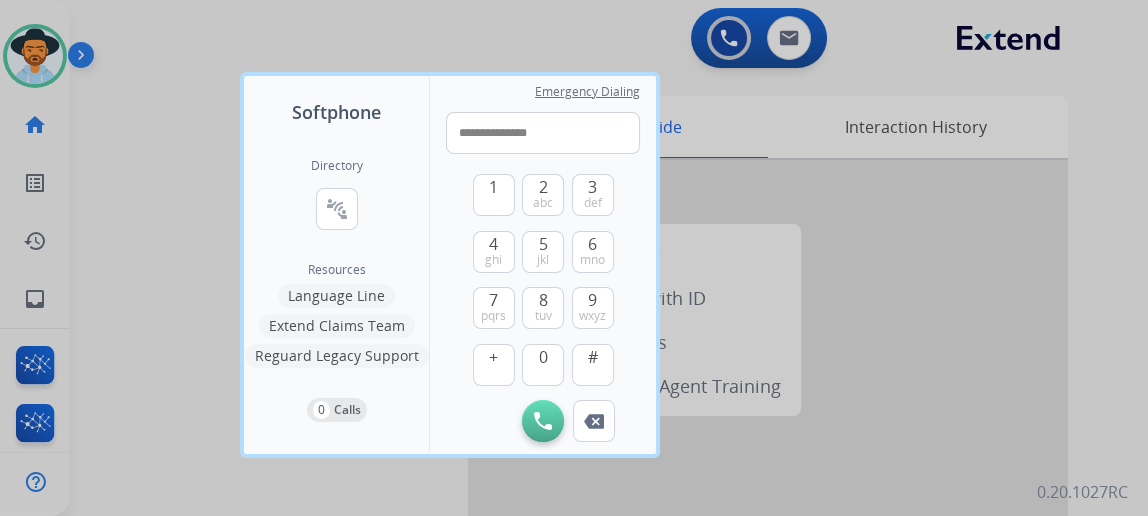type on "**********" 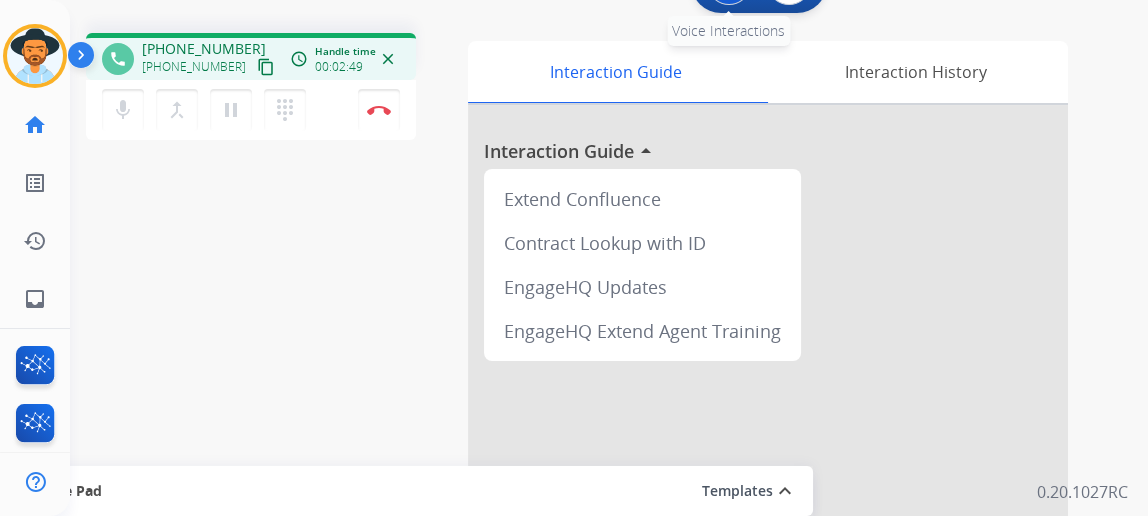 scroll, scrollTop: 0, scrollLeft: 0, axis: both 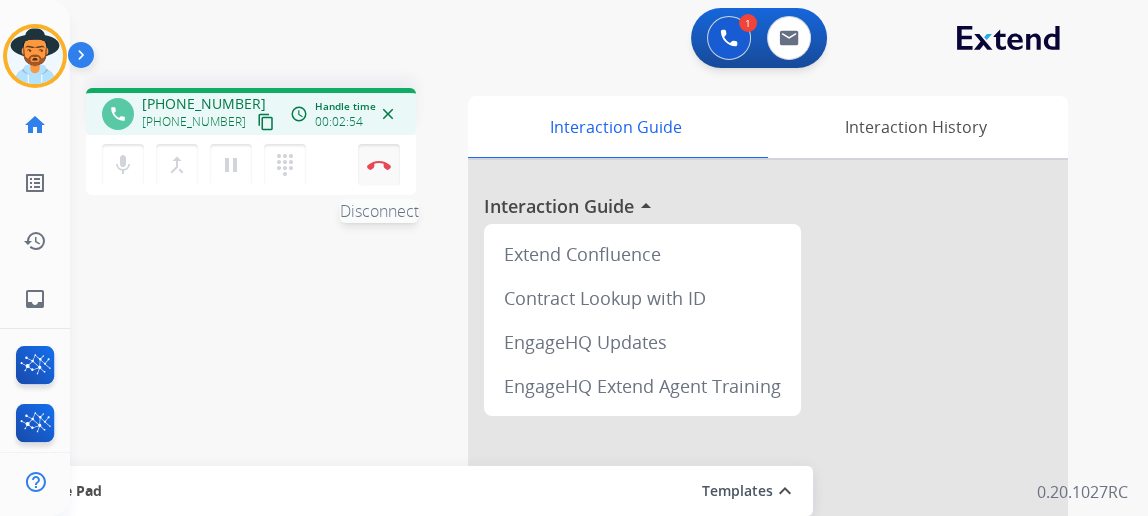 click on "Disconnect" at bounding box center (379, 165) 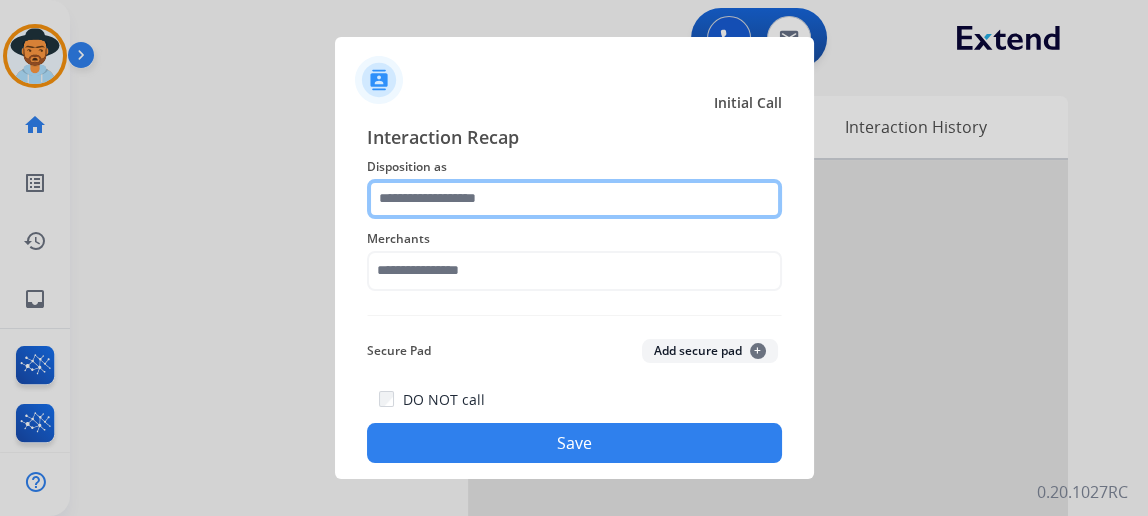 click 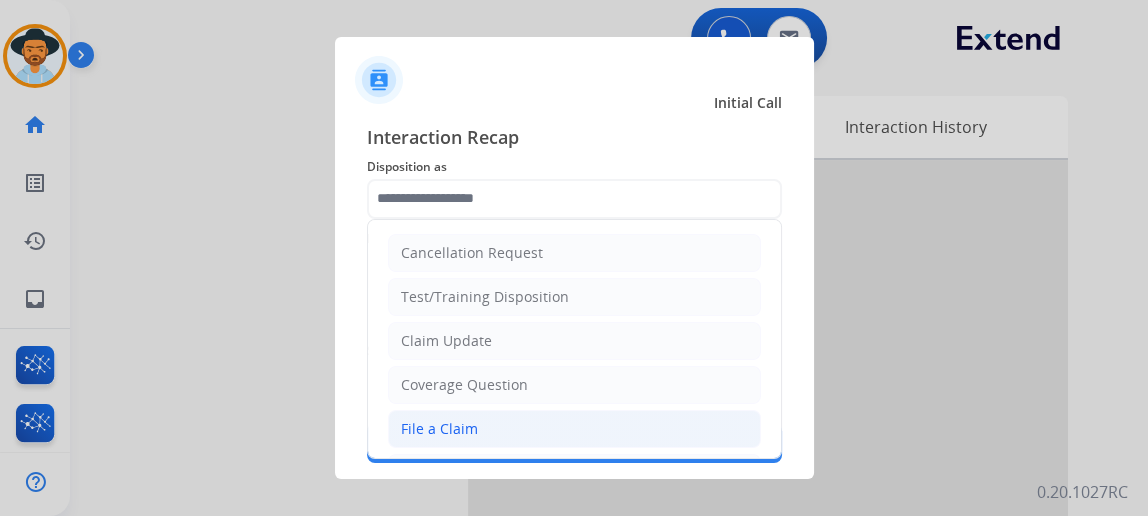 click on "File a Claim" 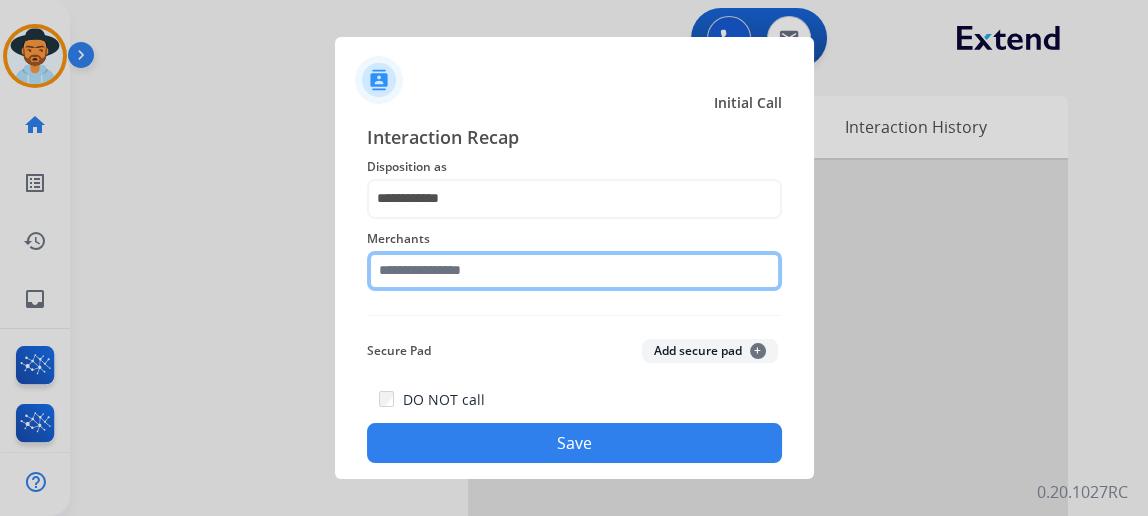 click 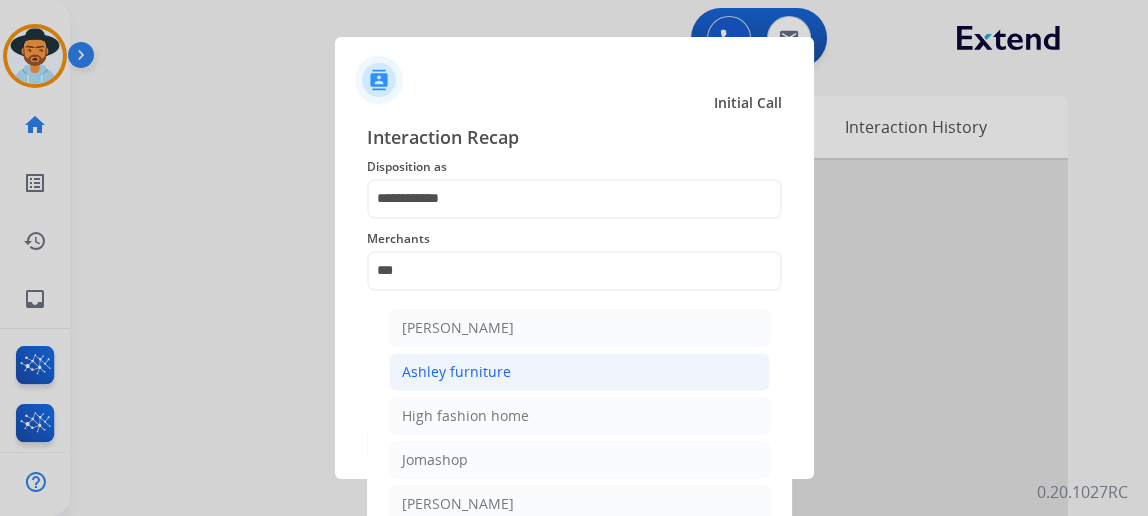 click on "Ashley furniture" 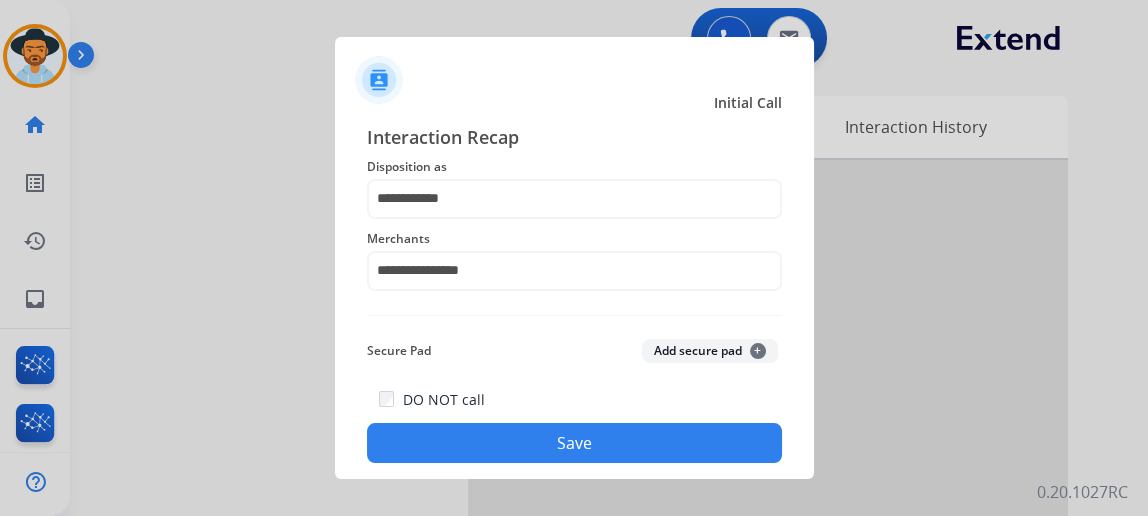 click on "Save" 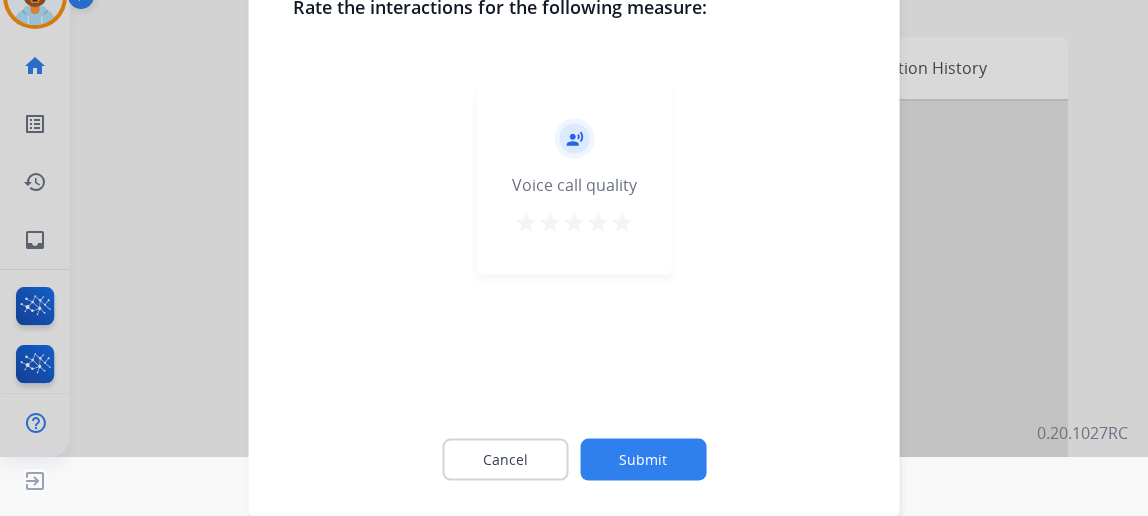 click on "Submit" 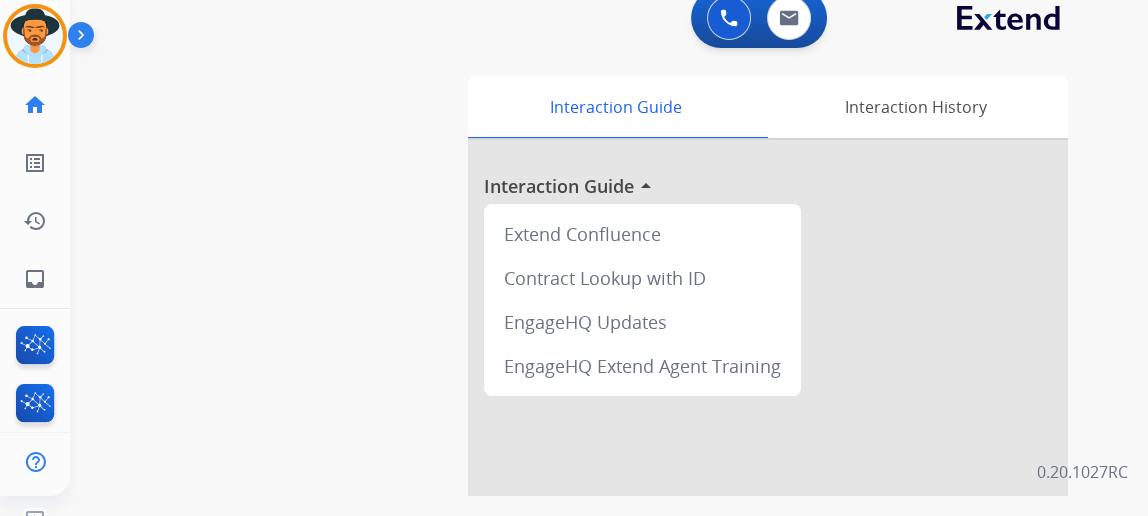 scroll, scrollTop: 0, scrollLeft: 0, axis: both 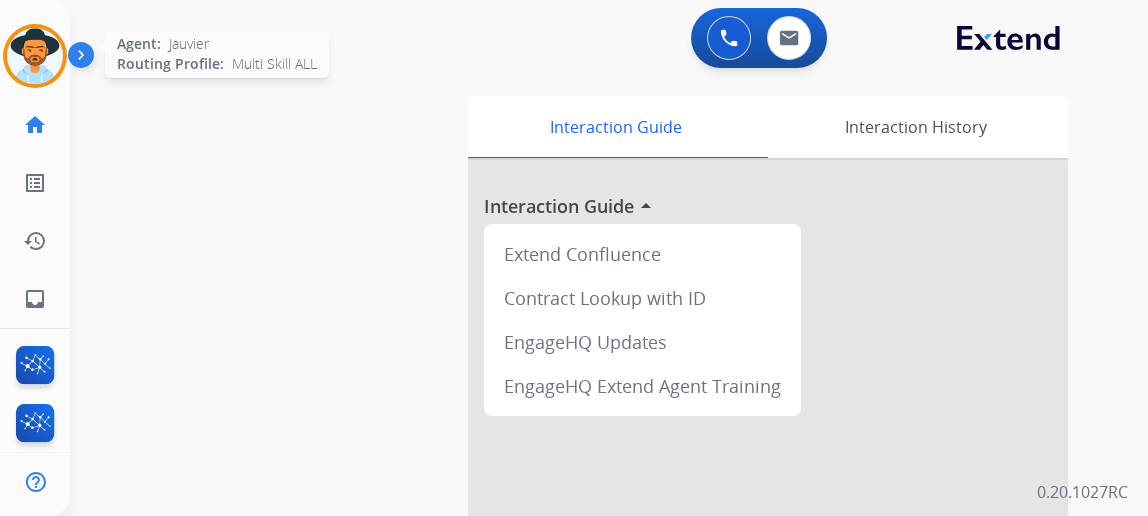click at bounding box center (35, 56) 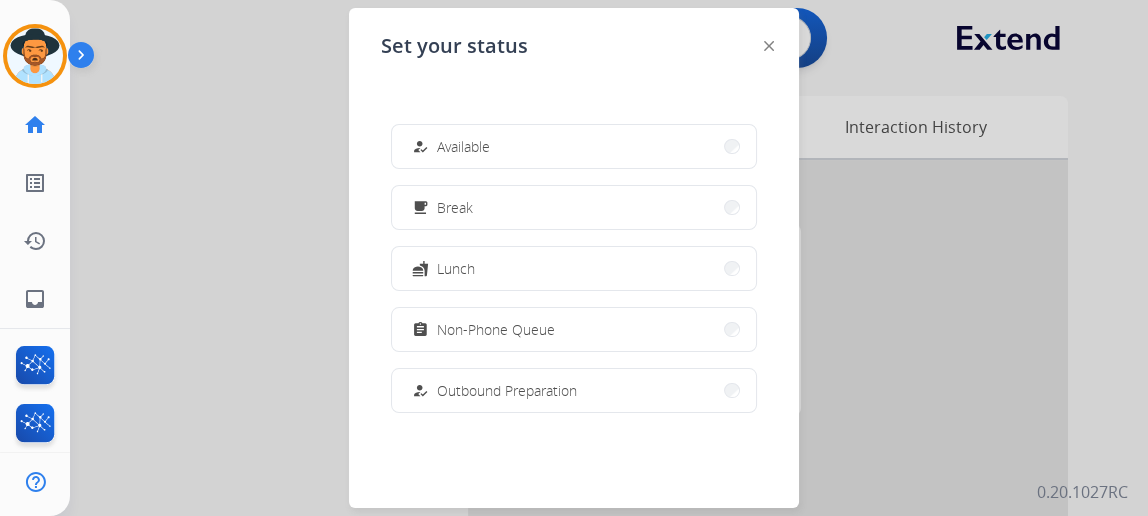 click on "Non-Phone Queue" at bounding box center (496, 329) 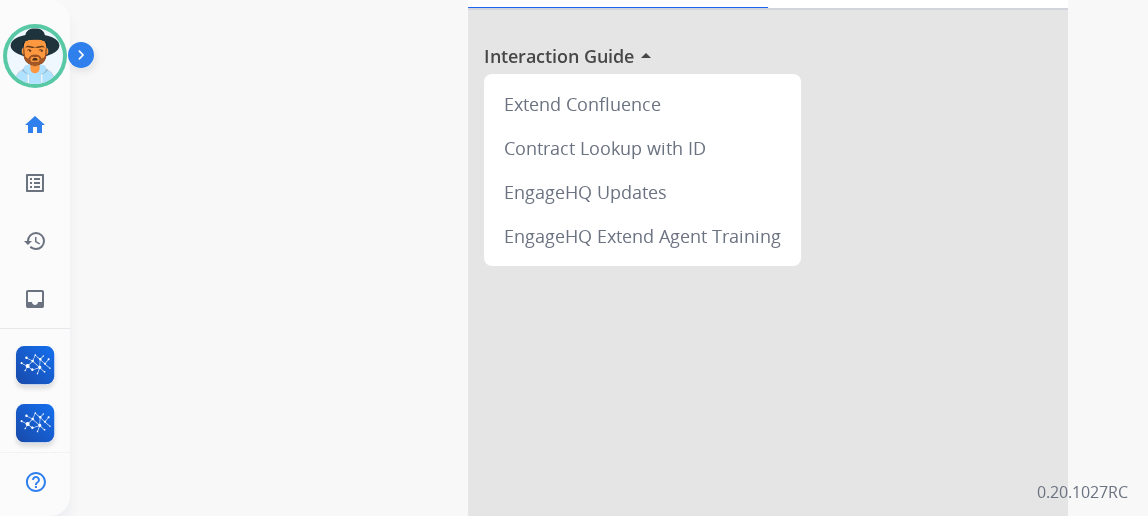 scroll, scrollTop: 0, scrollLeft: 0, axis: both 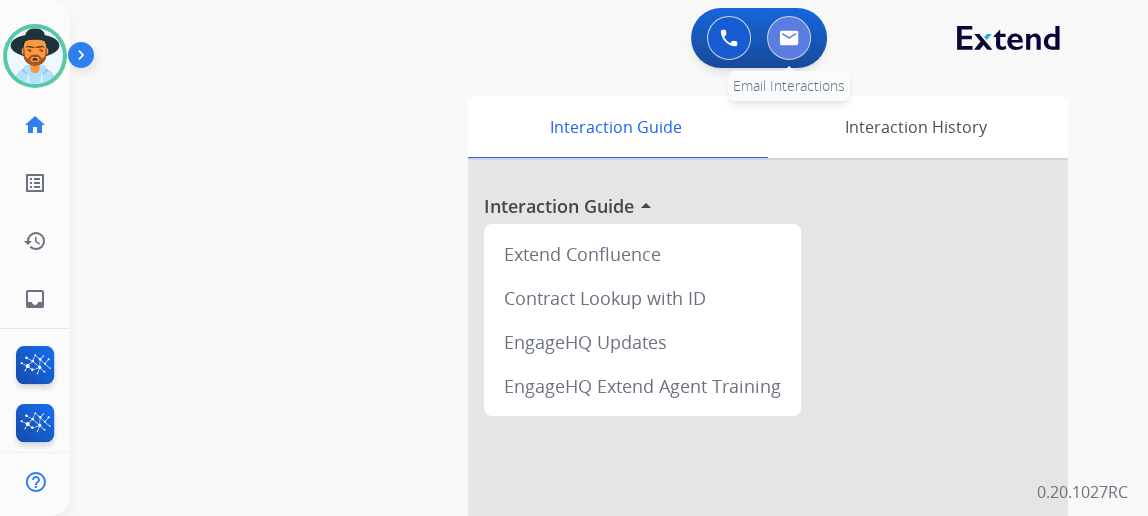 click at bounding box center (789, 38) 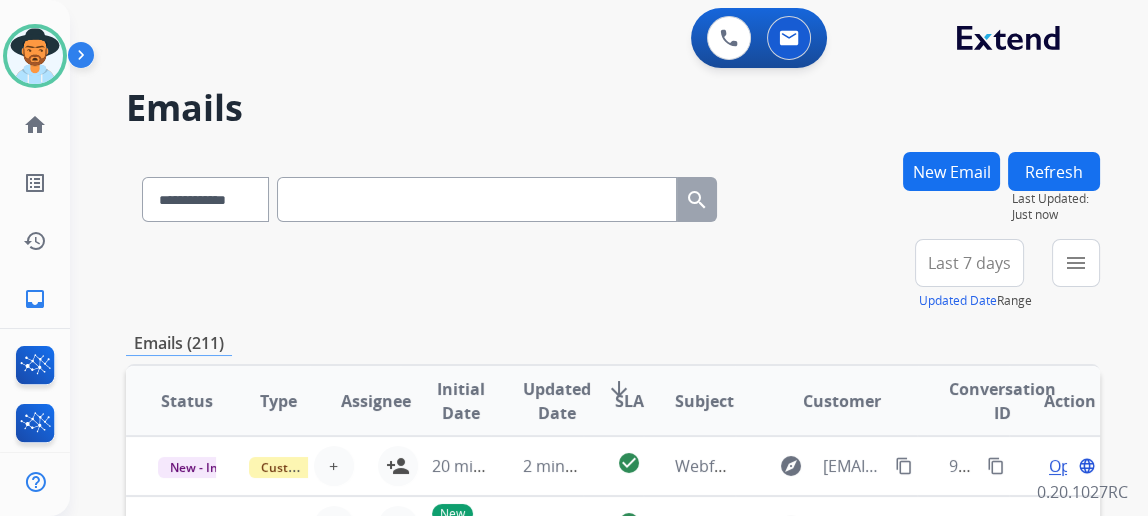 click on "New Email" at bounding box center [951, 171] 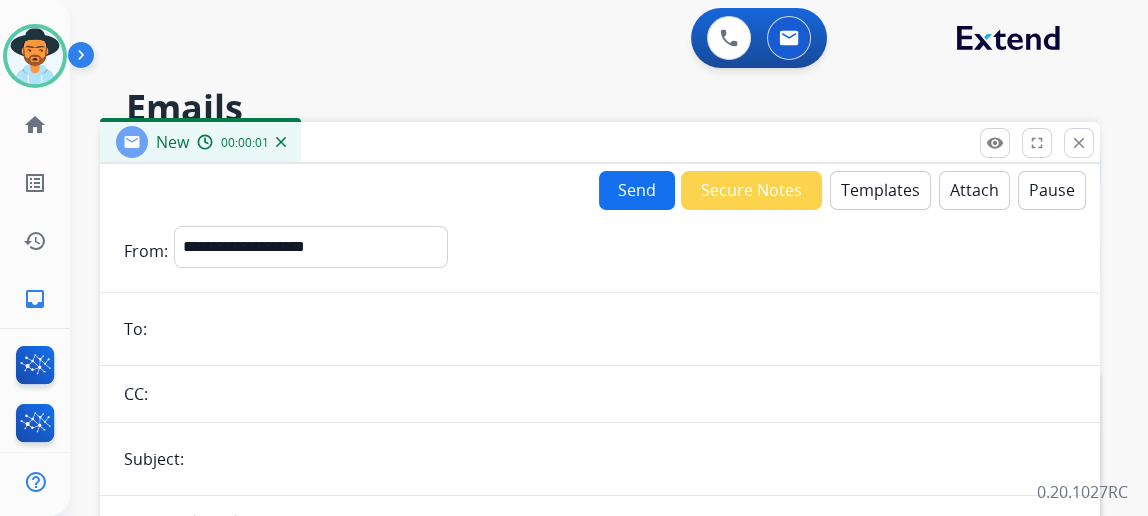 click on "Templates" at bounding box center (880, 190) 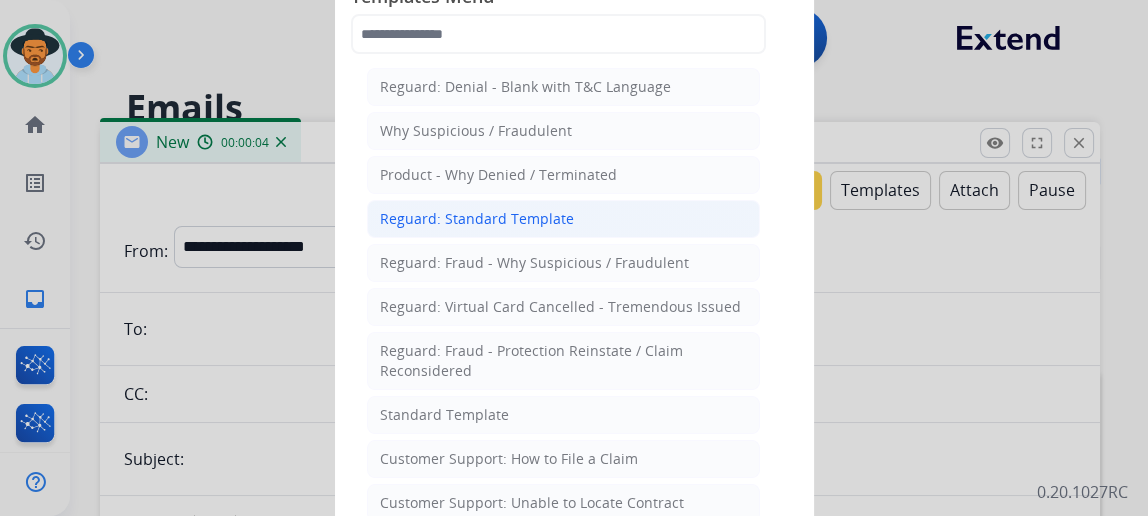 click on "Reguard: Standard Template" 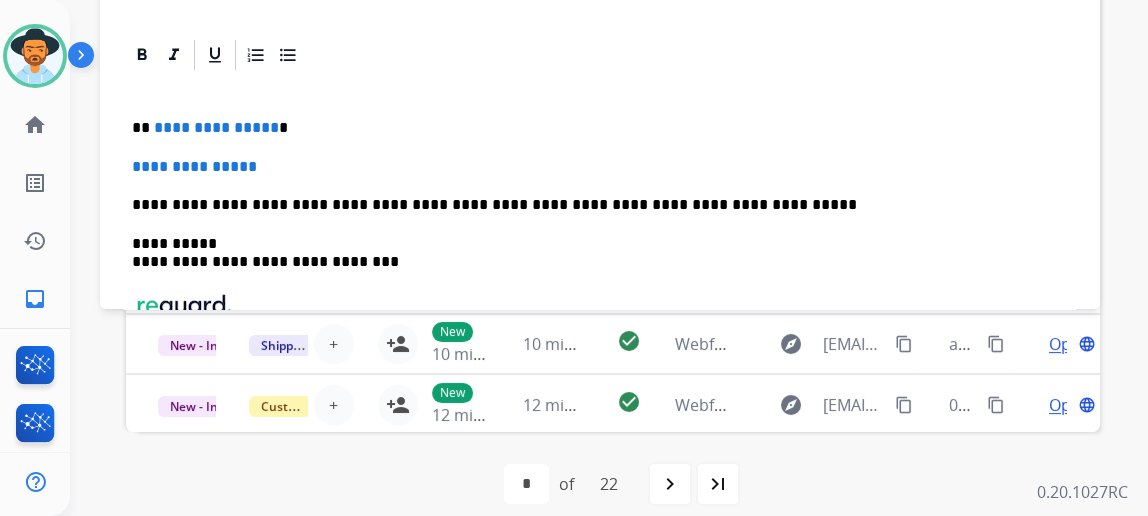 scroll, scrollTop: 605, scrollLeft: 0, axis: vertical 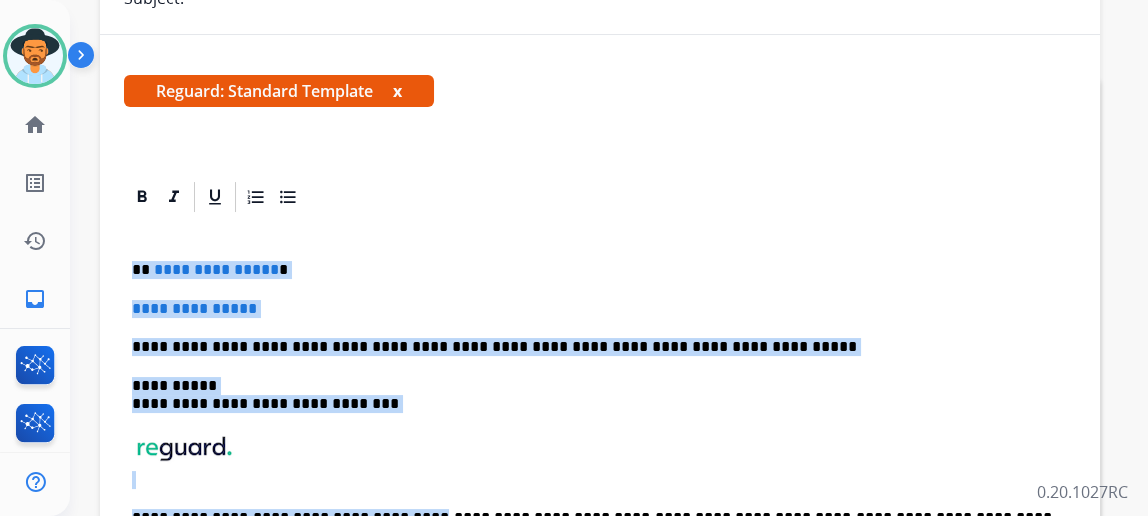 drag, startPoint x: 356, startPoint y: 194, endPoint x: 144, endPoint y: 247, distance: 218.5246 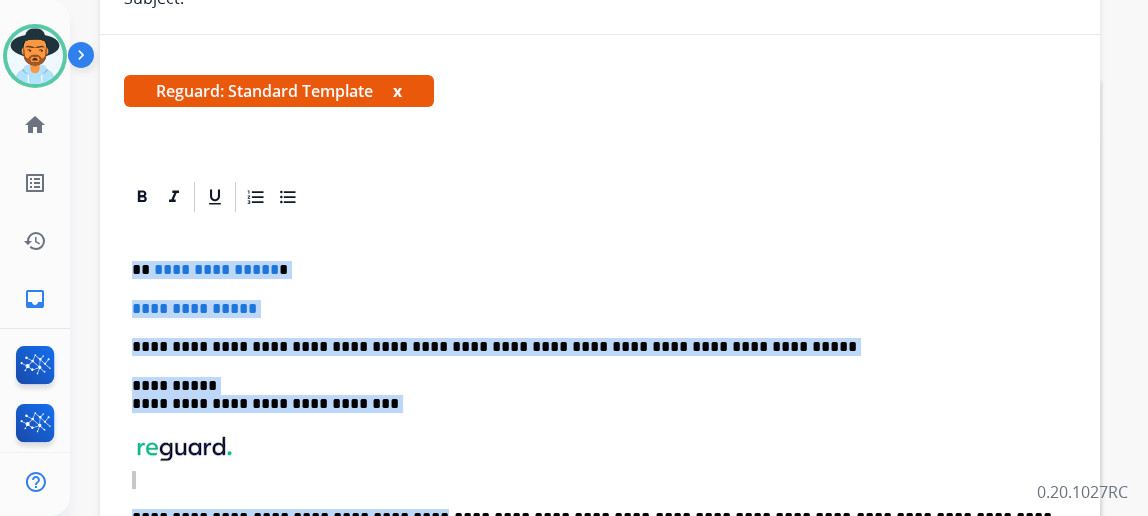 click on "**********" at bounding box center [600, 412] 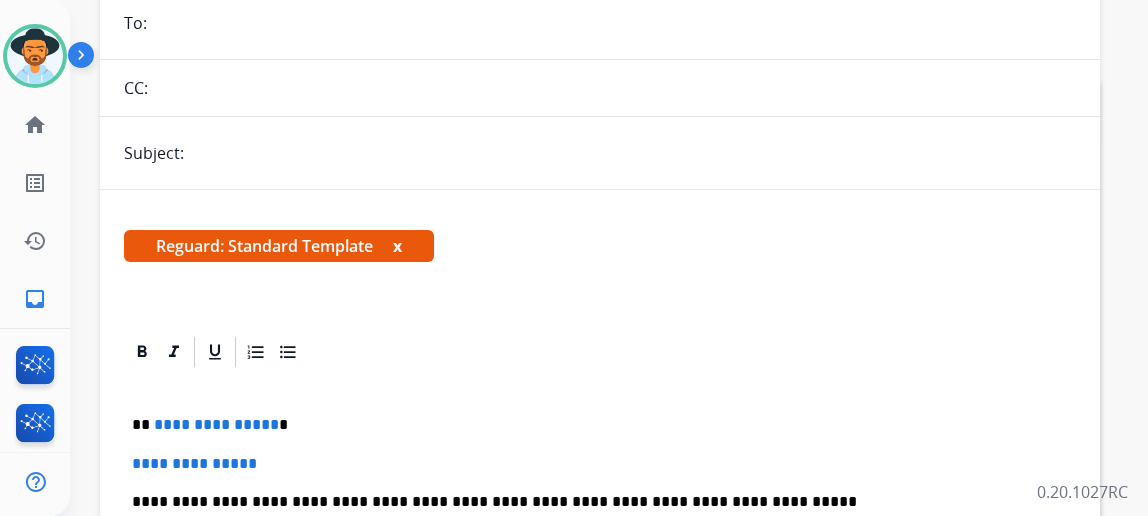 scroll, scrollTop: 0, scrollLeft: 0, axis: both 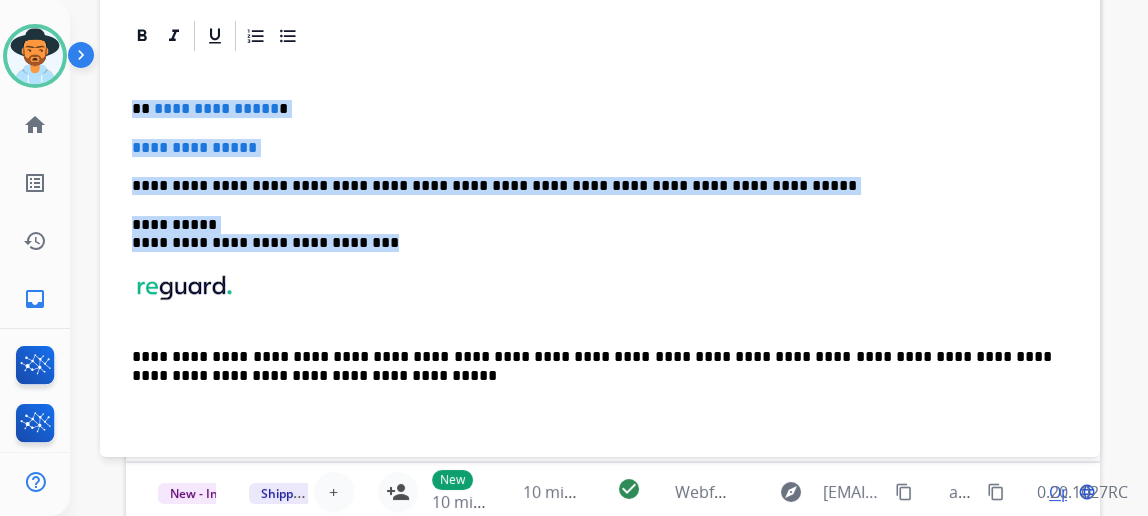 drag, startPoint x: 565, startPoint y: 293, endPoint x: 93, endPoint y: 108, distance: 506.96054 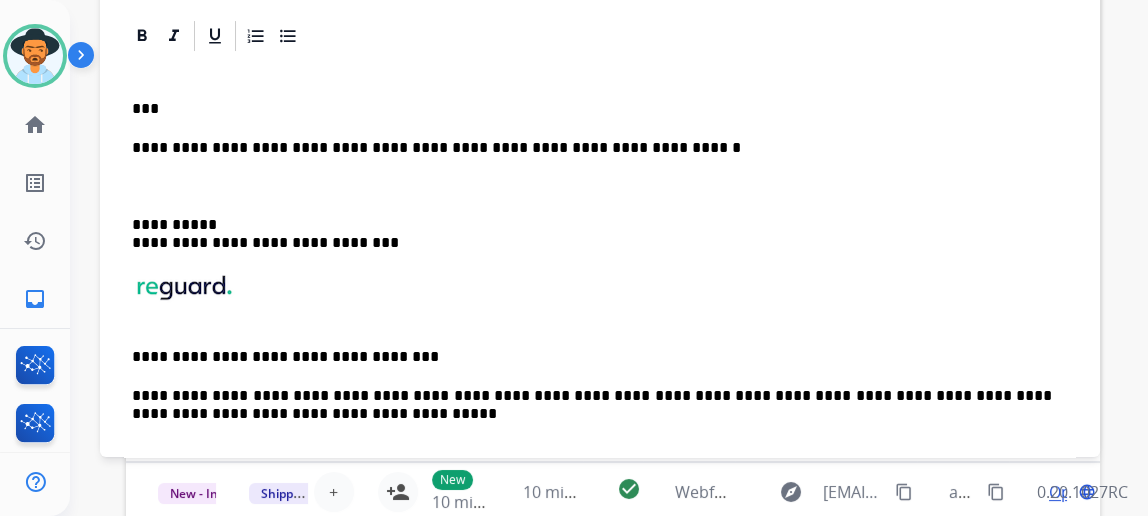 click on "**********" at bounding box center (600, 250) 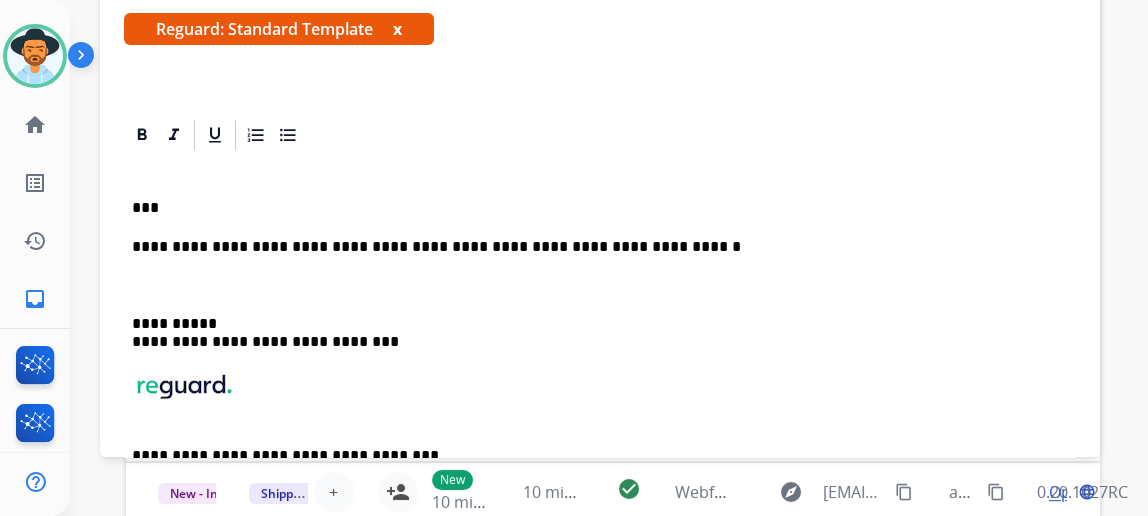 scroll, scrollTop: 0, scrollLeft: 0, axis: both 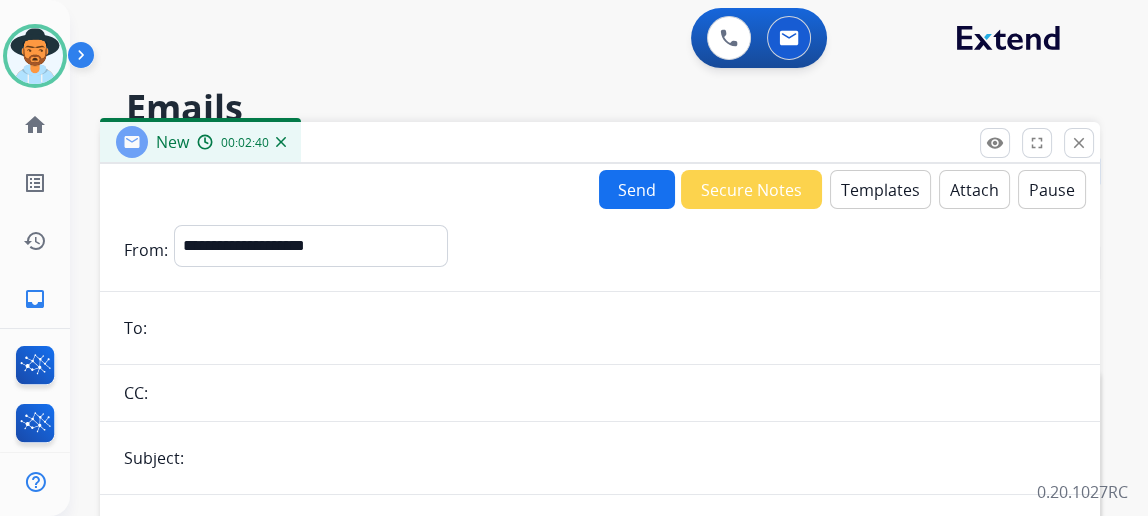 paste on "**********" 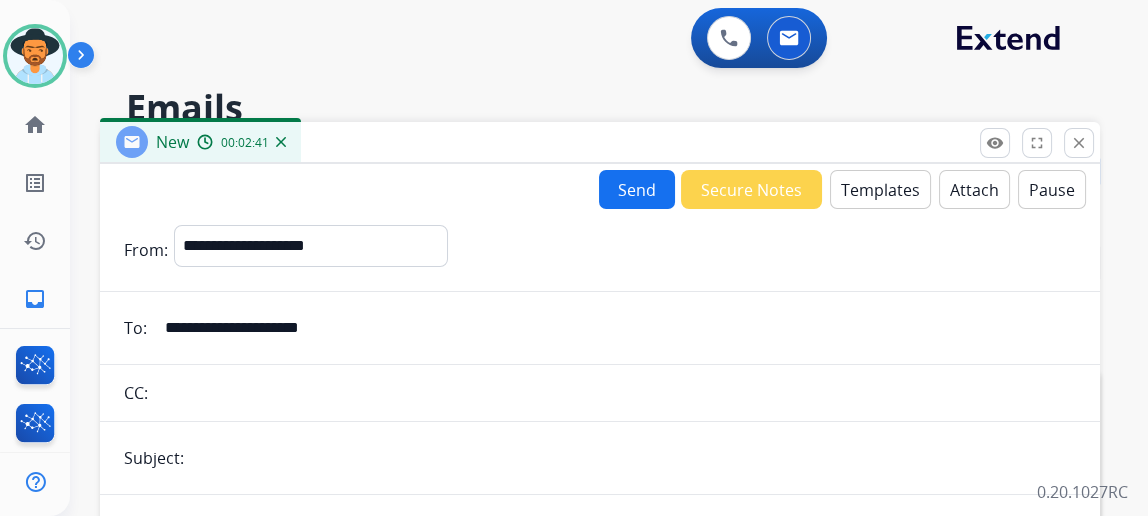 type on "**********" 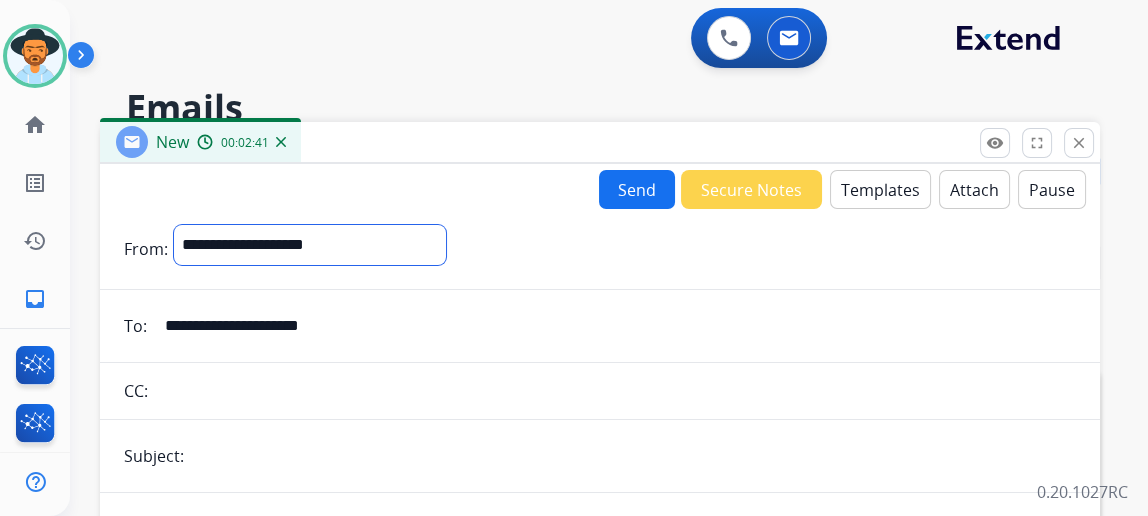 click on "**********" at bounding box center (310, 245) 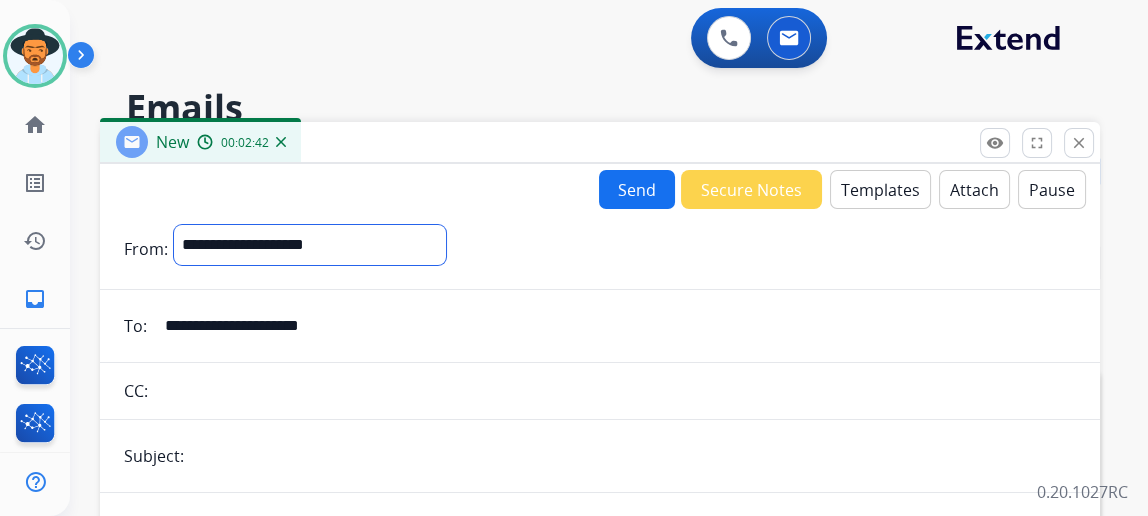 select on "**********" 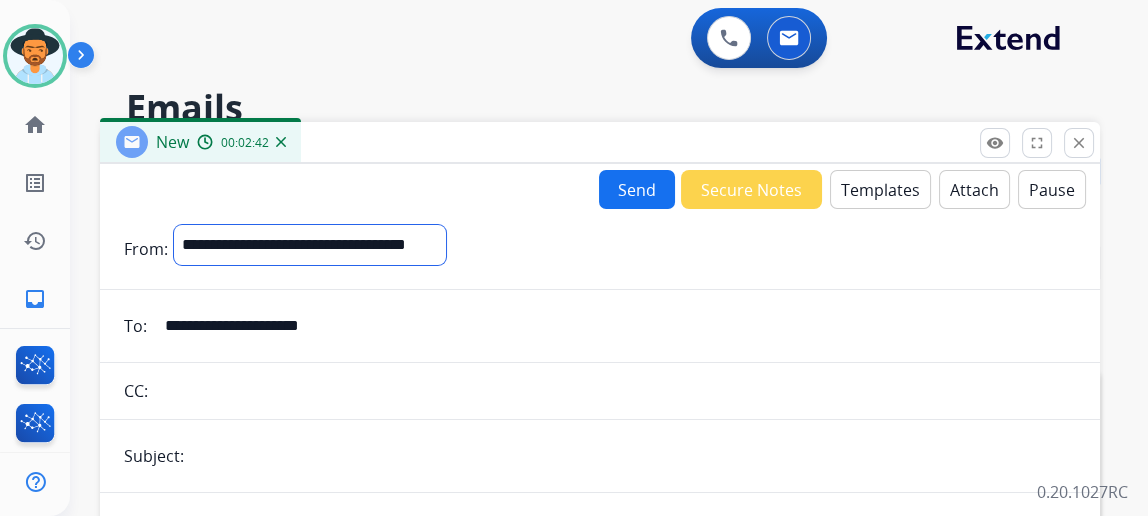 click on "**********" at bounding box center [310, 245] 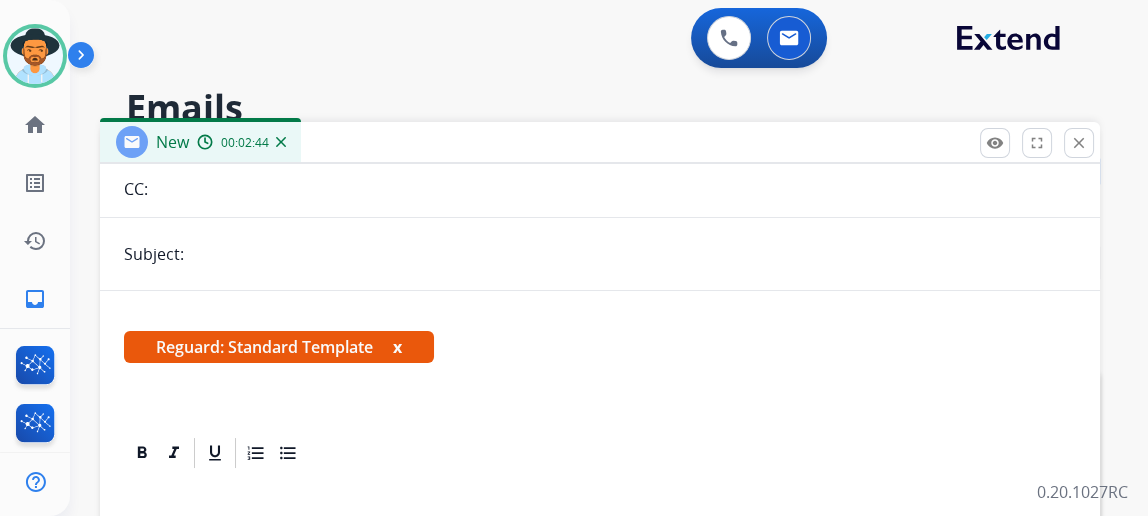 click at bounding box center (633, 254) 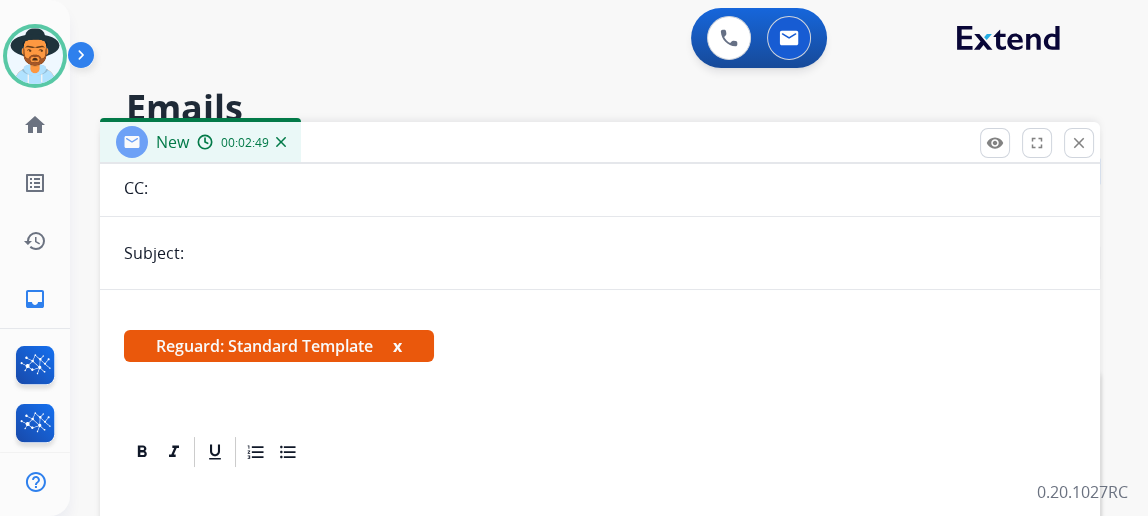 click at bounding box center [633, 253] 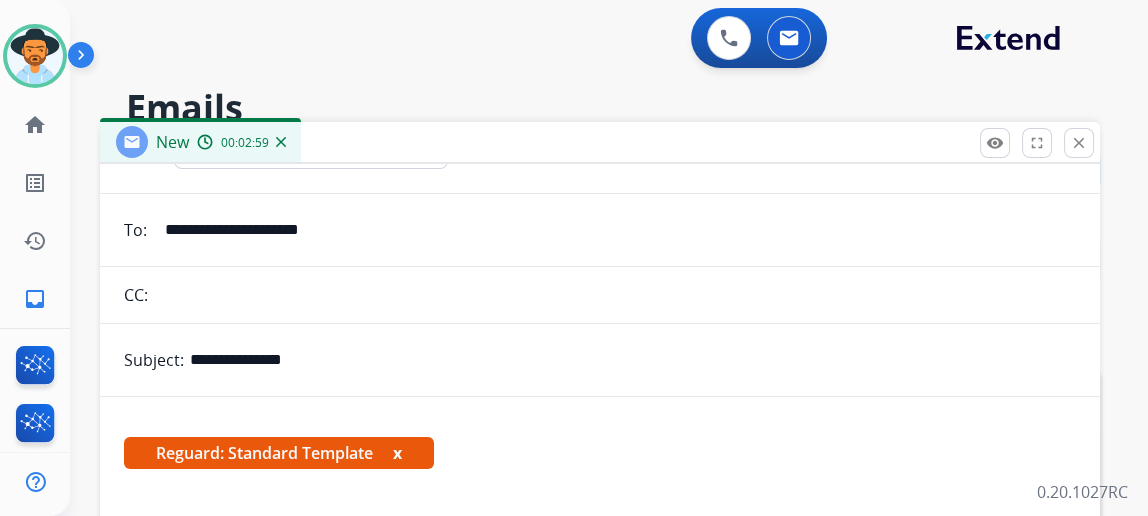 scroll, scrollTop: 205, scrollLeft: 0, axis: vertical 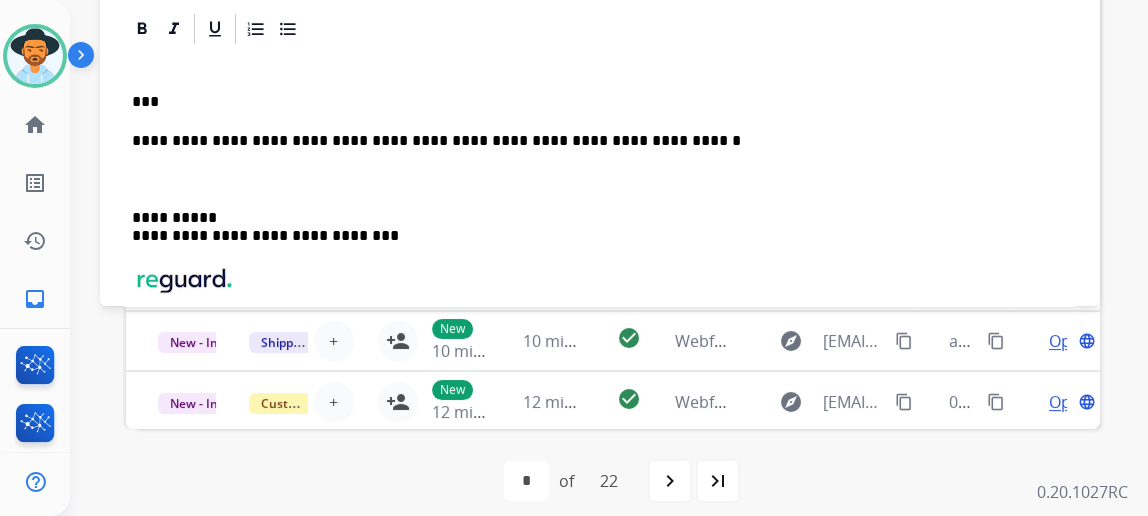 type on "**********" 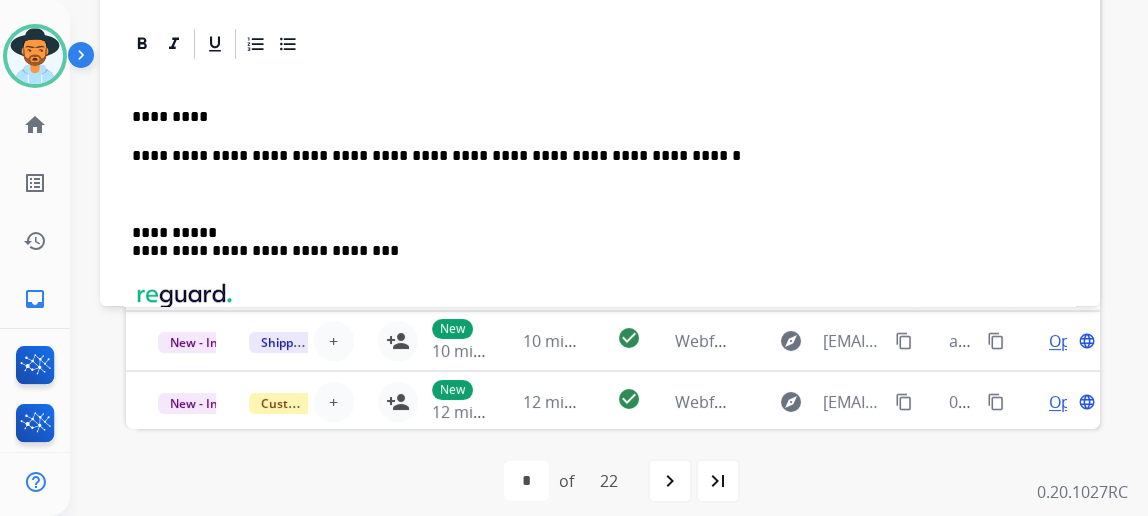 scroll, scrollTop: 0, scrollLeft: 0, axis: both 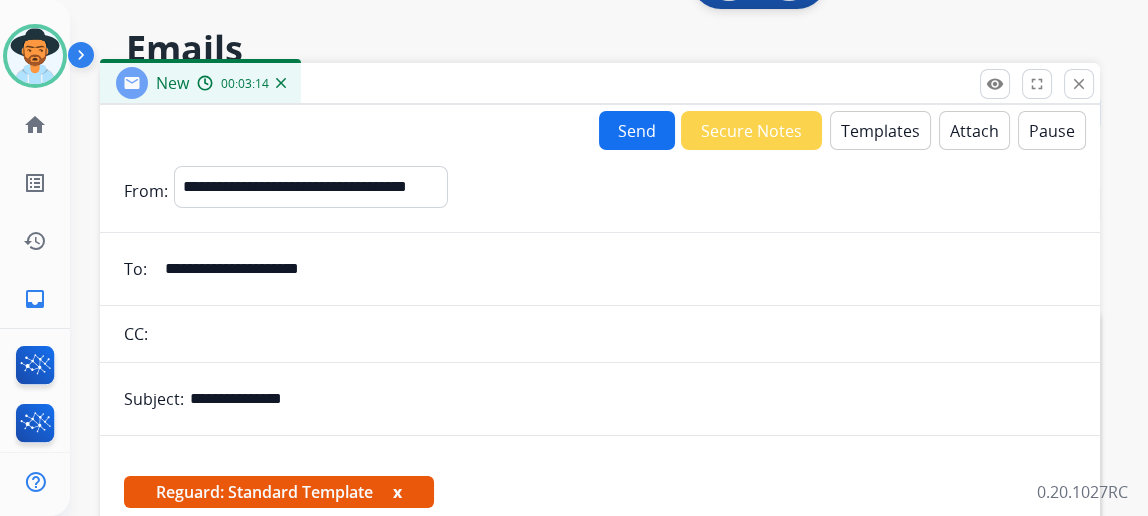 click on "Send" at bounding box center [637, 130] 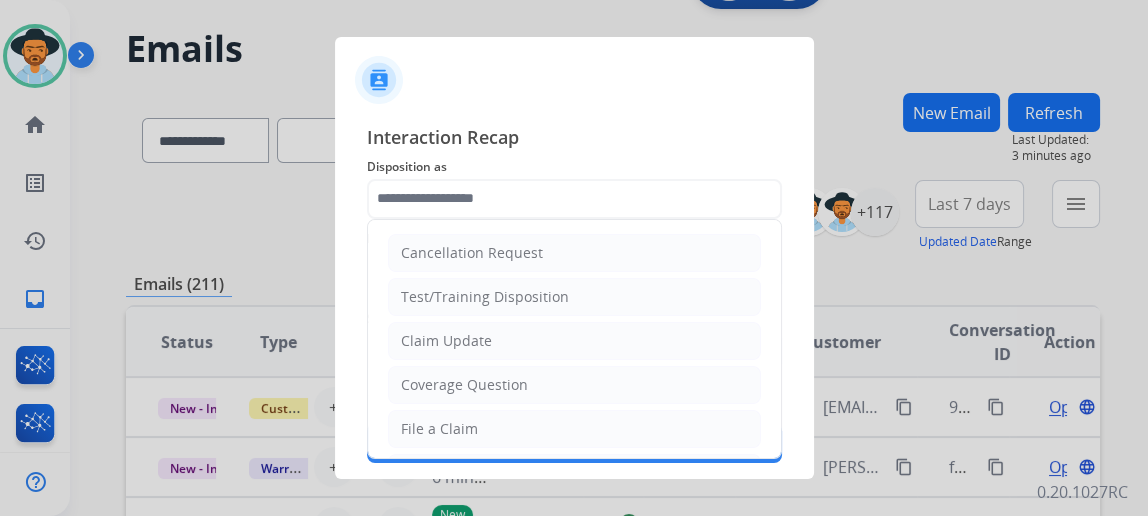 click 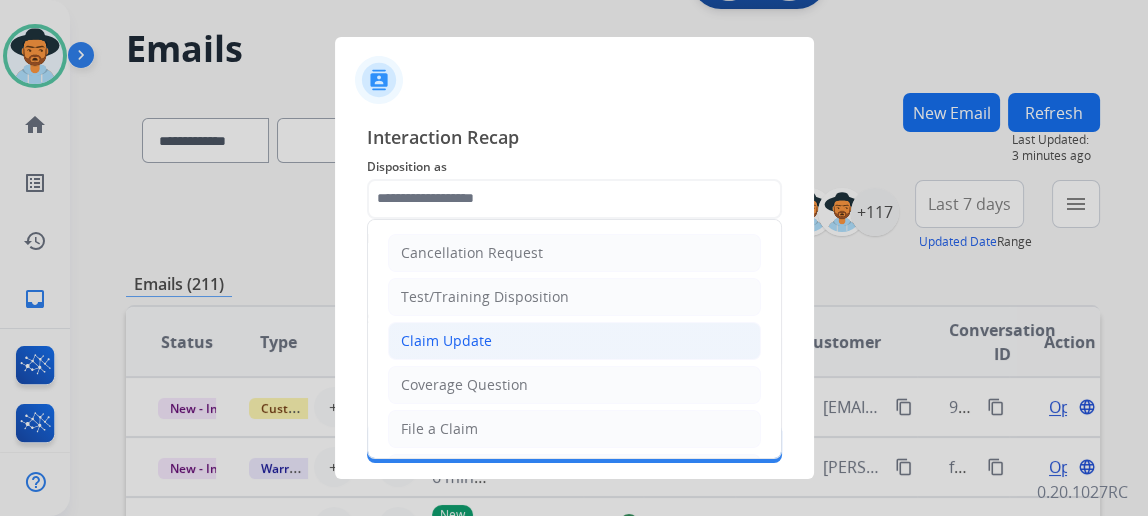 drag, startPoint x: 509, startPoint y: 339, endPoint x: 452, endPoint y: 329, distance: 57.870544 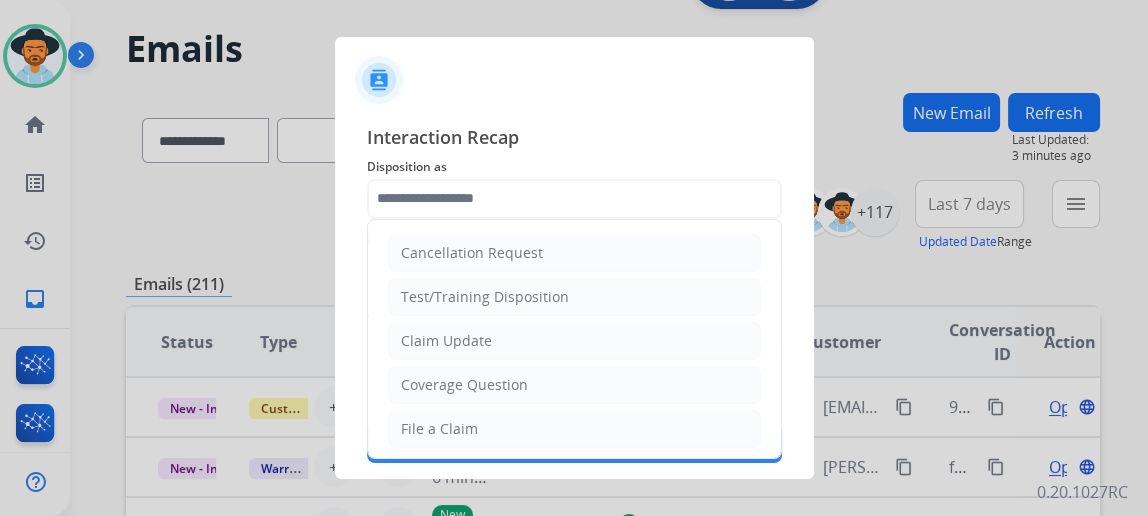 type on "**********" 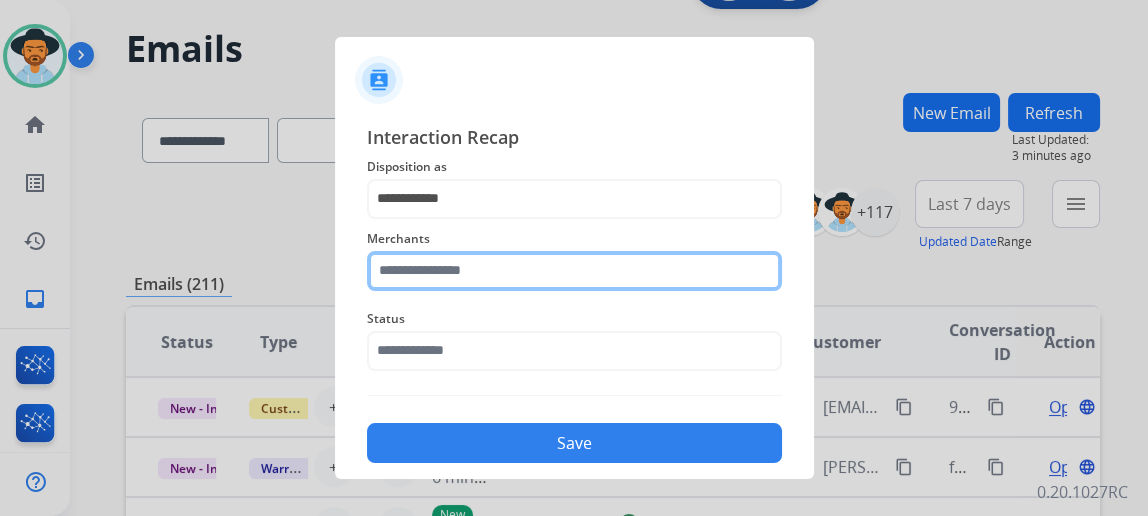 click 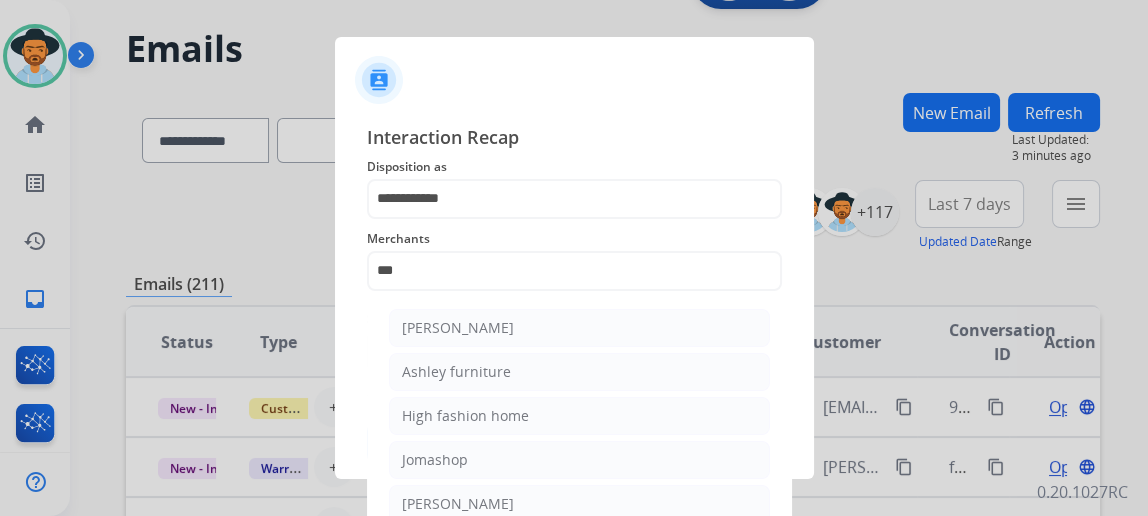 click on "[PERSON_NAME]" 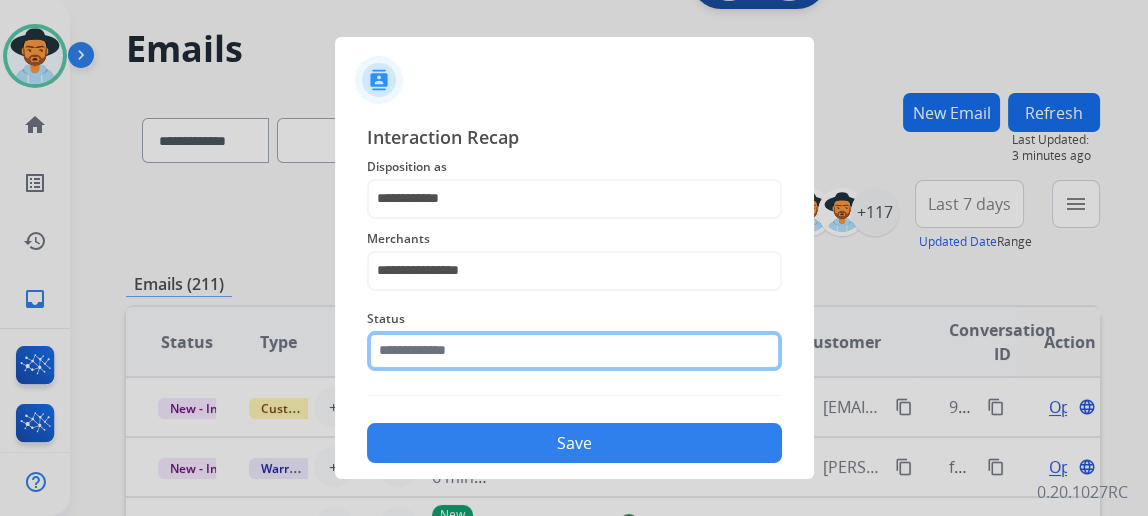click 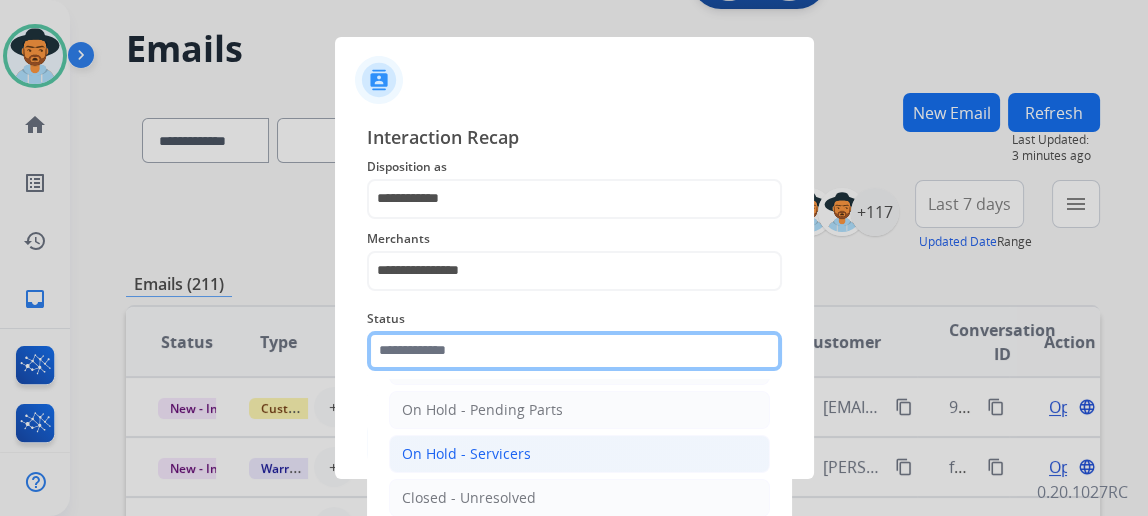 scroll, scrollTop: 112, scrollLeft: 0, axis: vertical 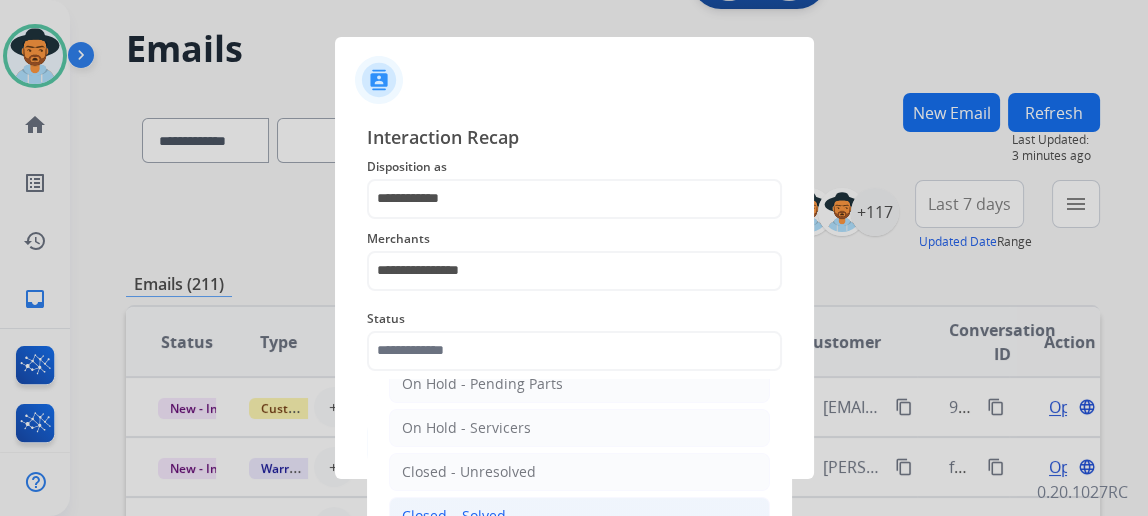 click on "Closed – Solved" 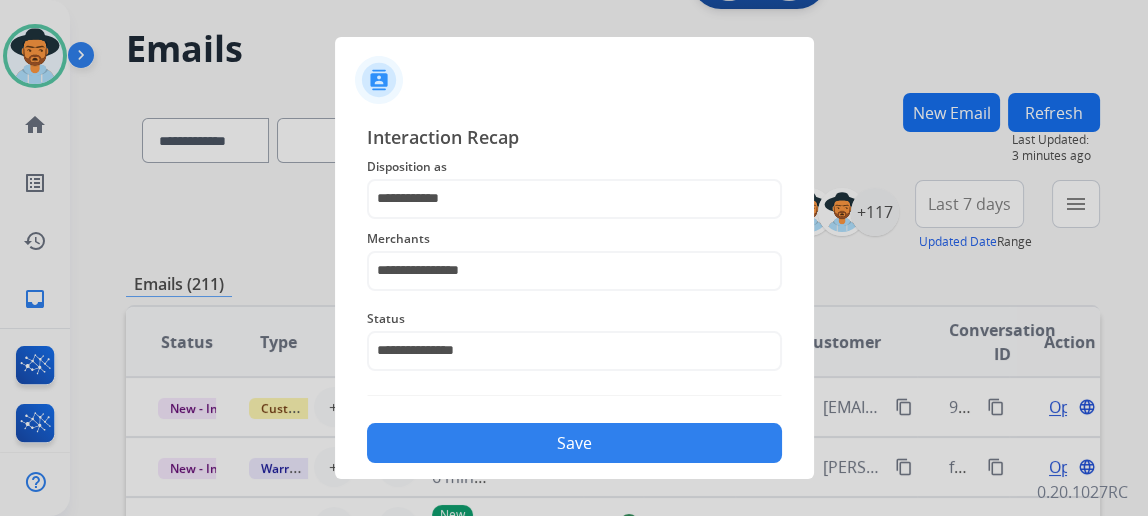 click on "Save" 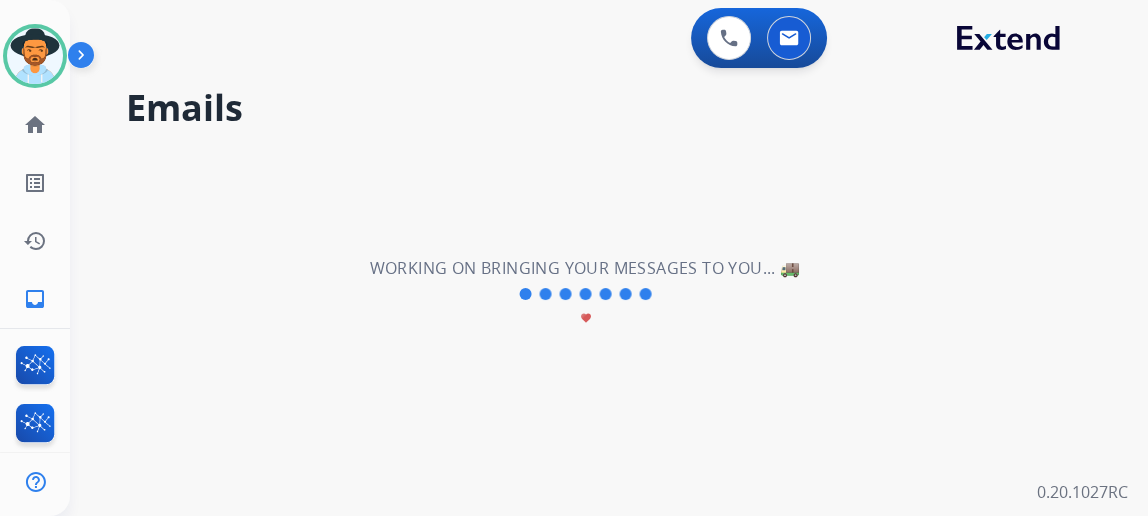 scroll, scrollTop: 0, scrollLeft: 0, axis: both 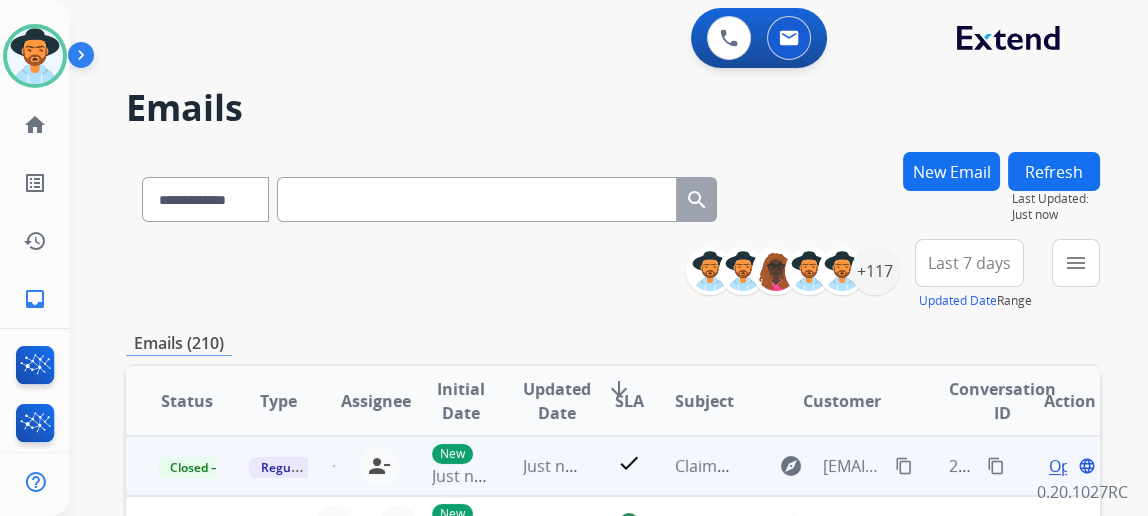 drag, startPoint x: 1002, startPoint y: 465, endPoint x: 986, endPoint y: 457, distance: 17.888544 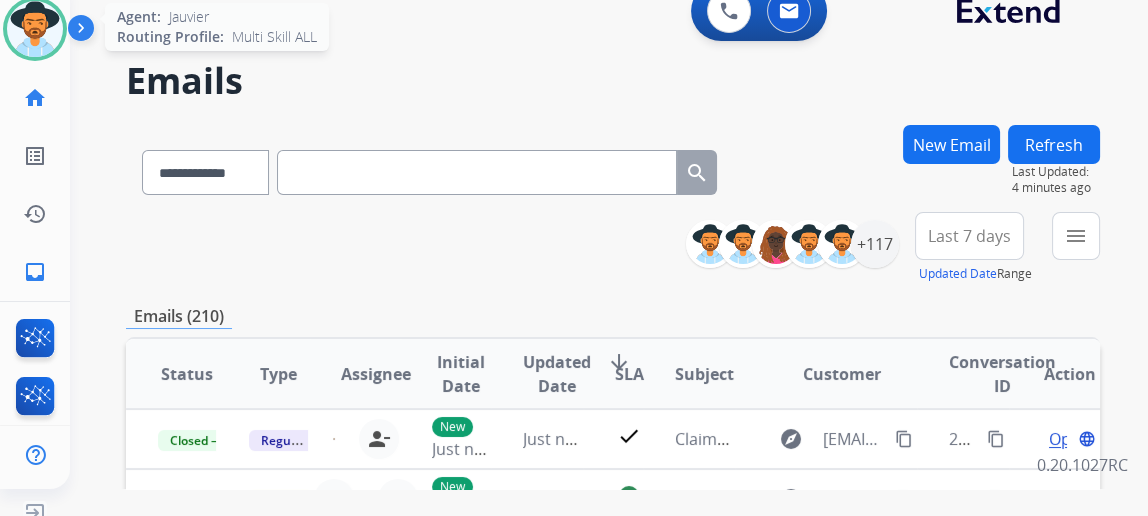 scroll, scrollTop: 43, scrollLeft: 0, axis: vertical 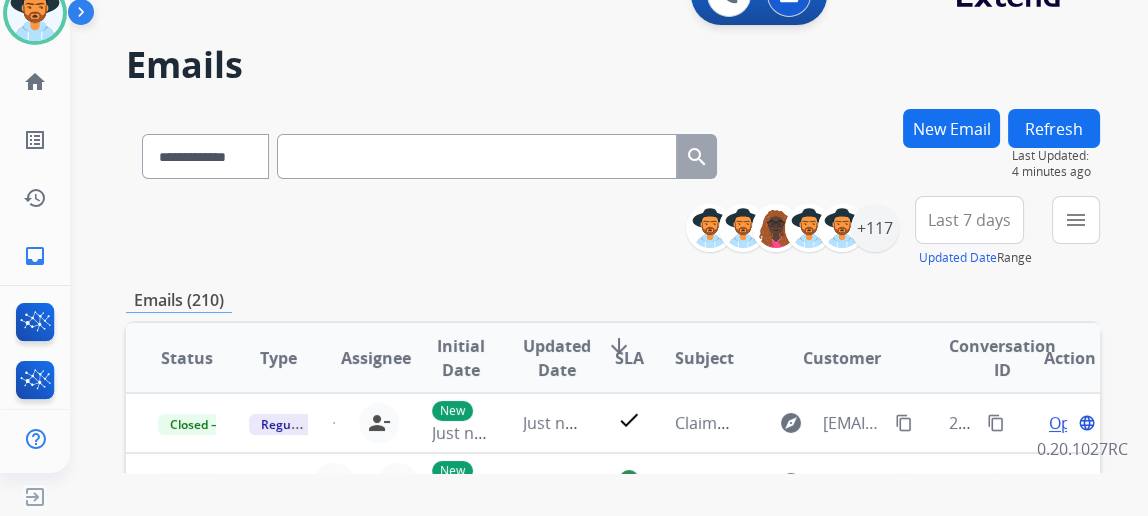 click on "New Email" at bounding box center [951, 128] 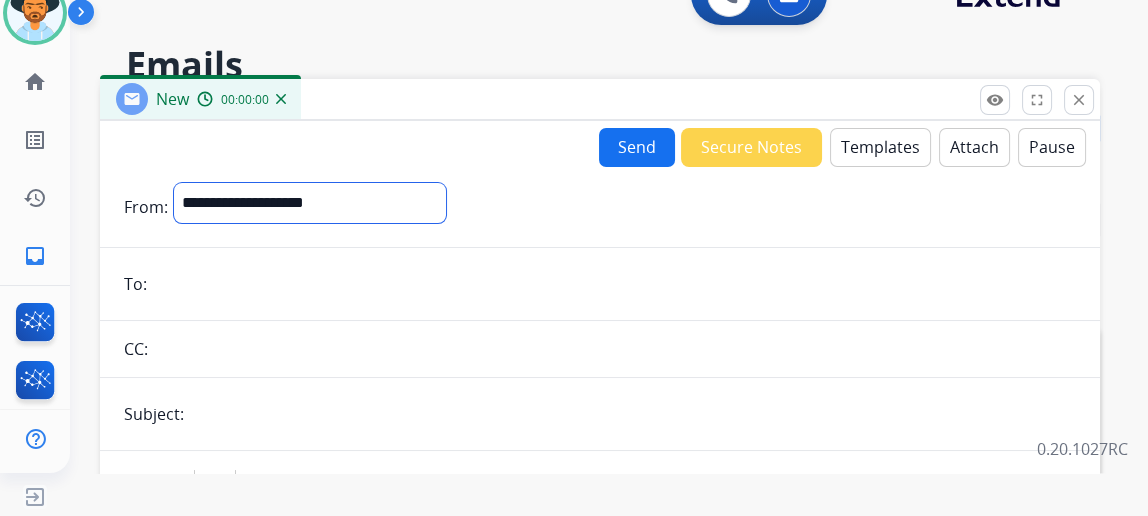 click on "**********" at bounding box center [310, 203] 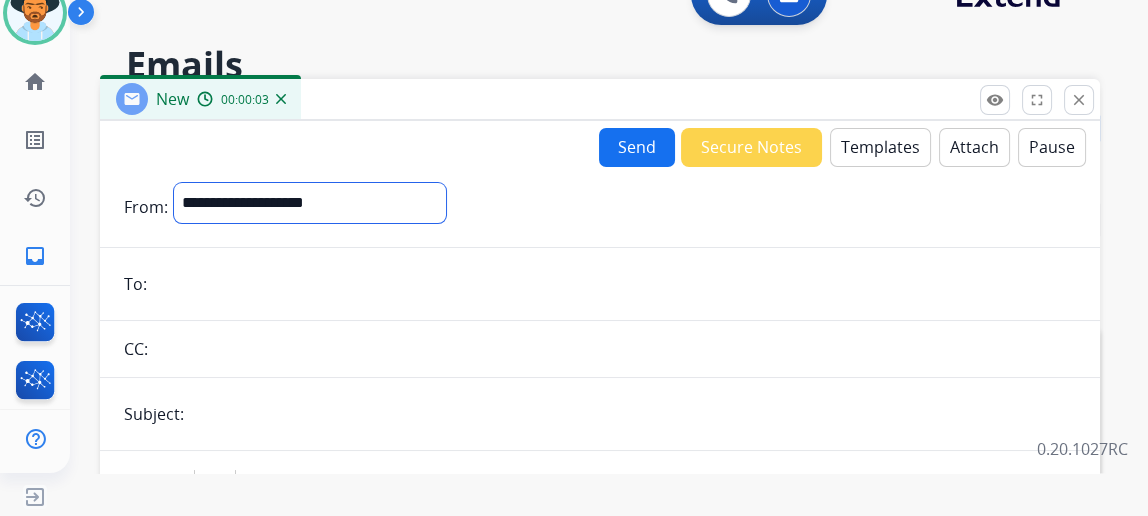 select on "**********" 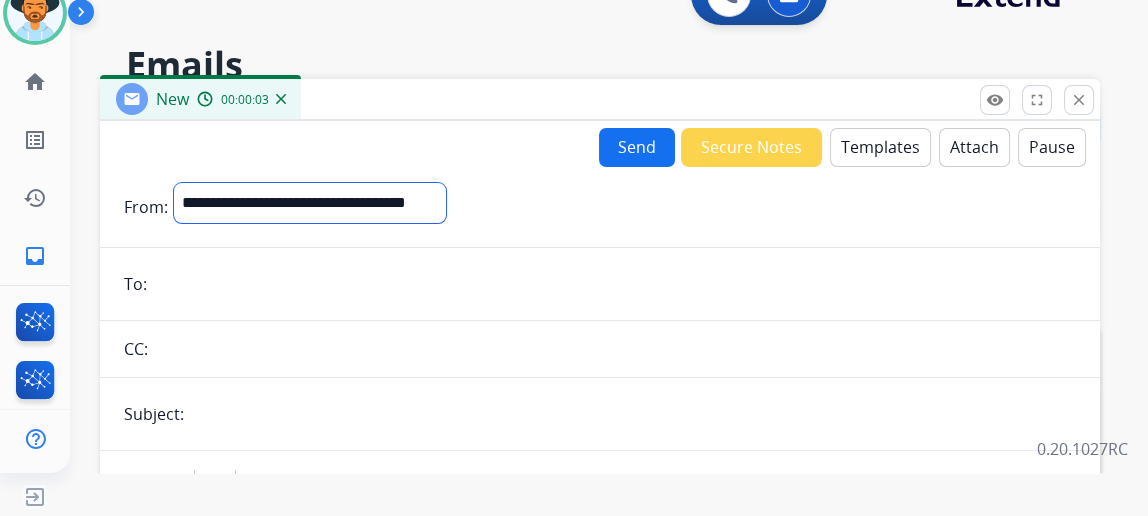 click on "**********" at bounding box center (310, 203) 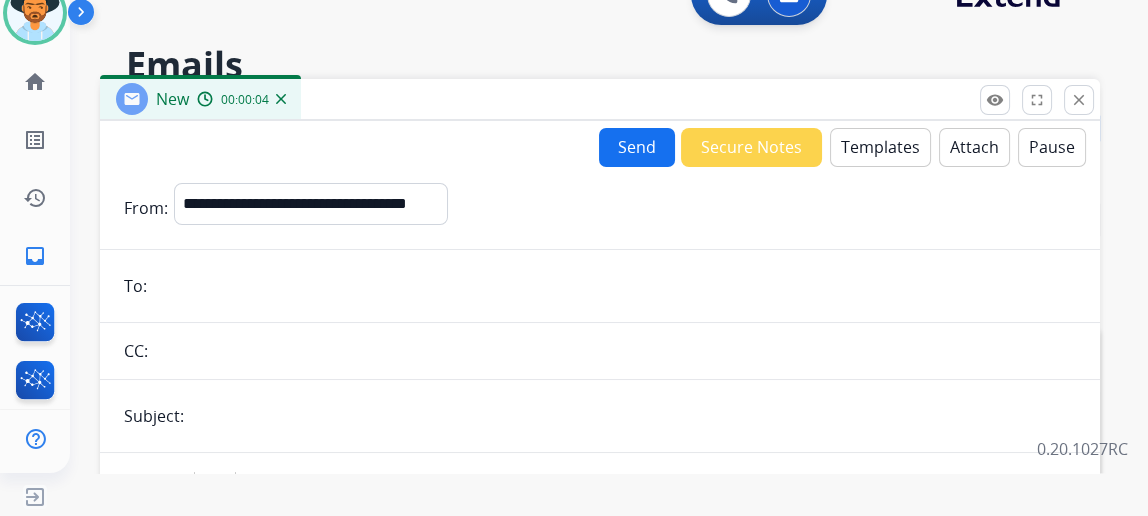 paste on "**********" 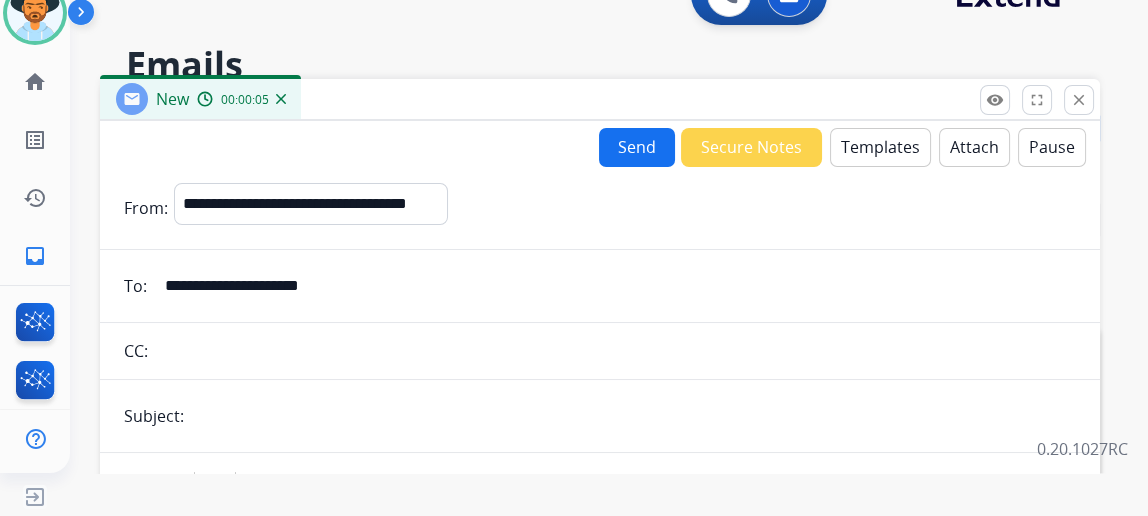 type on "**********" 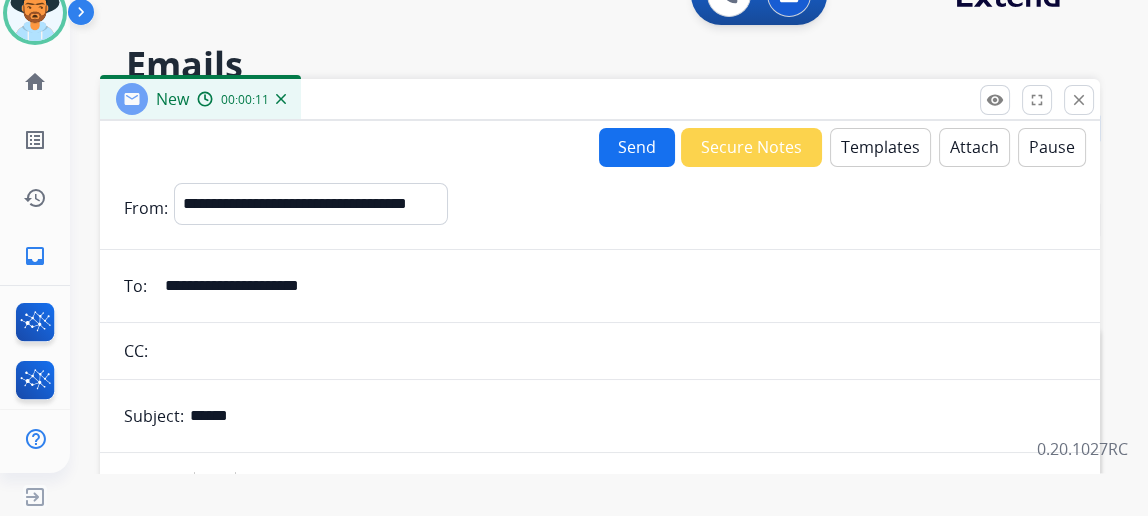 type on "**********" 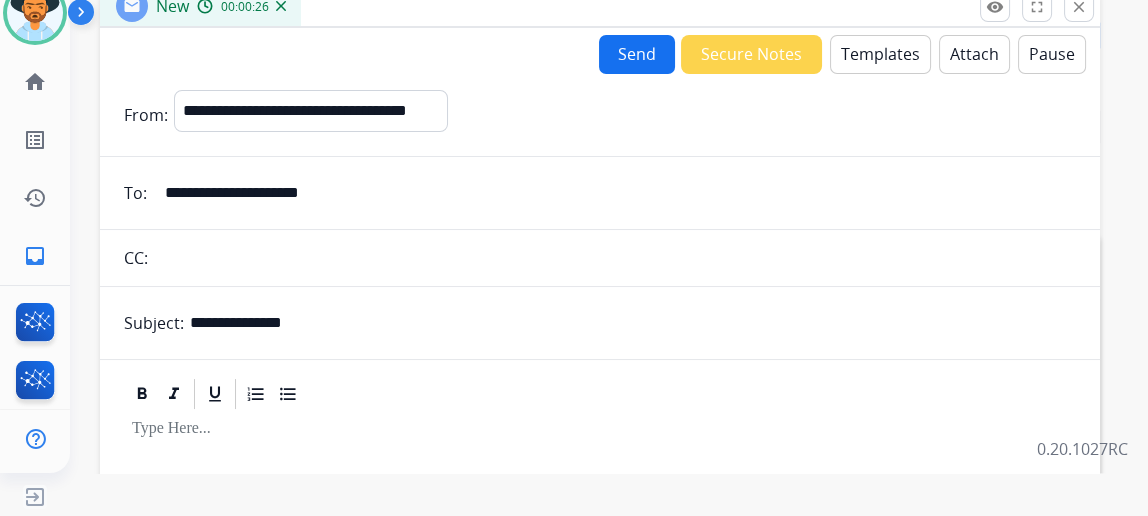 scroll, scrollTop: 272, scrollLeft: 0, axis: vertical 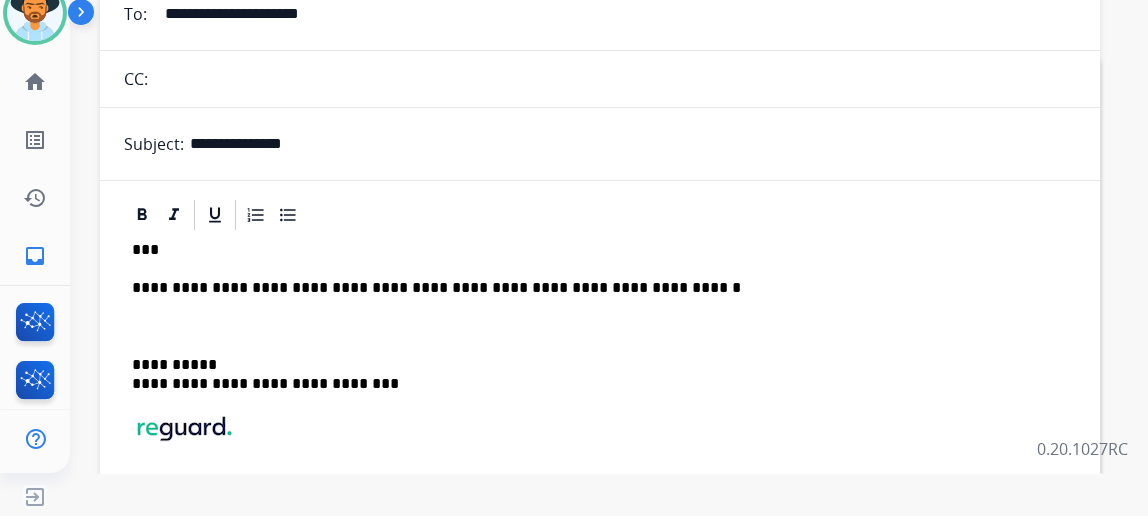 click on "***" at bounding box center [592, 250] 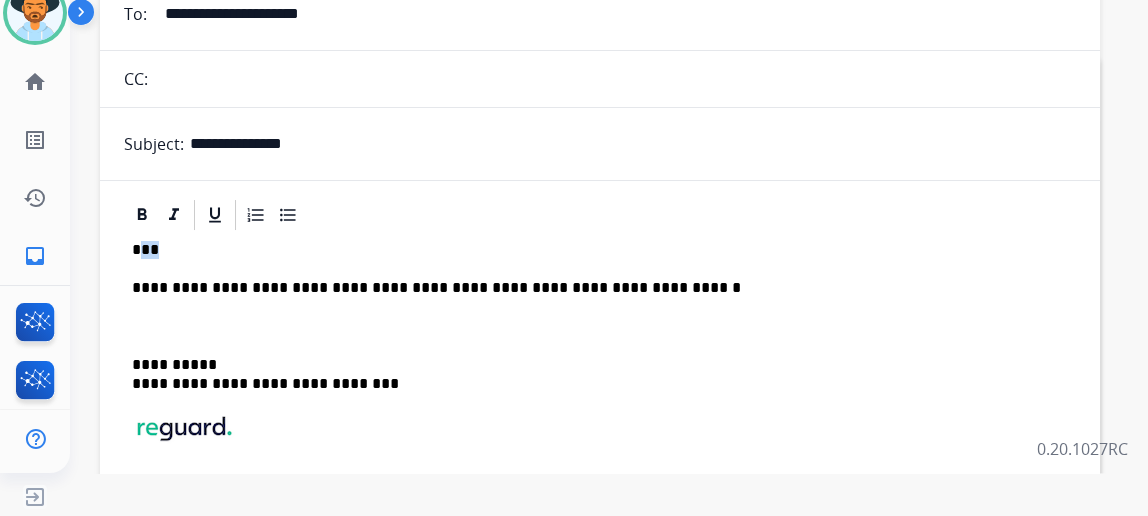 click on "***" at bounding box center [592, 250] 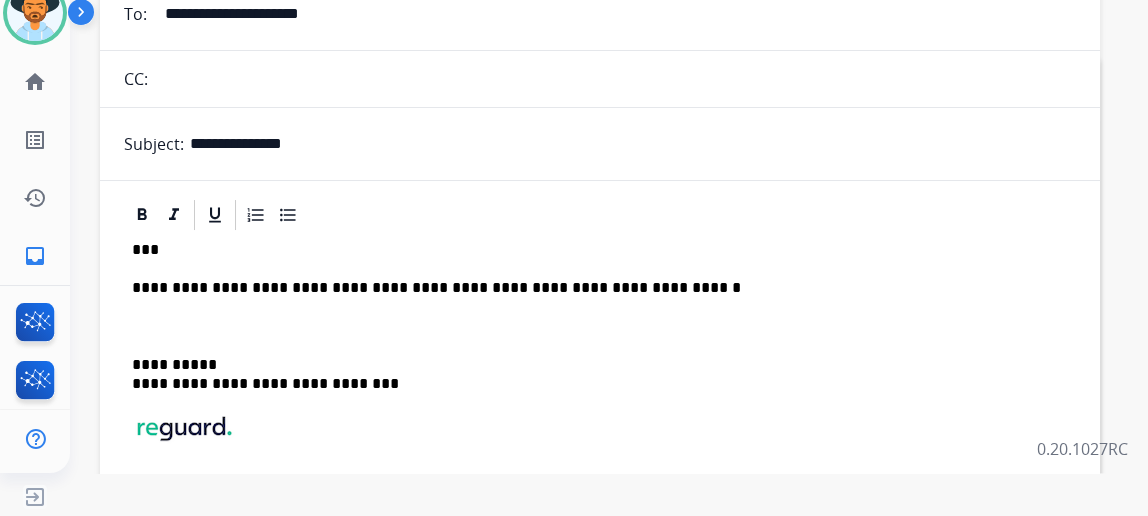 click on "***" at bounding box center [592, 250] 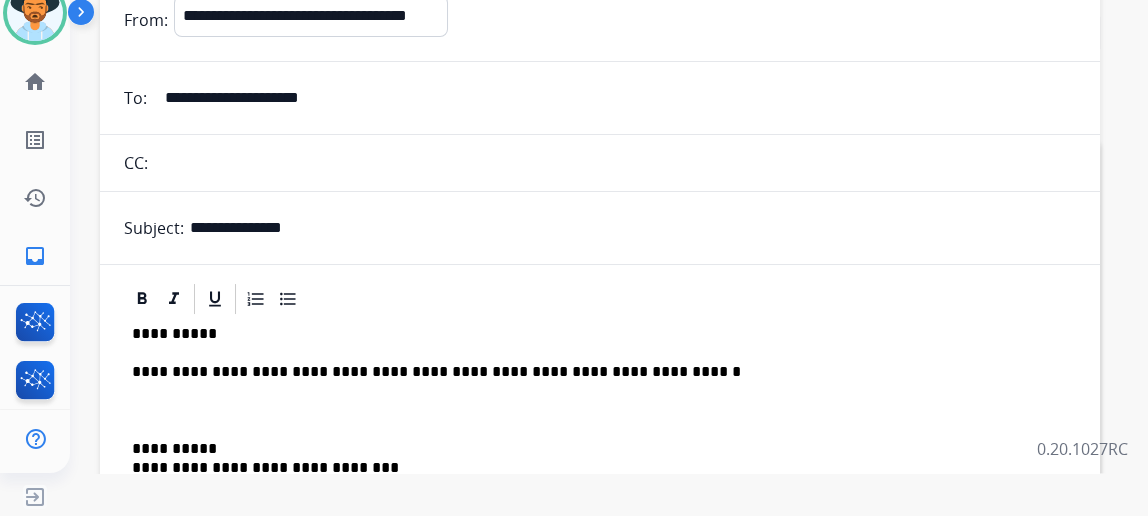 scroll, scrollTop: 0, scrollLeft: 0, axis: both 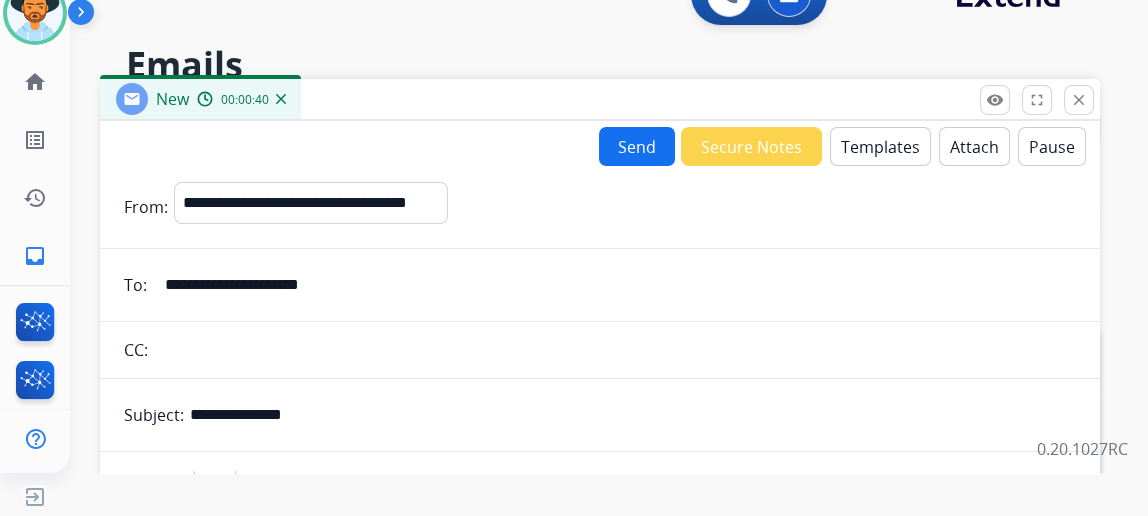 click on "Send" at bounding box center [637, 146] 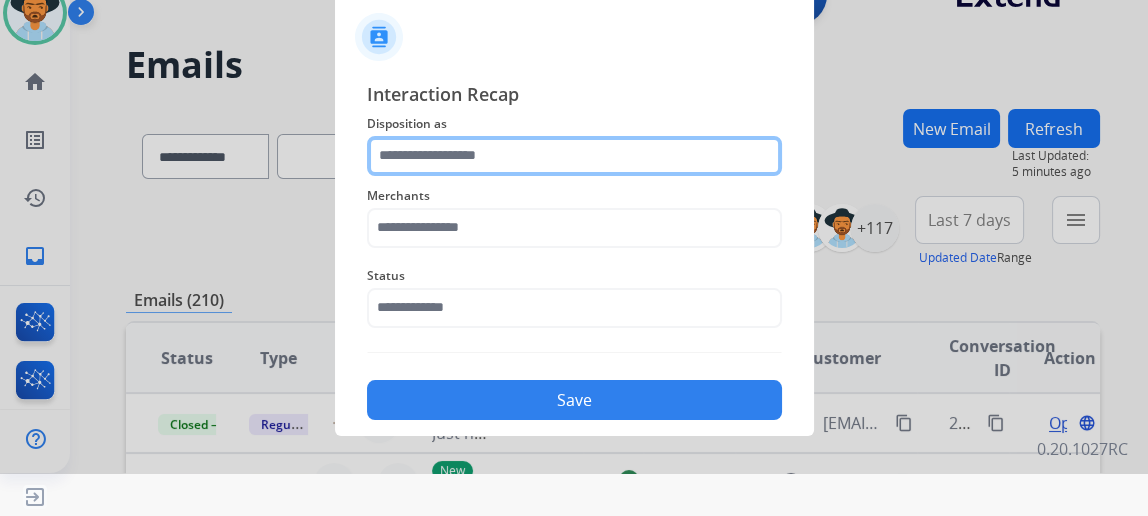 click 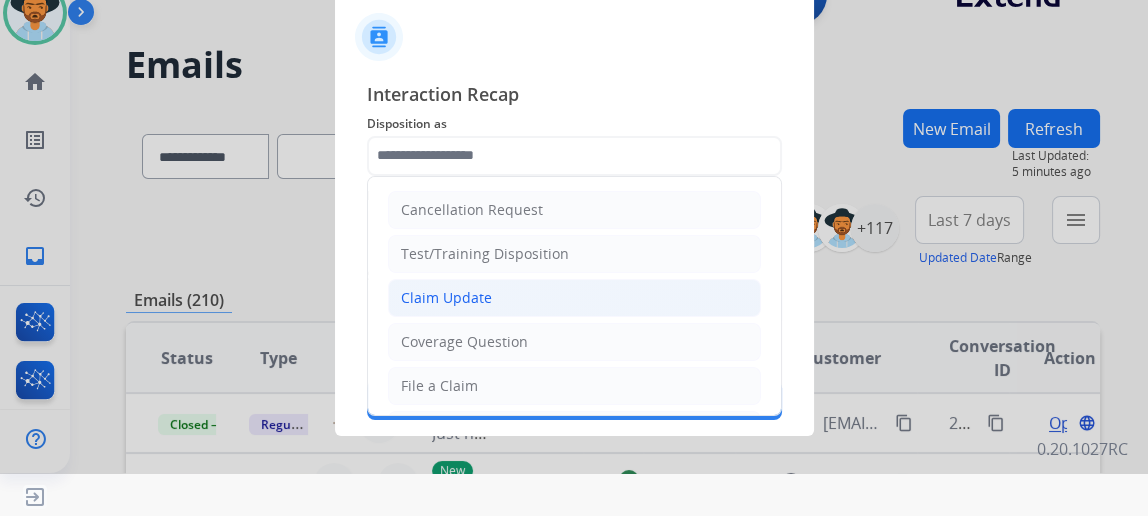 click on "Claim Update" 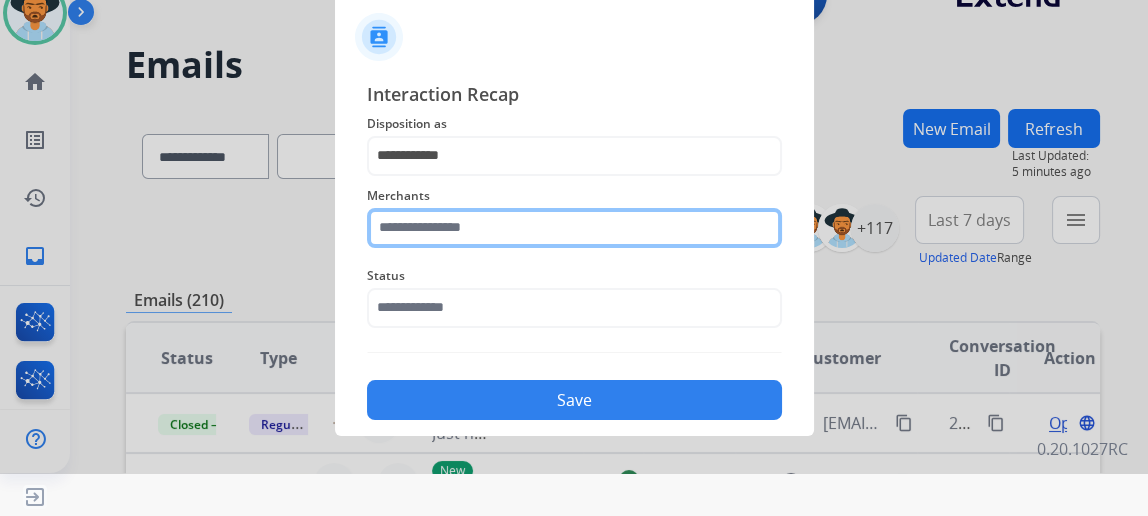 click 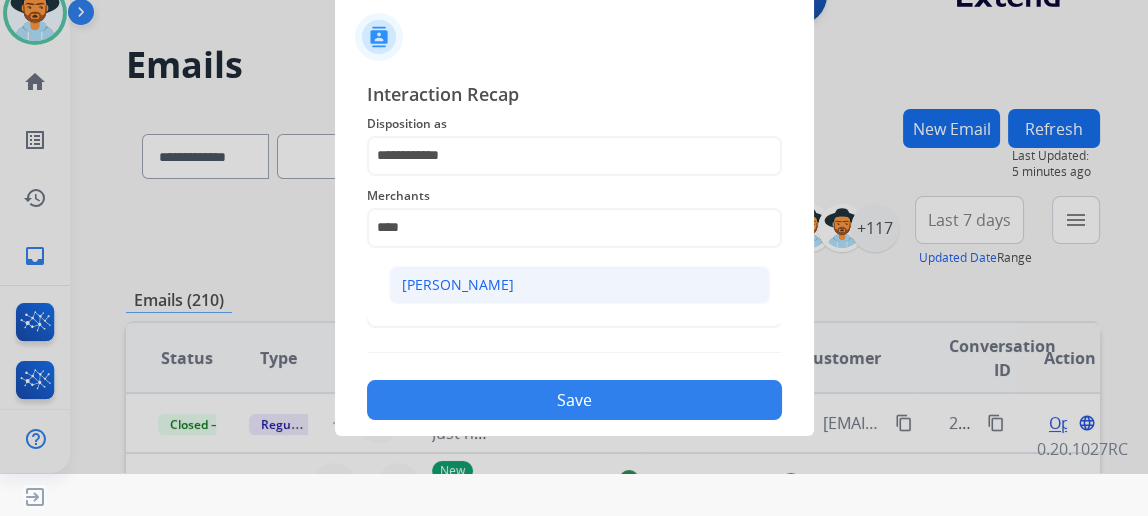 click on "[PERSON_NAME]" 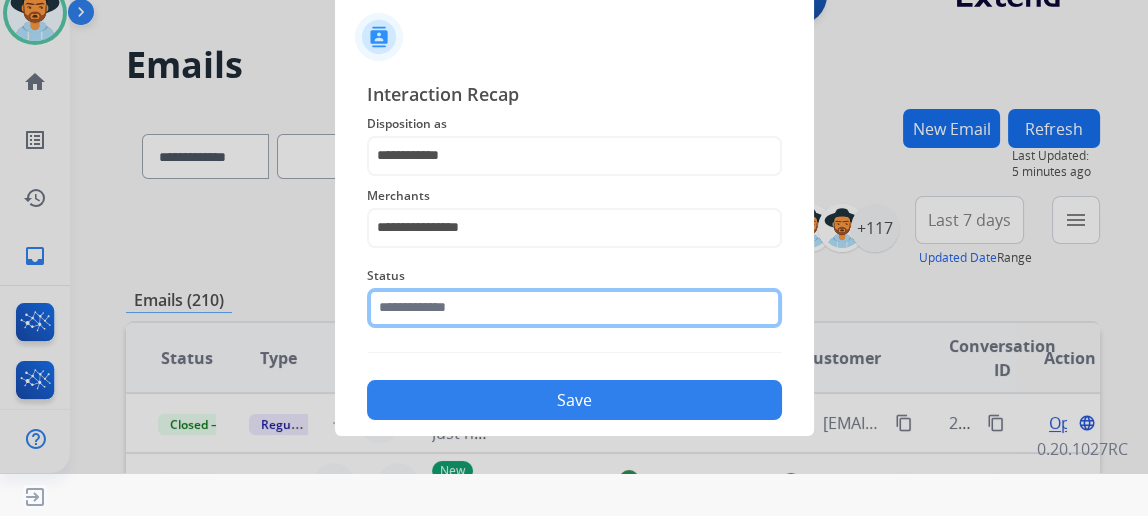 click 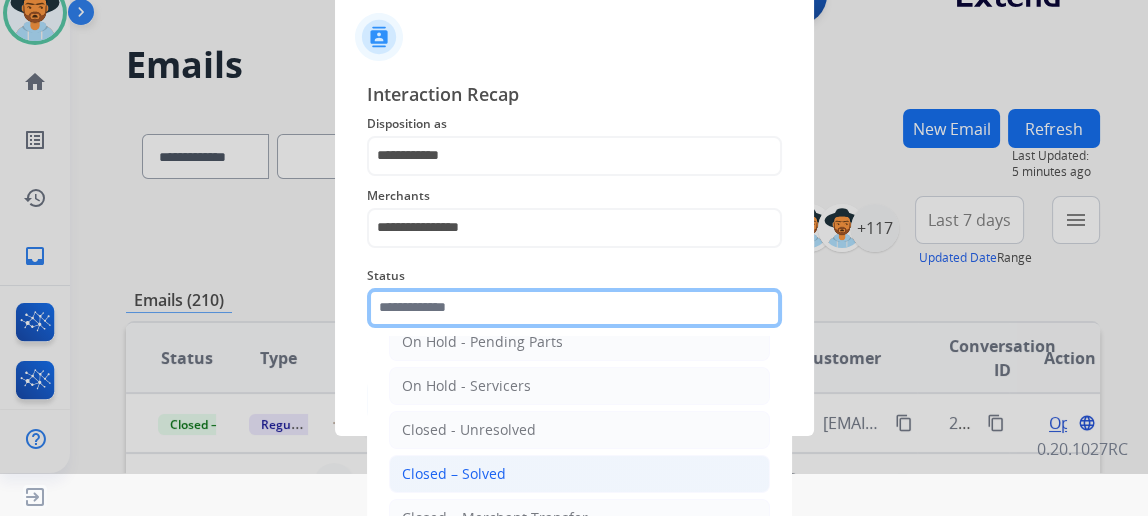 scroll, scrollTop: 112, scrollLeft: 0, axis: vertical 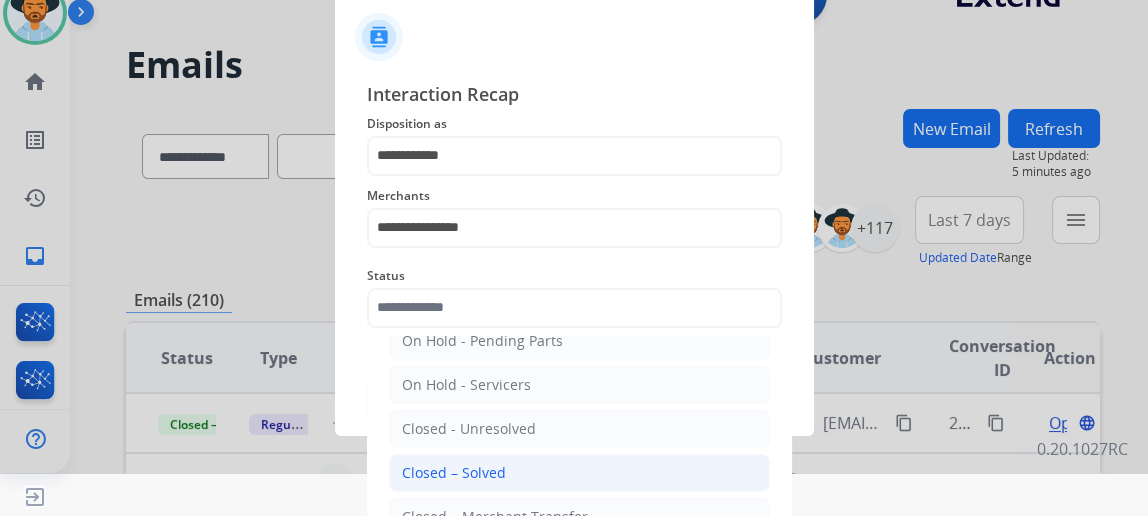 click on "Closed – Solved" 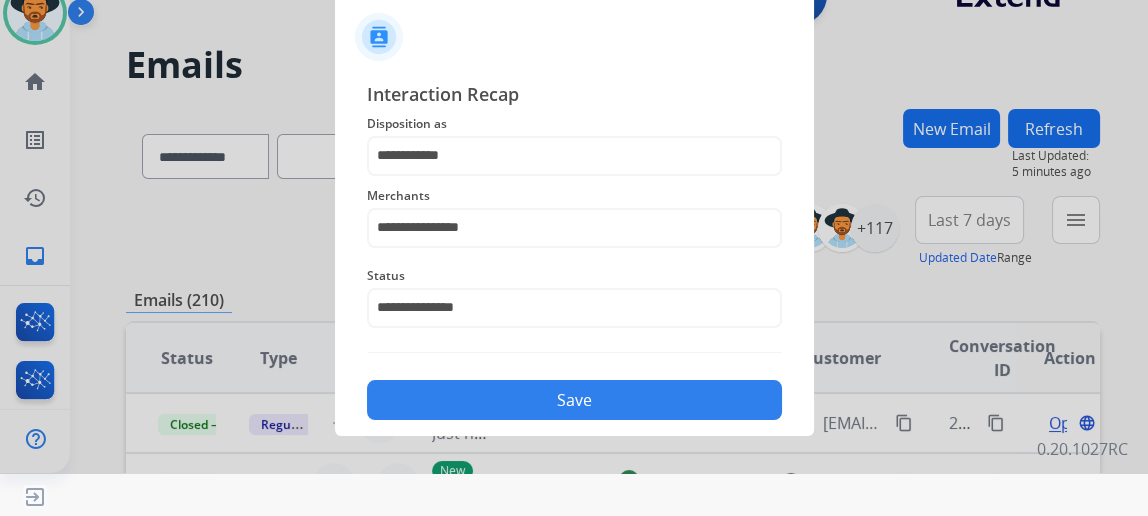 click on "Save" 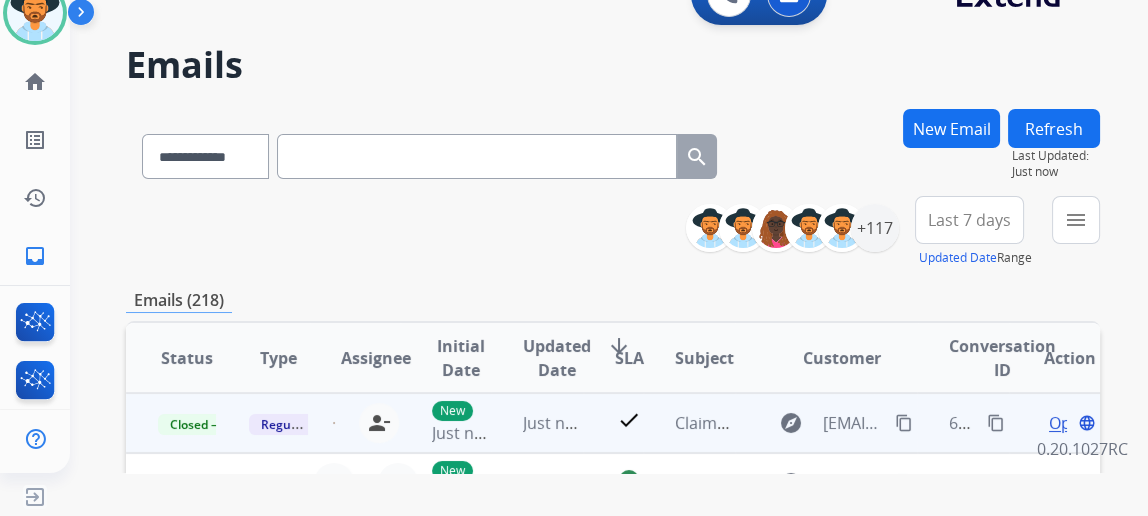 click on "content_copy" at bounding box center (996, 423) 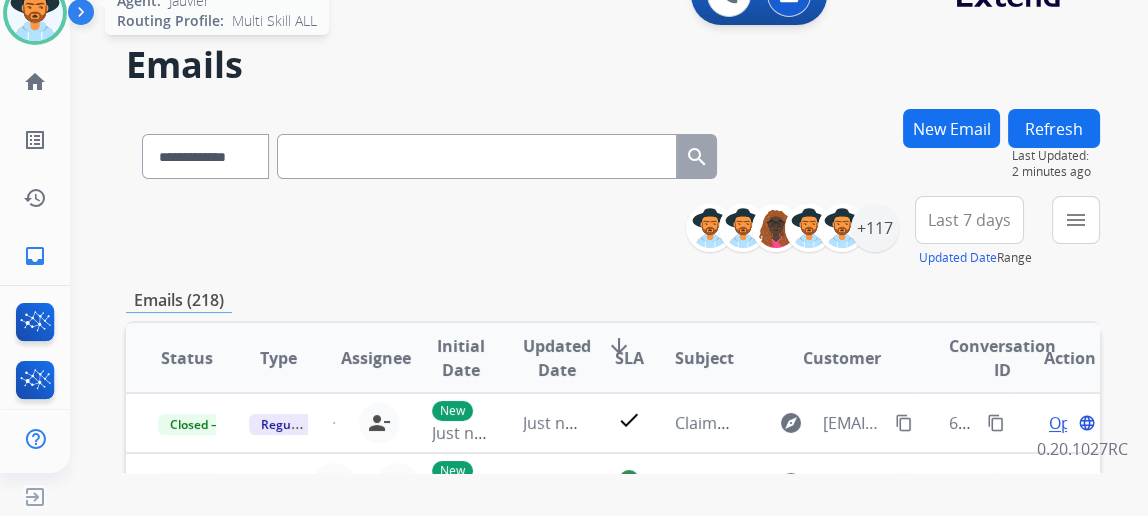 click at bounding box center (35, 13) 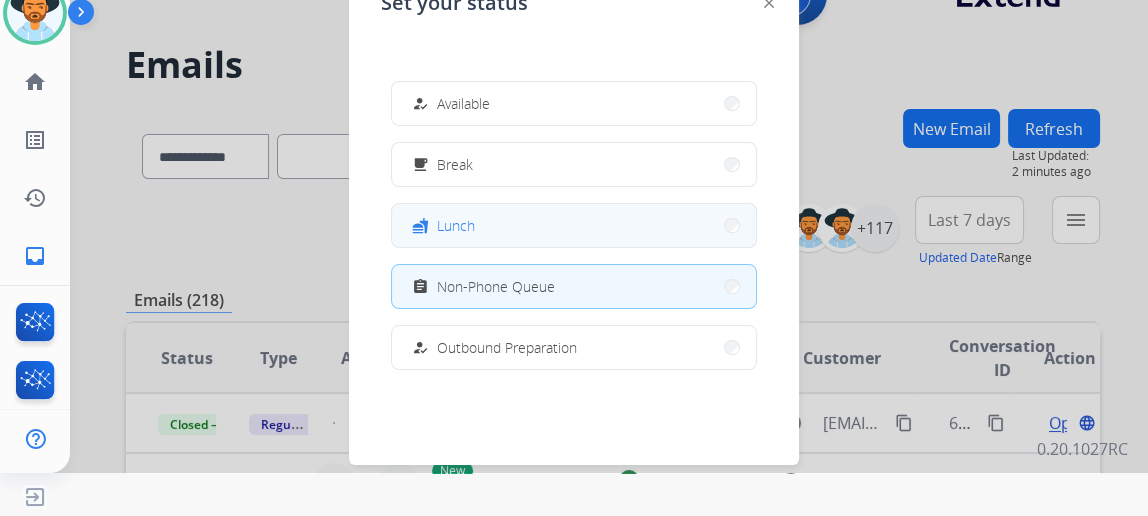 click on "fastfood Lunch" at bounding box center [574, 225] 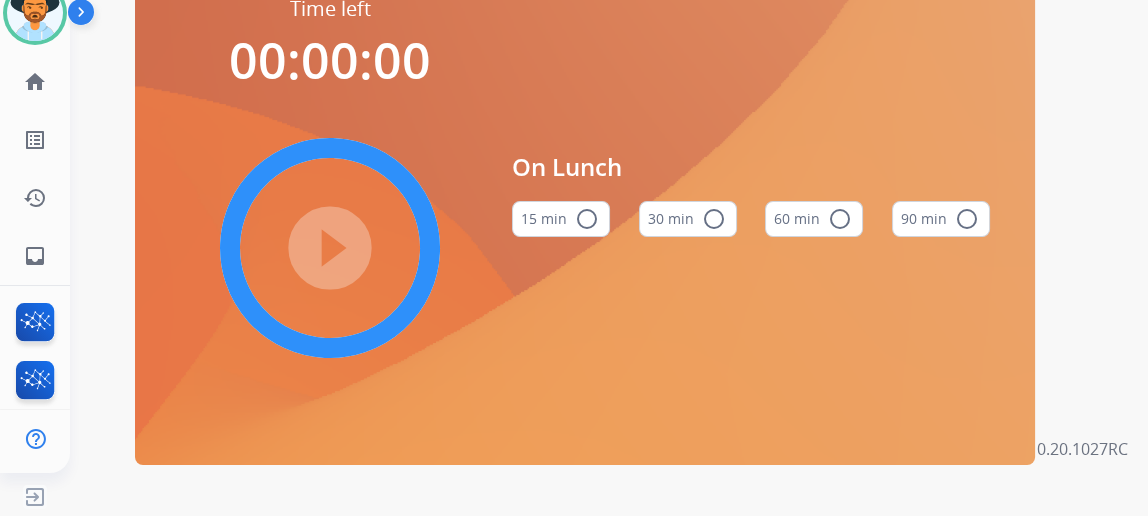 scroll, scrollTop: 0, scrollLeft: 0, axis: both 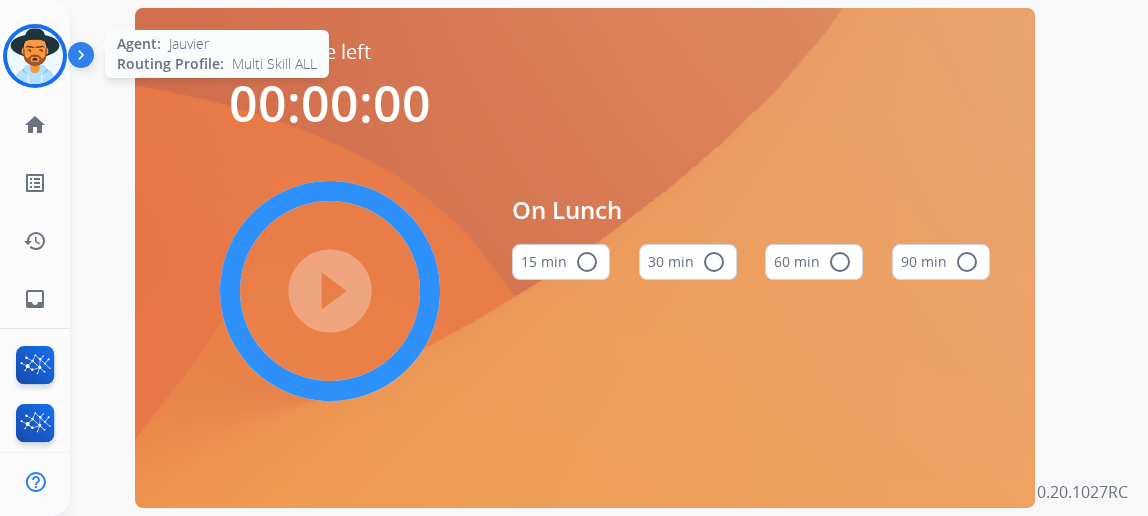 click at bounding box center (35, 56) 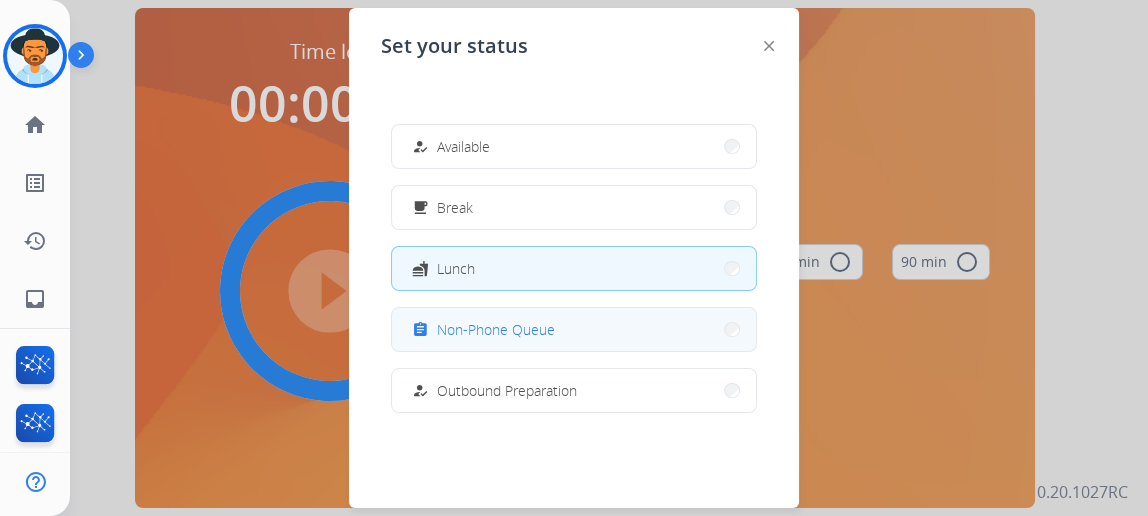 click on "assignment Non-Phone Queue" at bounding box center [574, 329] 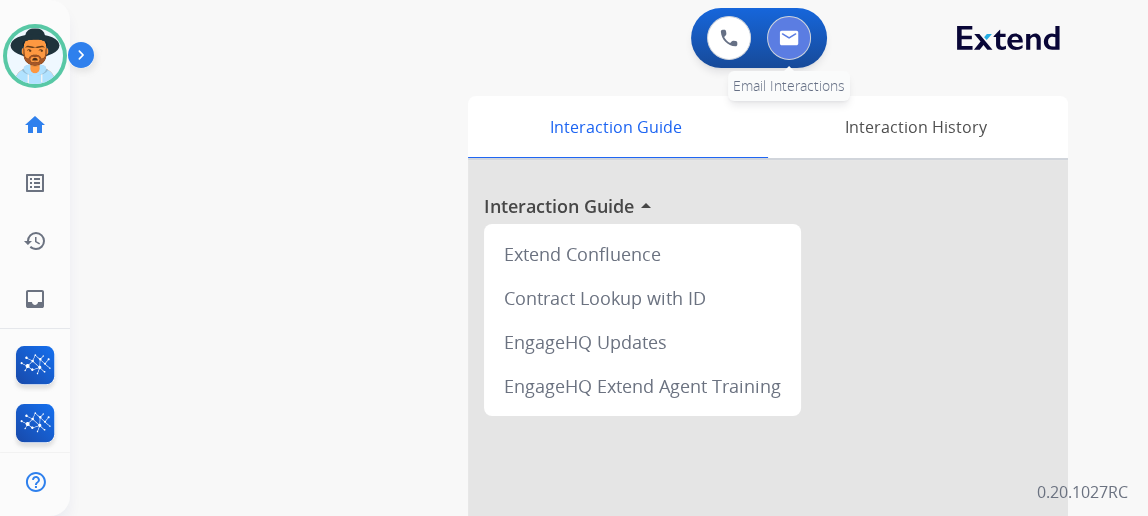 click at bounding box center (789, 38) 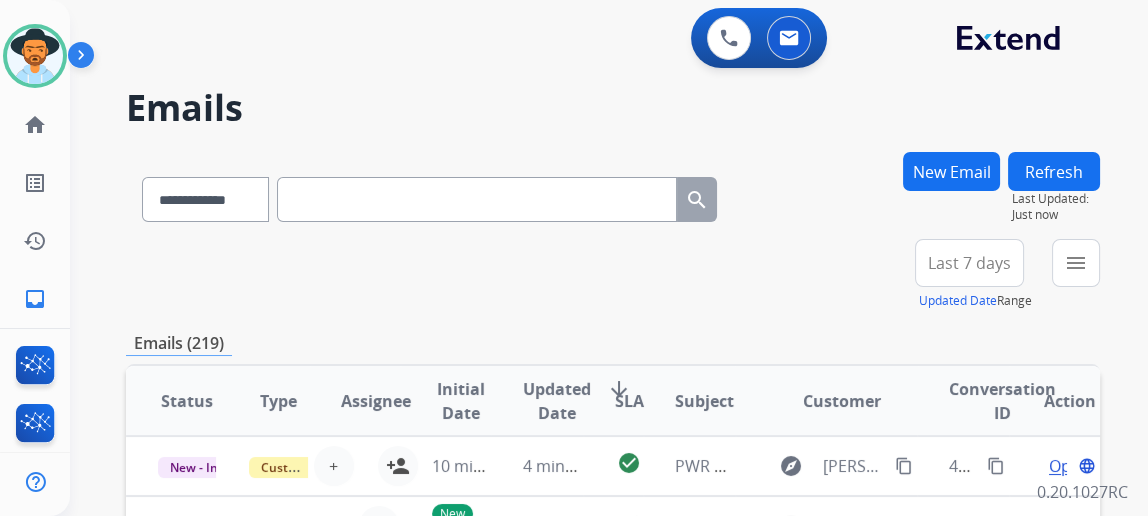 drag, startPoint x: 361, startPoint y: 194, endPoint x: 952, endPoint y: 179, distance: 591.1903 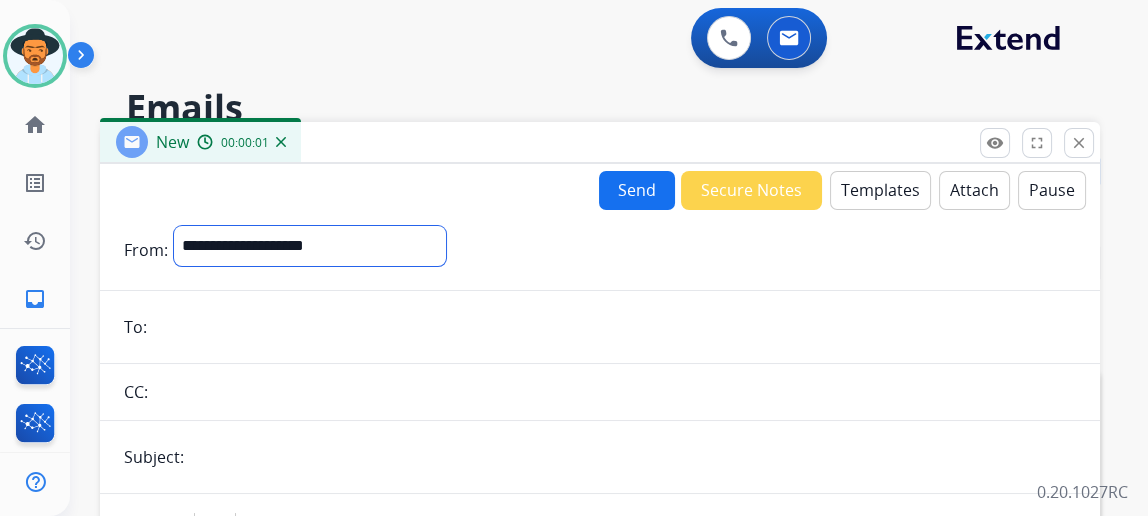 click on "**********" at bounding box center [310, 246] 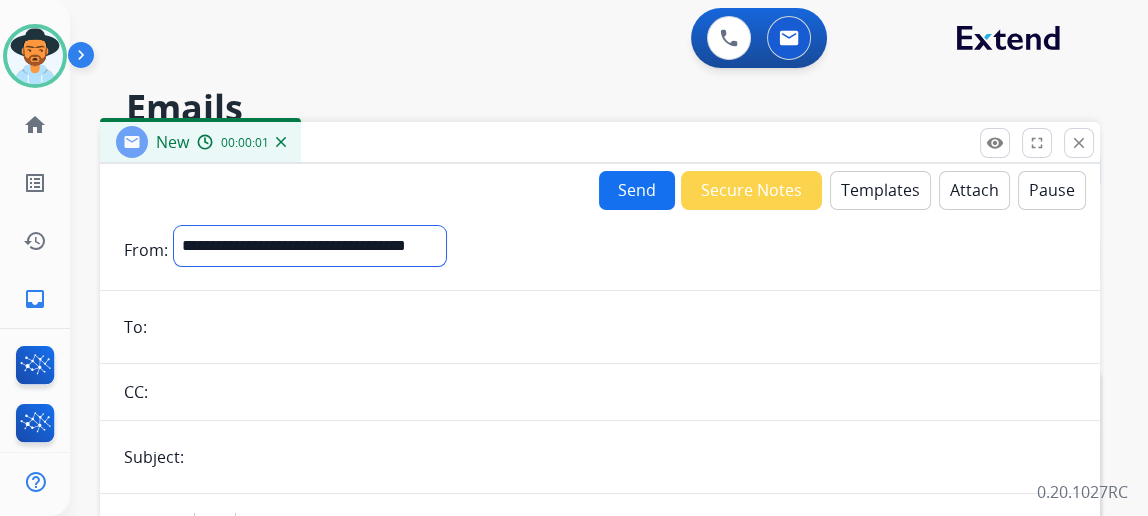 click on "**********" at bounding box center [310, 246] 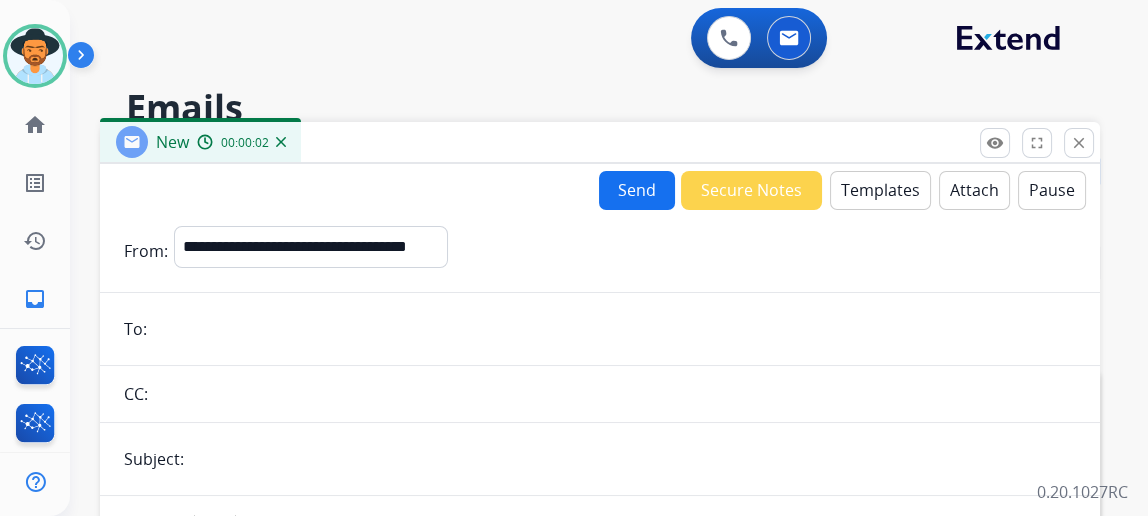 click at bounding box center [614, 329] 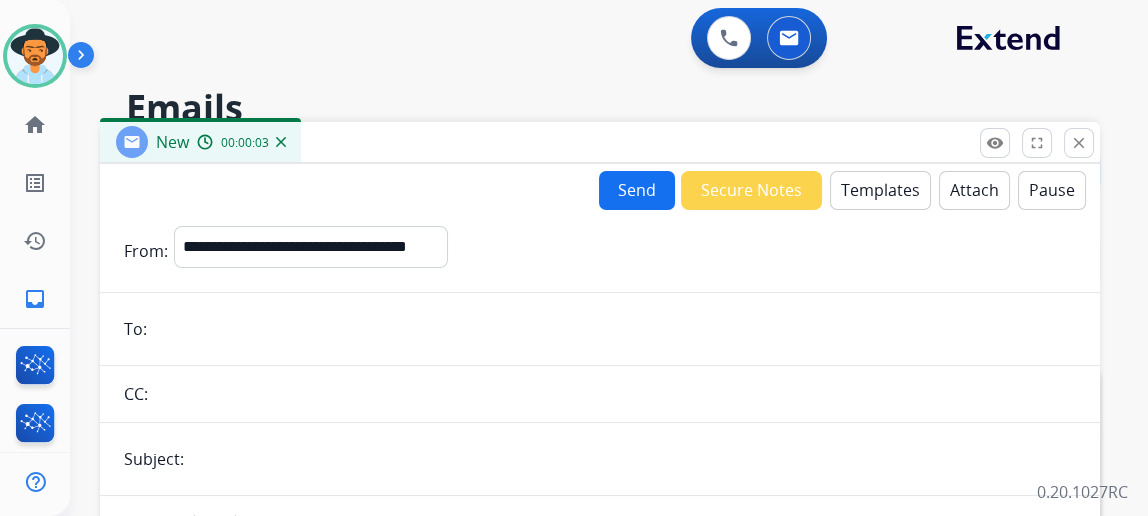 paste on "**********" 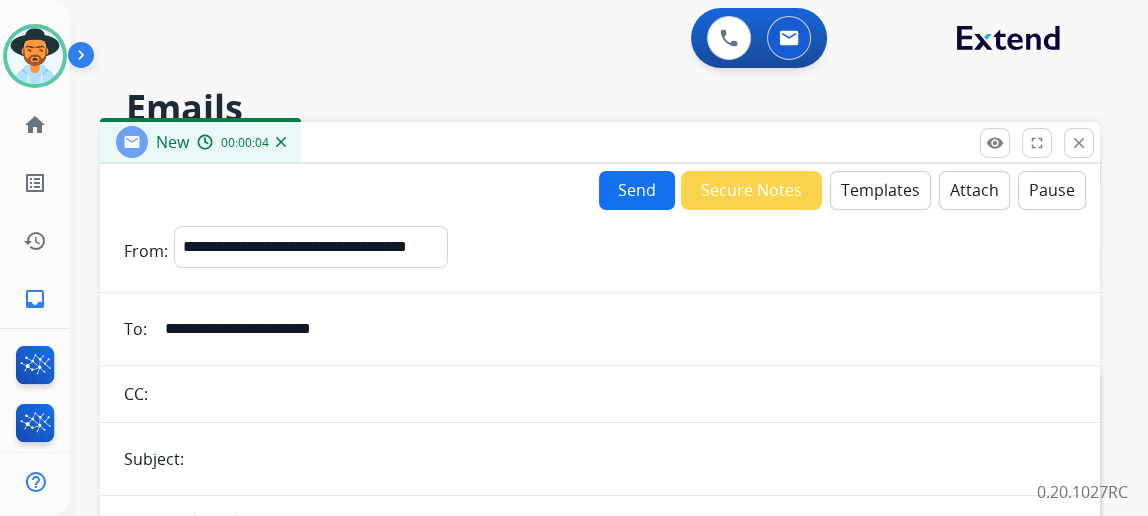 type on "**********" 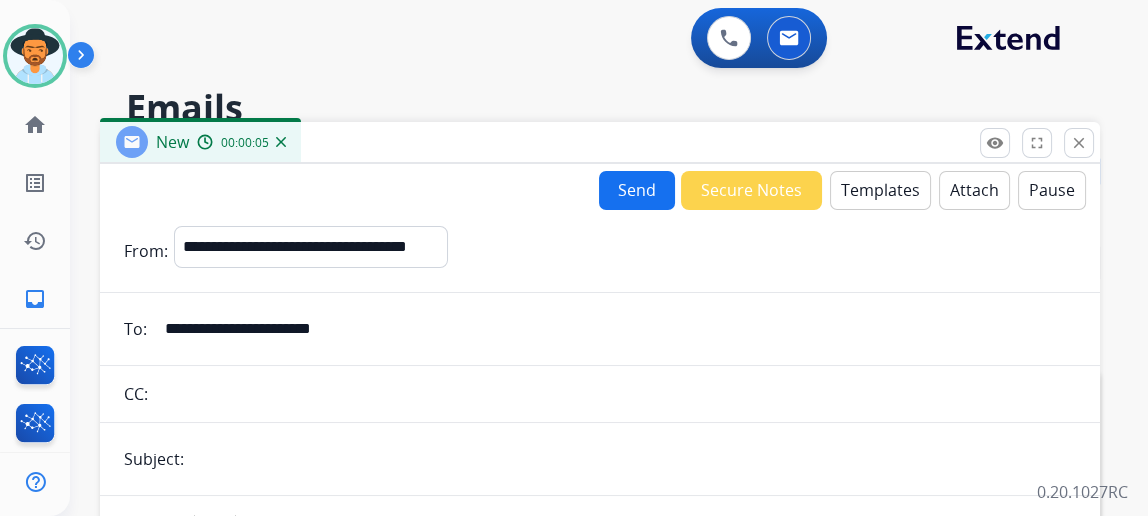 type on "**********" 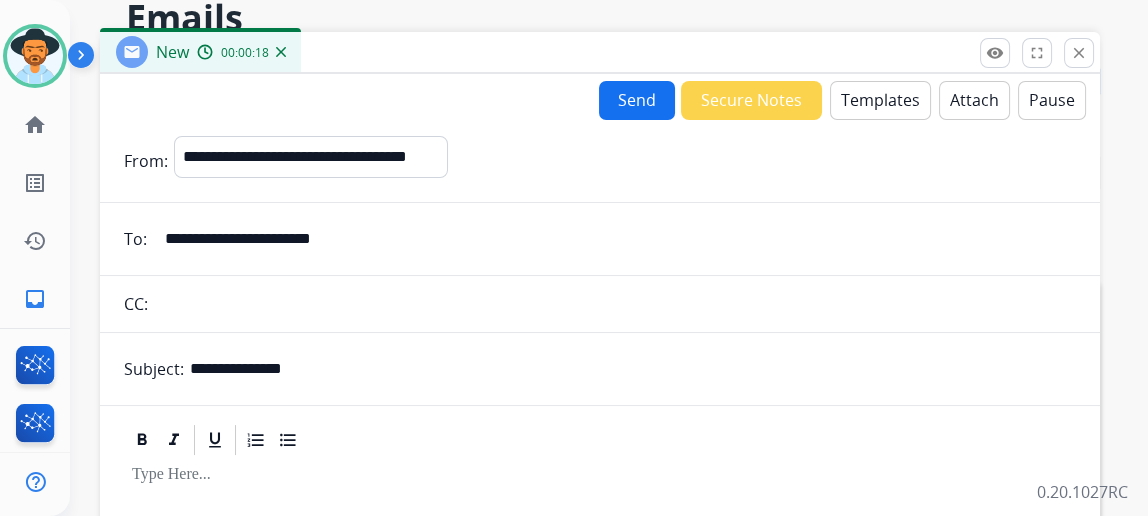 scroll, scrollTop: 363, scrollLeft: 0, axis: vertical 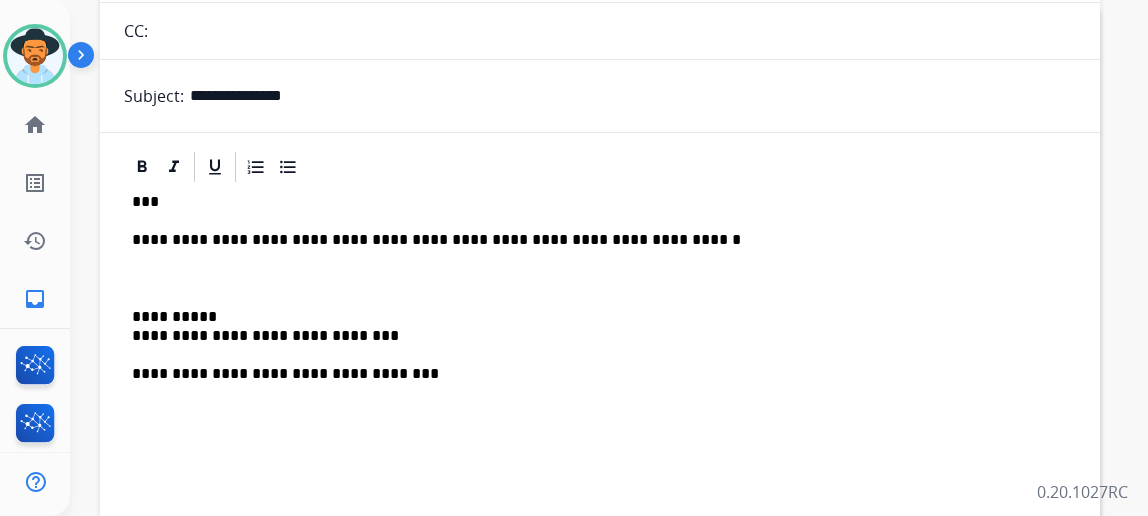 click on "***" at bounding box center (592, 202) 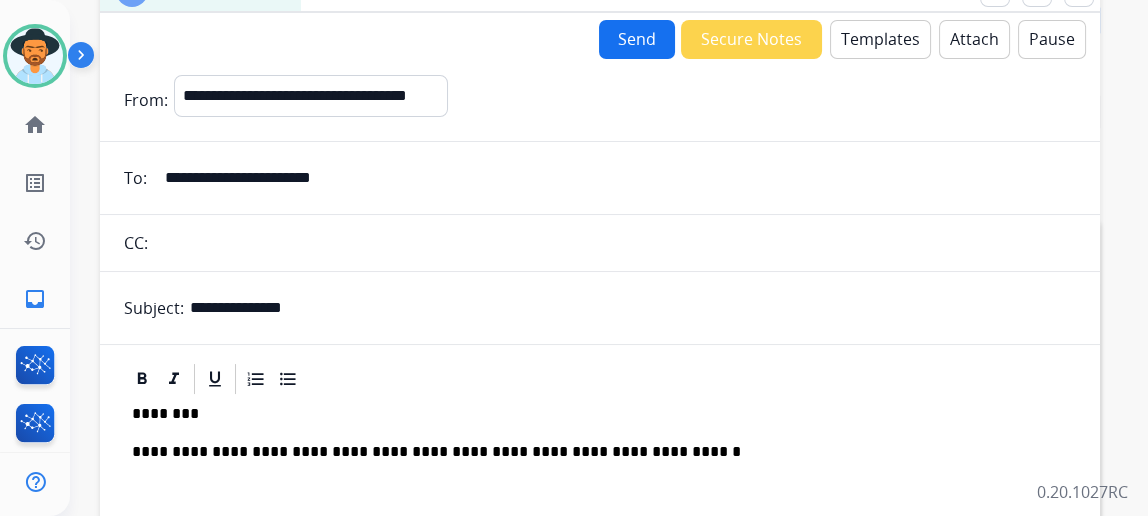 scroll, scrollTop: 0, scrollLeft: 0, axis: both 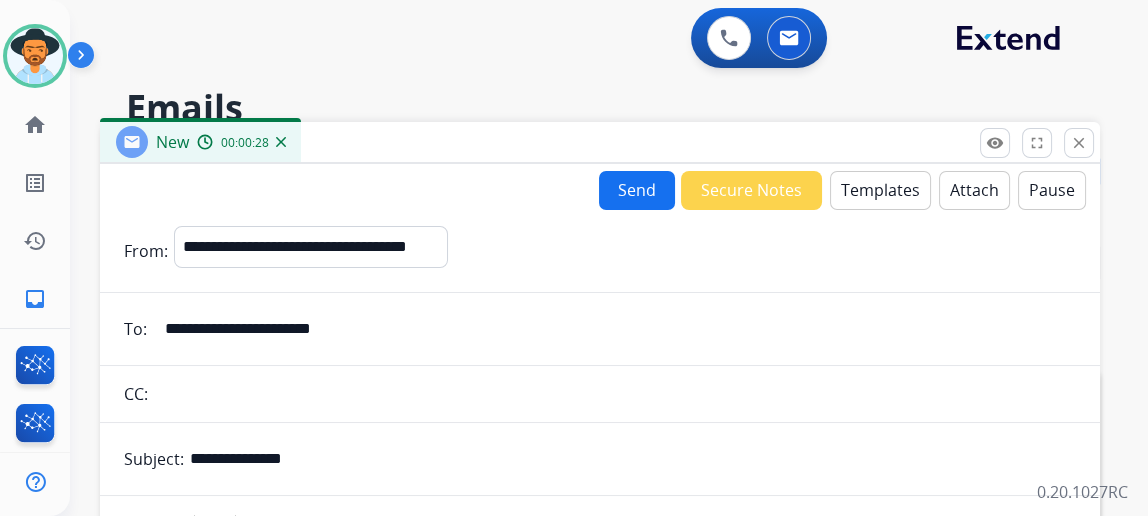 click on "Send" at bounding box center [637, 190] 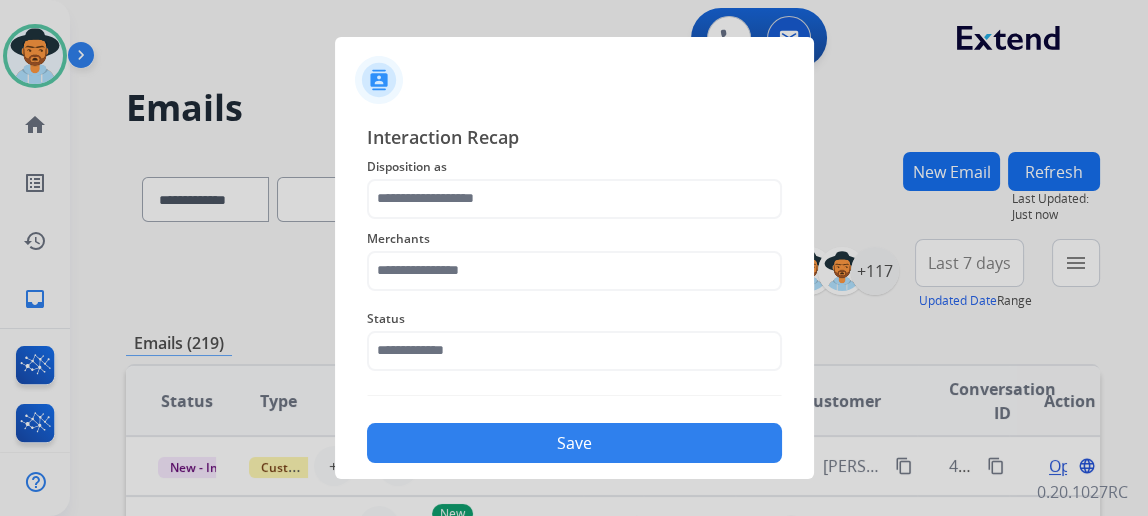 click on "Interaction Recap" 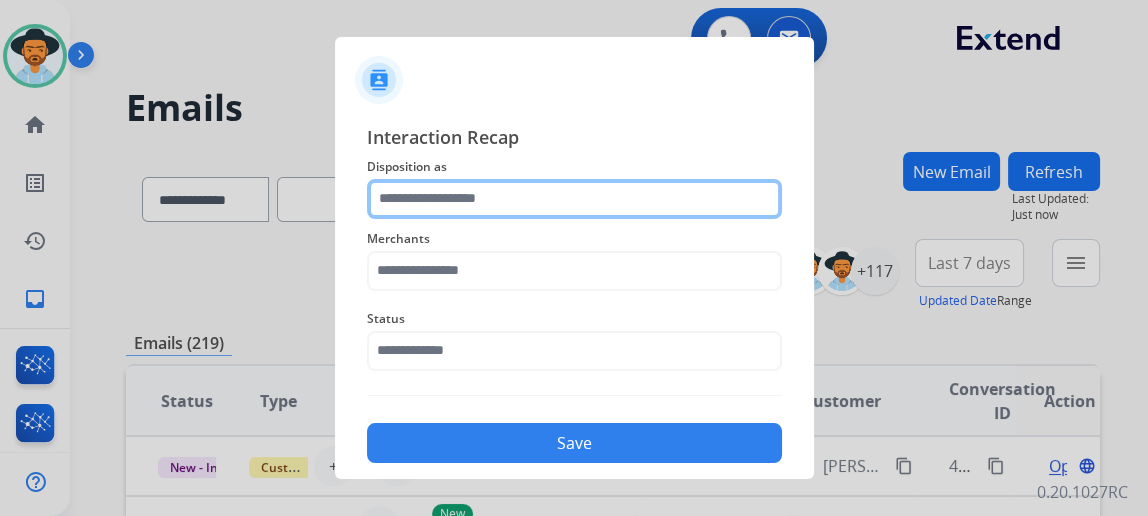 click 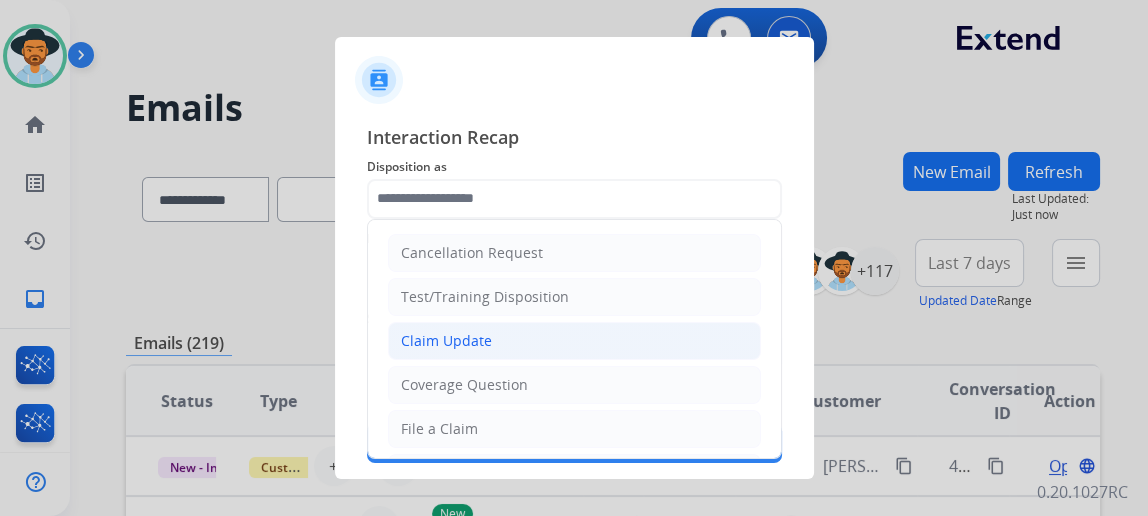 click on "Claim Update" 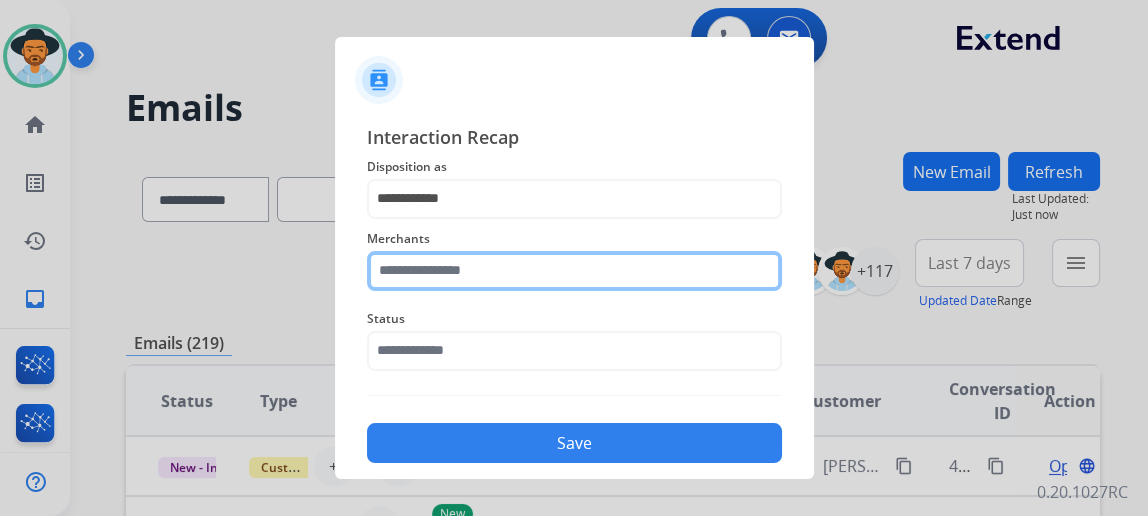 click 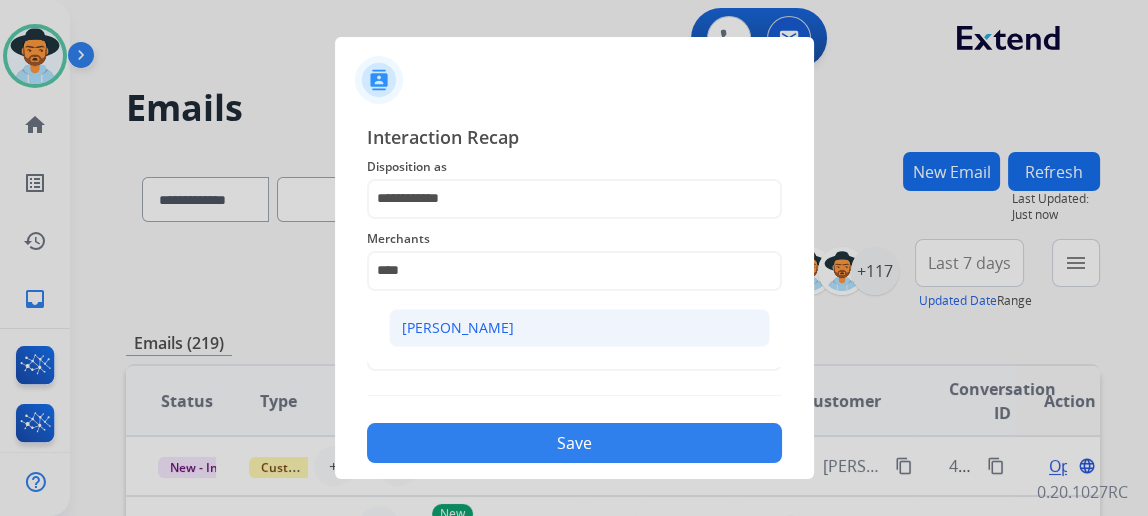 click on "[PERSON_NAME]" 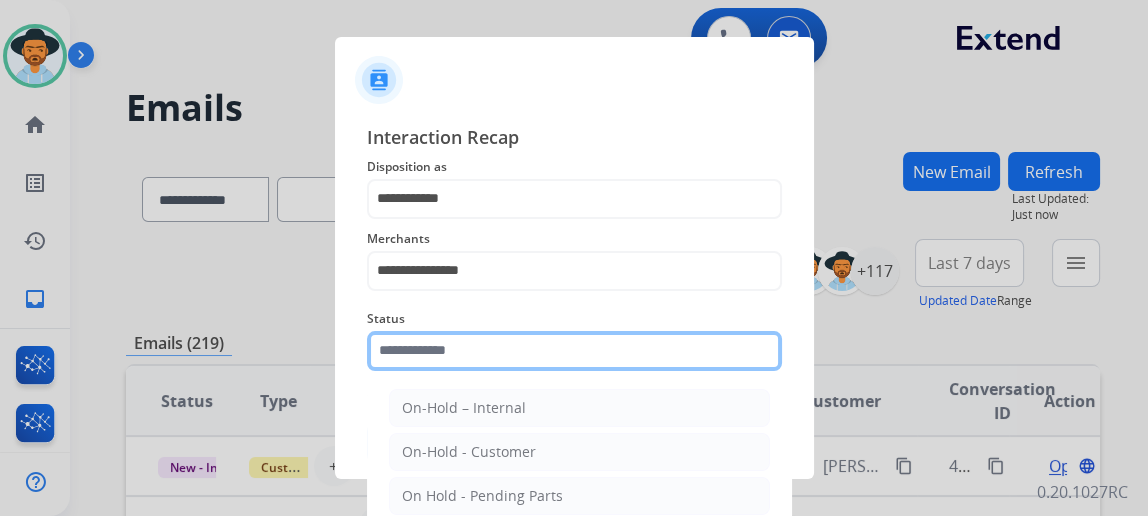 click 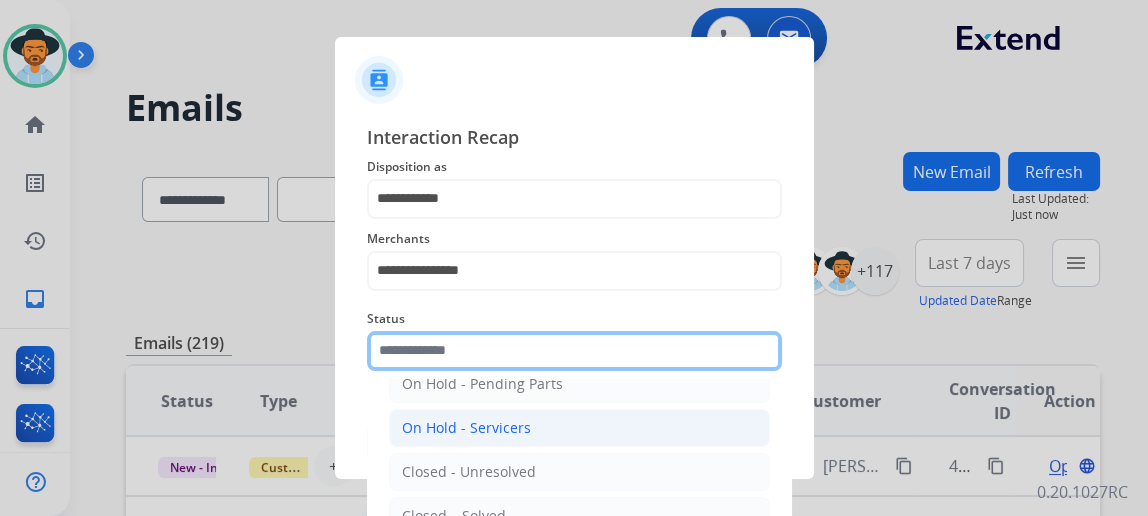 scroll, scrollTop: 112, scrollLeft: 0, axis: vertical 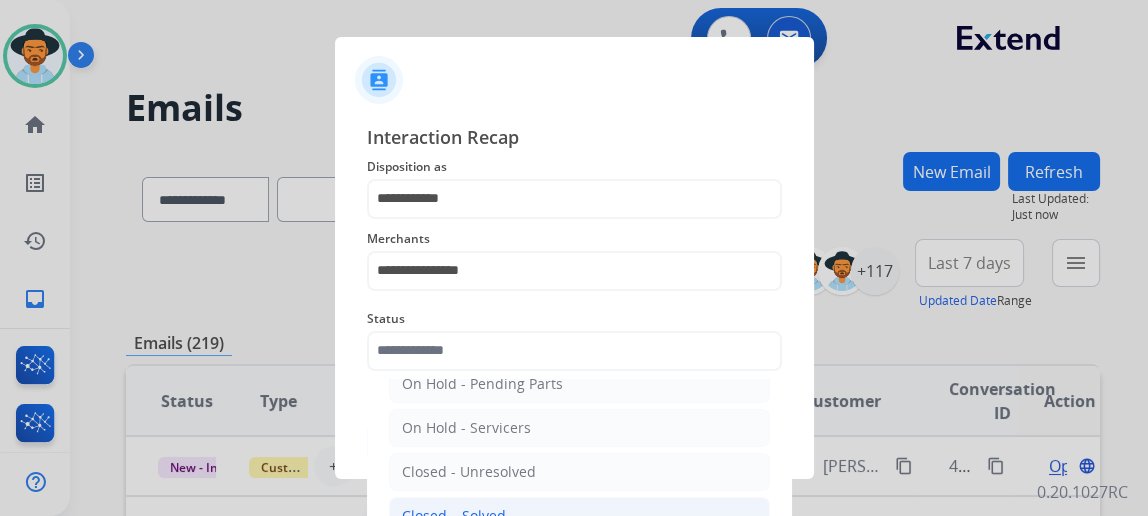 click on "Closed – Solved" 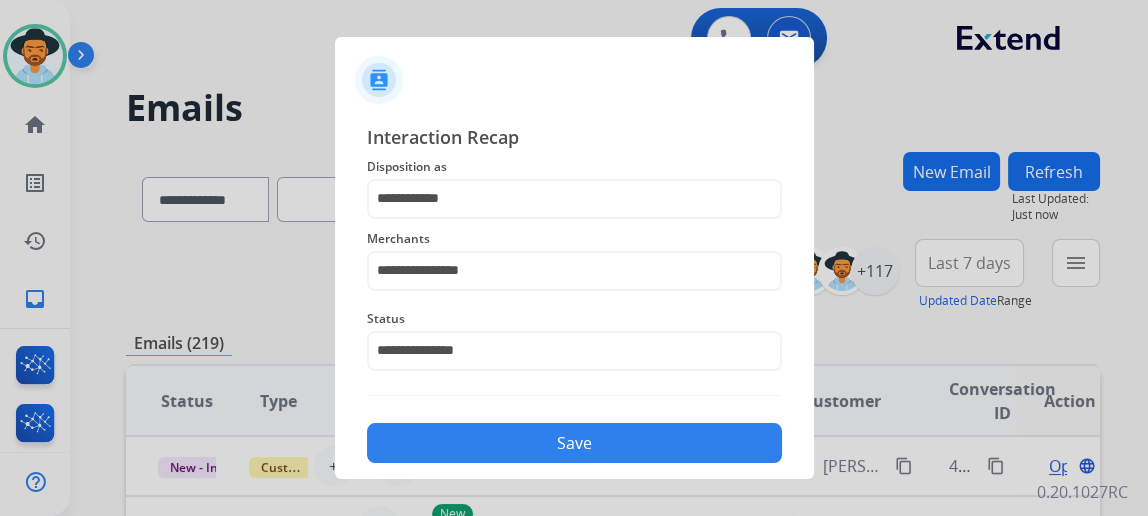 click on "Save" 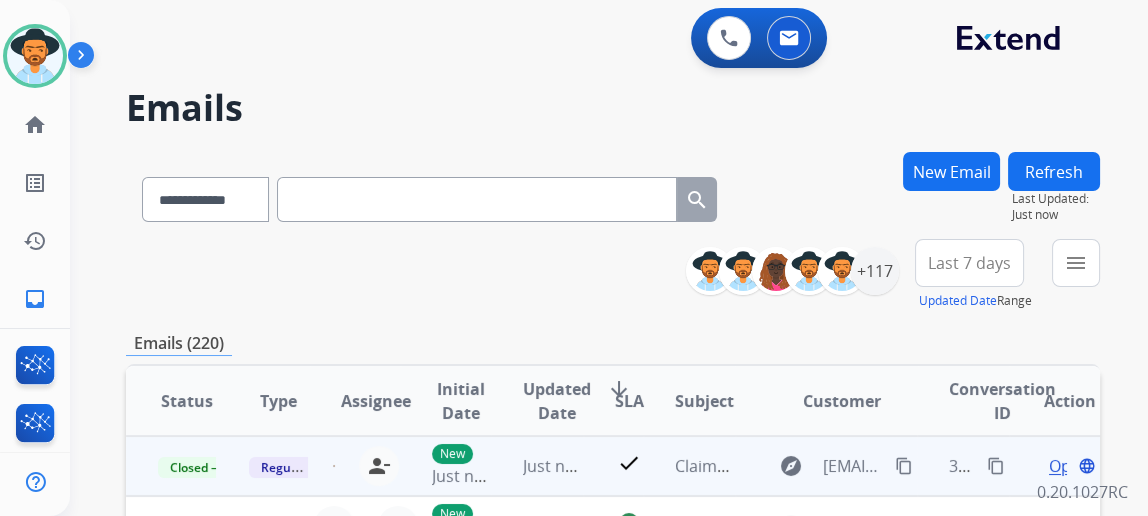 click on "content_copy" at bounding box center [996, 466] 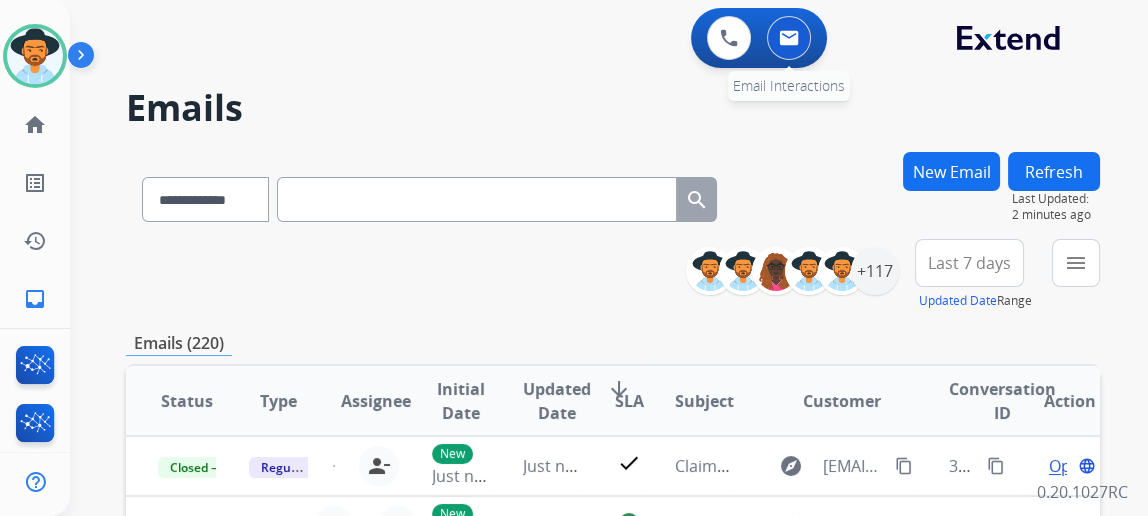 click at bounding box center (789, 38) 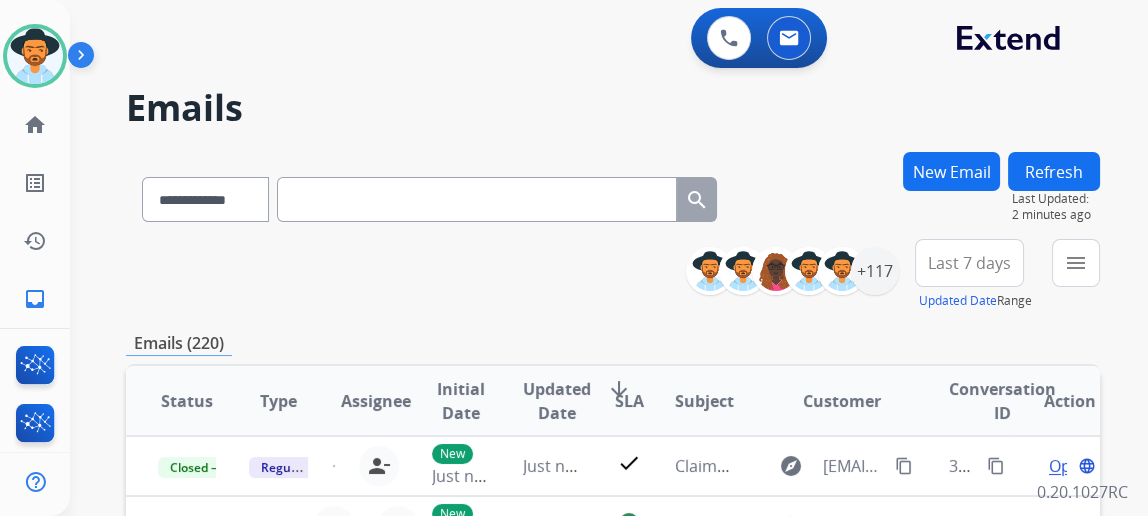 click on "New Email" at bounding box center (951, 171) 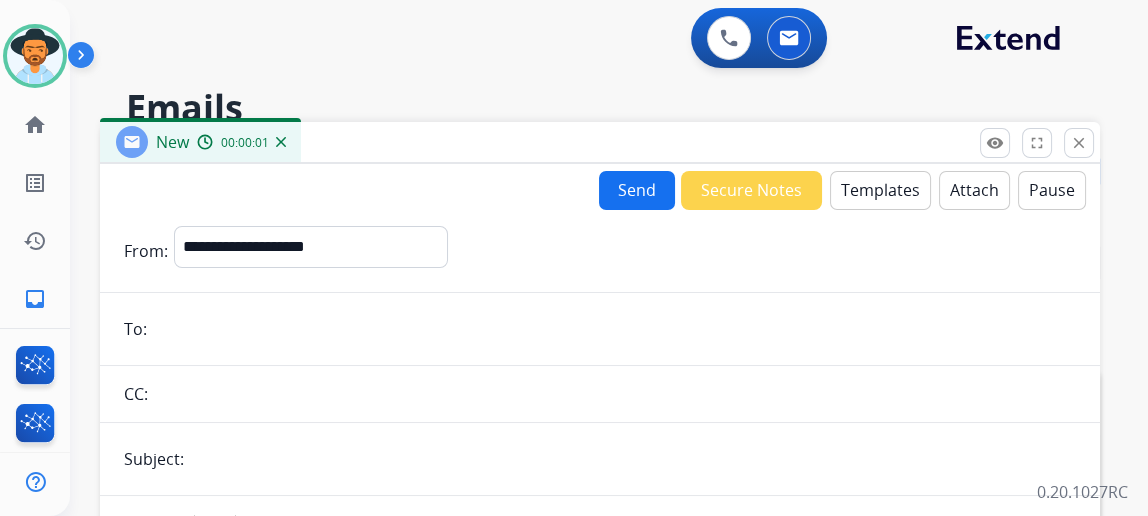 drag, startPoint x: 1101, startPoint y: 138, endPoint x: 986, endPoint y: 140, distance: 115.01739 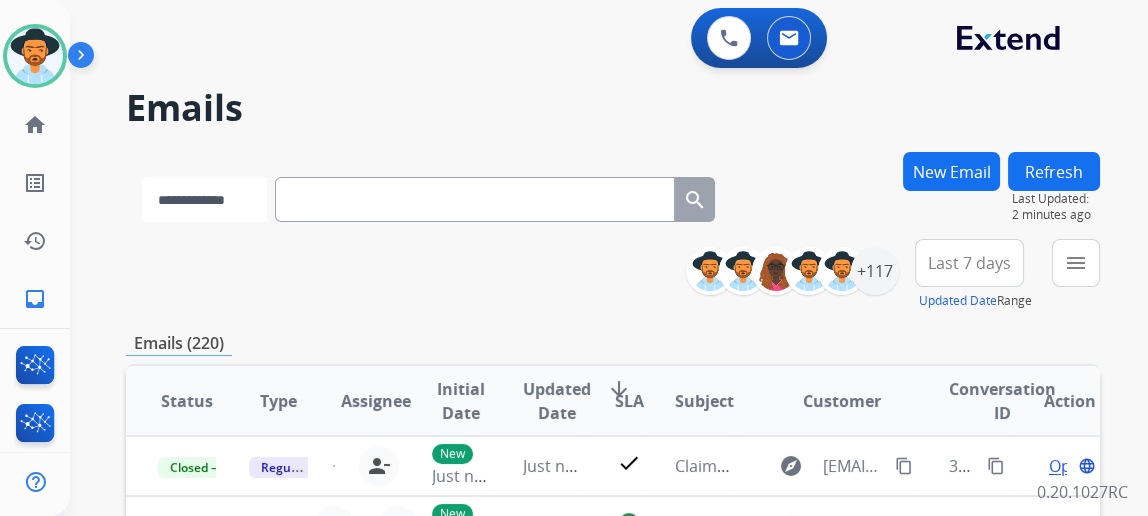 click on "**********" at bounding box center (204, 199) 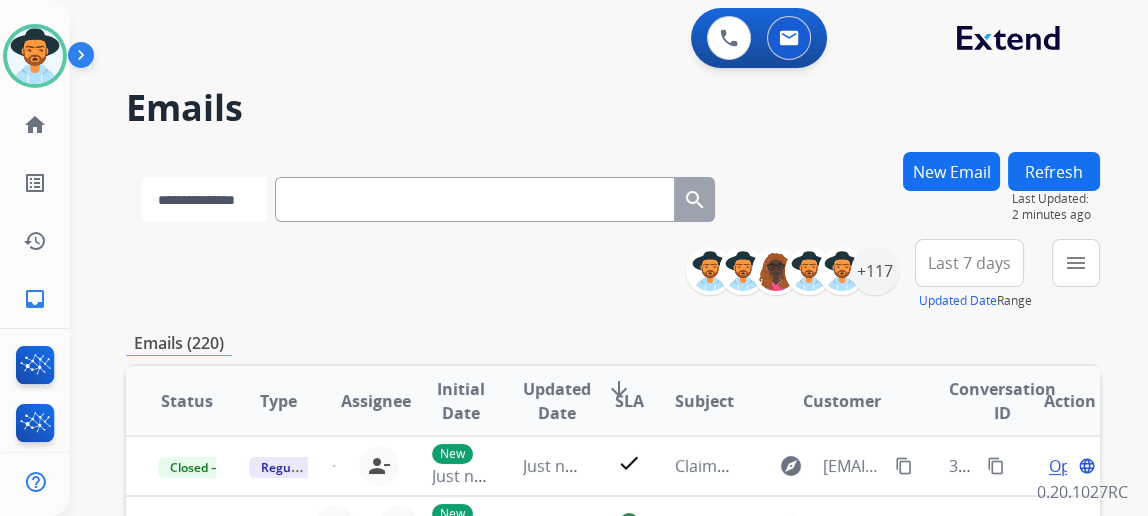 click on "**********" at bounding box center [204, 199] 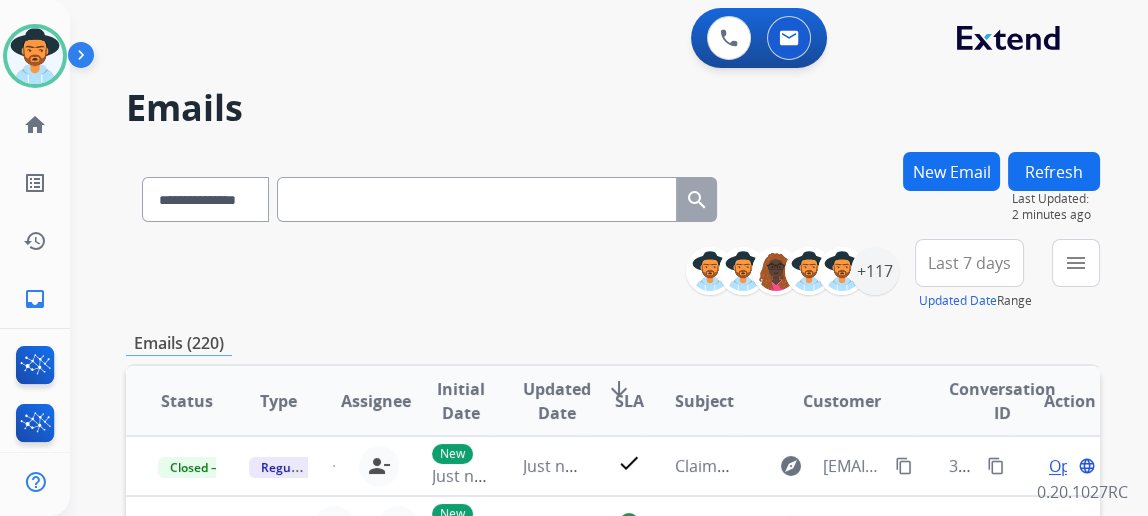 paste on "**********" 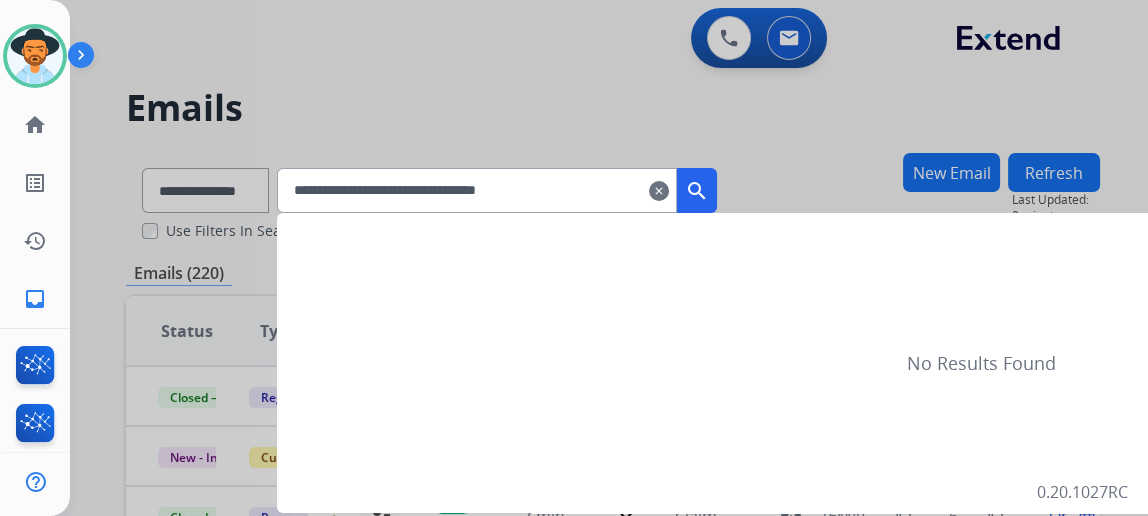 type on "**********" 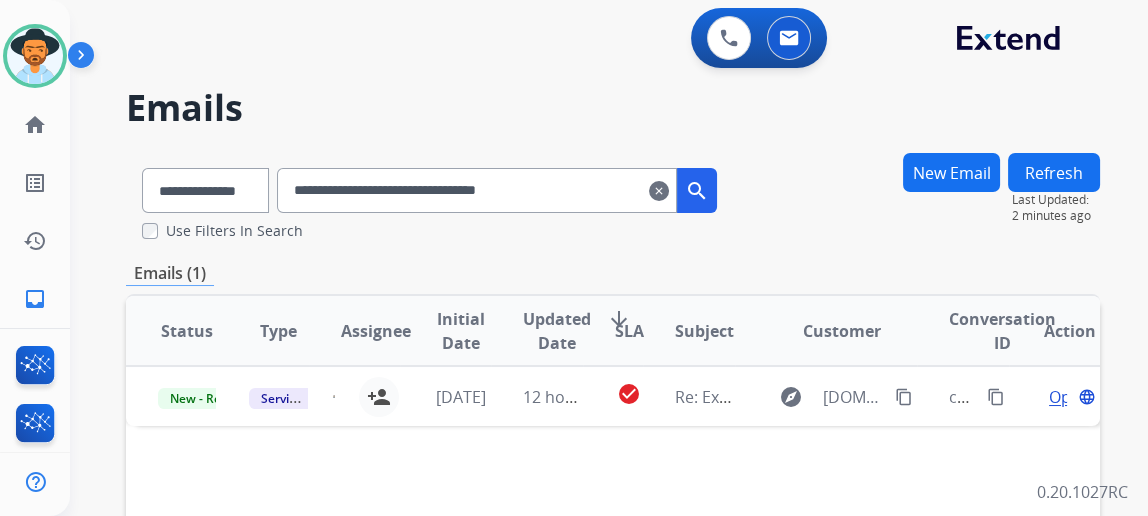 scroll, scrollTop: 90, scrollLeft: 0, axis: vertical 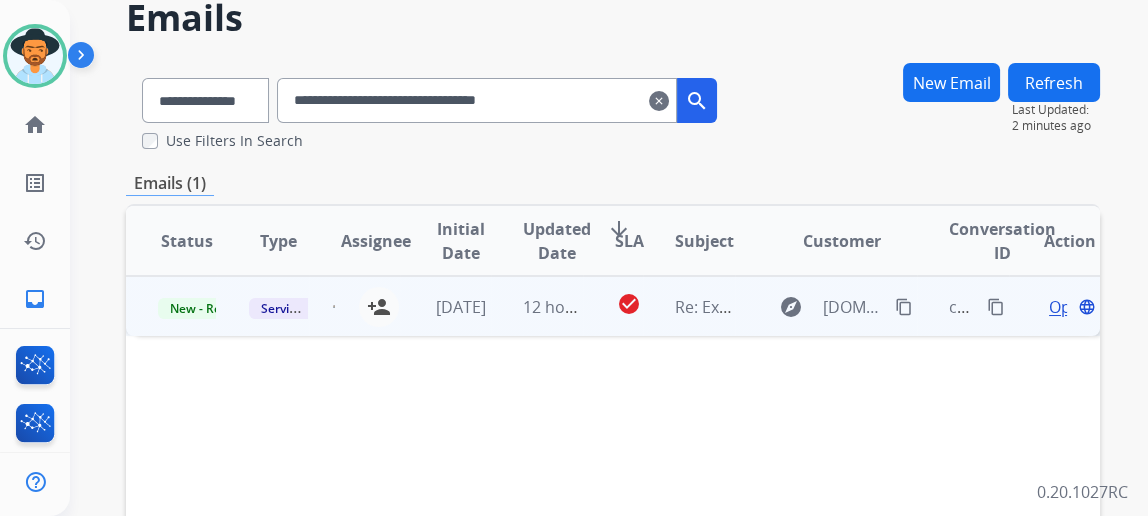 click on "Open language" at bounding box center [1070, 307] 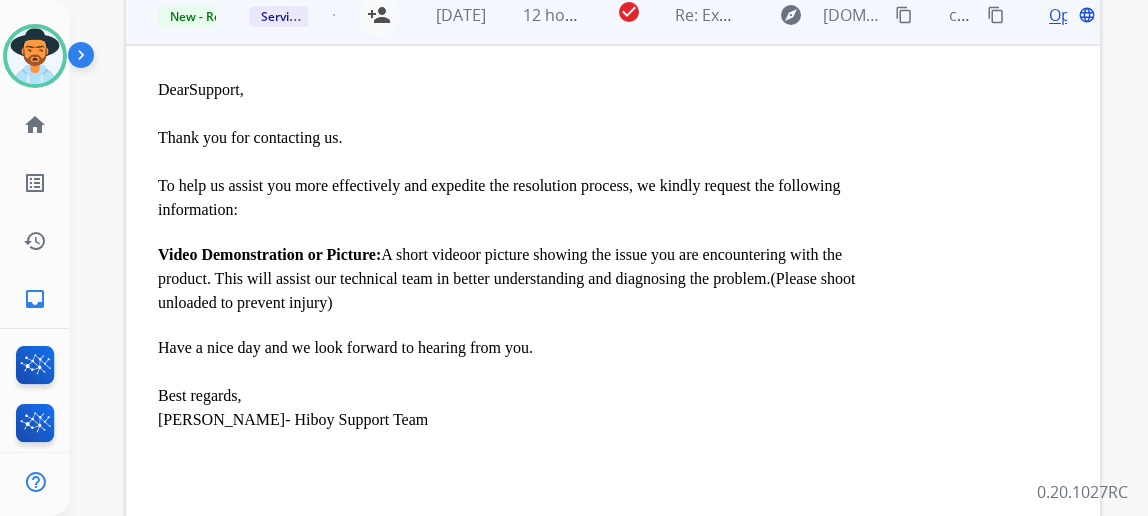 scroll, scrollTop: 353, scrollLeft: 0, axis: vertical 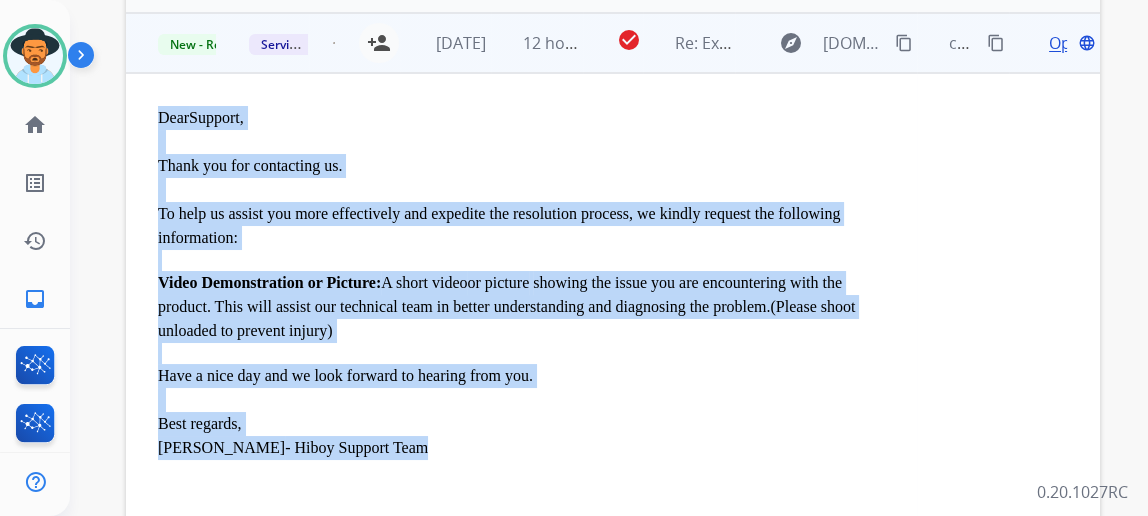 drag, startPoint x: 359, startPoint y: 451, endPoint x: 130, endPoint y: 96, distance: 422.45236 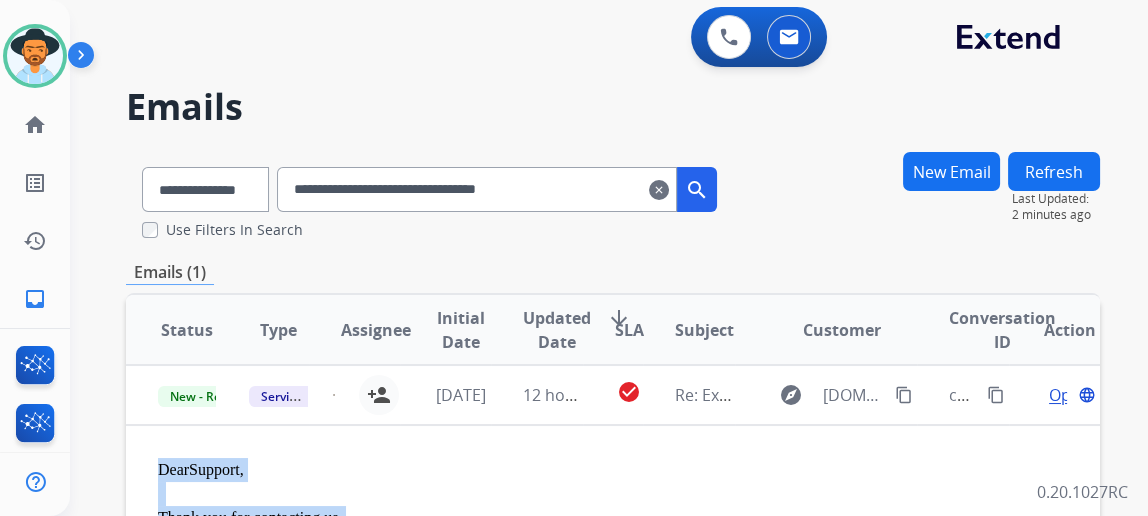 scroll, scrollTop: 0, scrollLeft: 0, axis: both 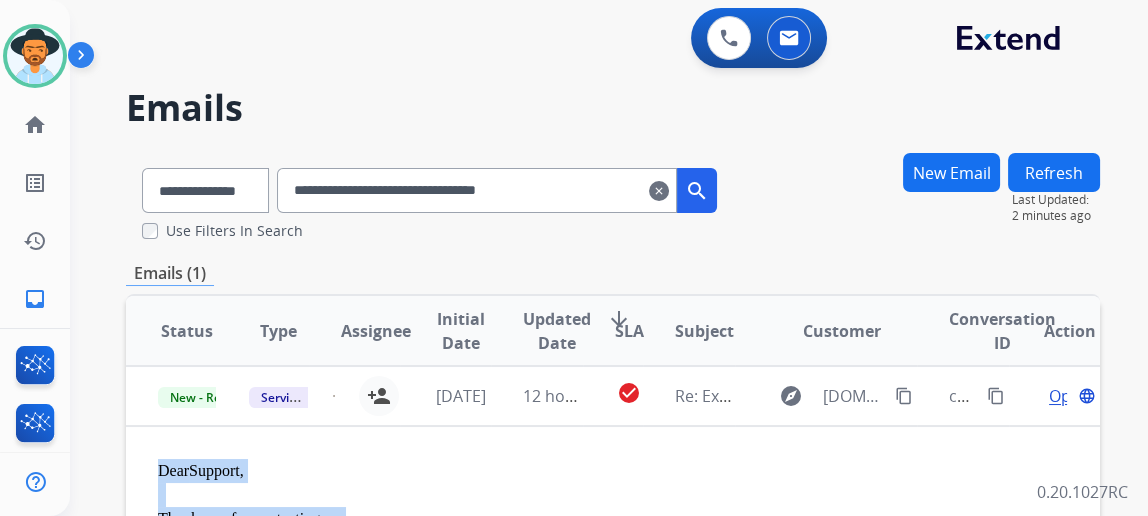 click on "New Email" at bounding box center (951, 172) 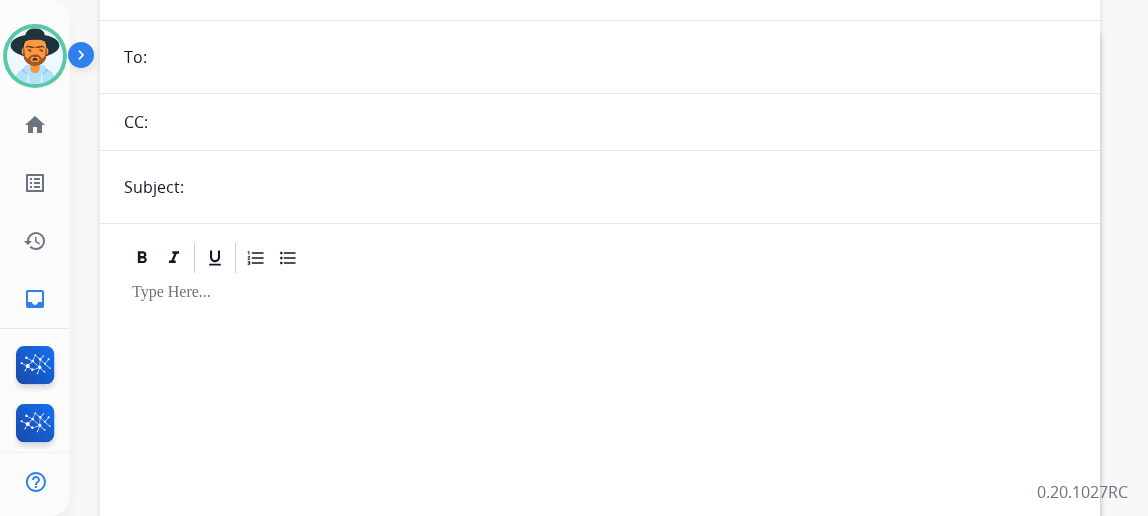 scroll, scrollTop: 363, scrollLeft: 0, axis: vertical 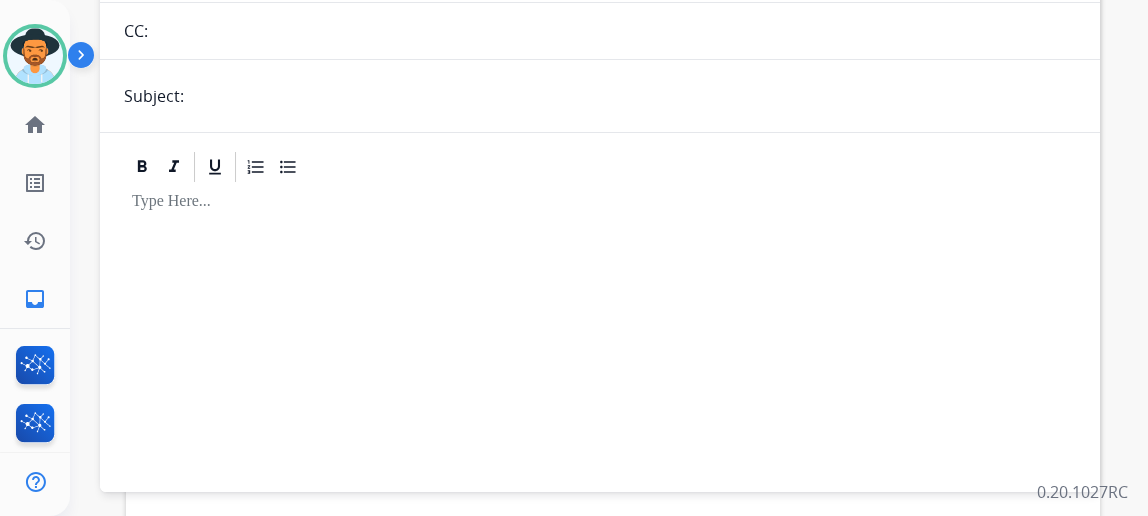 click at bounding box center [600, 202] 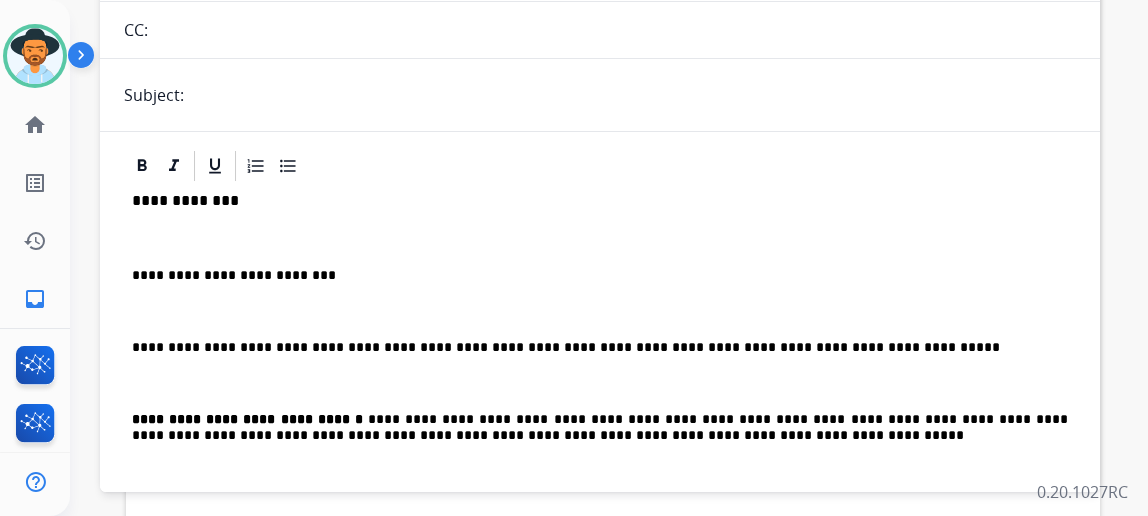 scroll, scrollTop: 362, scrollLeft: 0, axis: vertical 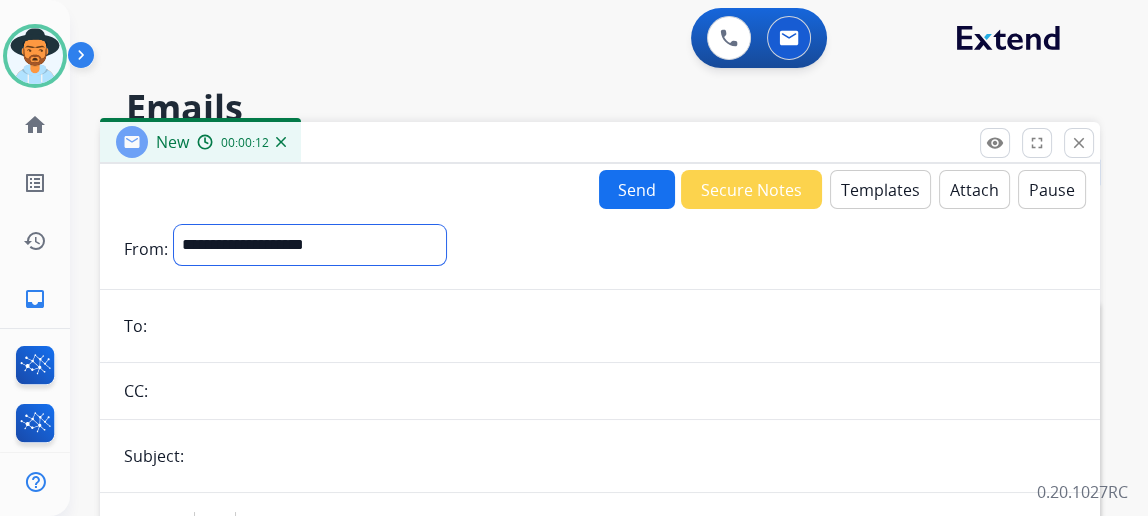 click on "**********" at bounding box center (310, 245) 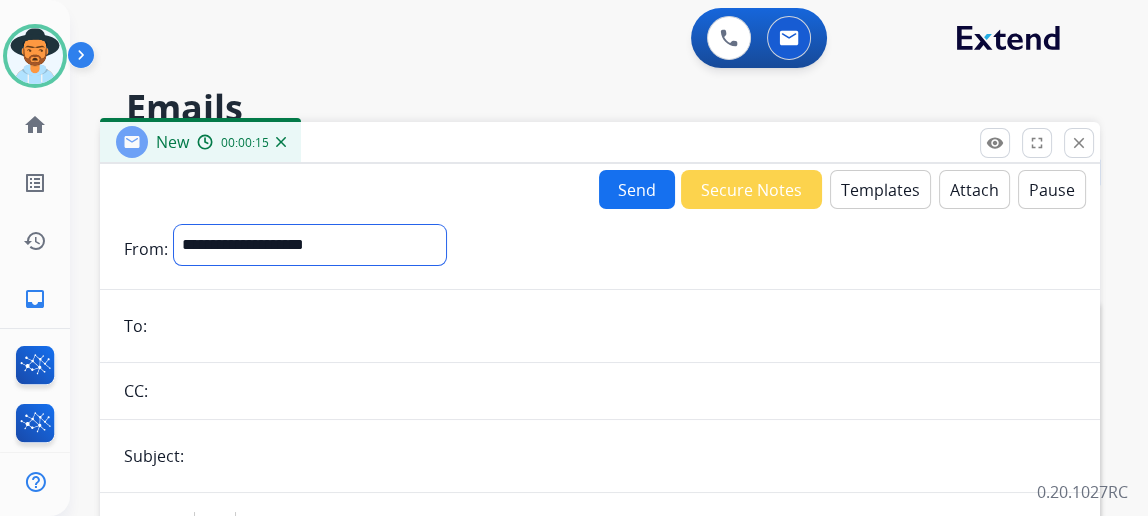 select on "**********" 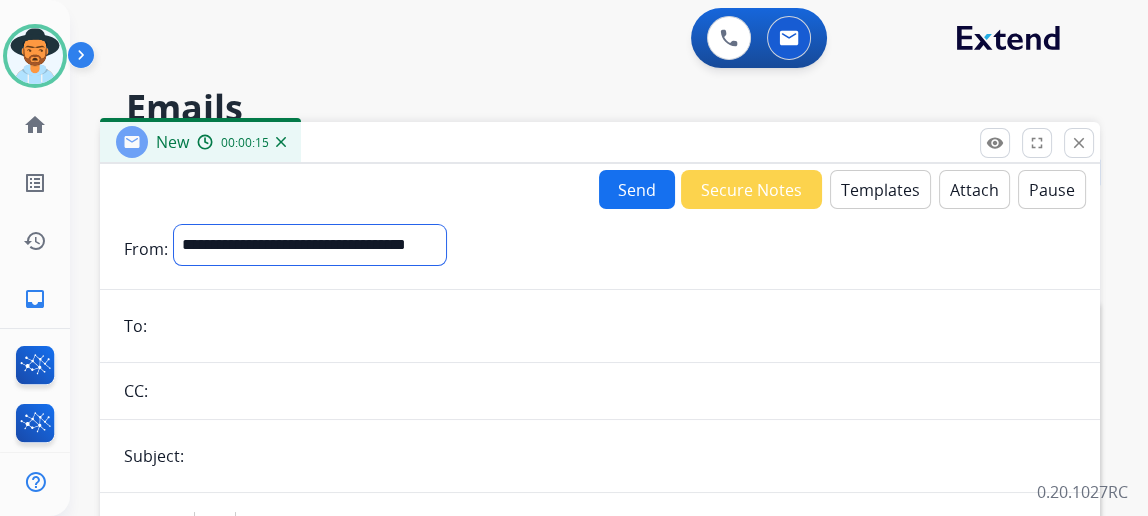 click on "**********" at bounding box center (310, 245) 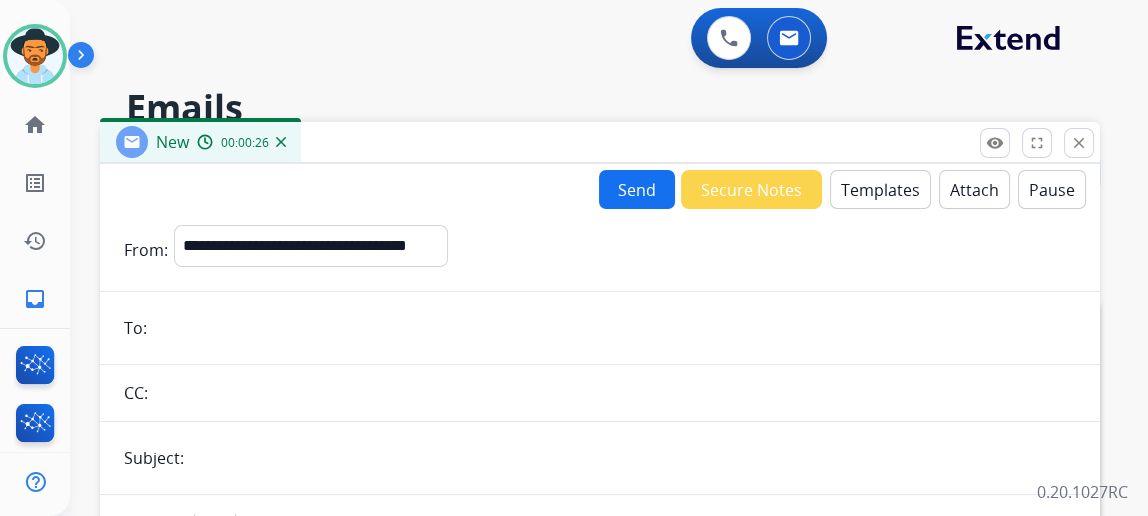 paste on "**********" 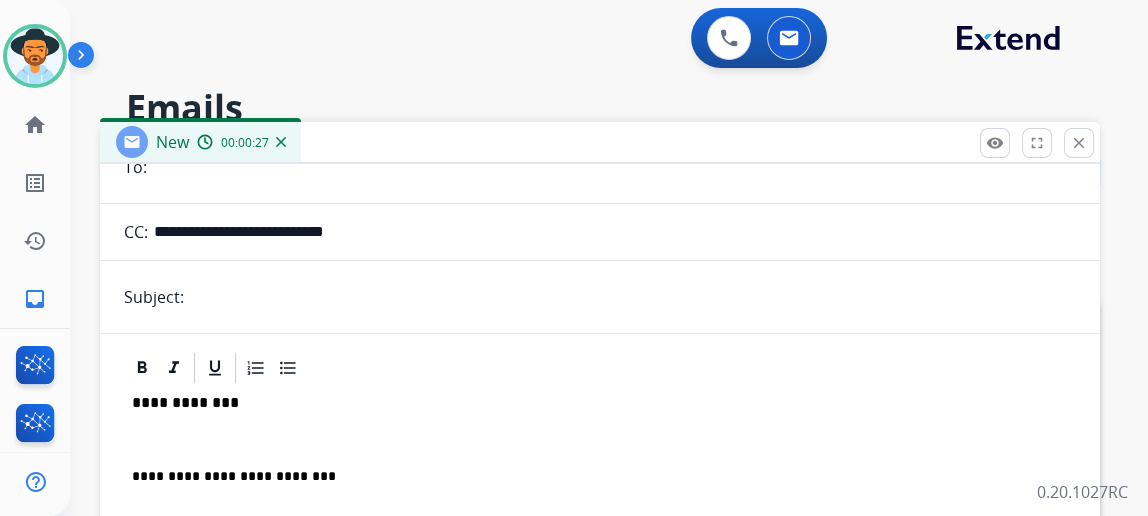 scroll, scrollTop: 181, scrollLeft: 0, axis: vertical 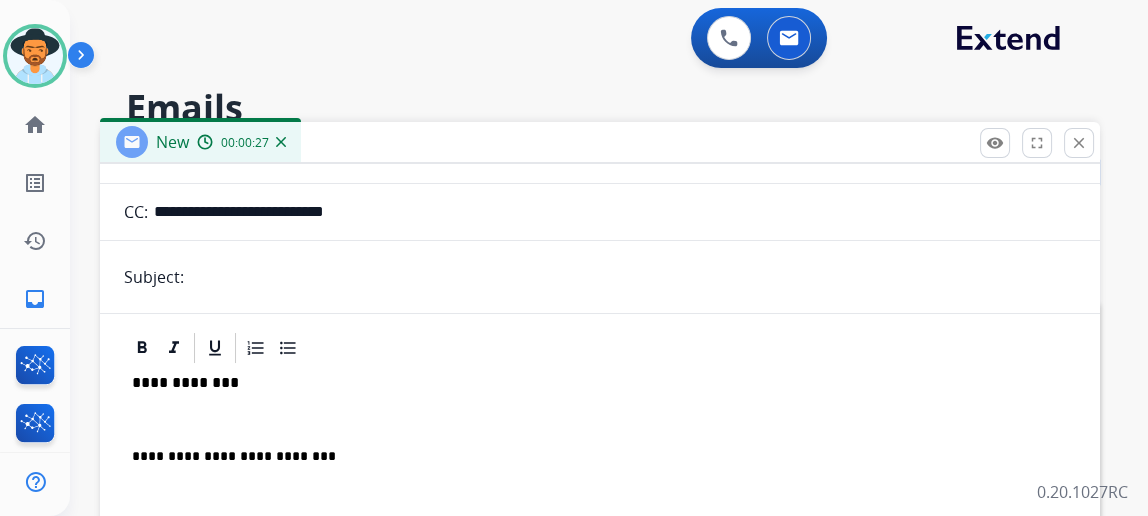 type on "**********" 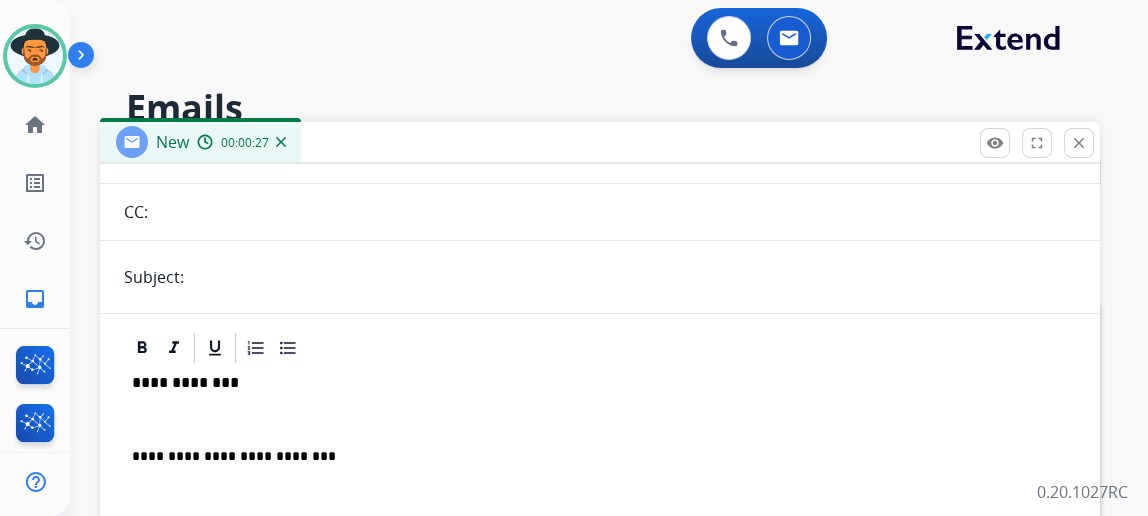 click on "**********" at bounding box center (600, 473) 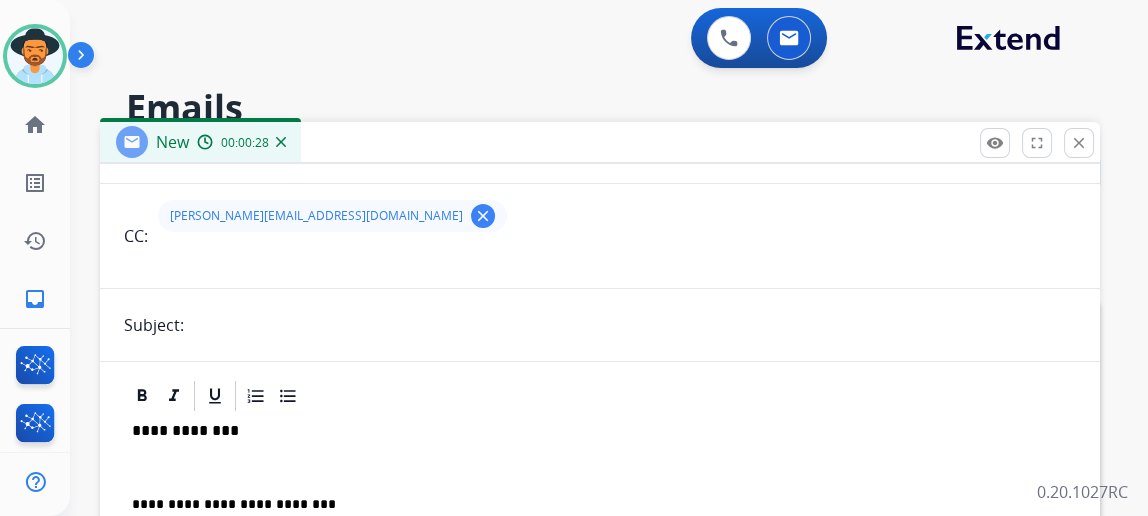click at bounding box center [633, 325] 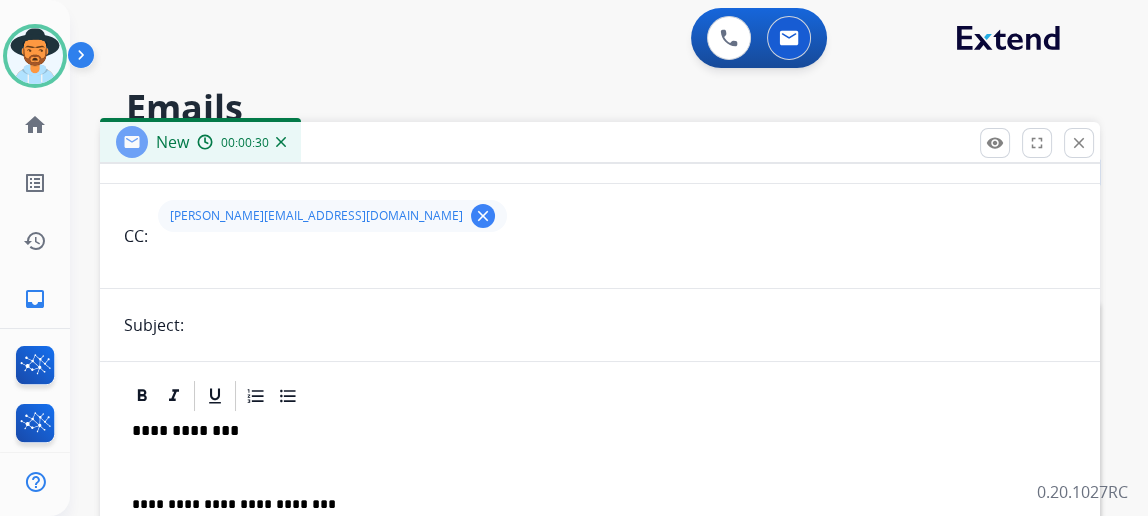 type on "**********" 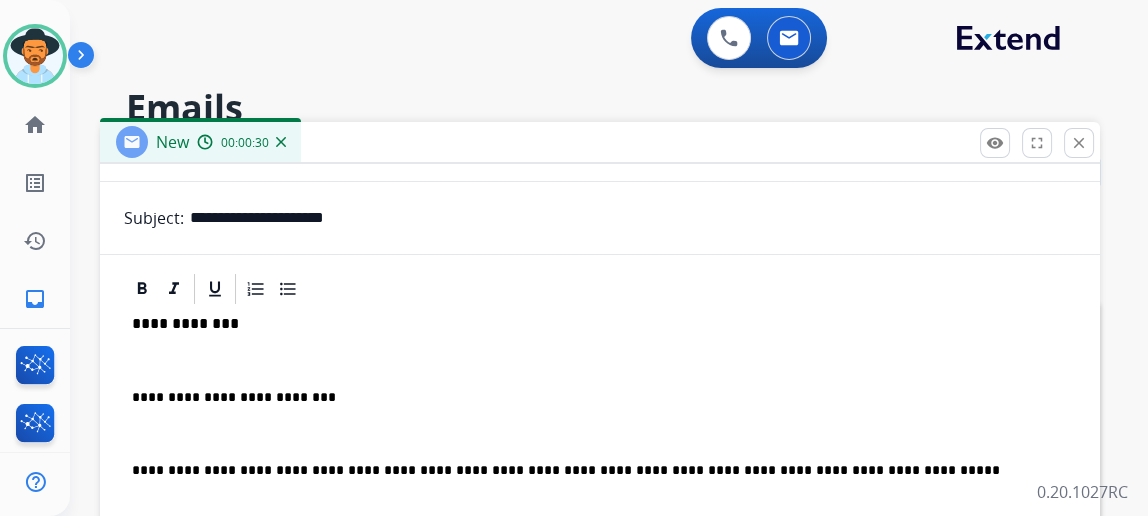 scroll, scrollTop: 289, scrollLeft: 0, axis: vertical 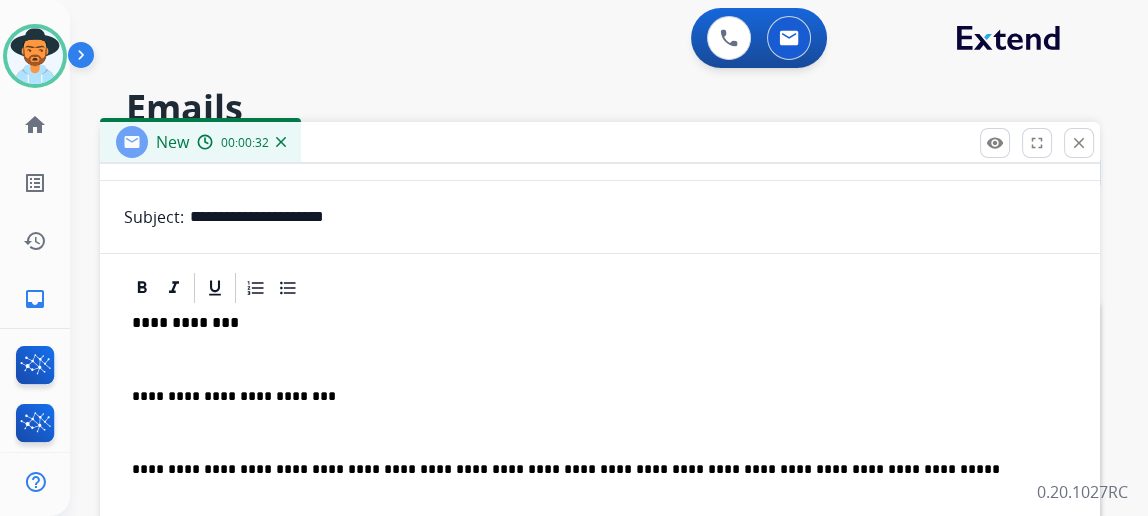 click on "**********" at bounding box center [592, 323] 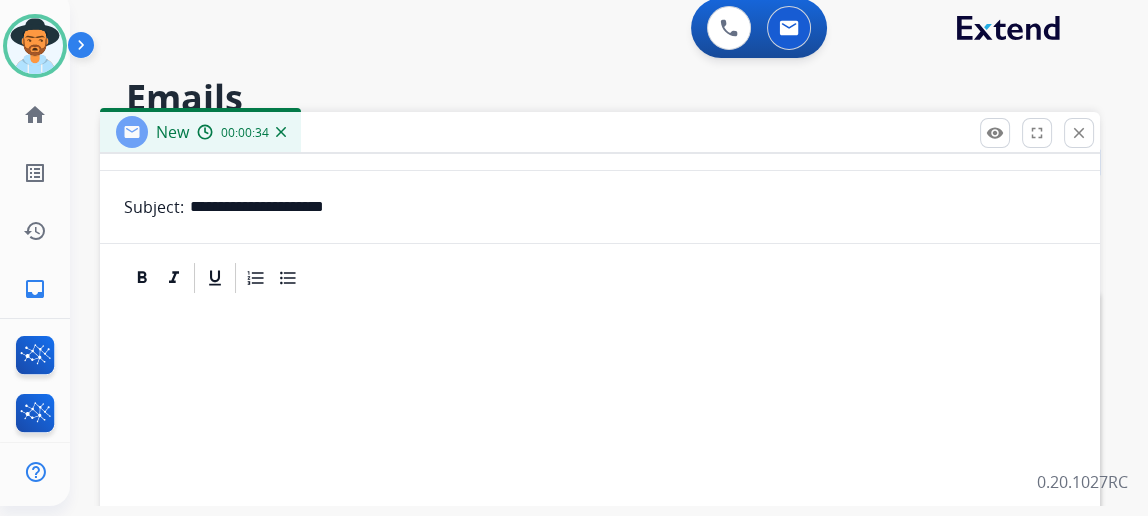 scroll, scrollTop: 43, scrollLeft: 0, axis: vertical 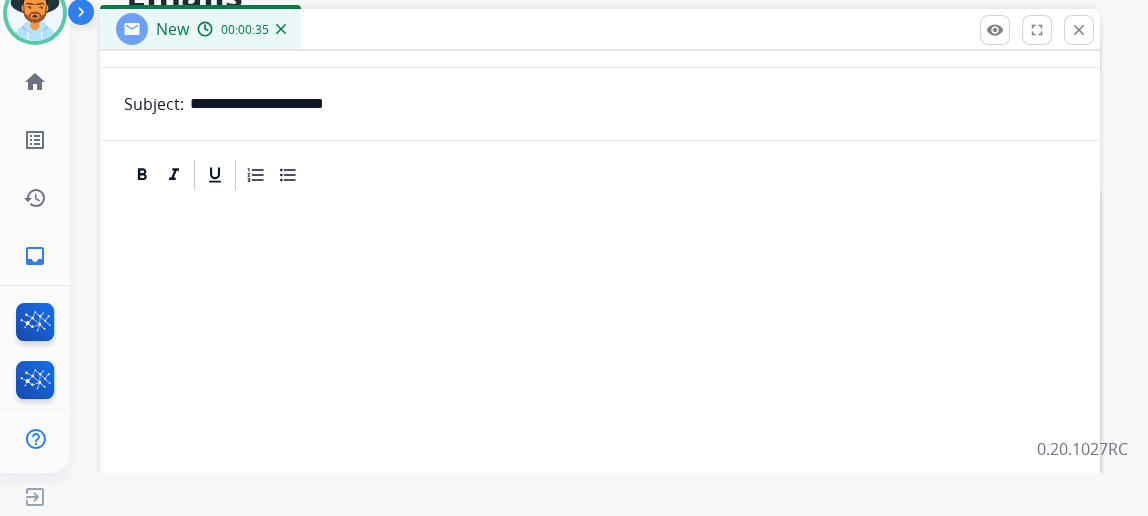 click at bounding box center [592, 248] 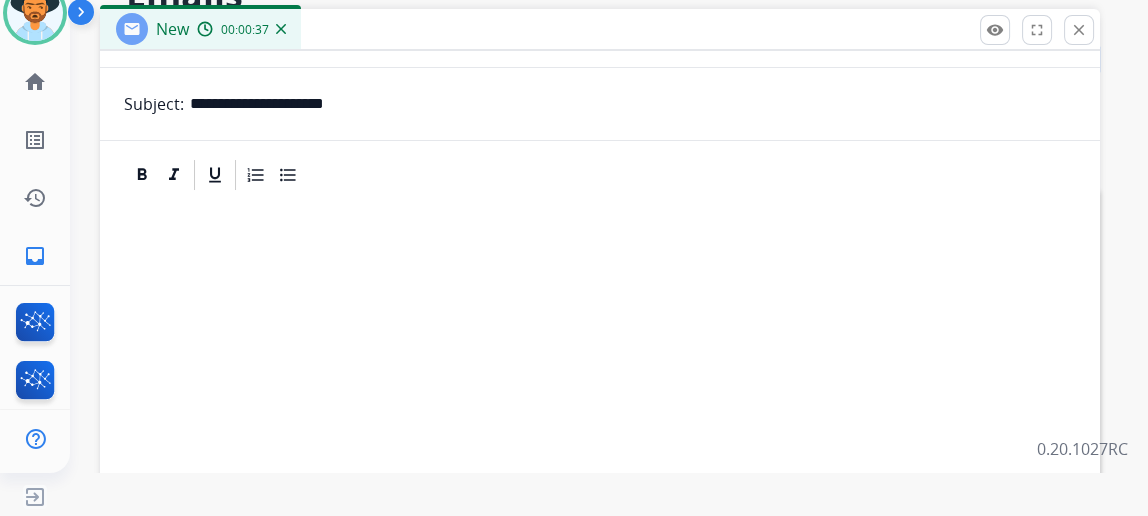 click on "**********" at bounding box center [600, 597] 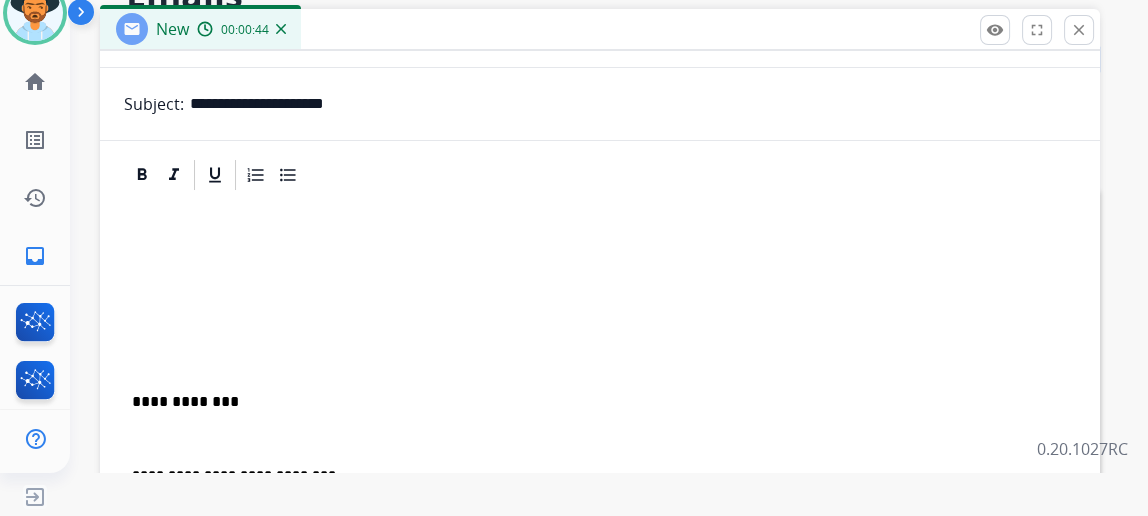 type 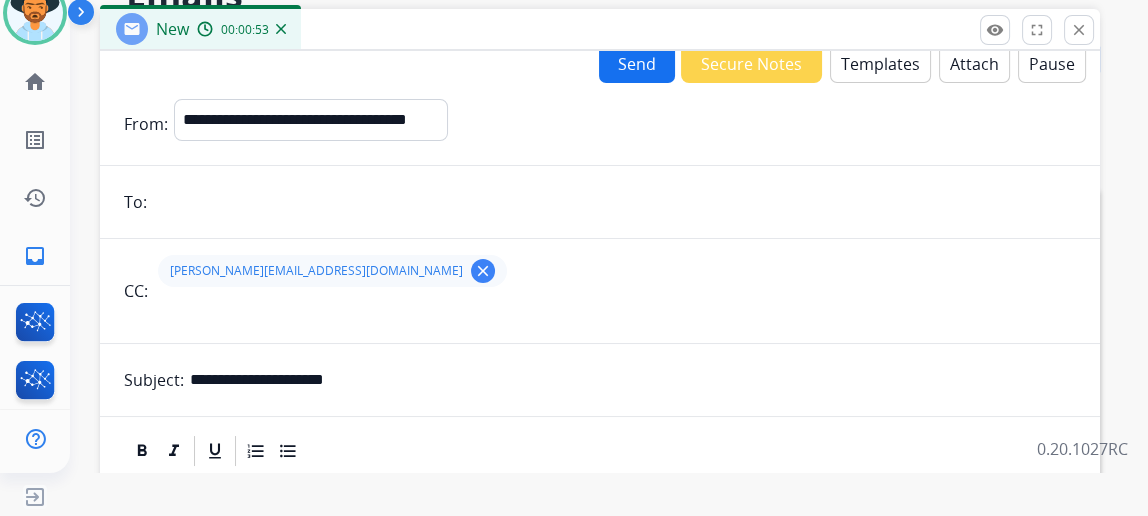 scroll, scrollTop: 0, scrollLeft: 0, axis: both 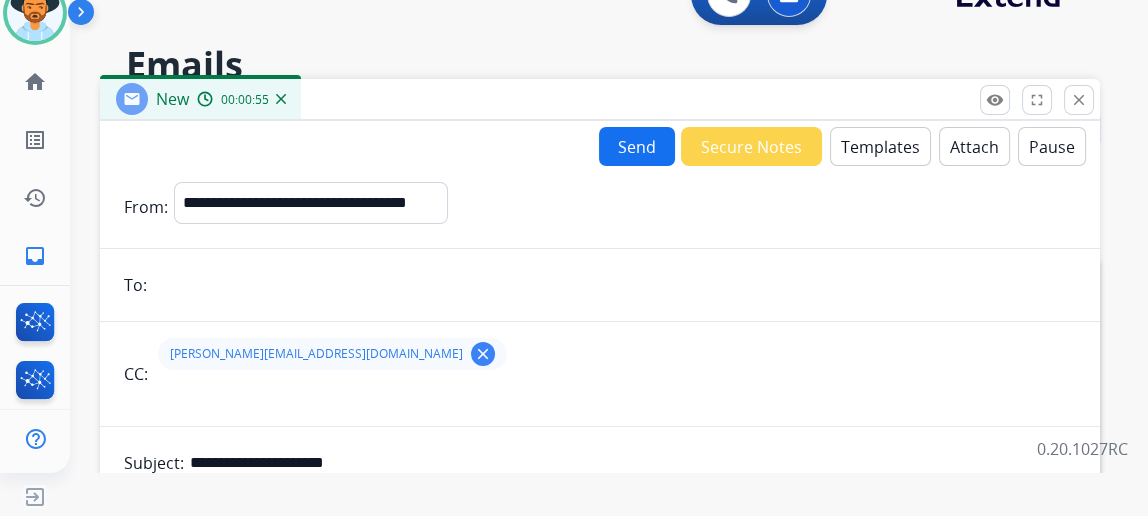 click on "close" at bounding box center [1079, 100] 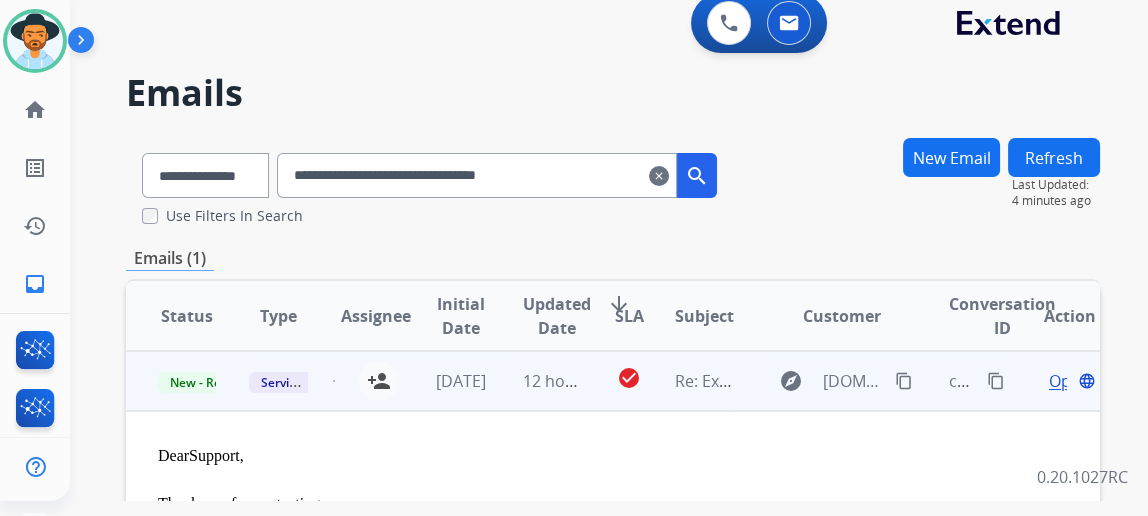 scroll, scrollTop: 43, scrollLeft: 0, axis: vertical 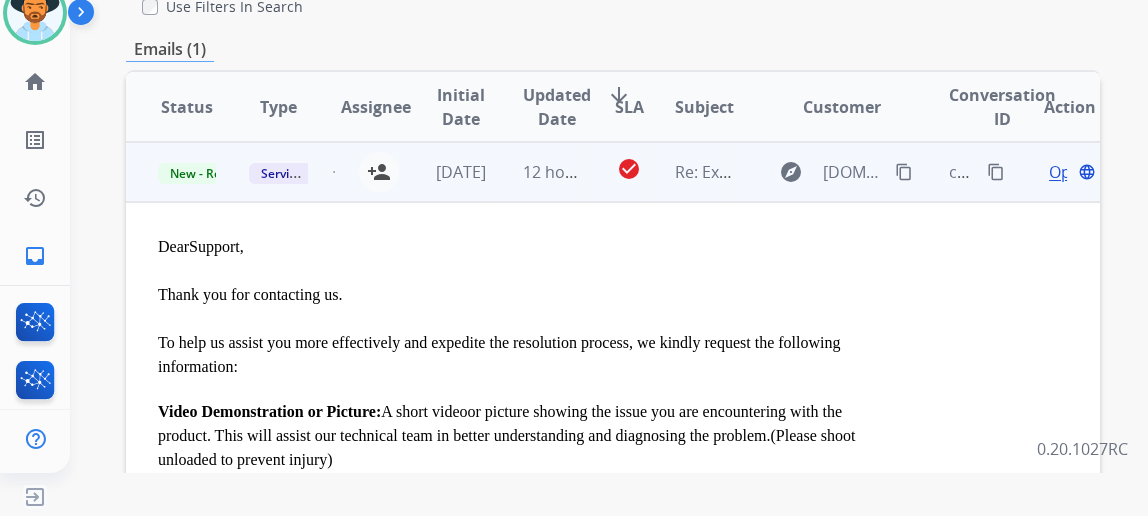 click on "Open" at bounding box center [1069, 172] 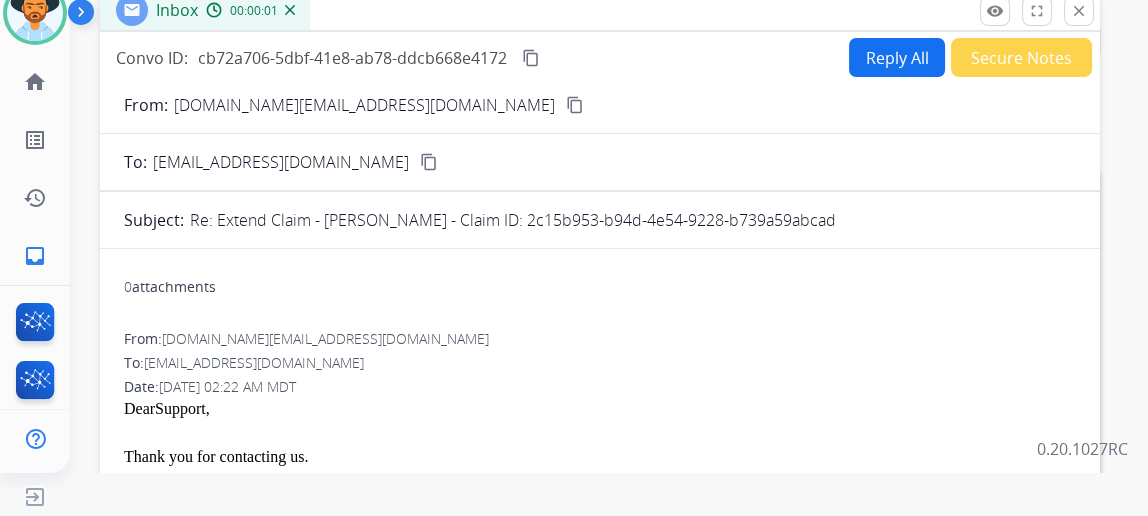 scroll, scrollTop: 0, scrollLeft: 0, axis: both 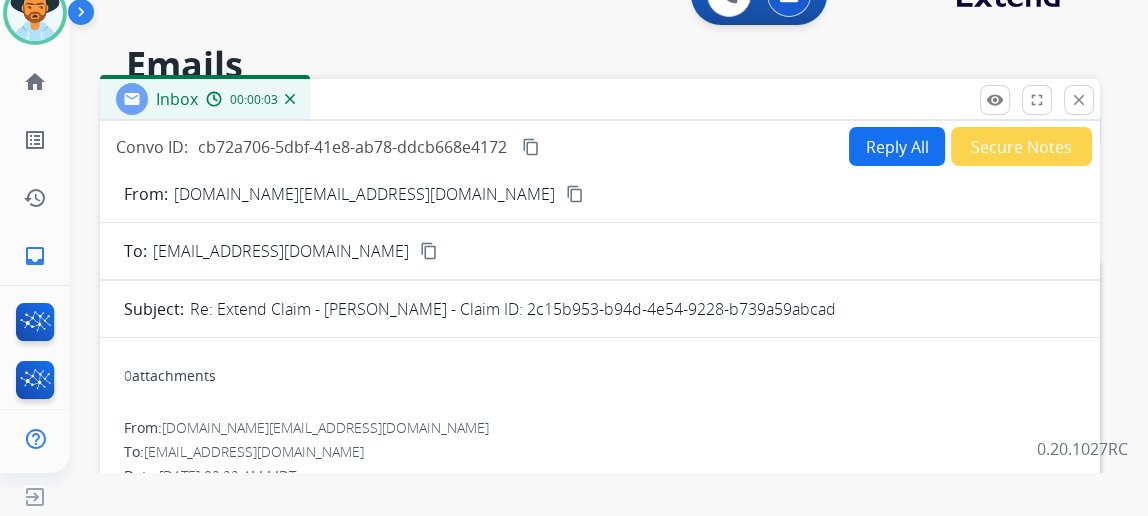 click on "Reply All" at bounding box center [897, 146] 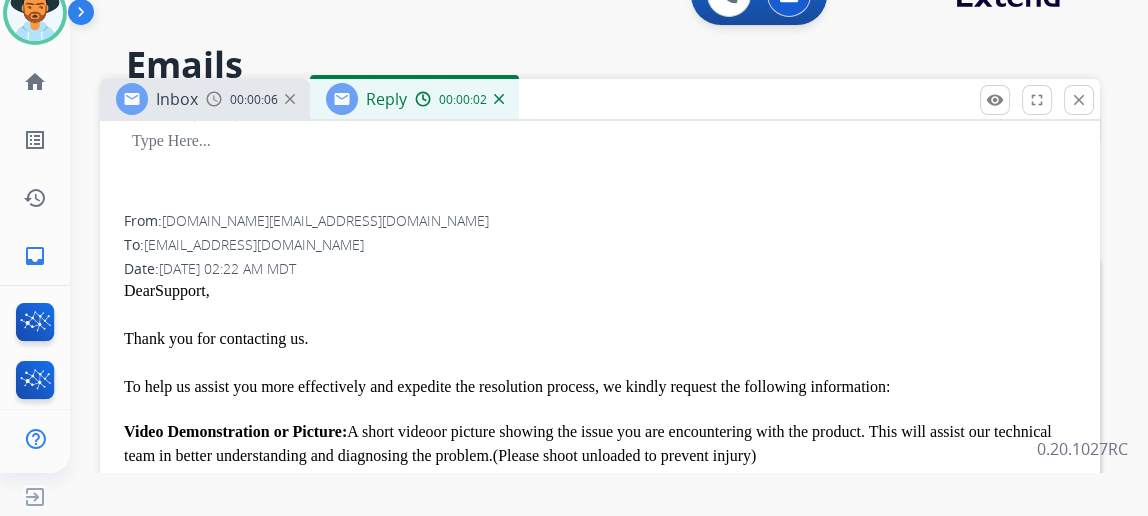 scroll, scrollTop: 181, scrollLeft: 0, axis: vertical 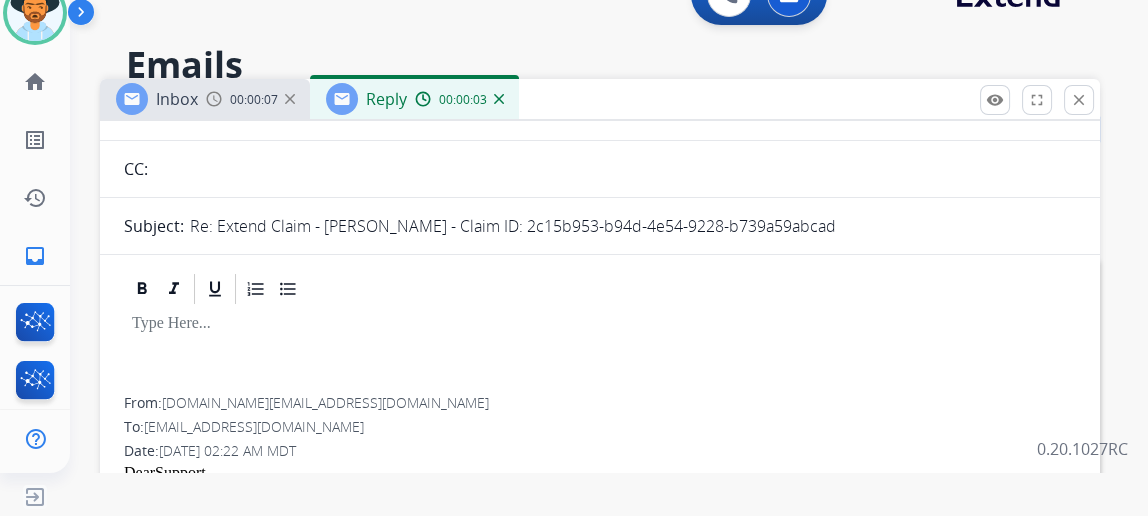 click at bounding box center (600, 352) 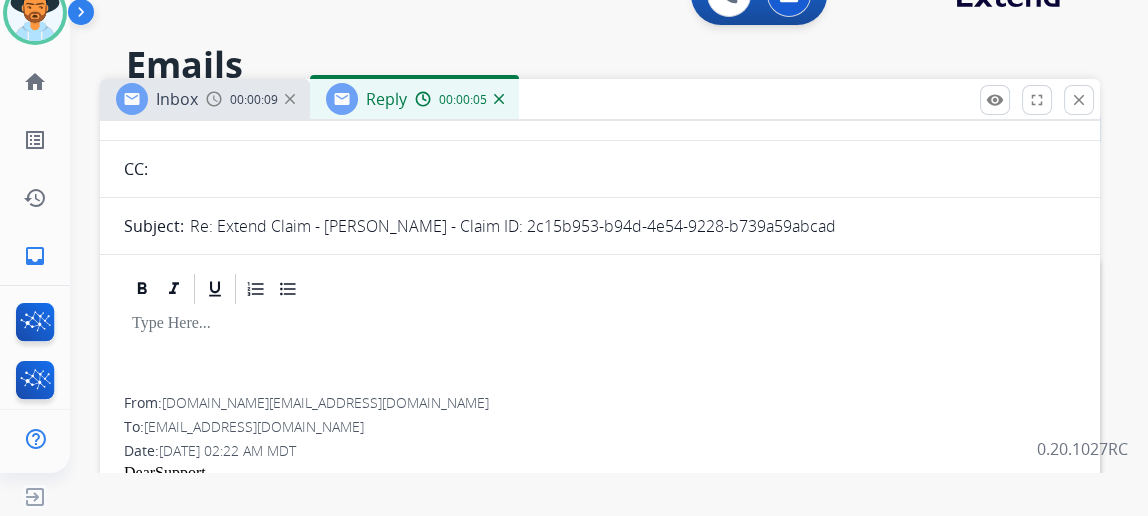 type 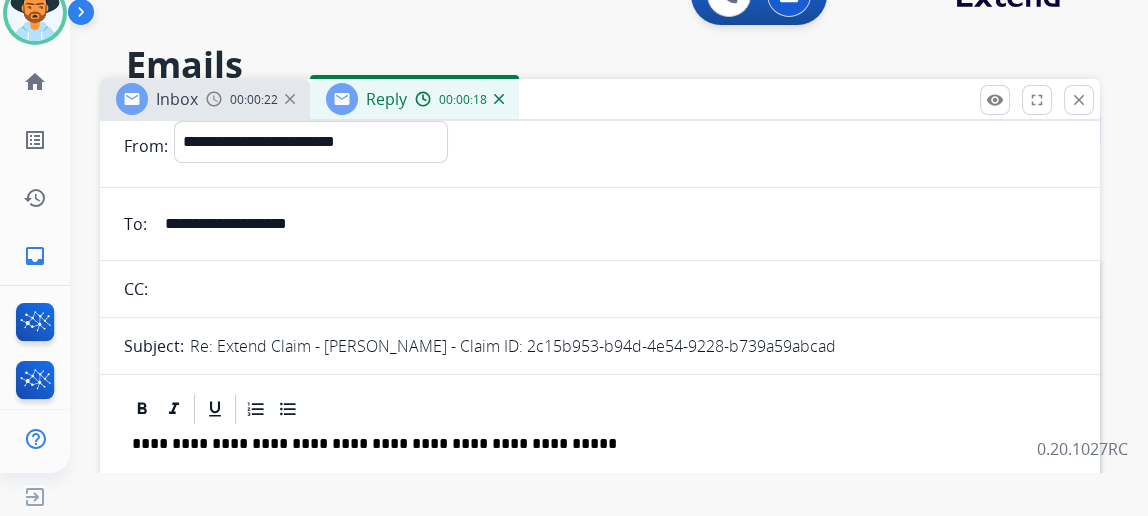 scroll, scrollTop: 0, scrollLeft: 0, axis: both 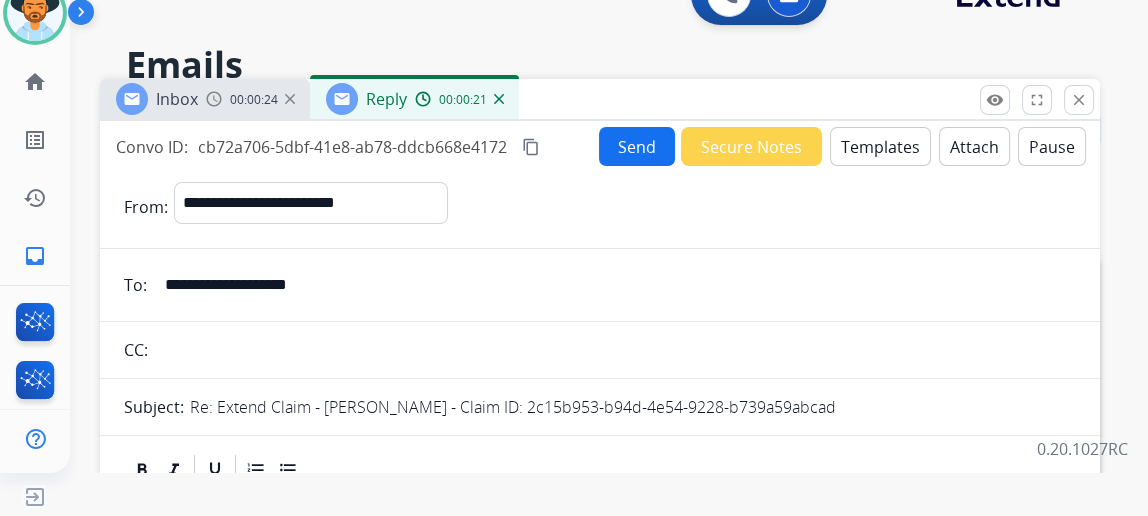 click on "Send" at bounding box center (637, 146) 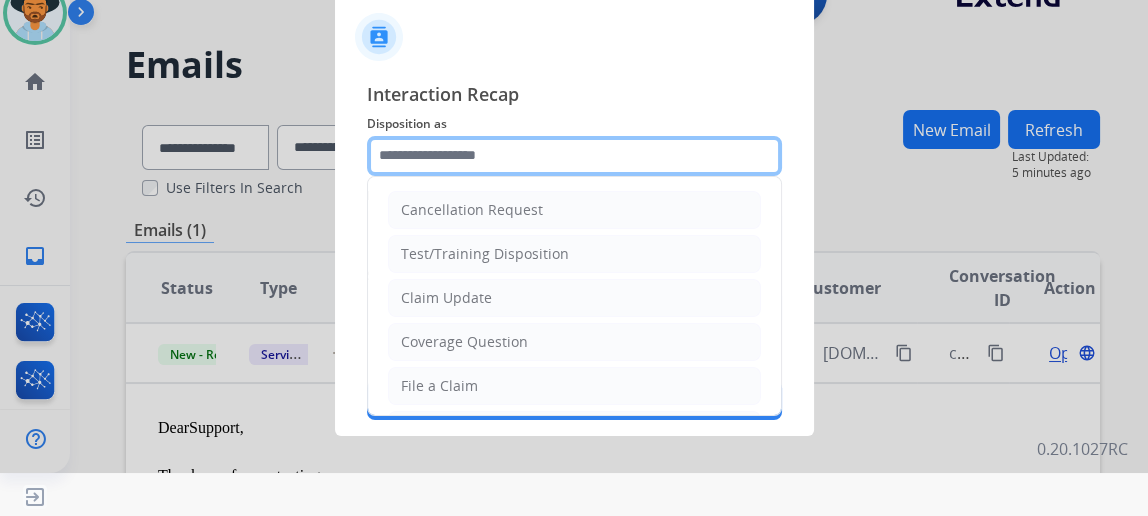 click 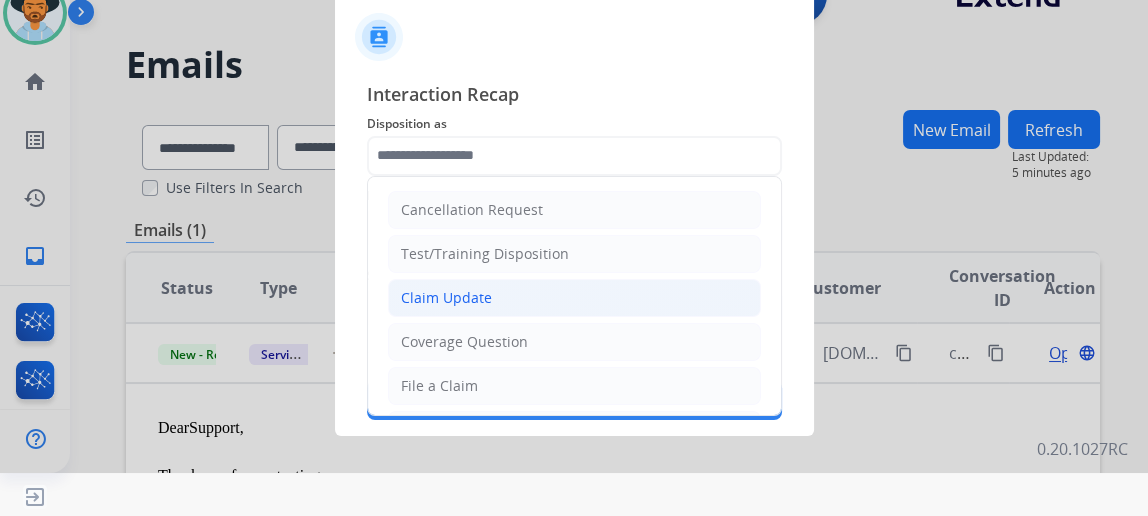 click on "Claim Update" 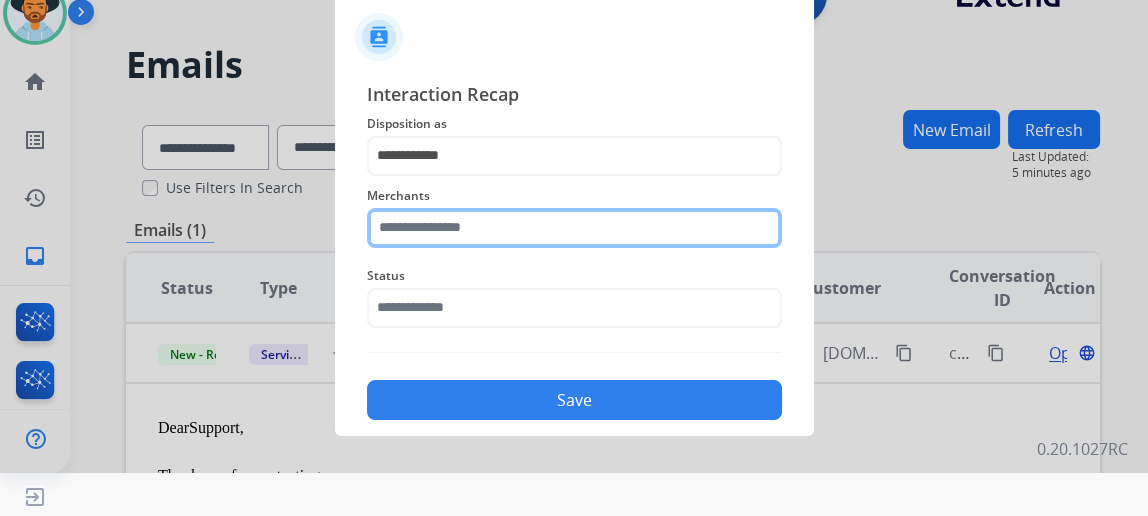 click 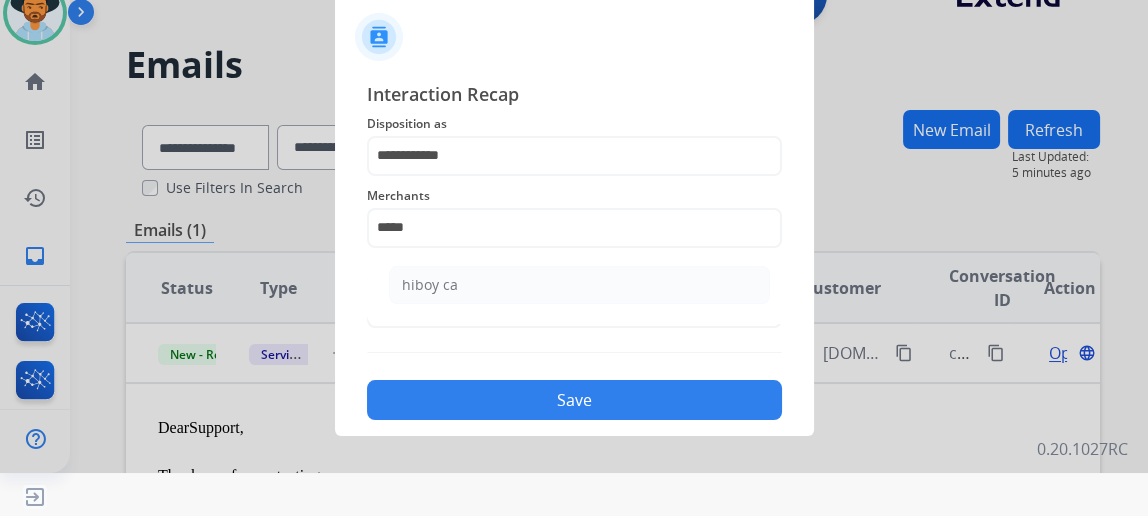 click on "hiboy ca" 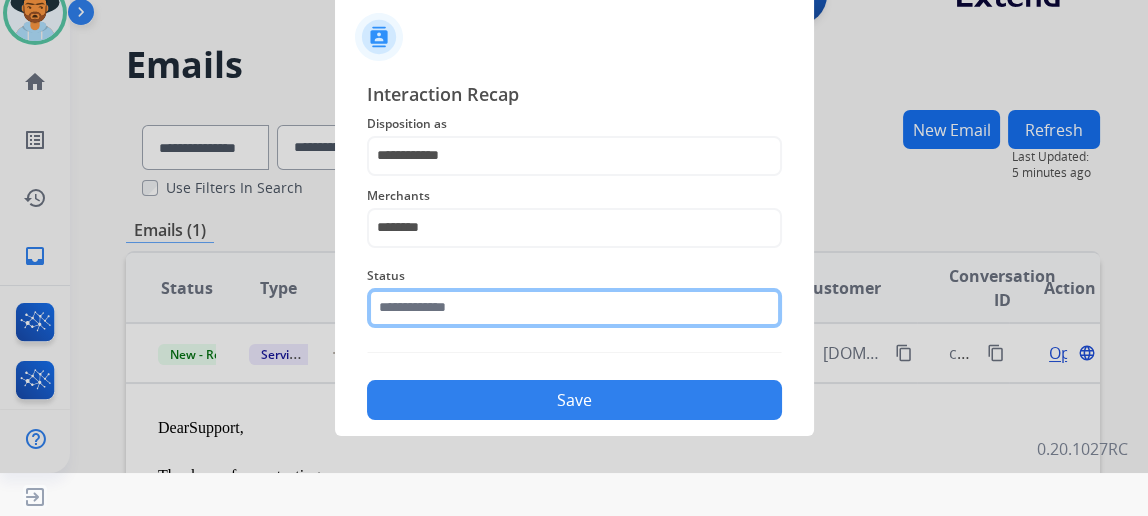 click 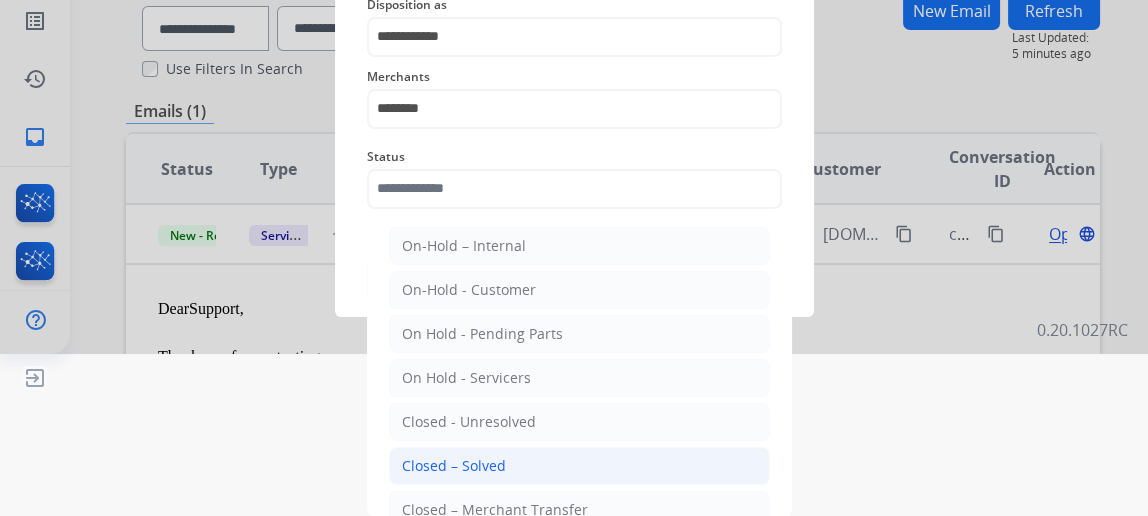 click on "Closed – Solved" 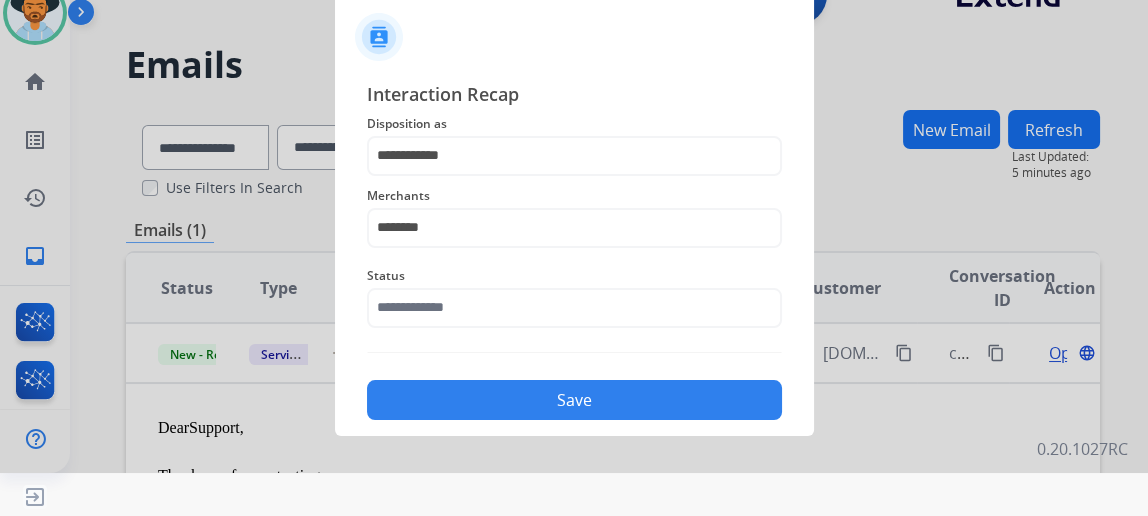 type on "**********" 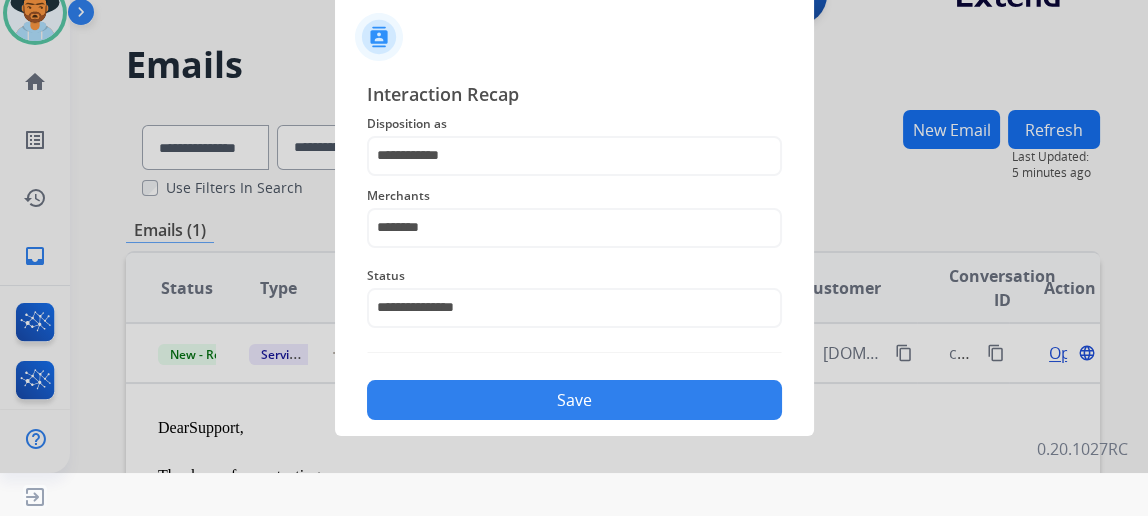 scroll, scrollTop: 43, scrollLeft: 0, axis: vertical 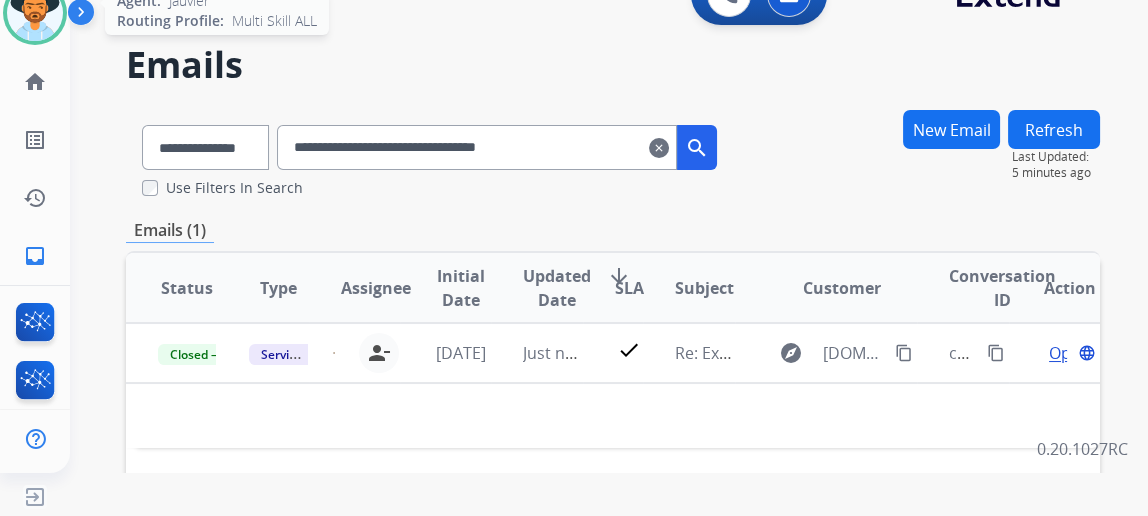 click at bounding box center [35, 13] 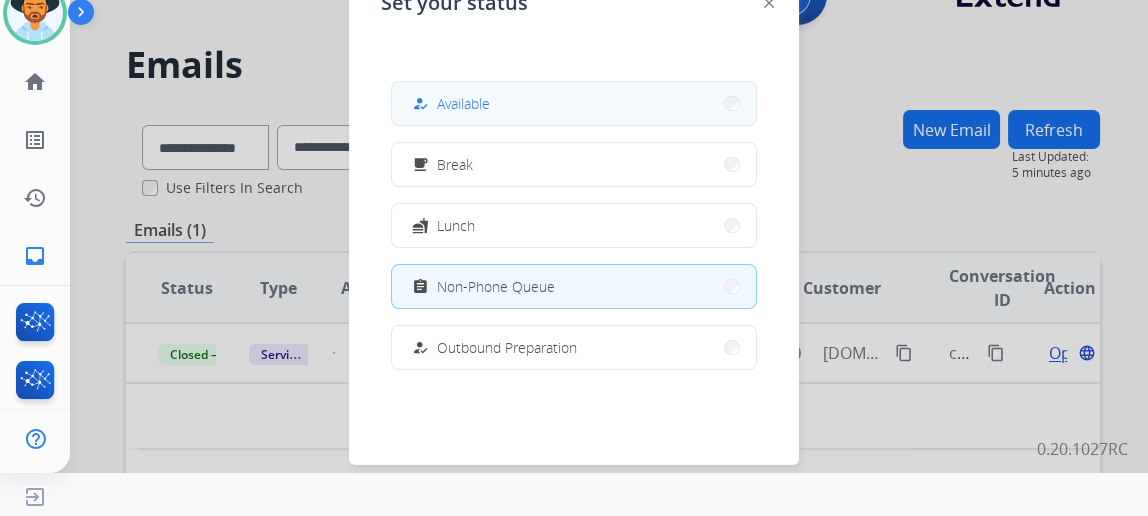 click on "how_to_reg Available" at bounding box center [449, 104] 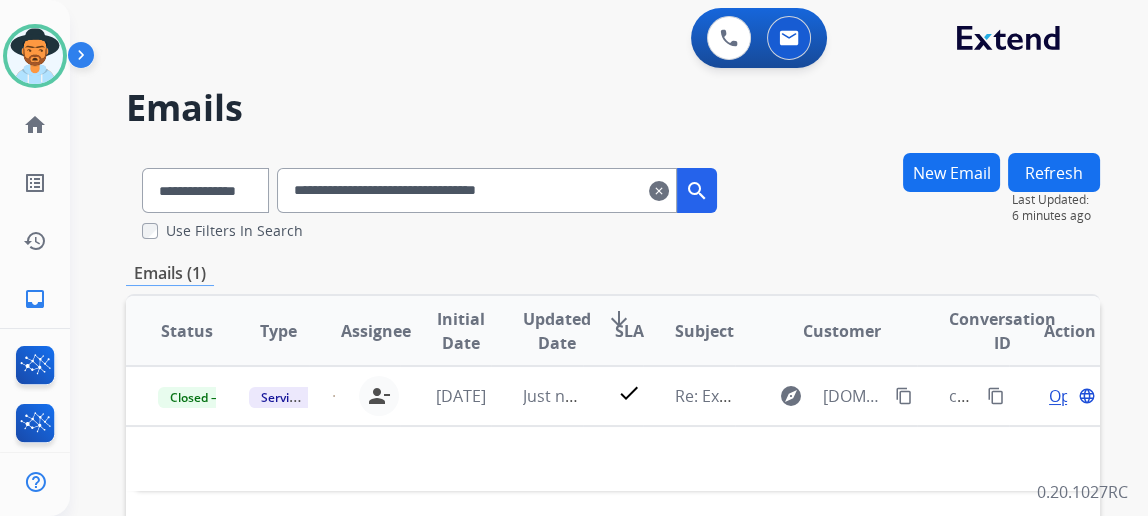 scroll, scrollTop: 0, scrollLeft: 0, axis: both 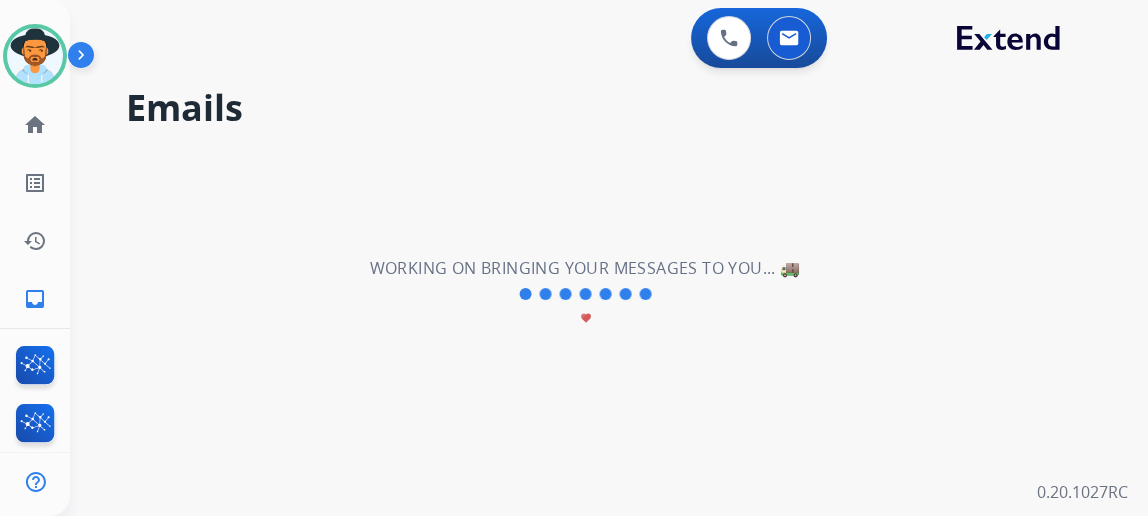 select on "**********" 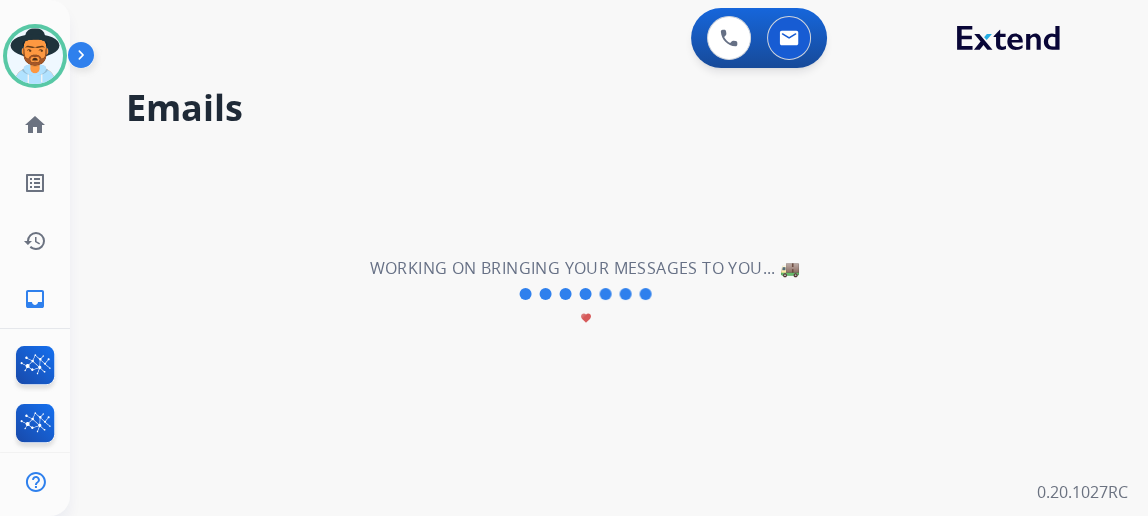 type 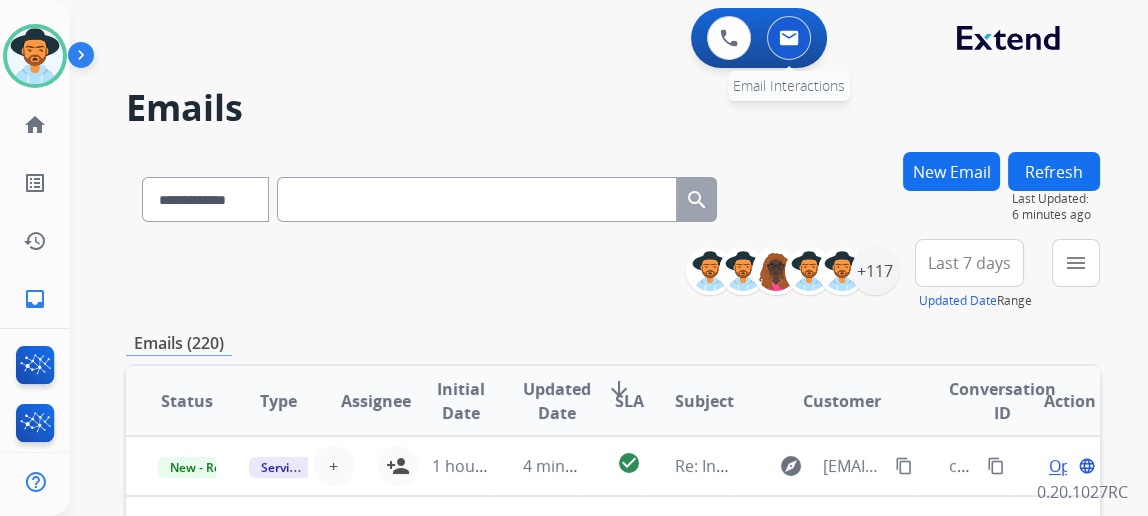 click at bounding box center [789, 38] 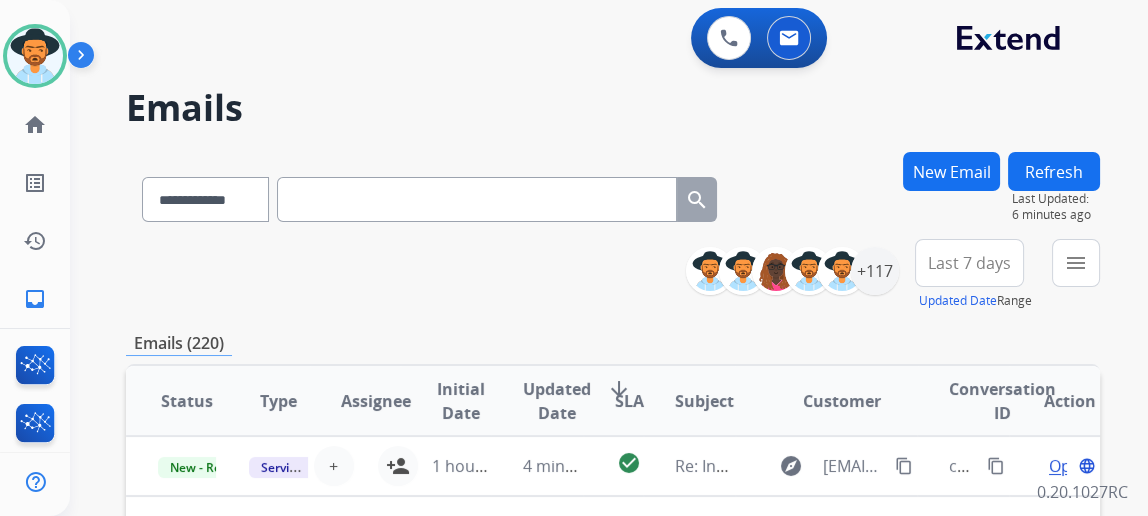 click on "New Email" at bounding box center [951, 171] 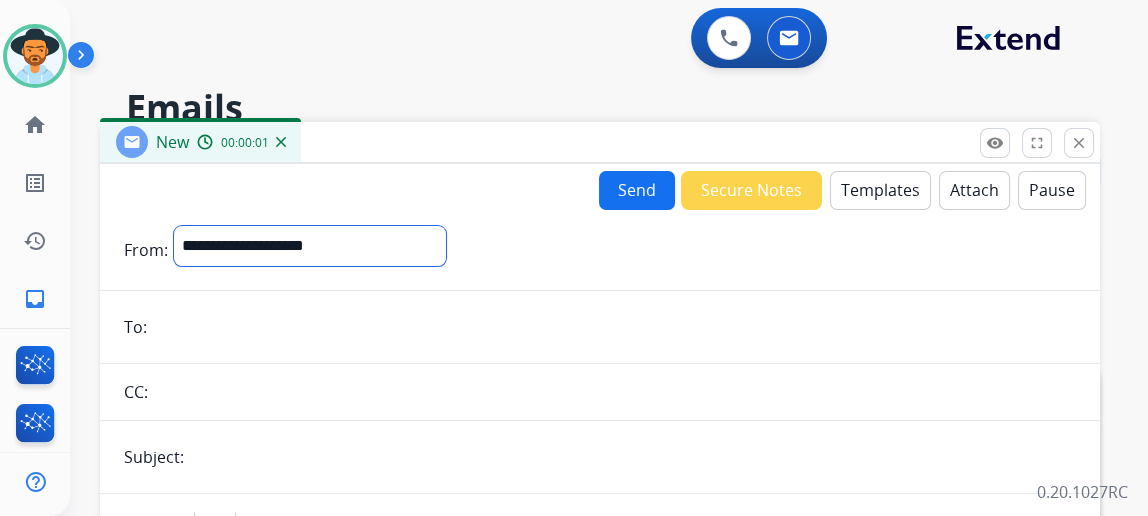 click on "**********" at bounding box center [310, 246] 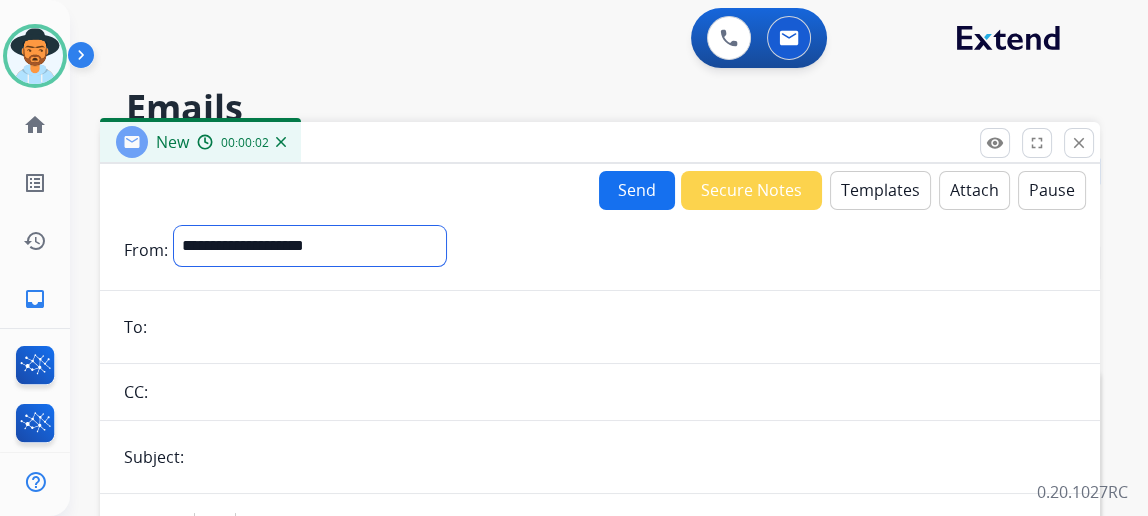 select on "**********" 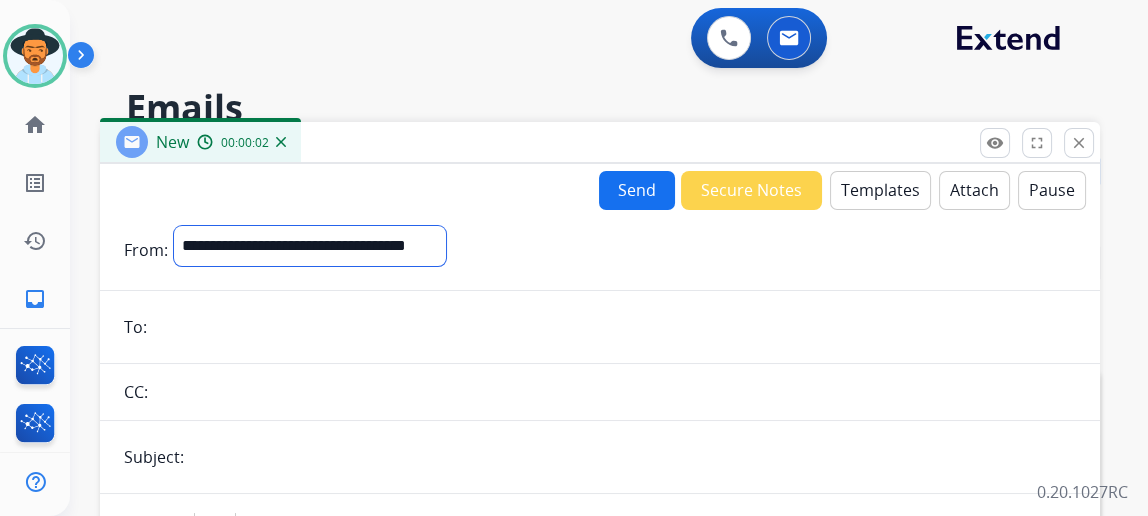 click on "**********" at bounding box center [310, 246] 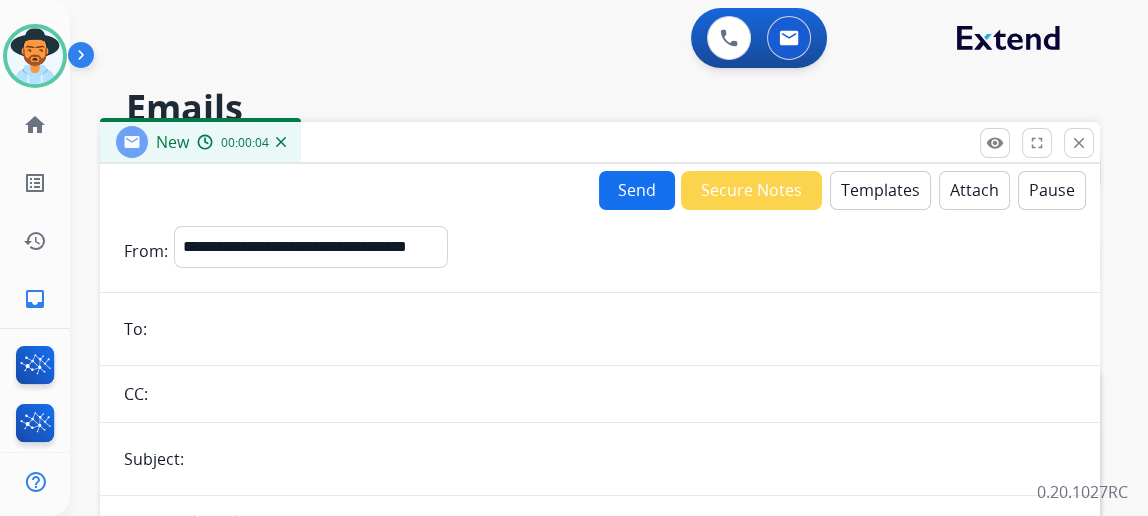paste on "**********" 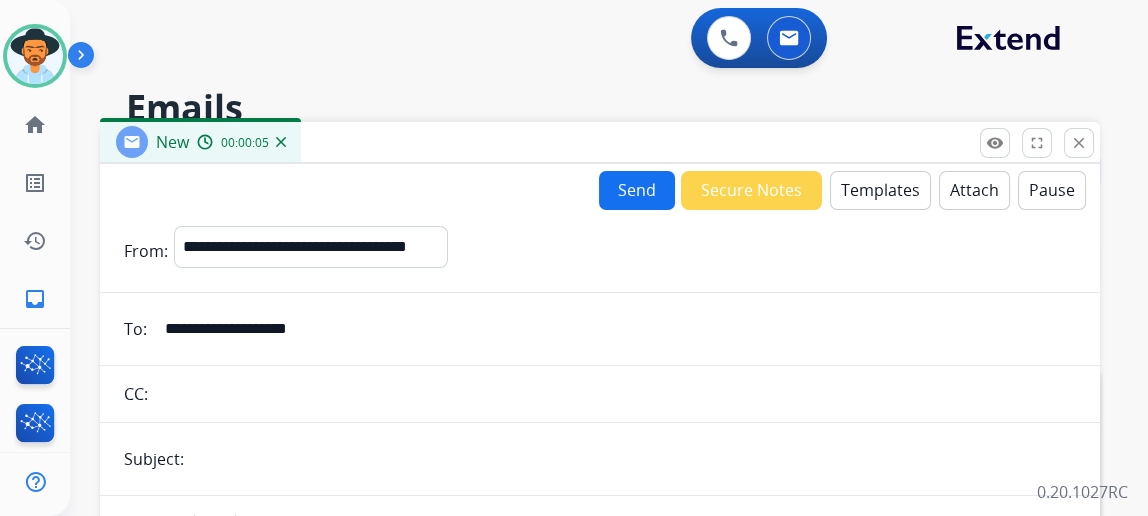 type on "**********" 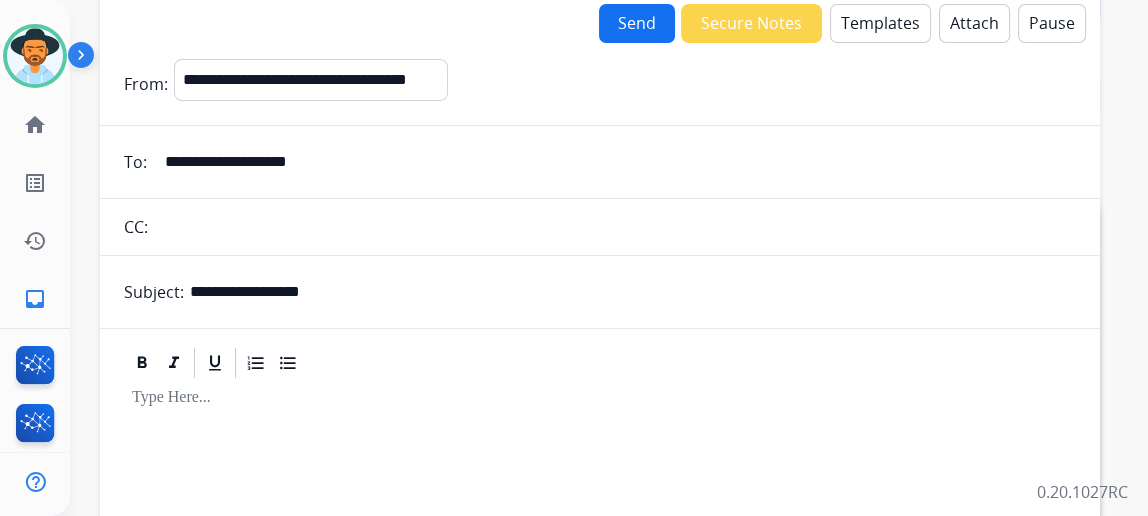 scroll, scrollTop: 181, scrollLeft: 0, axis: vertical 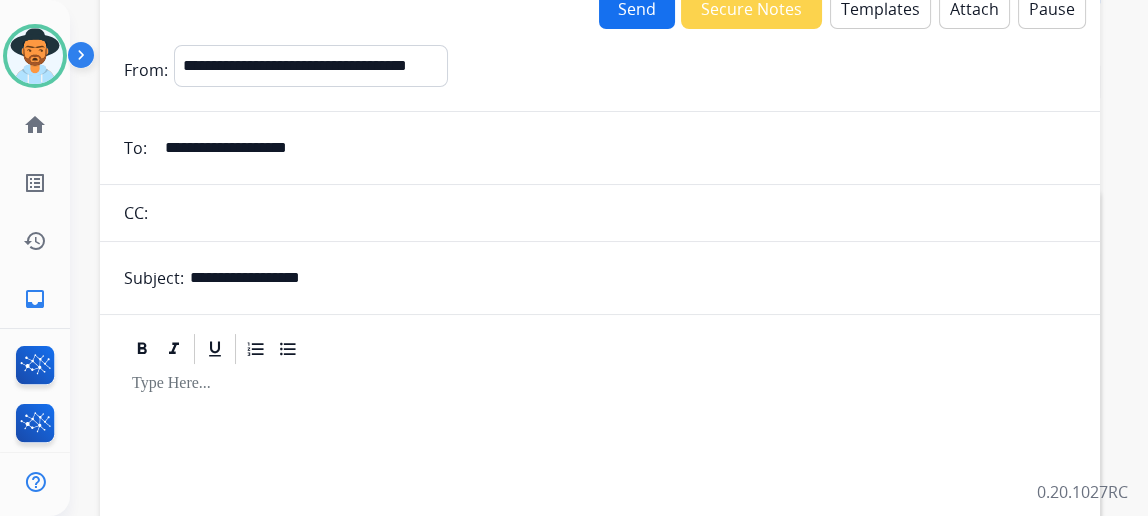 click on "**********" at bounding box center (633, 278) 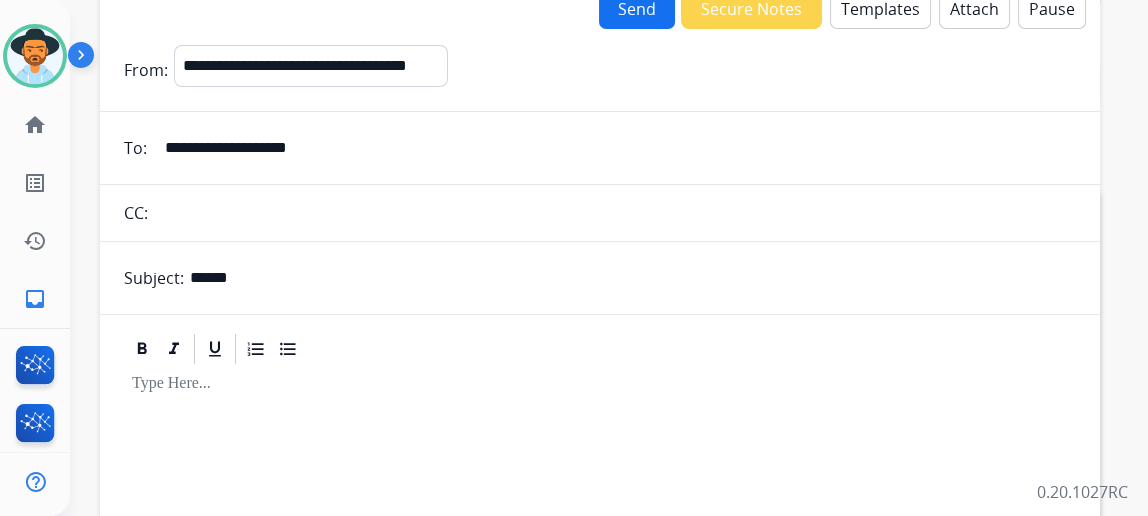 type on "**********" 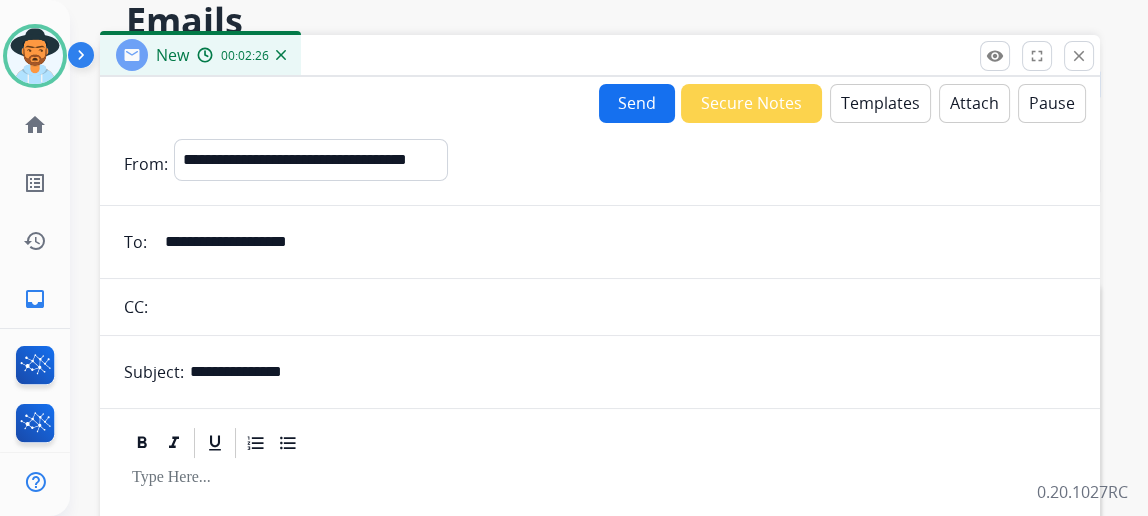 scroll, scrollTop: 0, scrollLeft: 0, axis: both 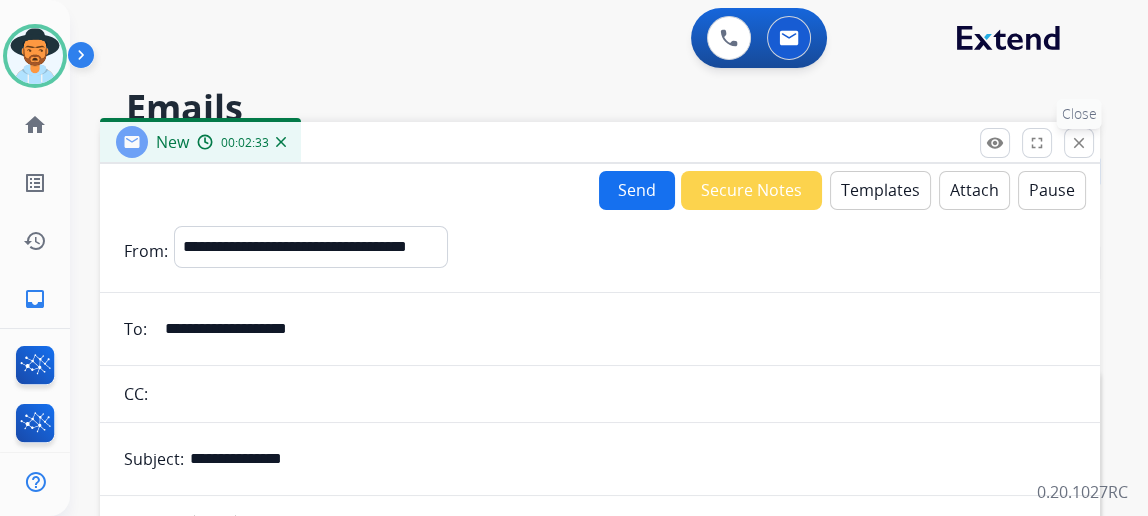 click on "close" at bounding box center [1079, 143] 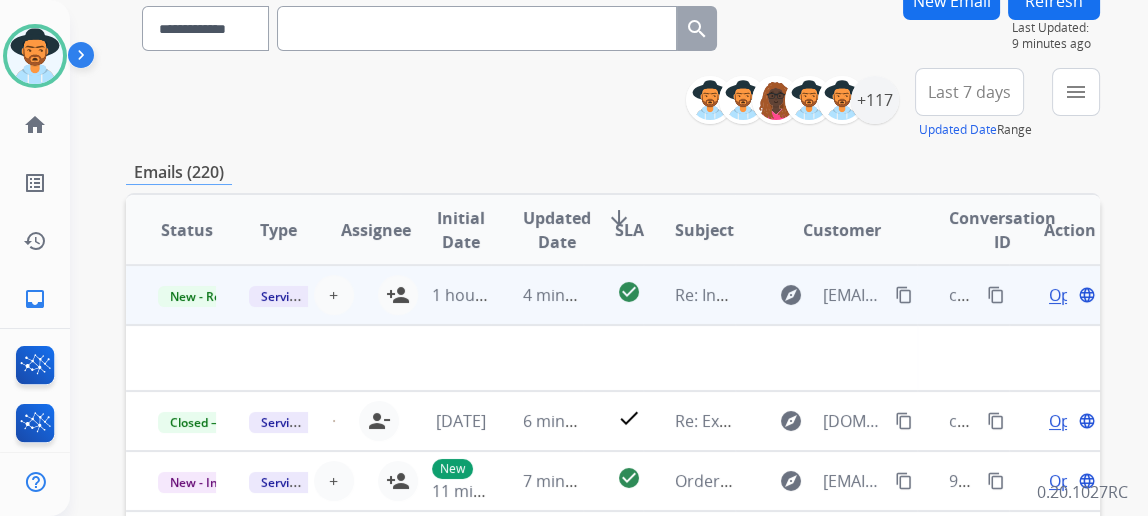 scroll, scrollTop: 181, scrollLeft: 0, axis: vertical 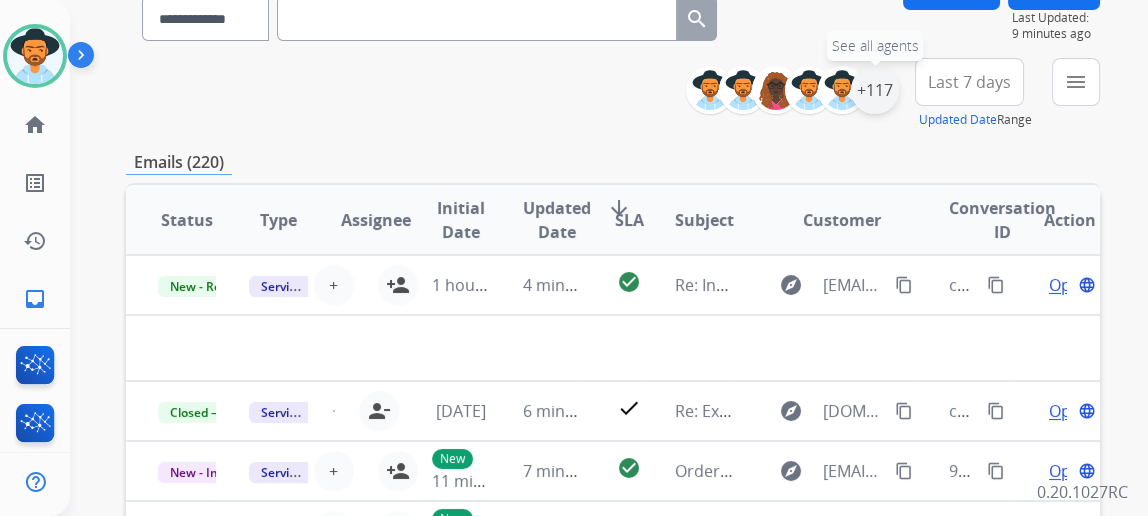 click on "+117" at bounding box center (875, 90) 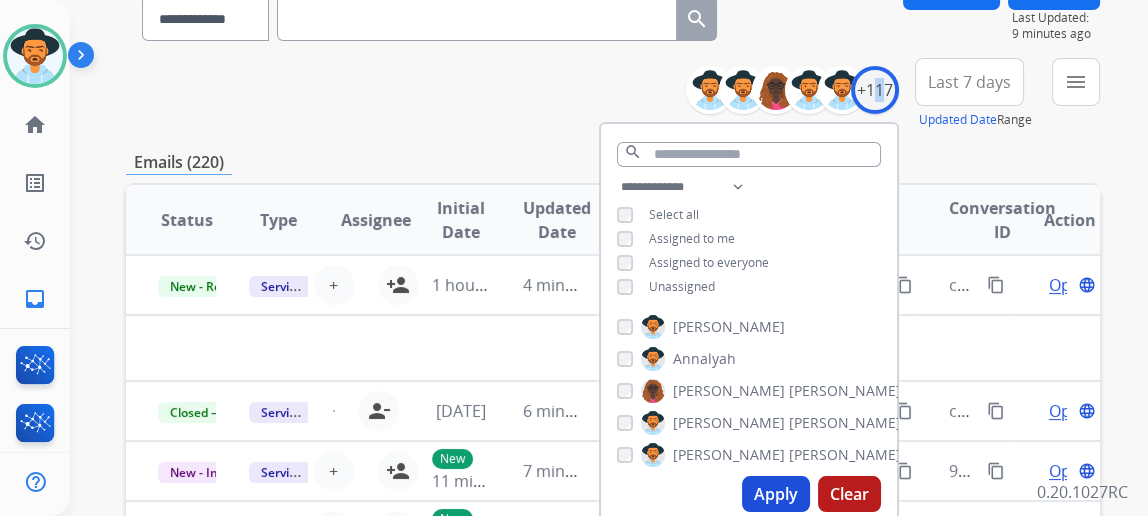 click on "Apply" at bounding box center [776, 494] 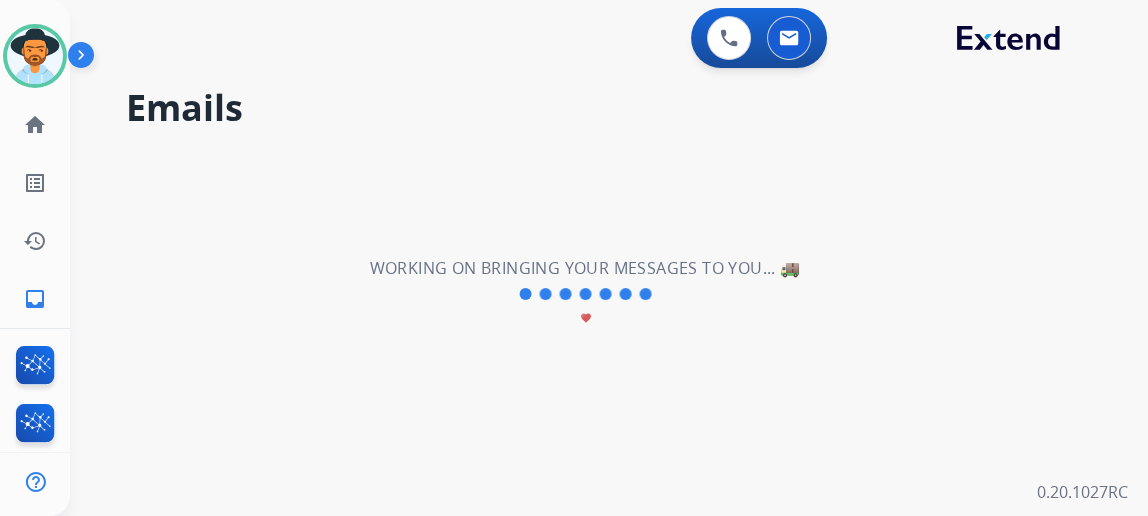 scroll, scrollTop: 0, scrollLeft: 0, axis: both 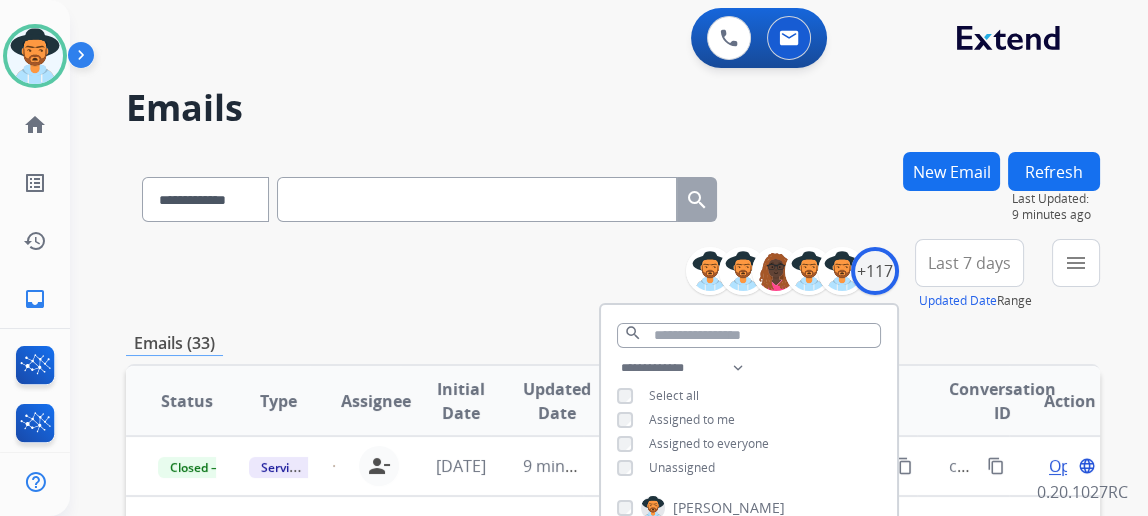 click on "**********" at bounding box center (613, 275) 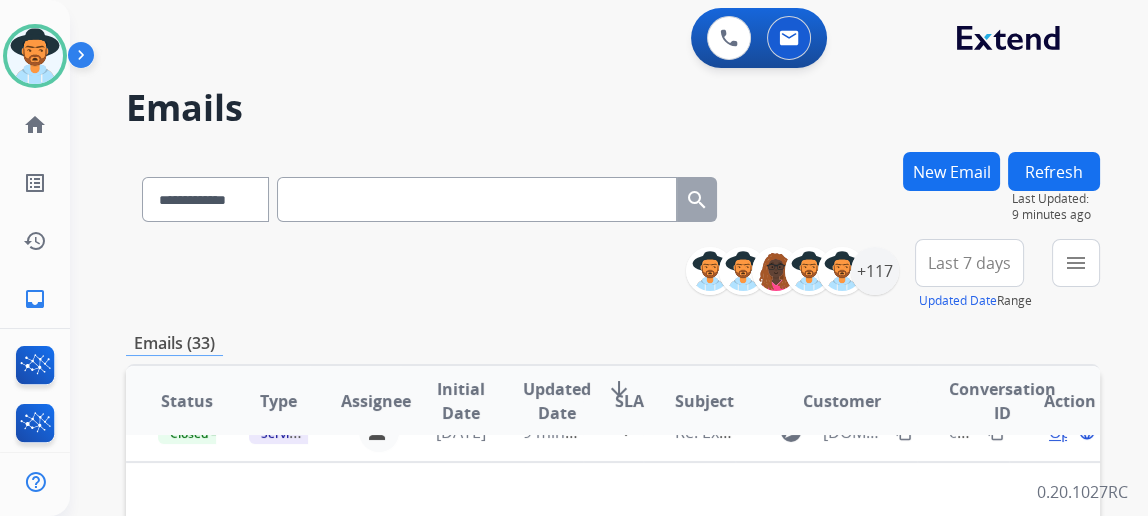 scroll, scrollTop: 67, scrollLeft: 0, axis: vertical 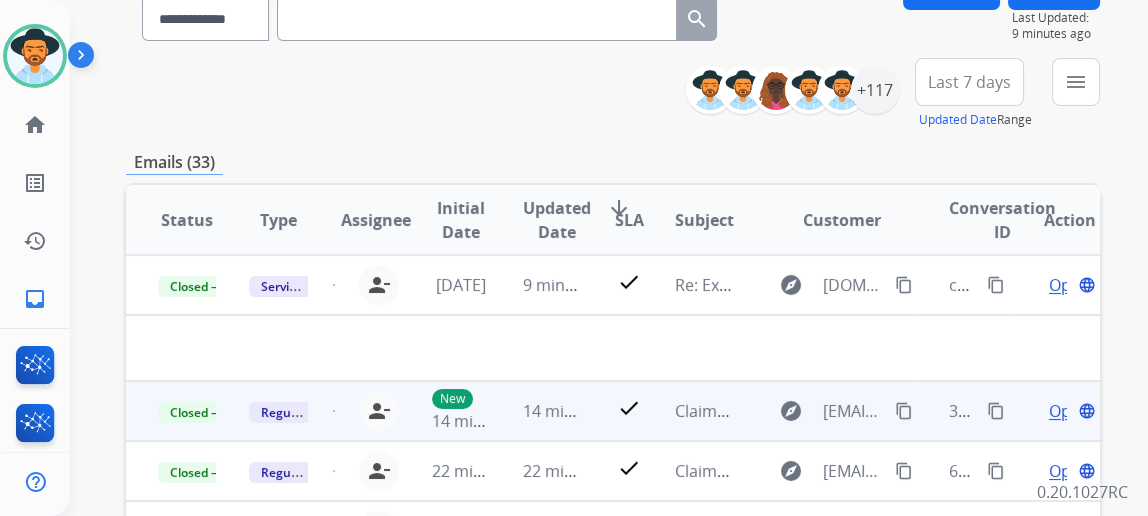 click on "Open" at bounding box center (1069, 411) 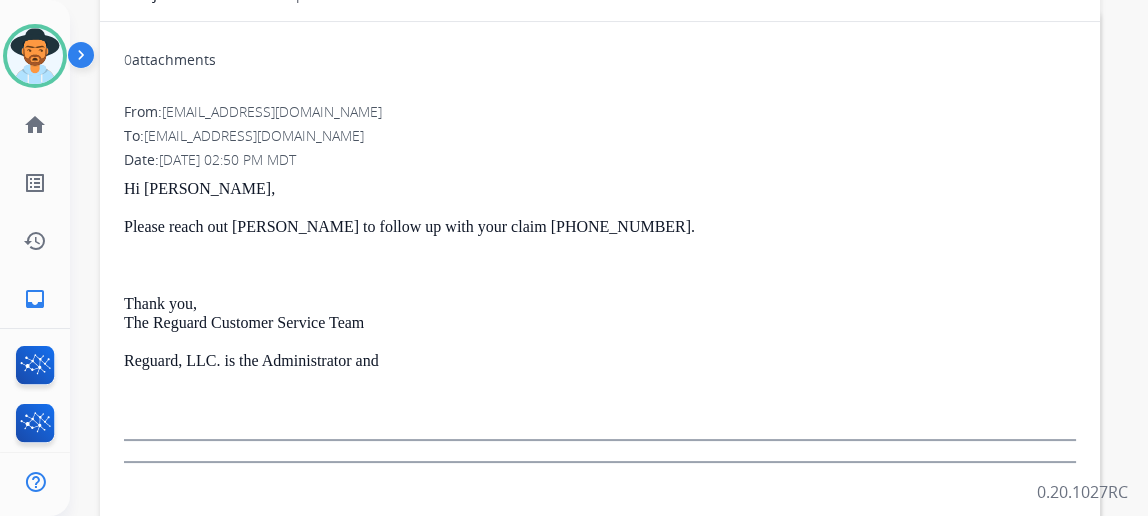 scroll, scrollTop: 363, scrollLeft: 0, axis: vertical 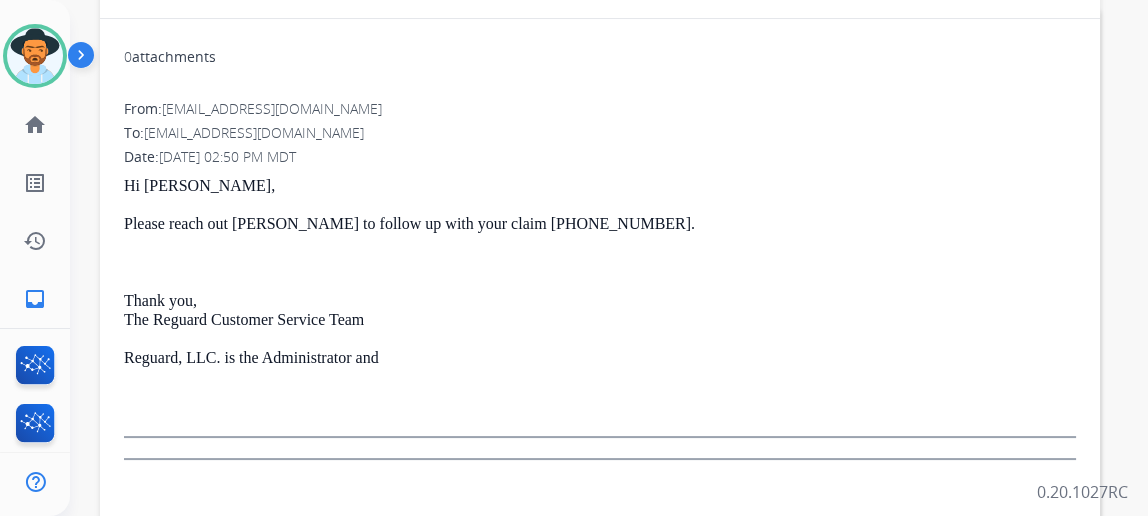 drag, startPoint x: 401, startPoint y: 354, endPoint x: 173, endPoint y: 174, distance: 290.48923 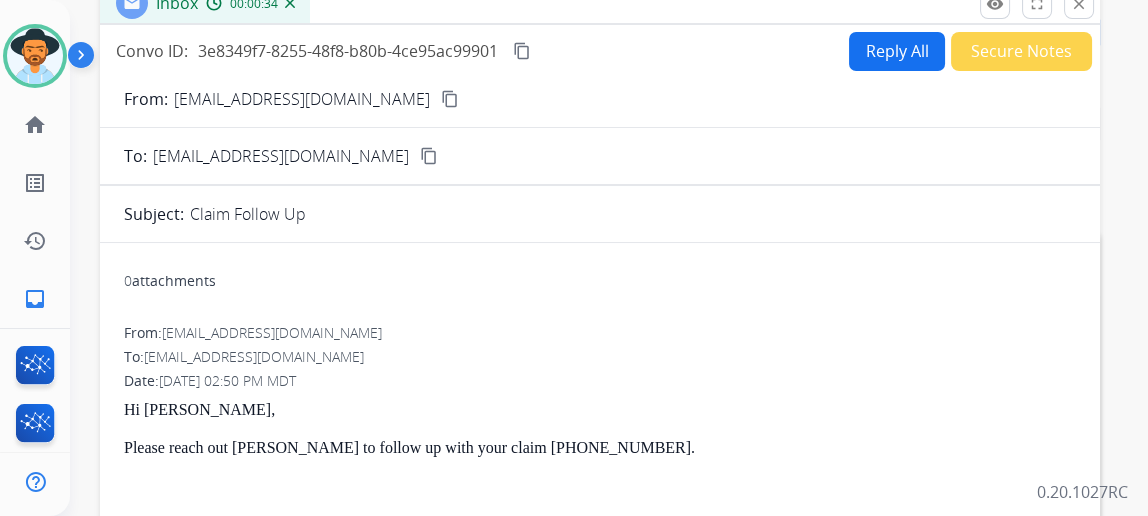 scroll, scrollTop: 0, scrollLeft: 0, axis: both 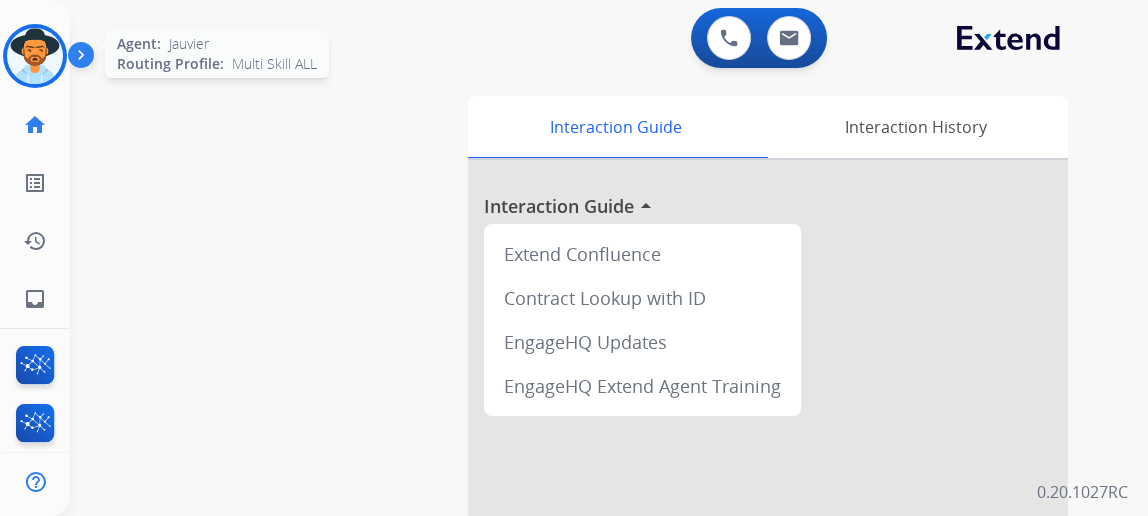 click at bounding box center (35, 56) 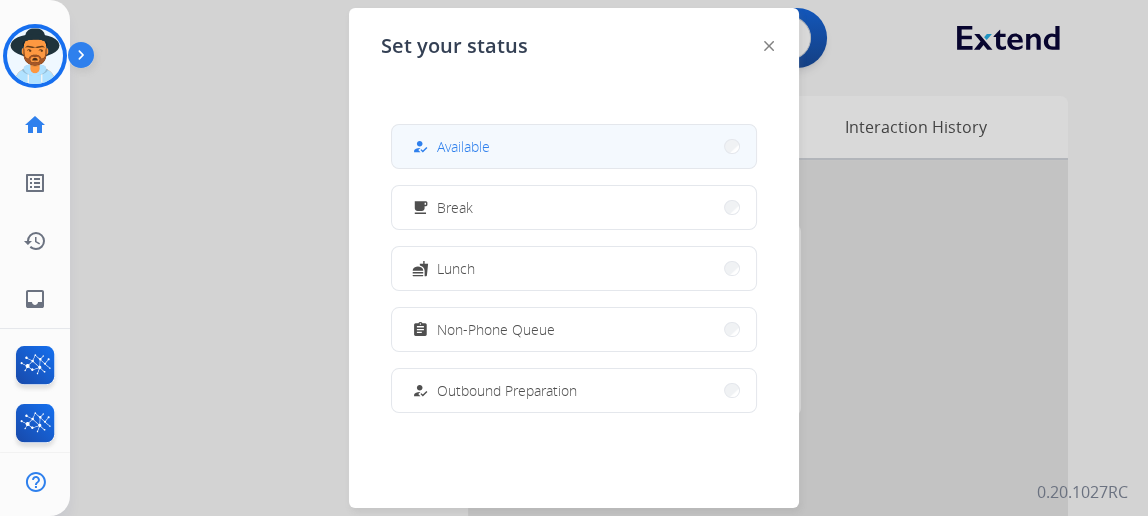 click on "Available" at bounding box center [463, 146] 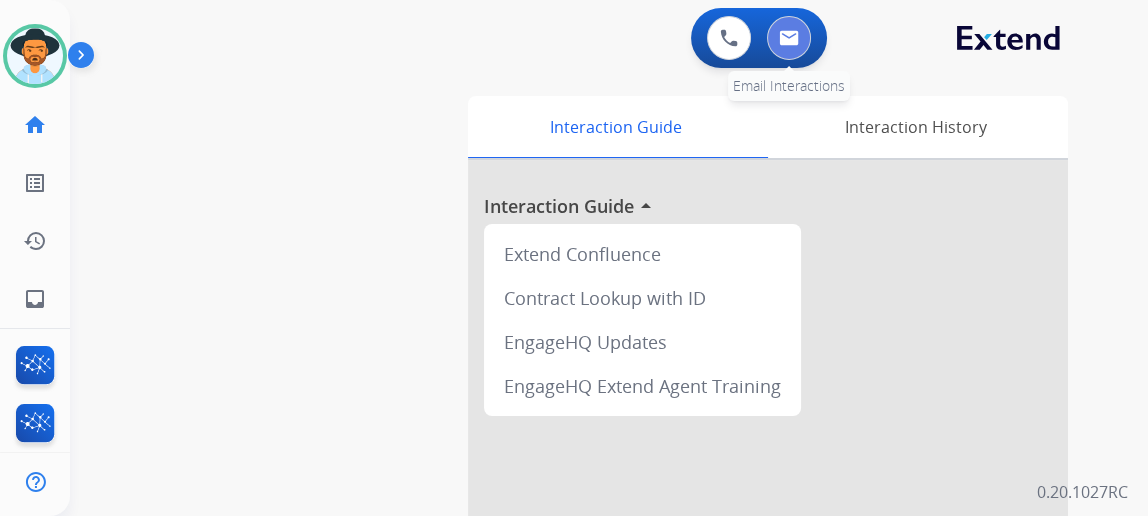 click at bounding box center (789, 38) 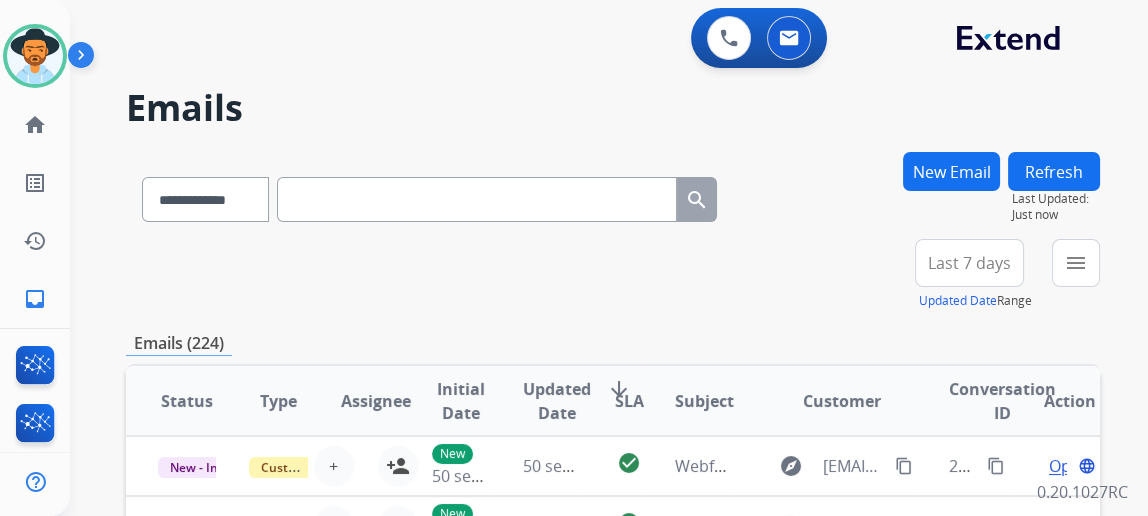 click on "New Email" at bounding box center (951, 171) 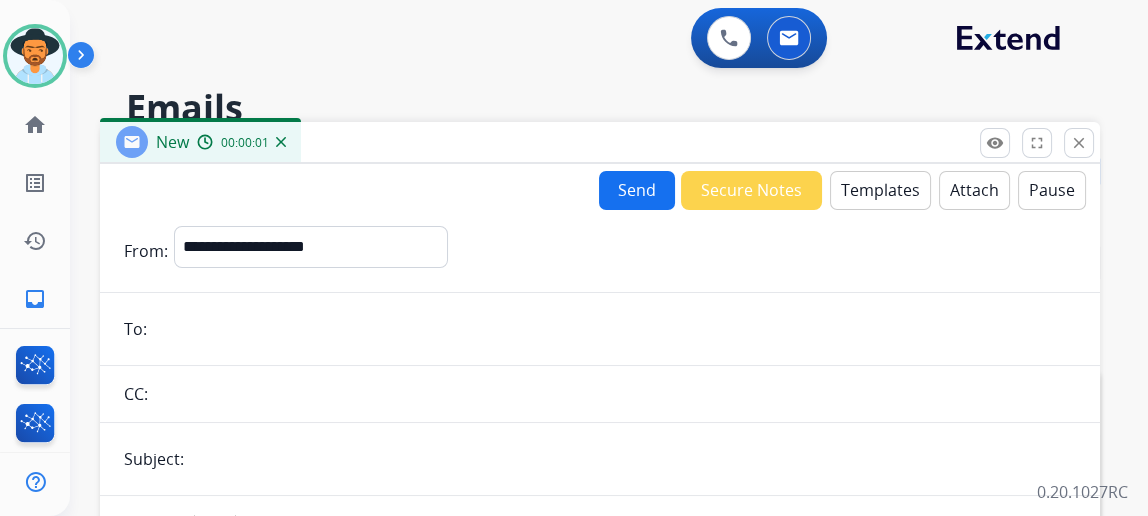 click at bounding box center (614, 329) 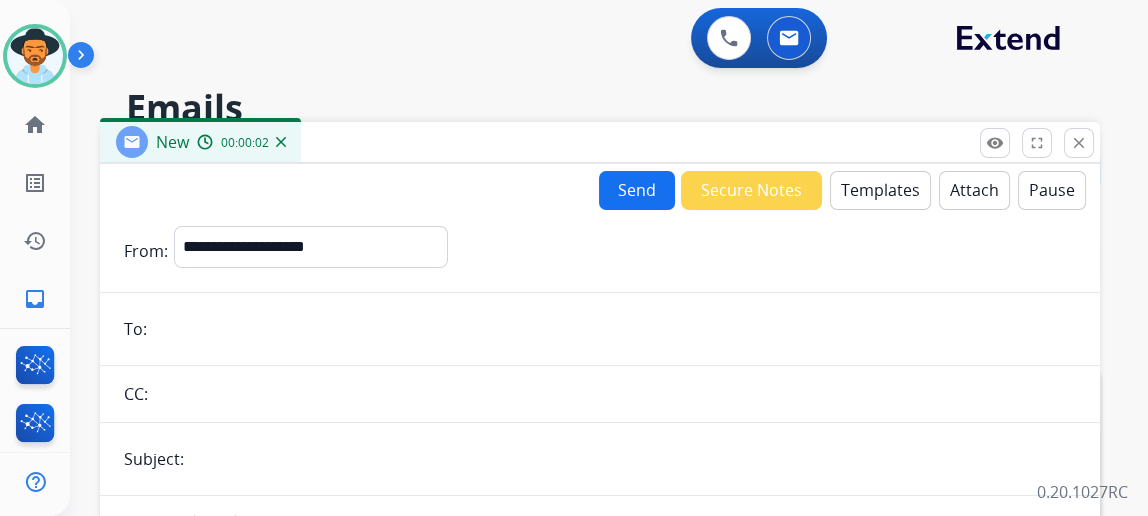 paste on "**********" 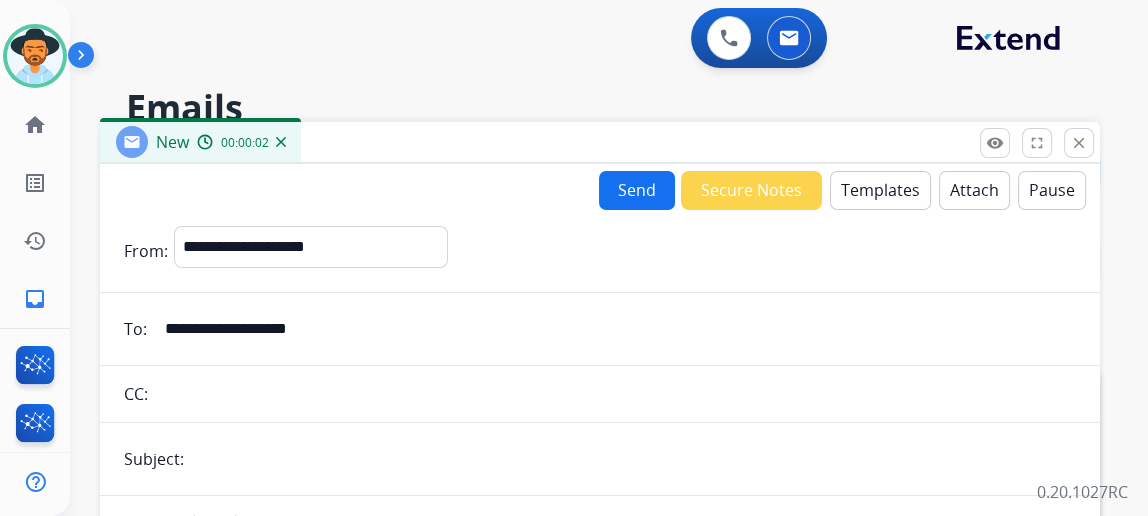 type on "**********" 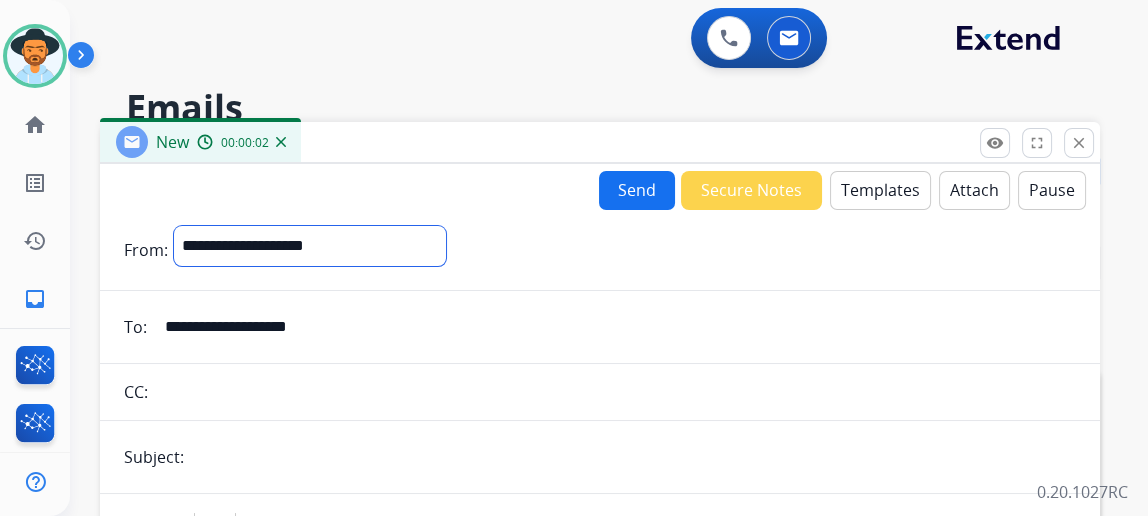 click on "**********" at bounding box center [310, 246] 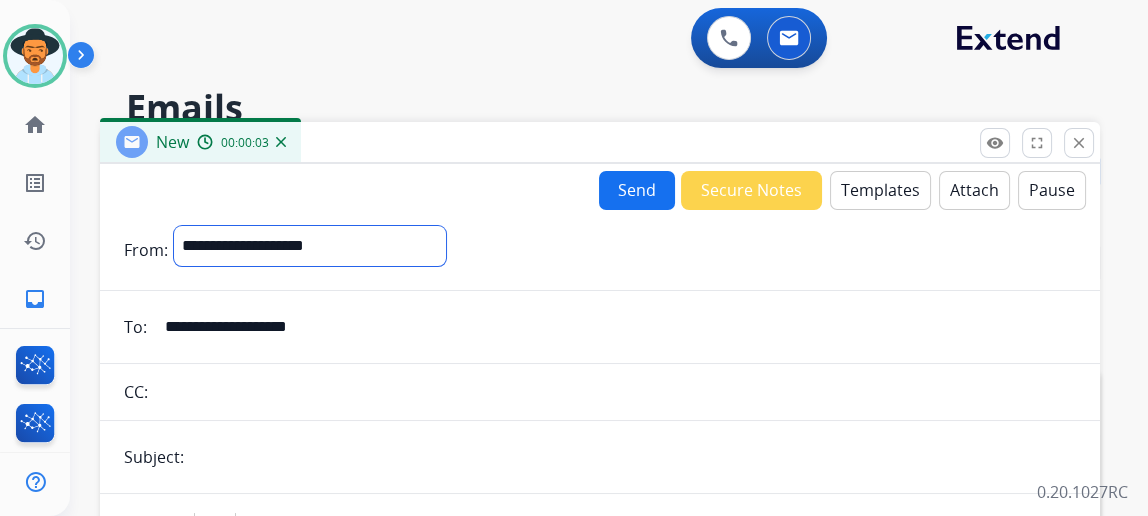 select on "**********" 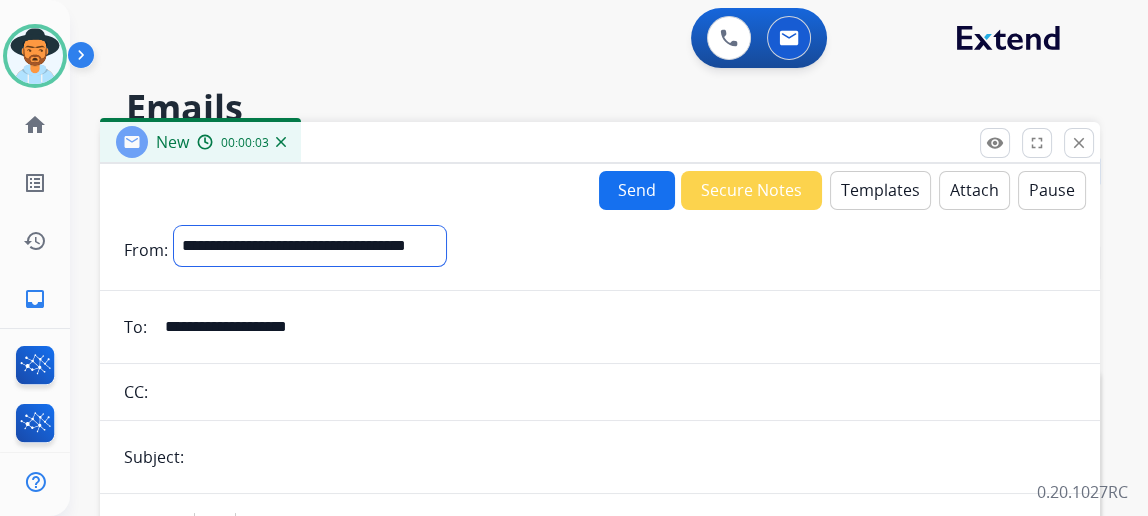click on "**********" at bounding box center (310, 246) 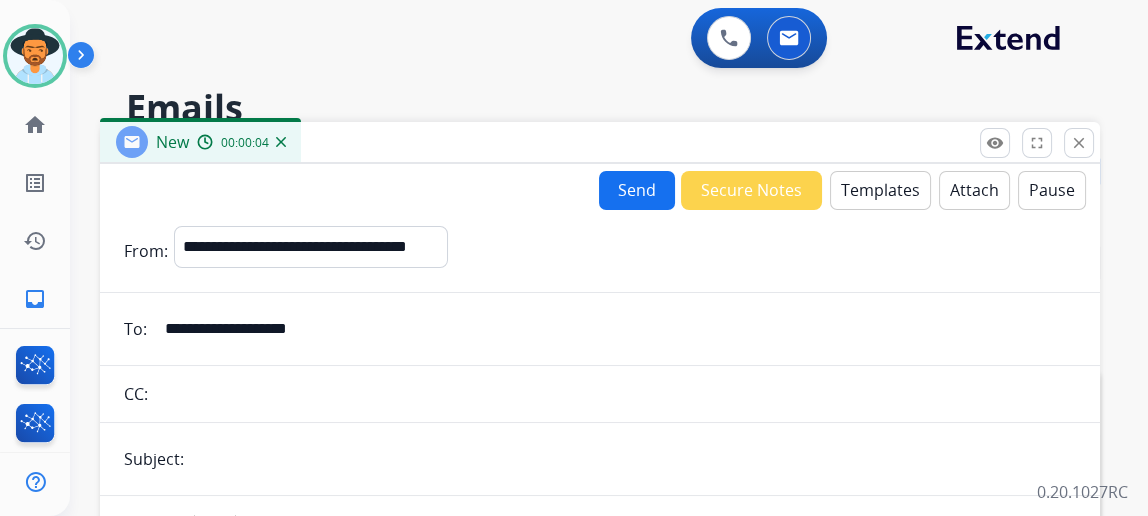 click at bounding box center [633, 459] 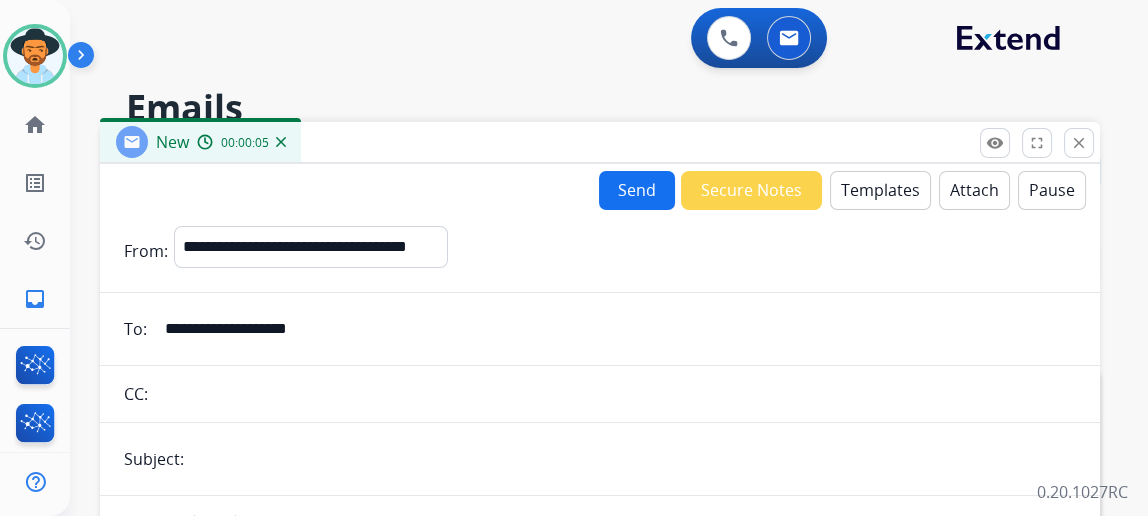 type on "**********" 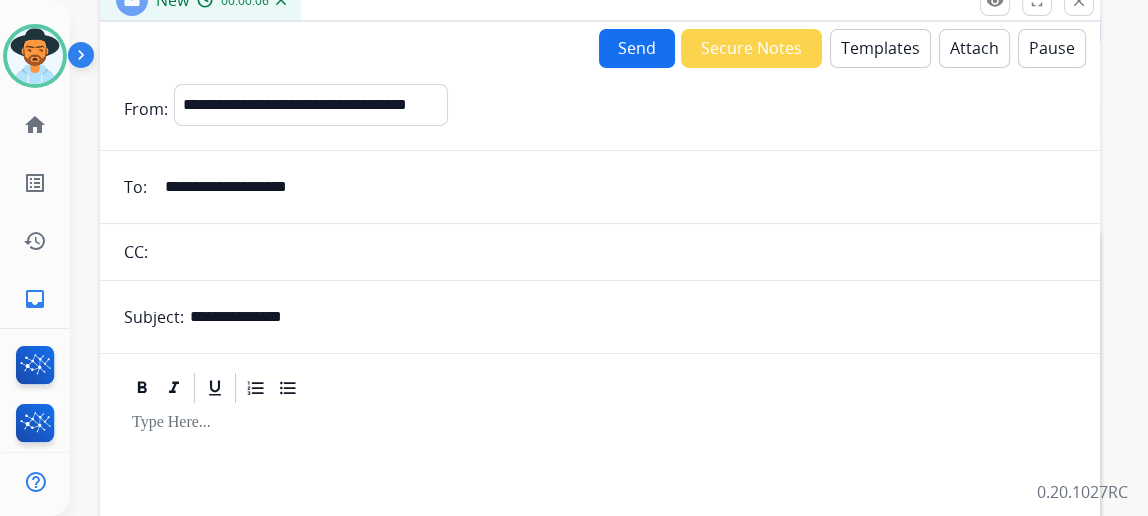 scroll, scrollTop: 363, scrollLeft: 0, axis: vertical 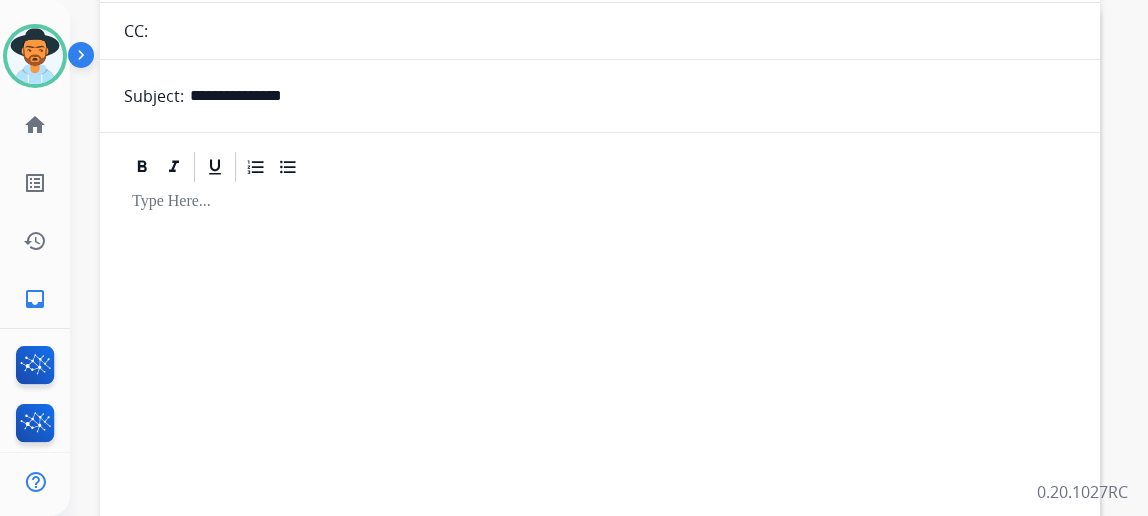 drag, startPoint x: 134, startPoint y: 216, endPoint x: 749, endPoint y: 291, distance: 619.5563 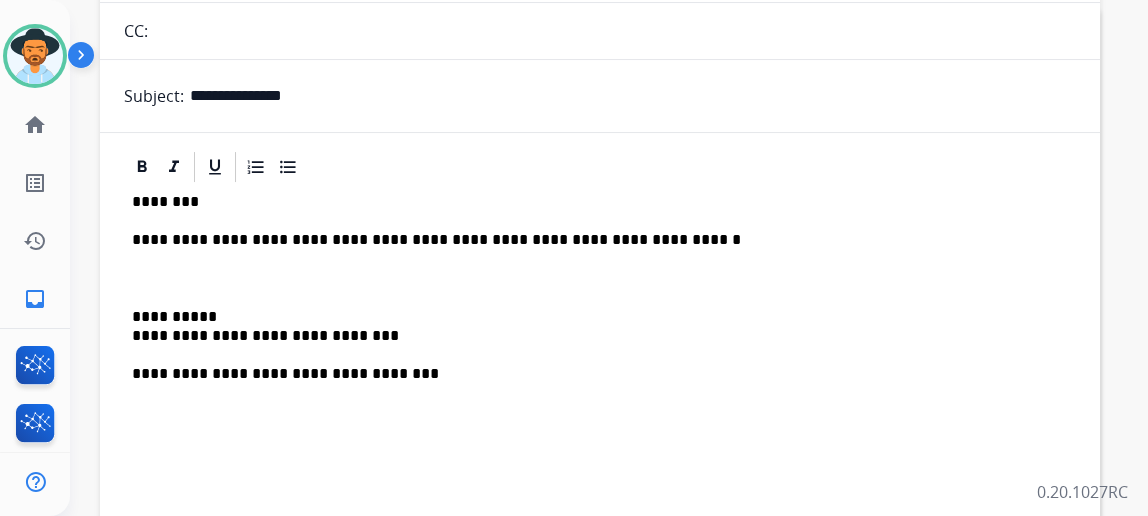 click on "********" at bounding box center (592, 202) 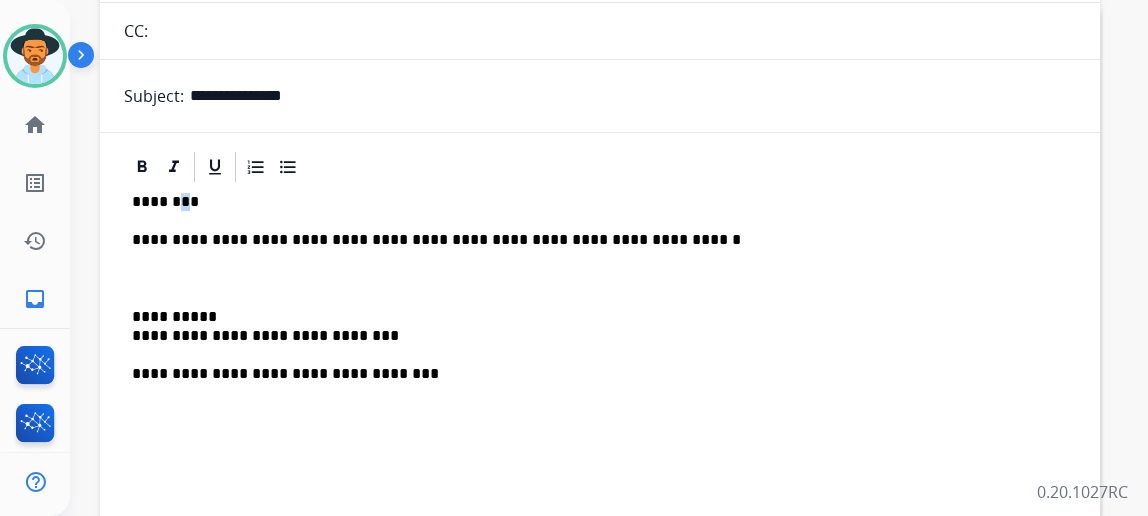 click on "********" at bounding box center [592, 202] 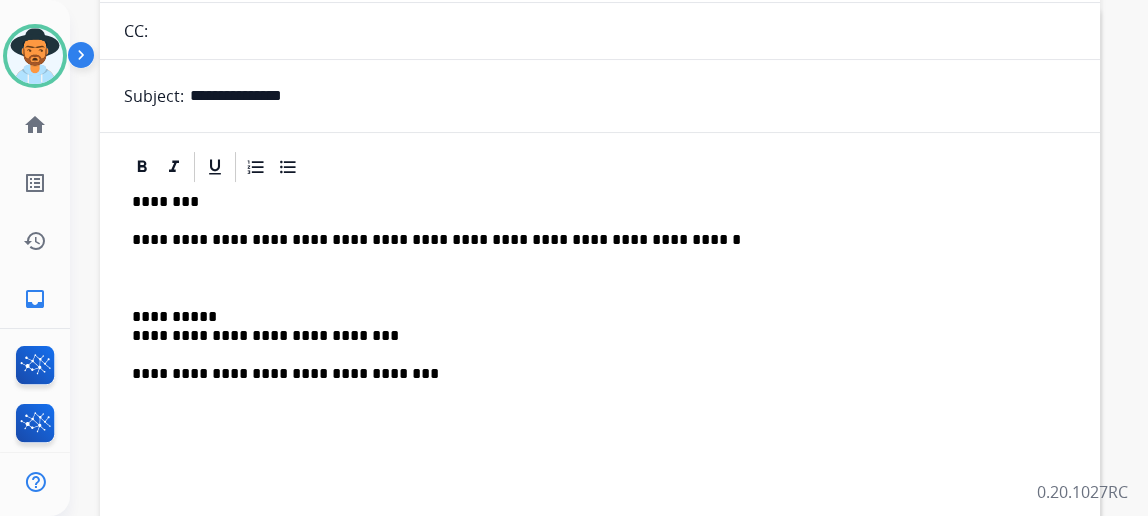 type 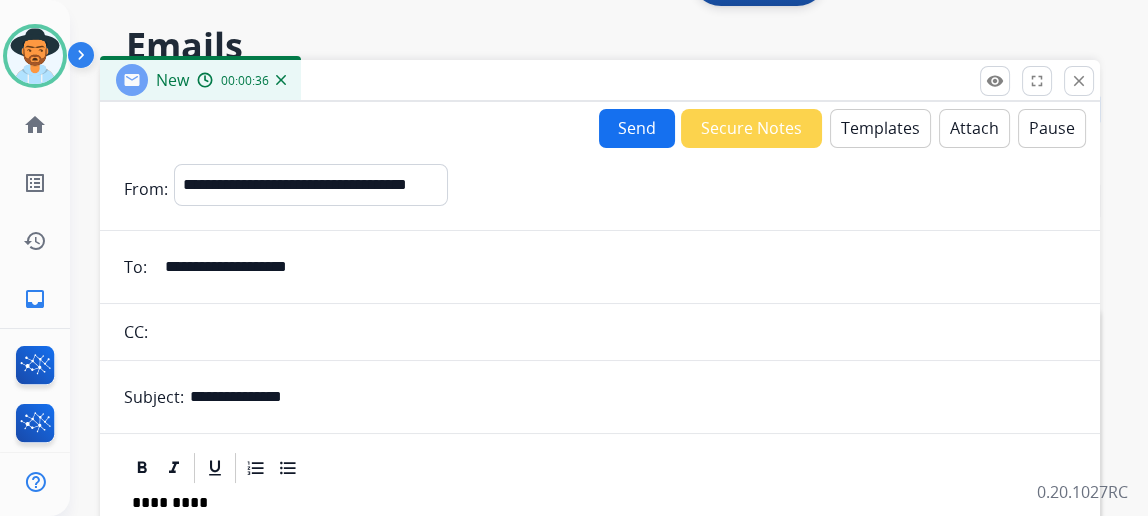 scroll, scrollTop: 90, scrollLeft: 0, axis: vertical 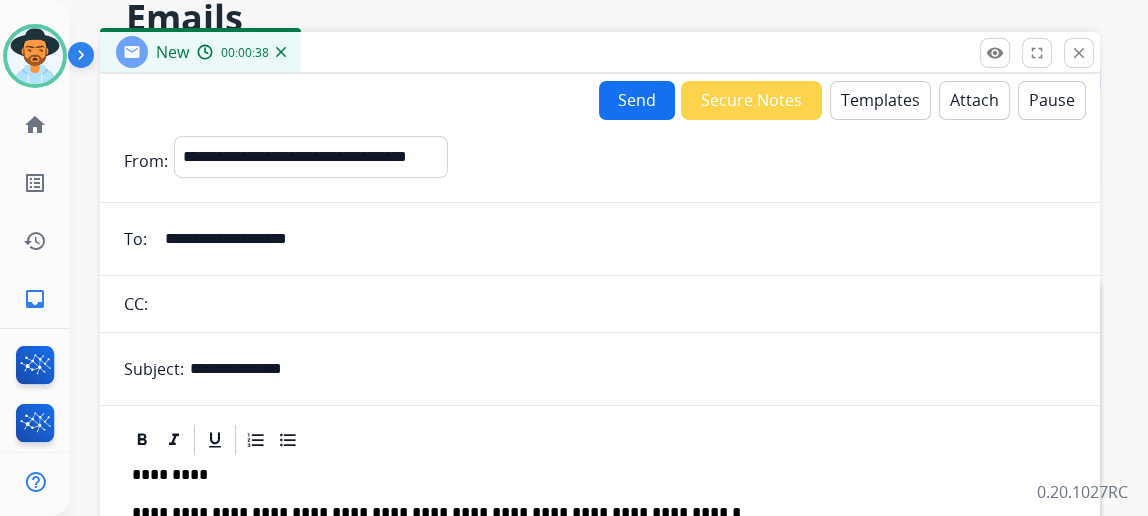 click on "Send" at bounding box center [637, 100] 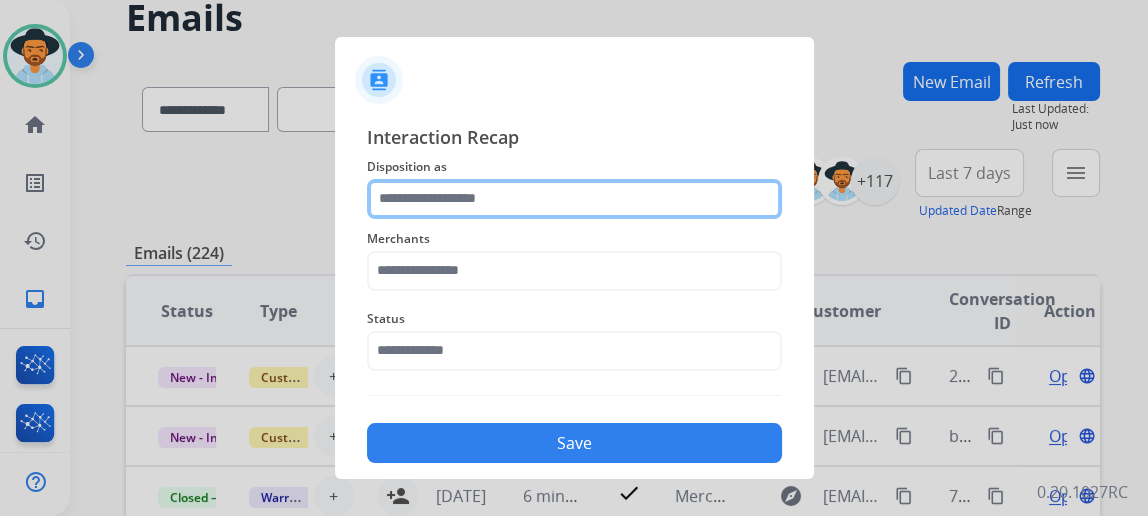 click 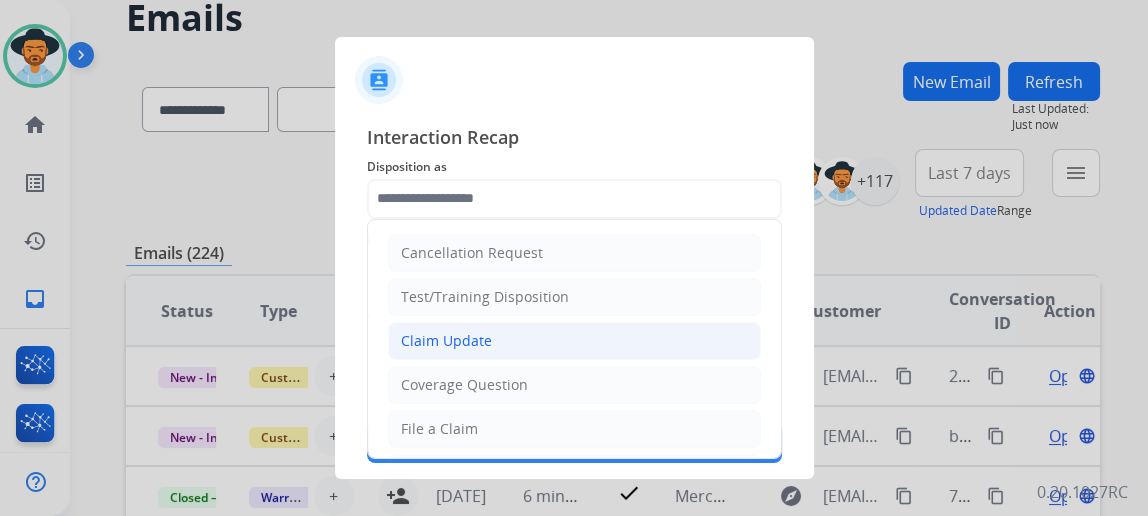 click on "Claim Update" 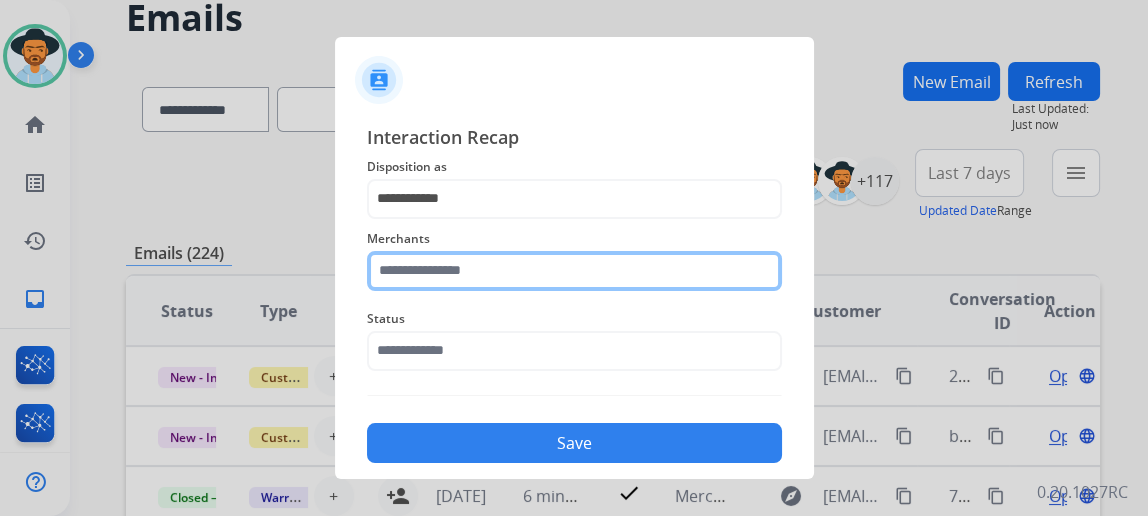 click 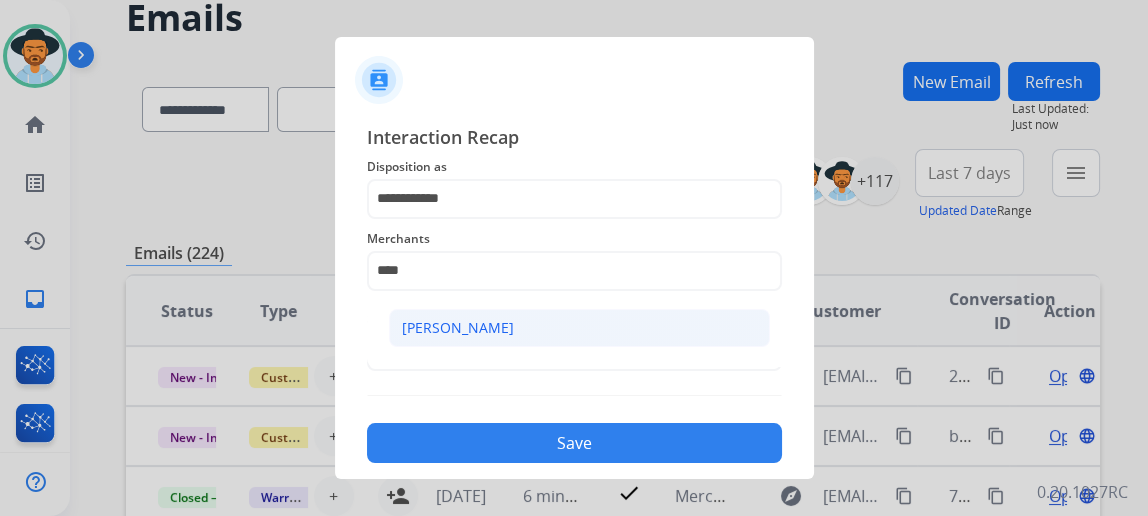 click on "[PERSON_NAME]" 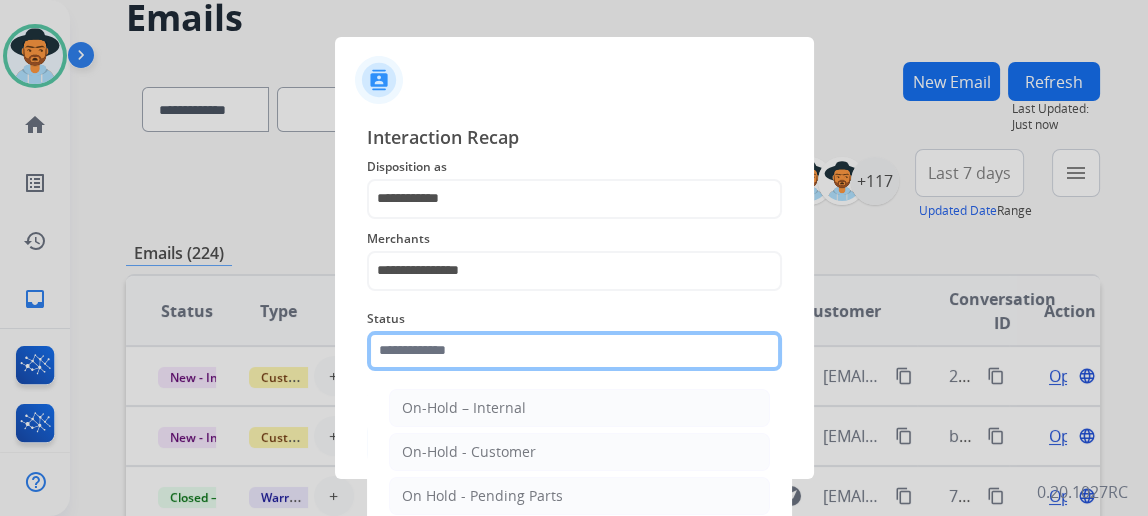 click 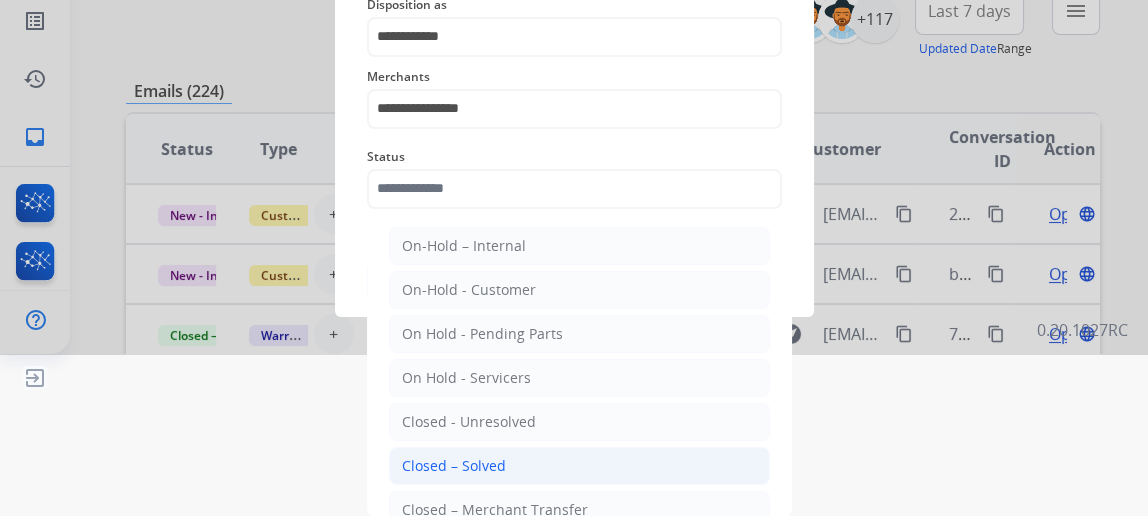 click on "Closed – Solved" 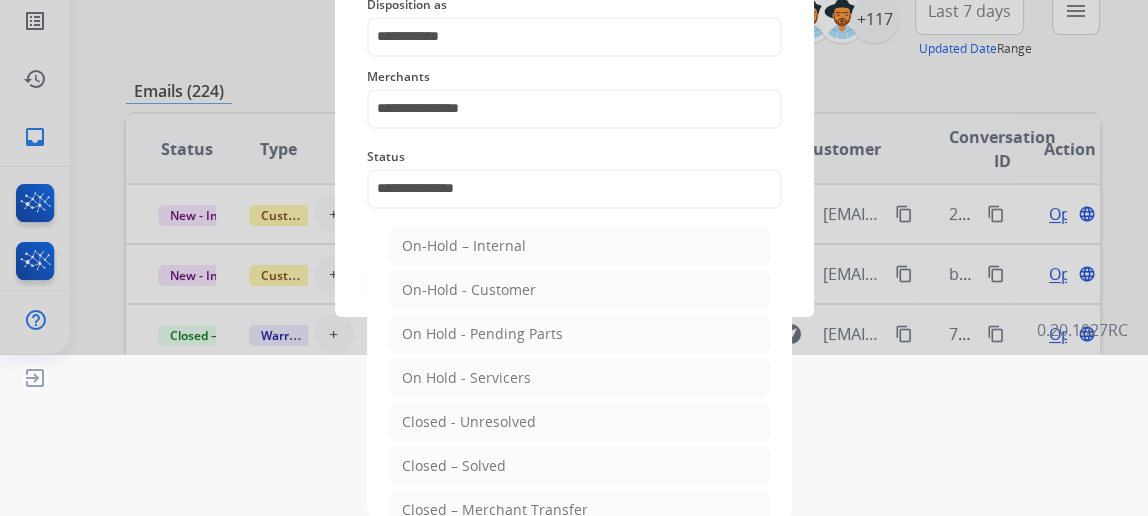 scroll, scrollTop: 43, scrollLeft: 0, axis: vertical 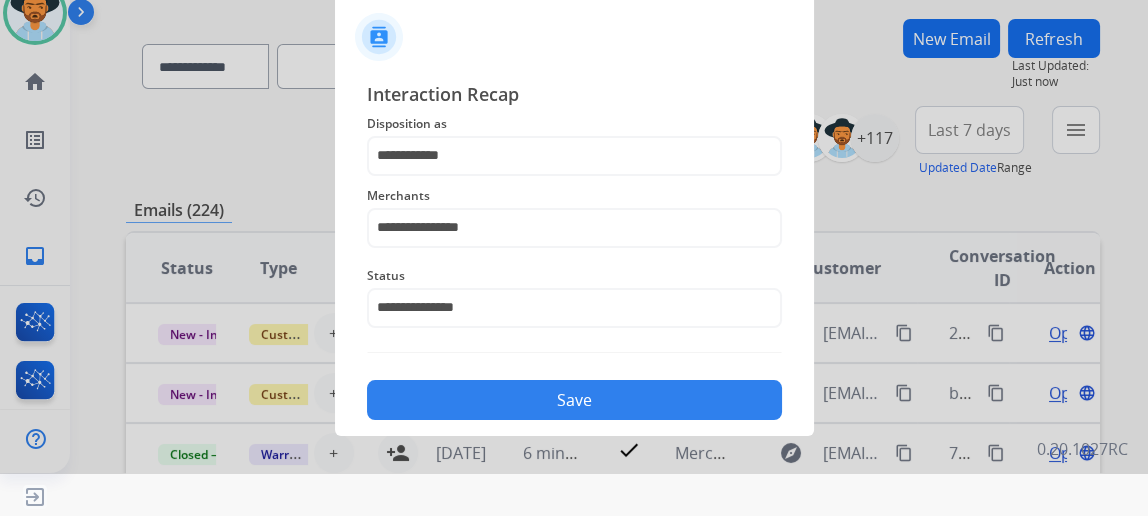 click on "Save" 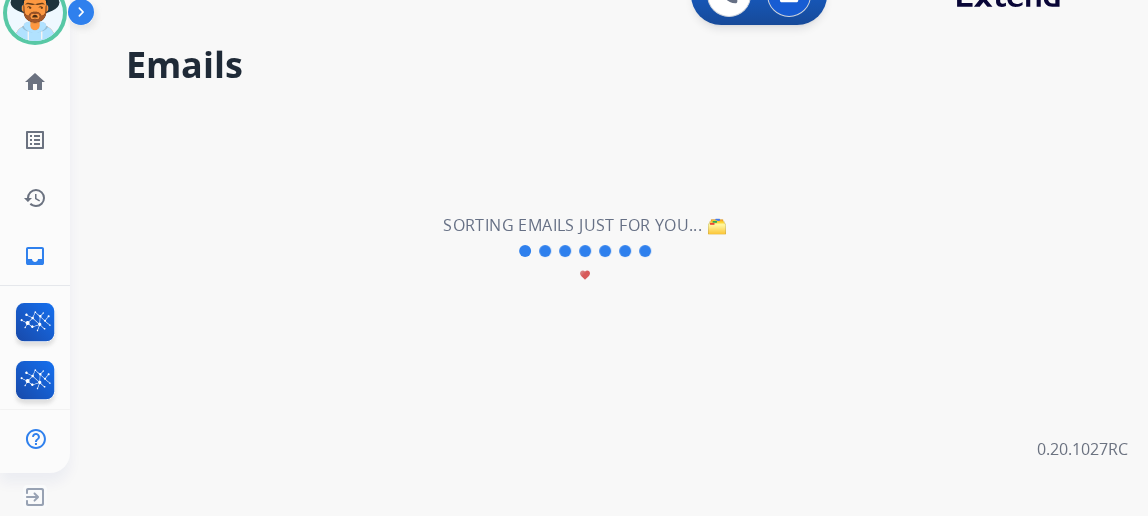 scroll, scrollTop: 0, scrollLeft: 0, axis: both 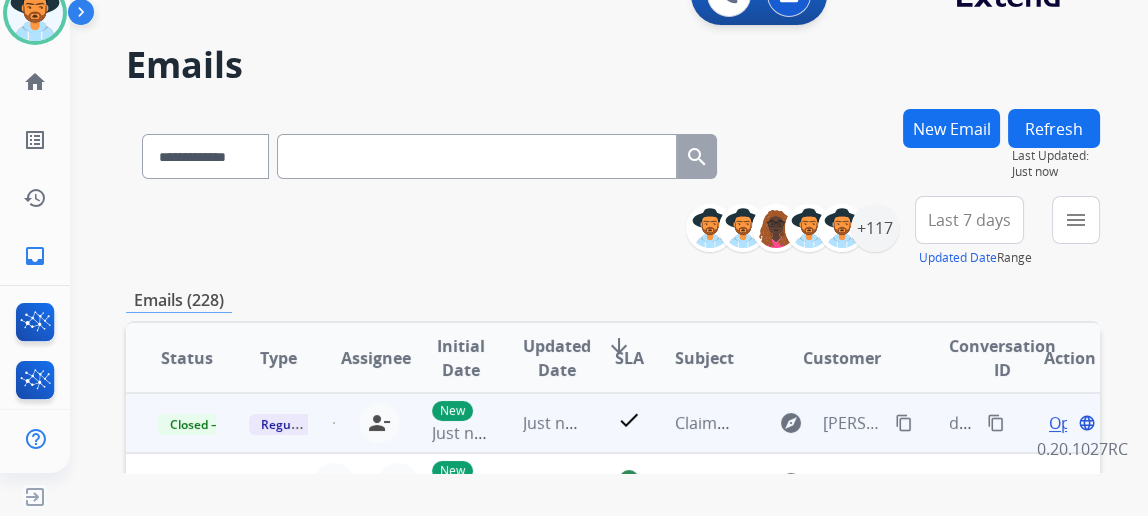 click on "content_copy" at bounding box center (996, 423) 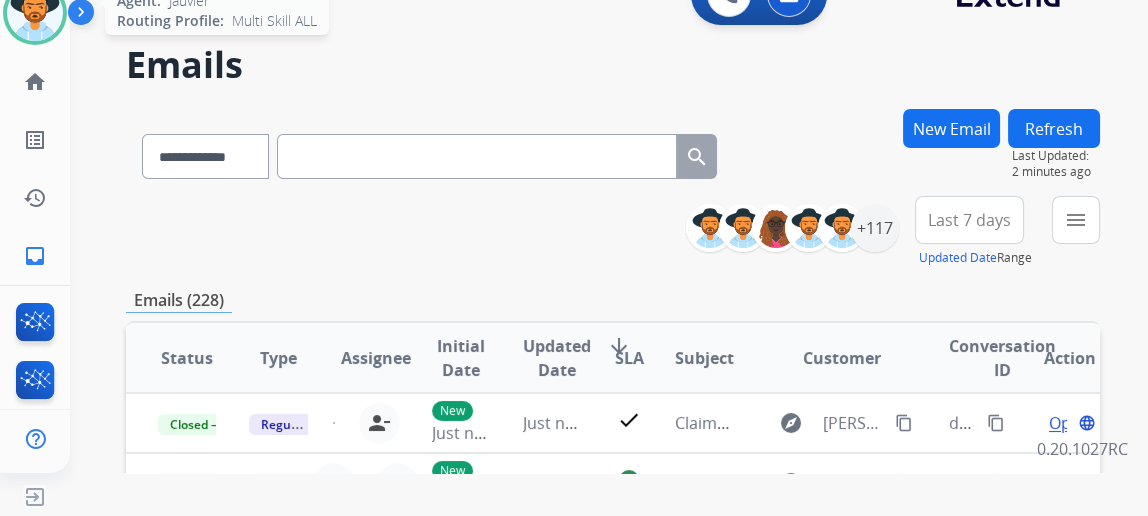 click at bounding box center (35, 13) 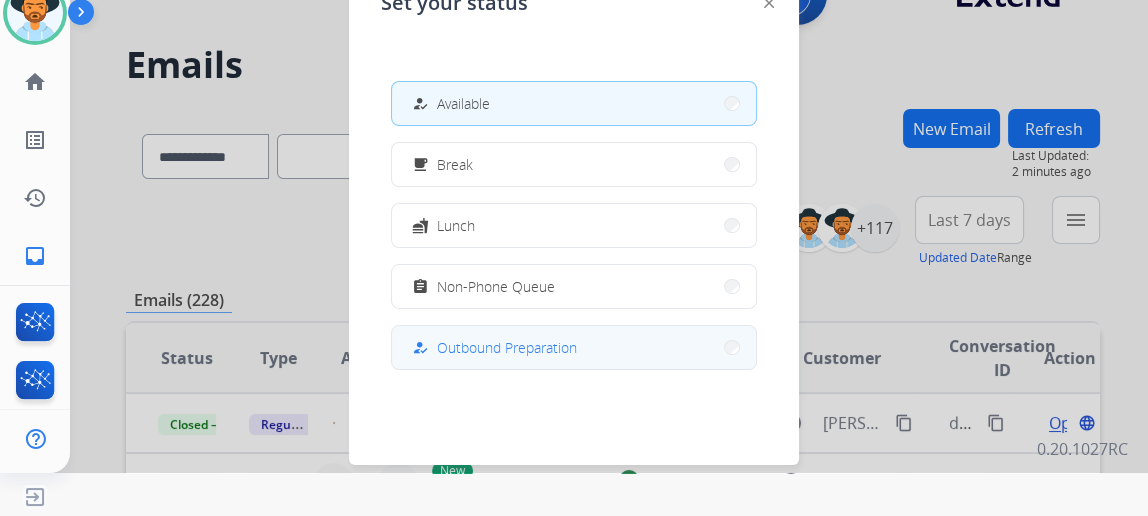 click on "how_to_reg Outbound Preparation" at bounding box center (574, 347) 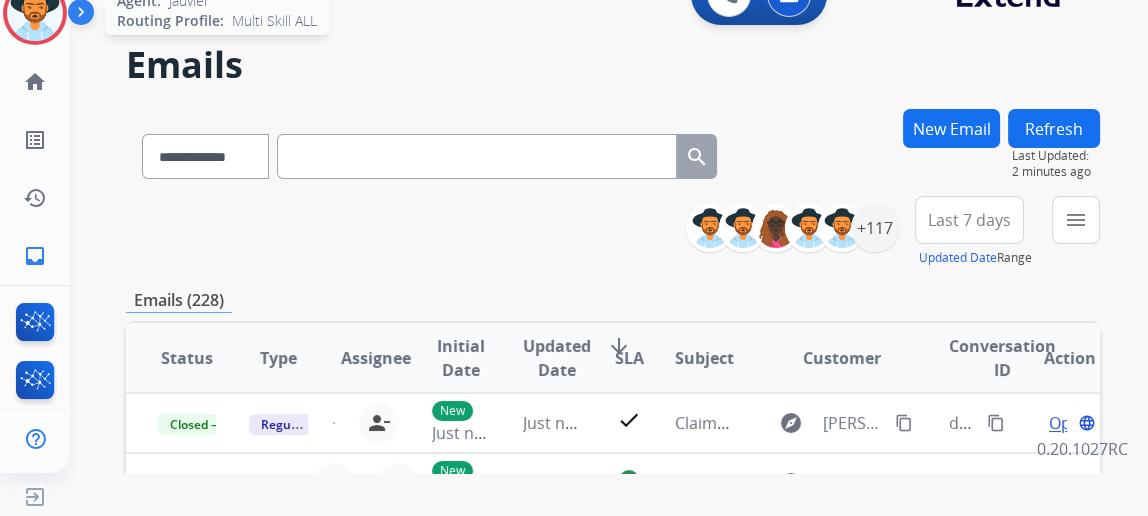 click at bounding box center (35, 13) 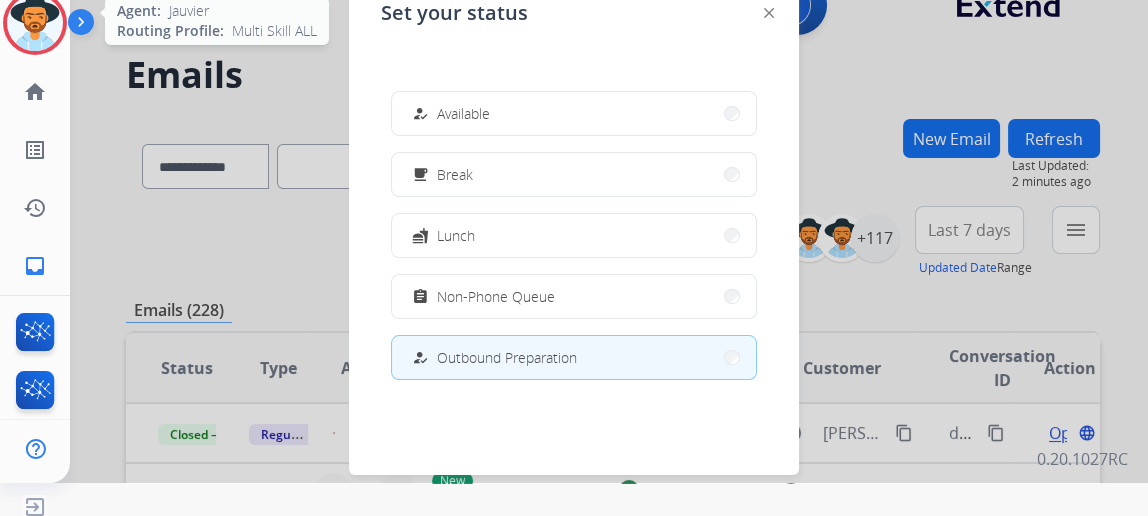 scroll, scrollTop: 32, scrollLeft: 0, axis: vertical 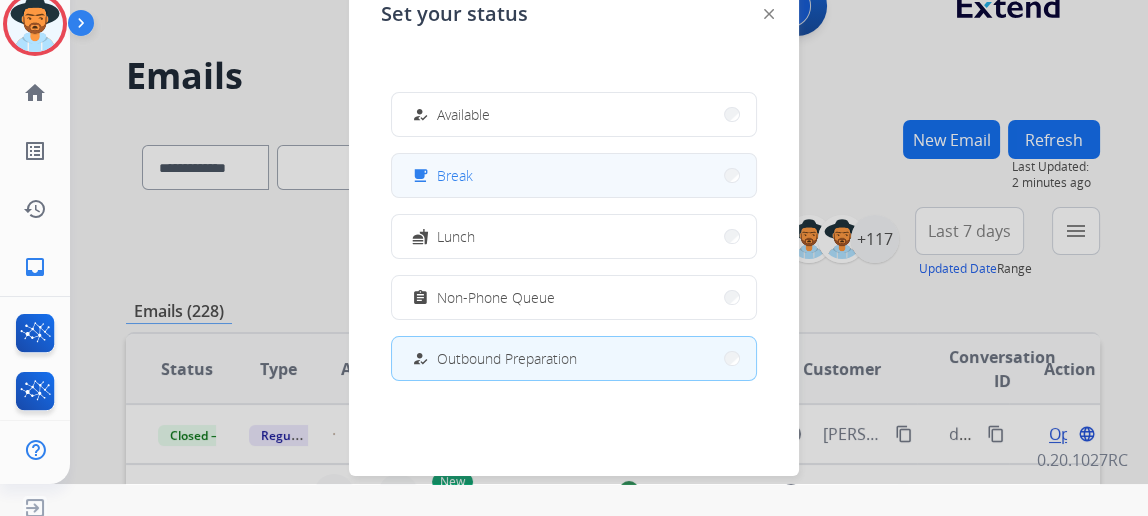 click on "free_breakfast Break" at bounding box center (574, 175) 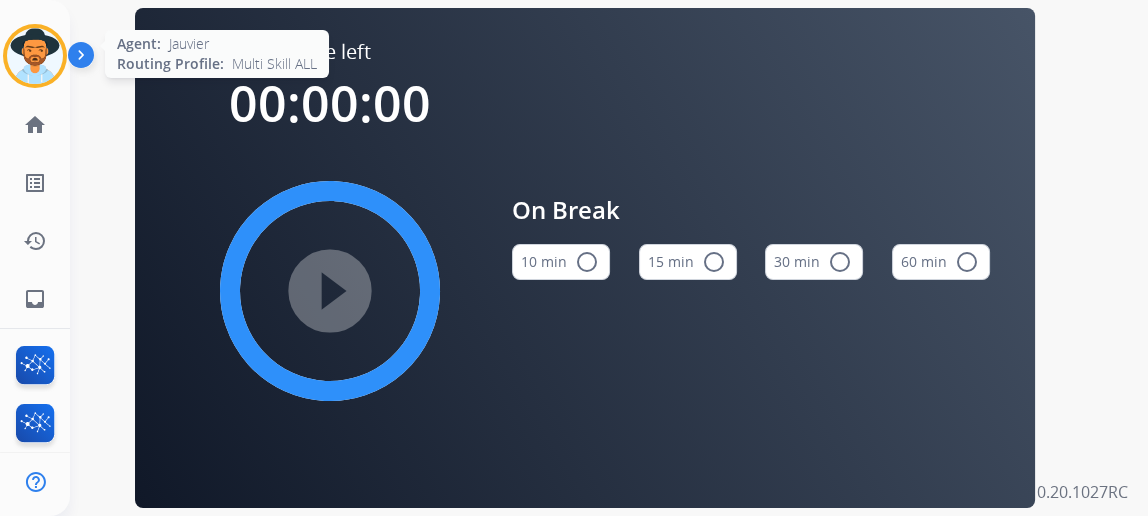 click at bounding box center [35, 56] 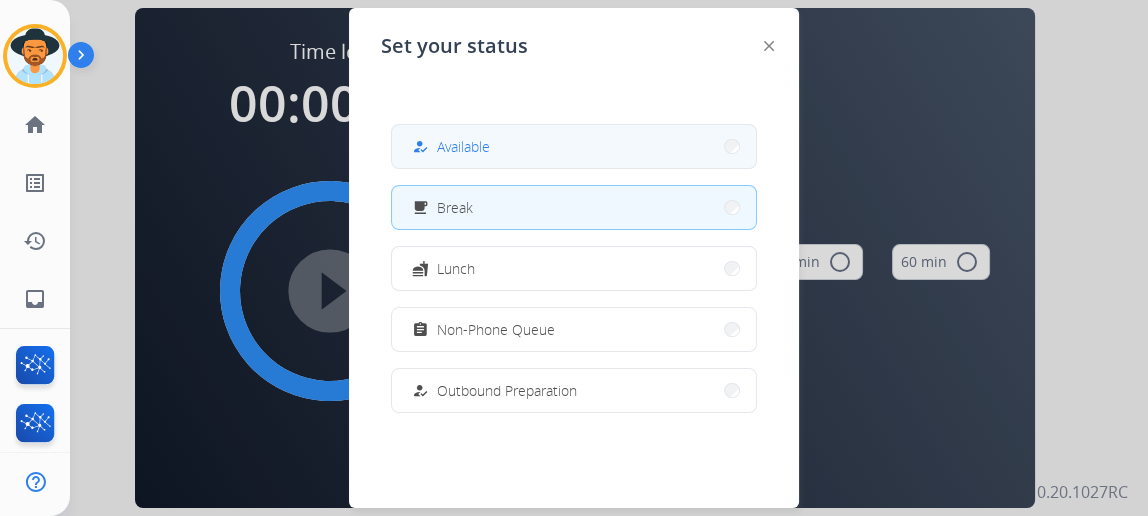click on "how_to_reg Available" at bounding box center (574, 146) 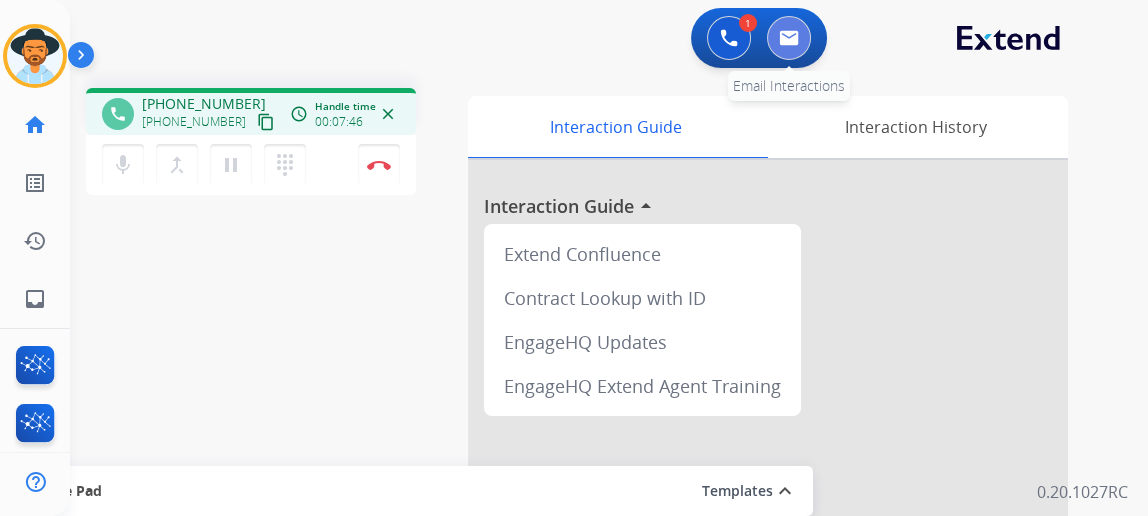 click at bounding box center [789, 38] 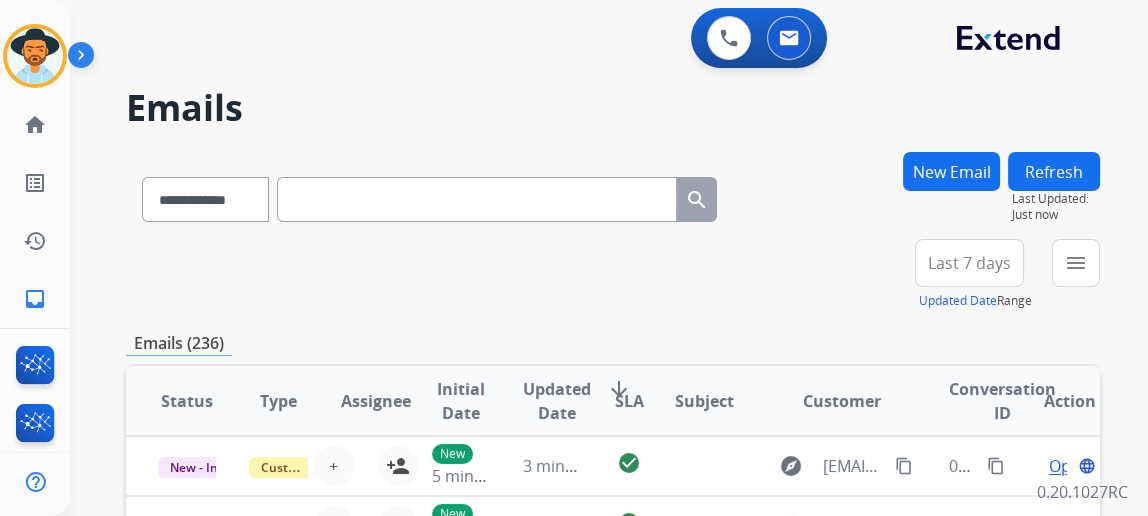 paste on "**********" 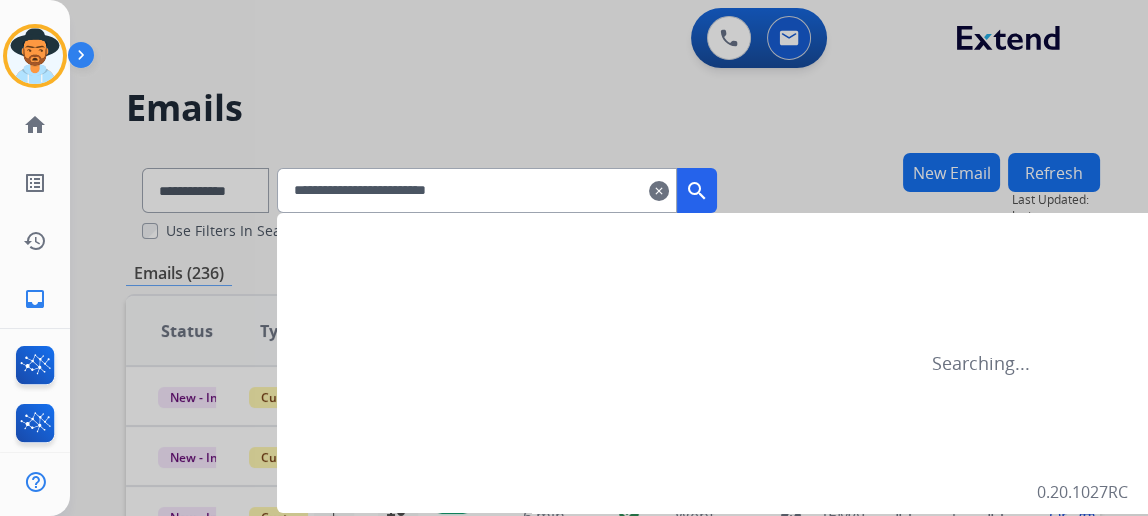 type on "**********" 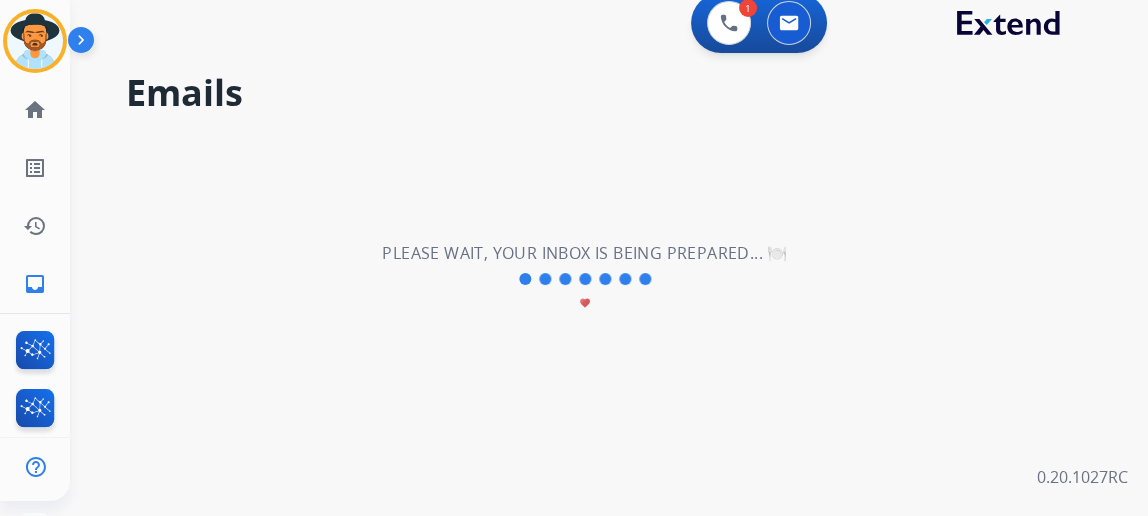 scroll, scrollTop: 0, scrollLeft: 0, axis: both 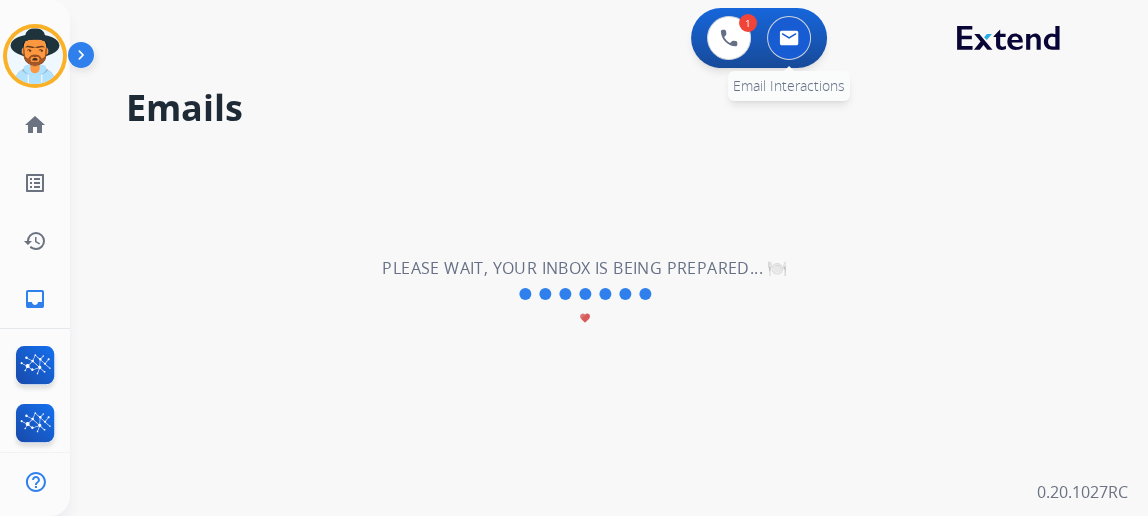 click at bounding box center [789, 38] 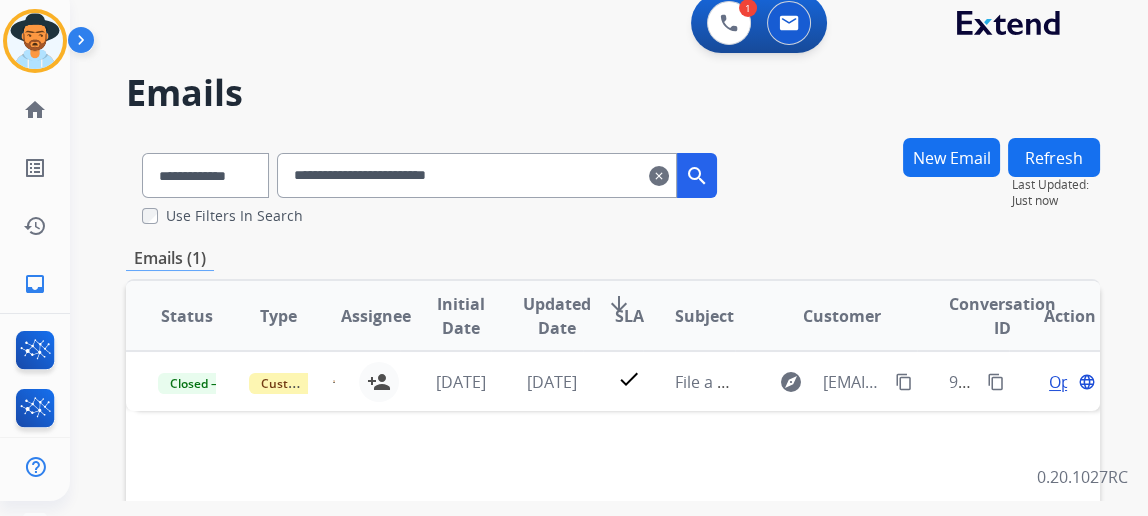 scroll, scrollTop: 0, scrollLeft: 0, axis: both 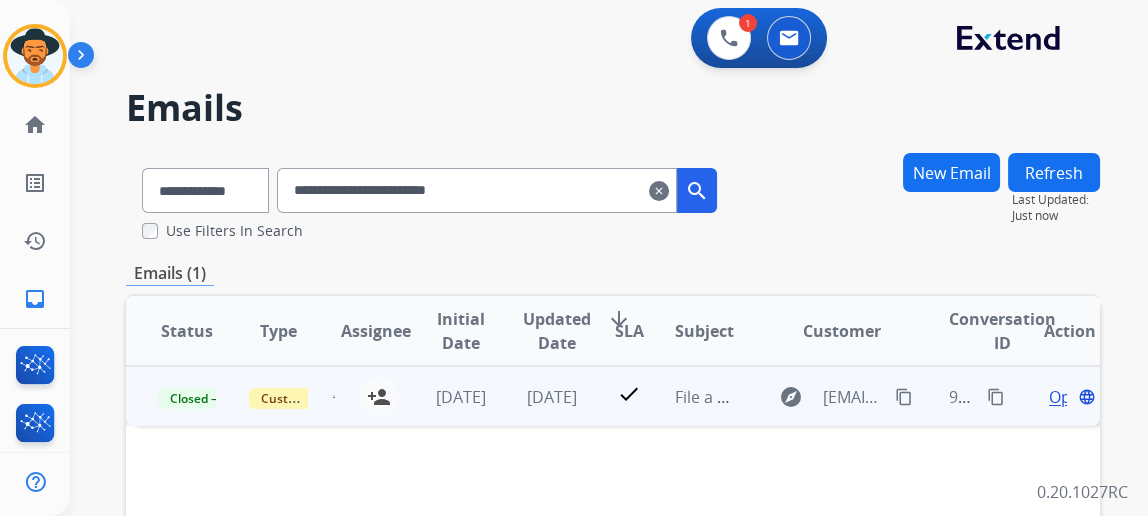 click on "Open" at bounding box center [1069, 397] 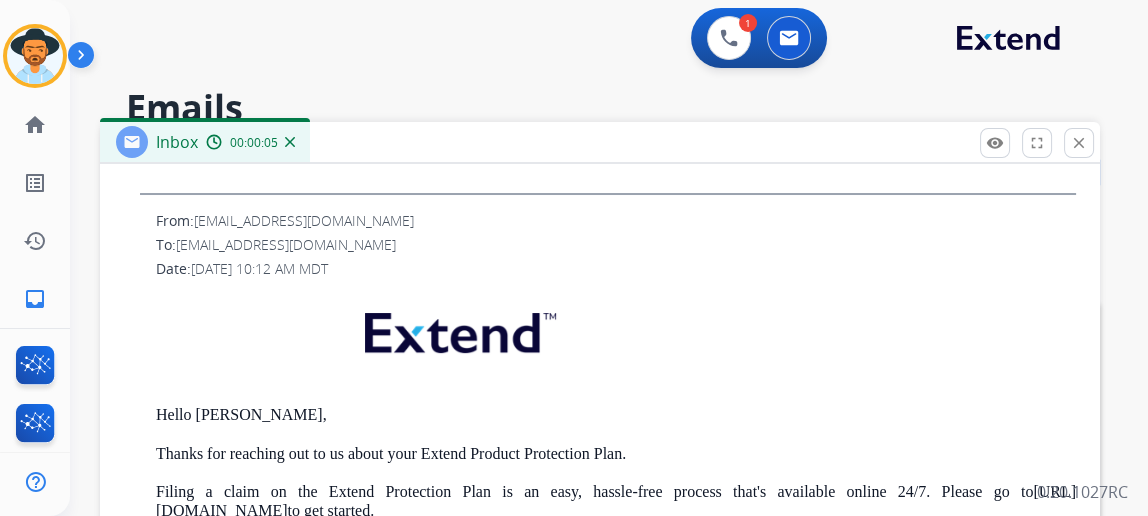 scroll, scrollTop: 1058, scrollLeft: 0, axis: vertical 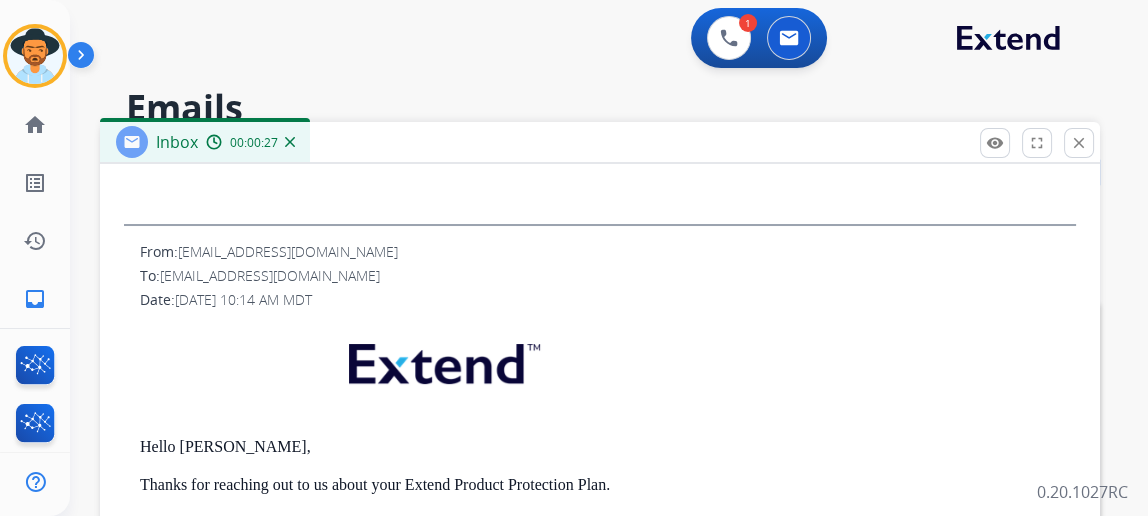 click on "damicasu@gmail.com" at bounding box center [270, 275] 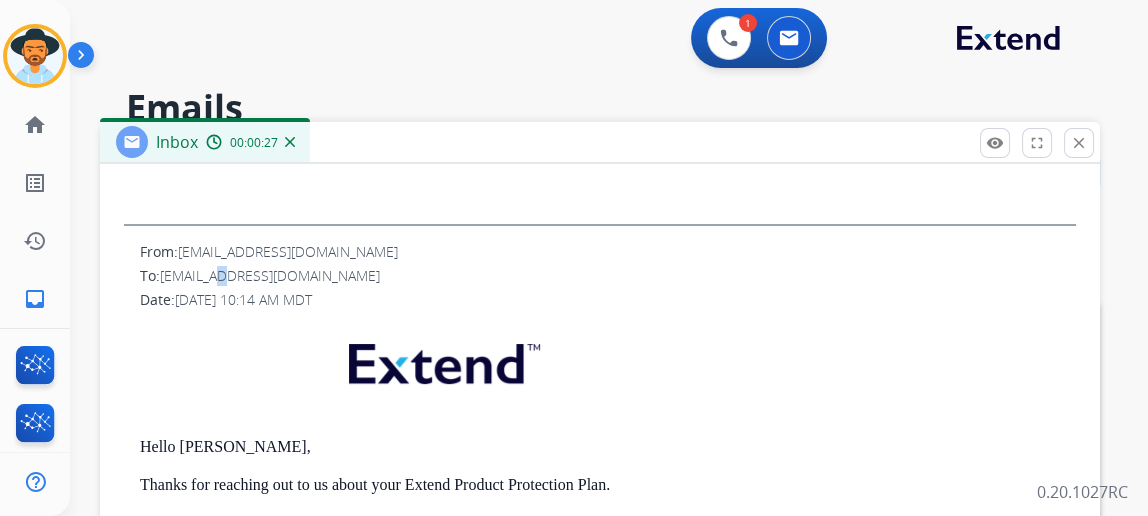 click on "damicasu@gmail.com" at bounding box center [270, 275] 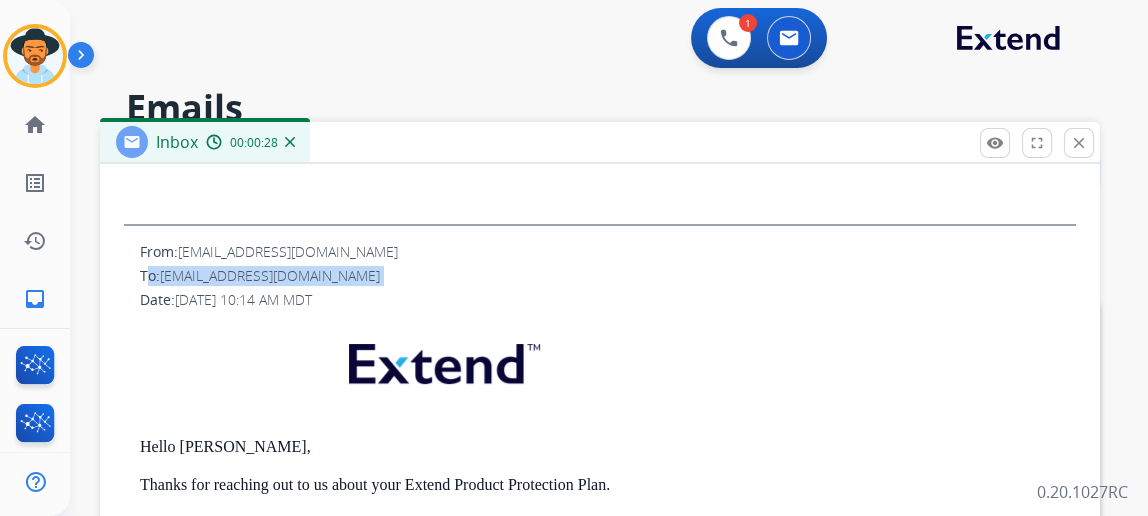 click on "damicasu@gmail.com" at bounding box center (270, 275) 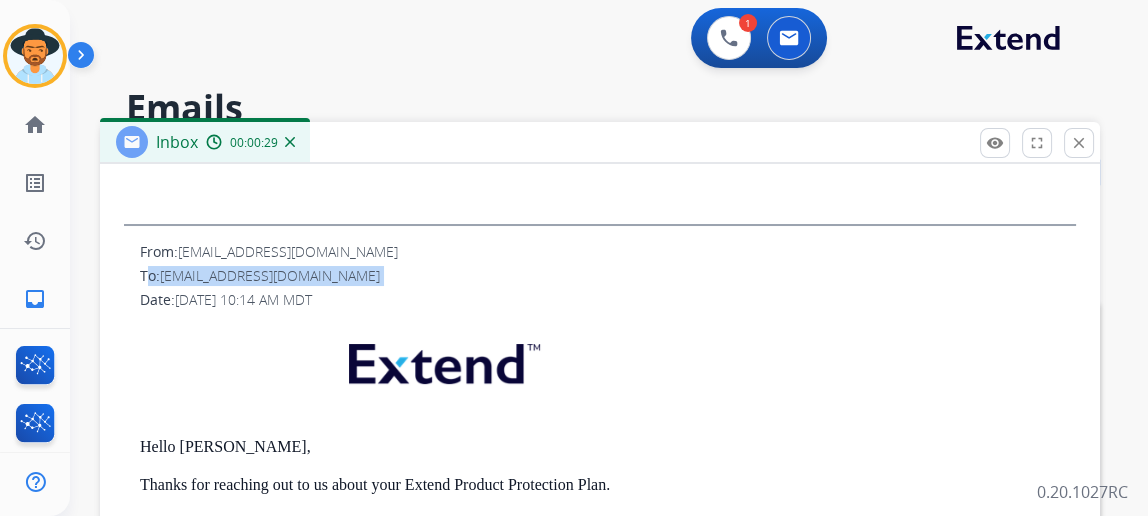 click on "damicasu@gmail.com" at bounding box center (270, 275) 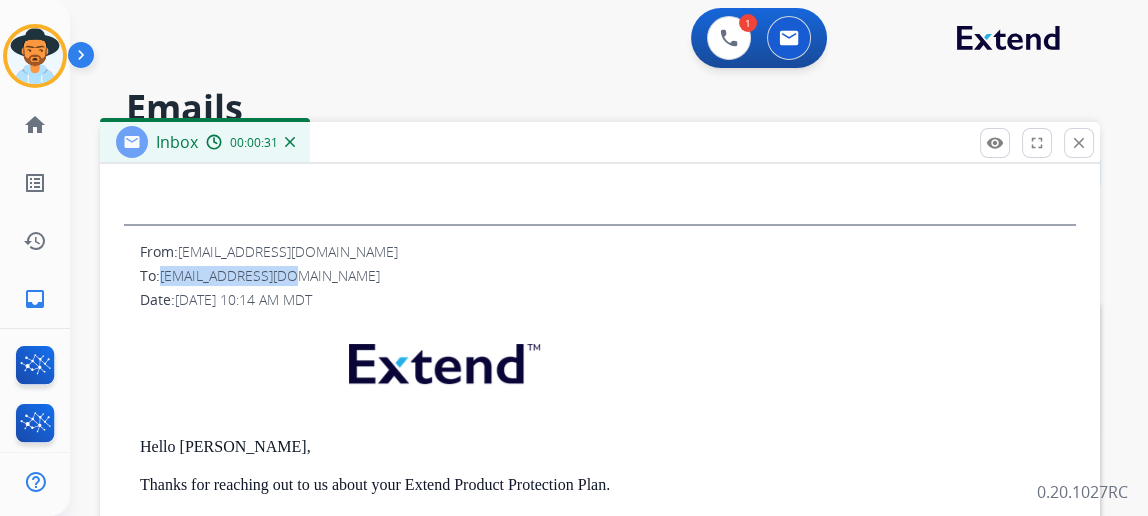 drag, startPoint x: 326, startPoint y: 268, endPoint x: 179, endPoint y: 273, distance: 147.085 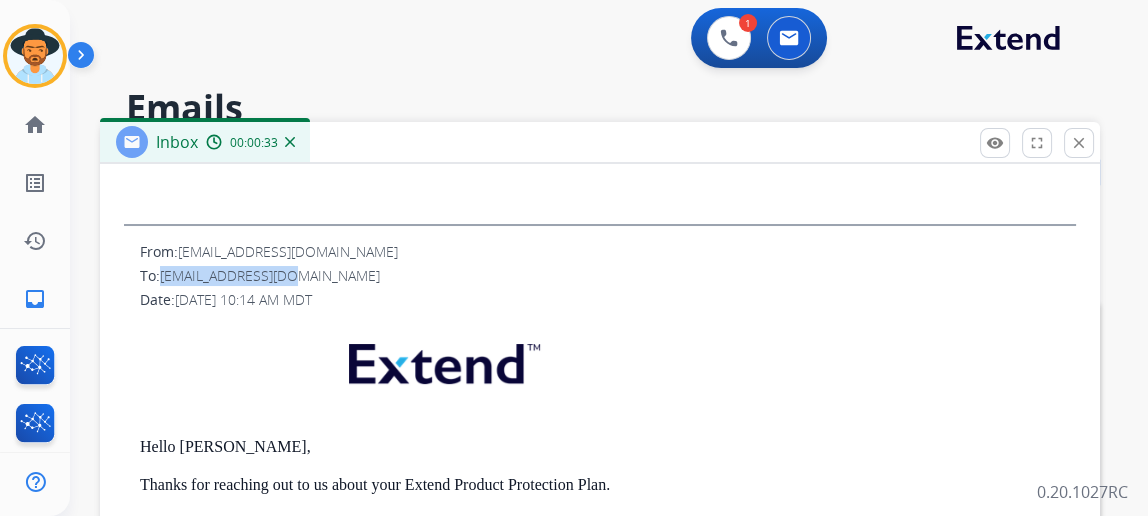copy on "damicasu@gmail.com" 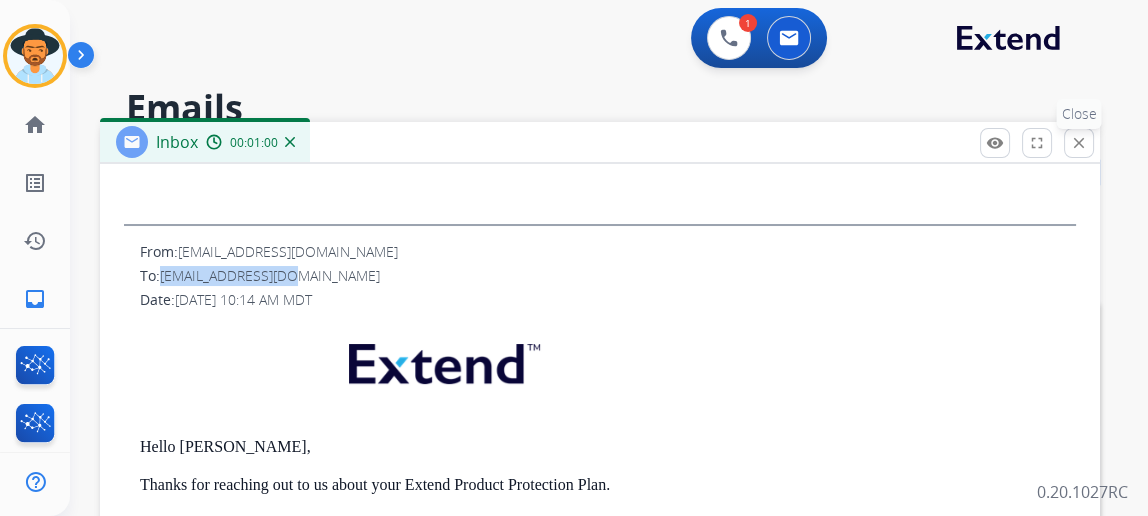 click on "close" at bounding box center [1079, 143] 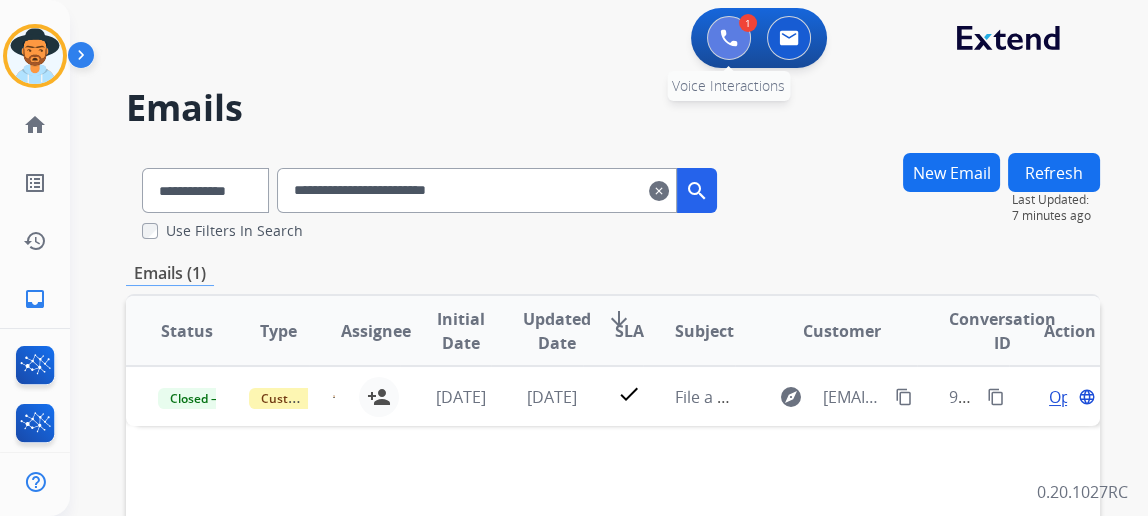 click at bounding box center [729, 38] 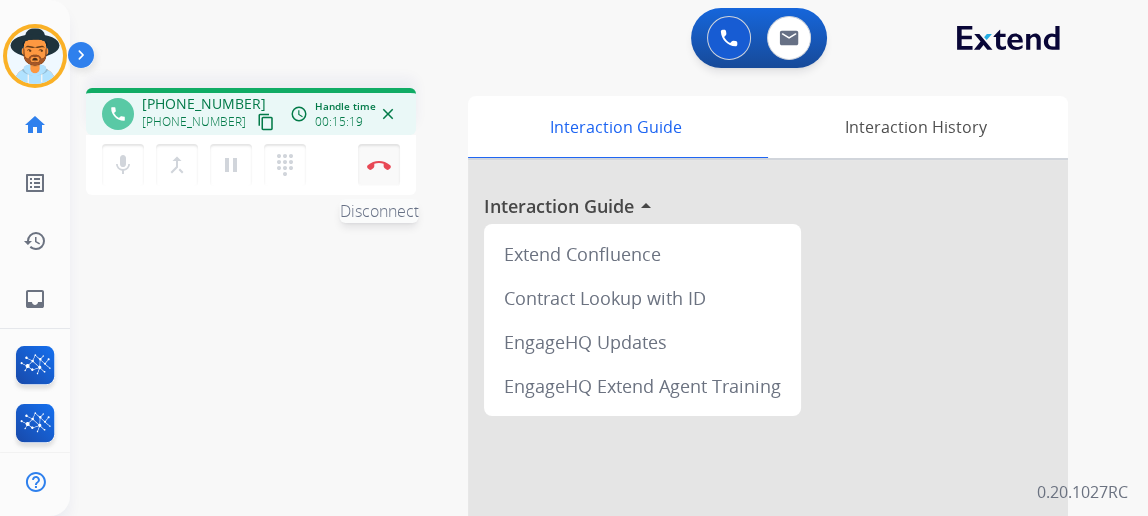 click on "Disconnect" at bounding box center (379, 165) 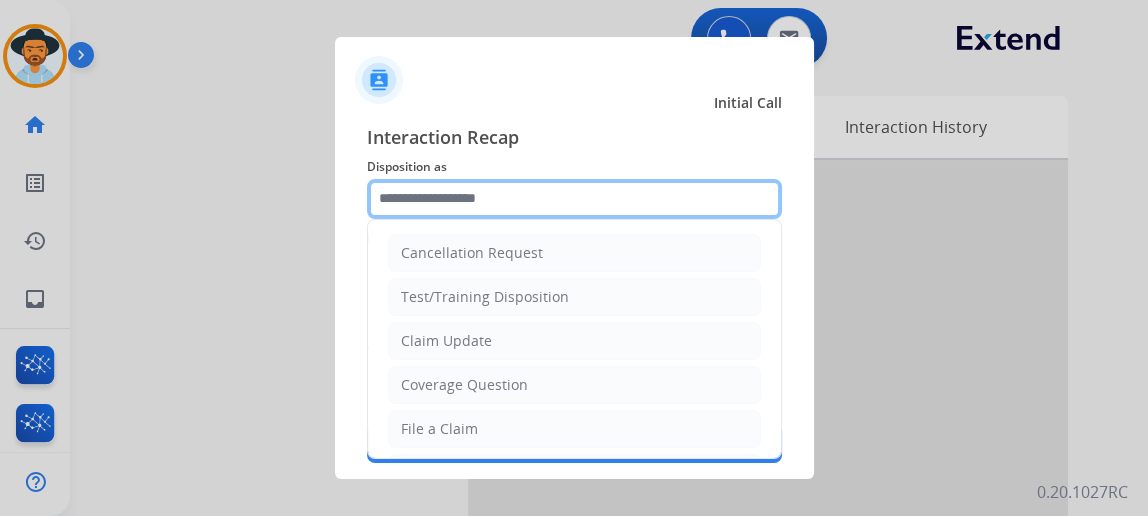 click 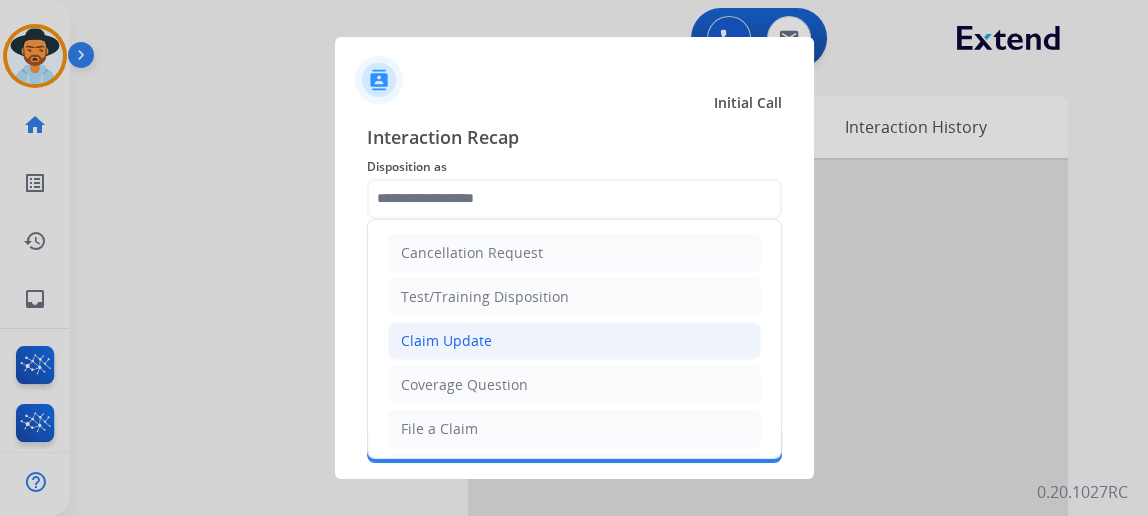click on "Claim Update" 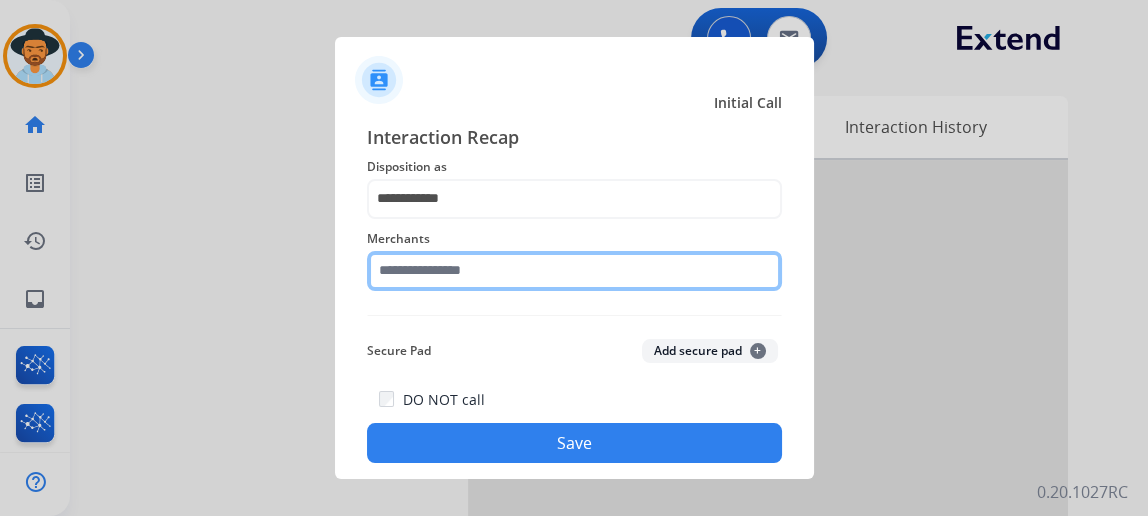 click 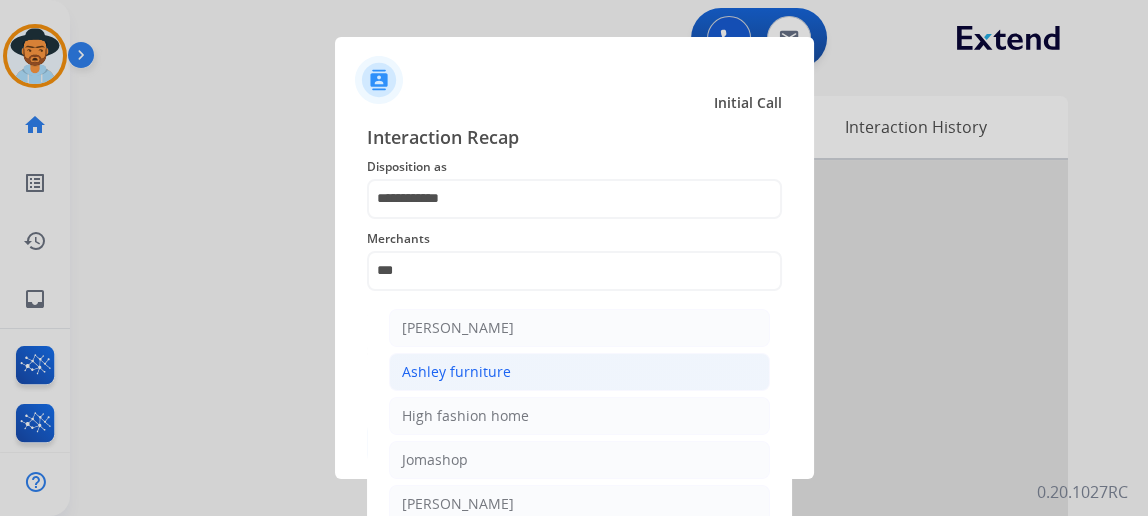 click on "Ashley furniture" 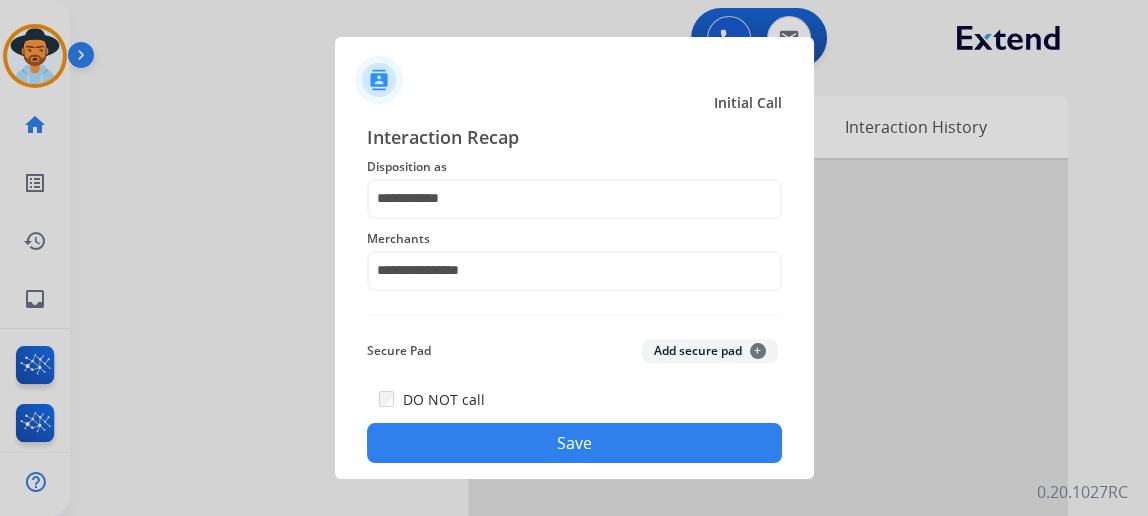 click on "Save" 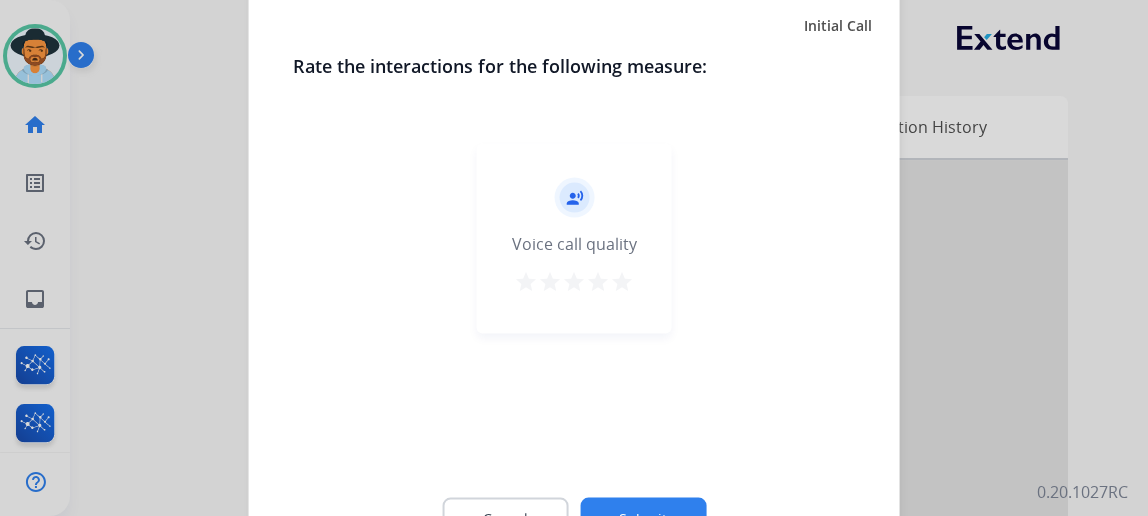 click on "Submit" 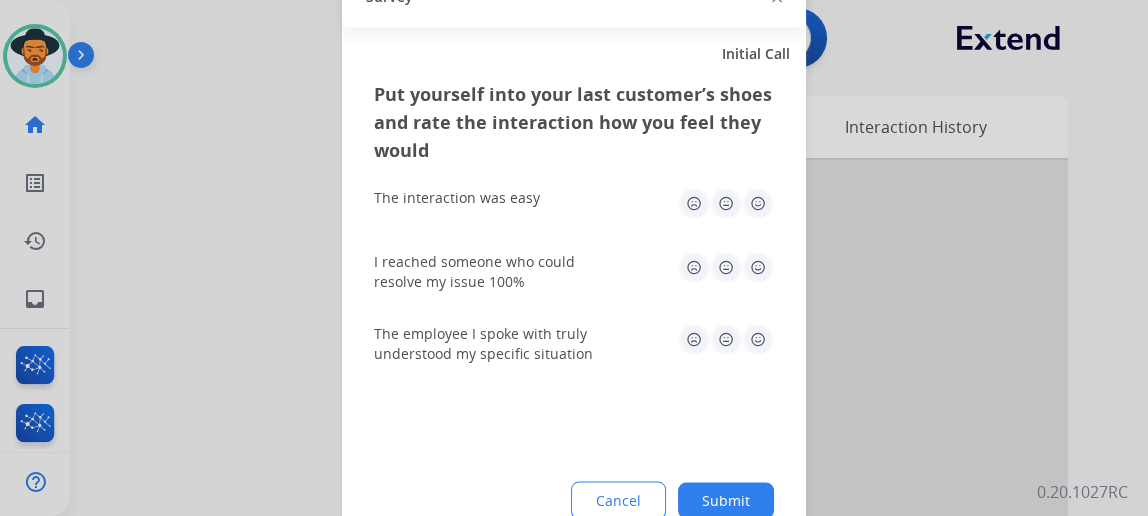 click on "Submit" 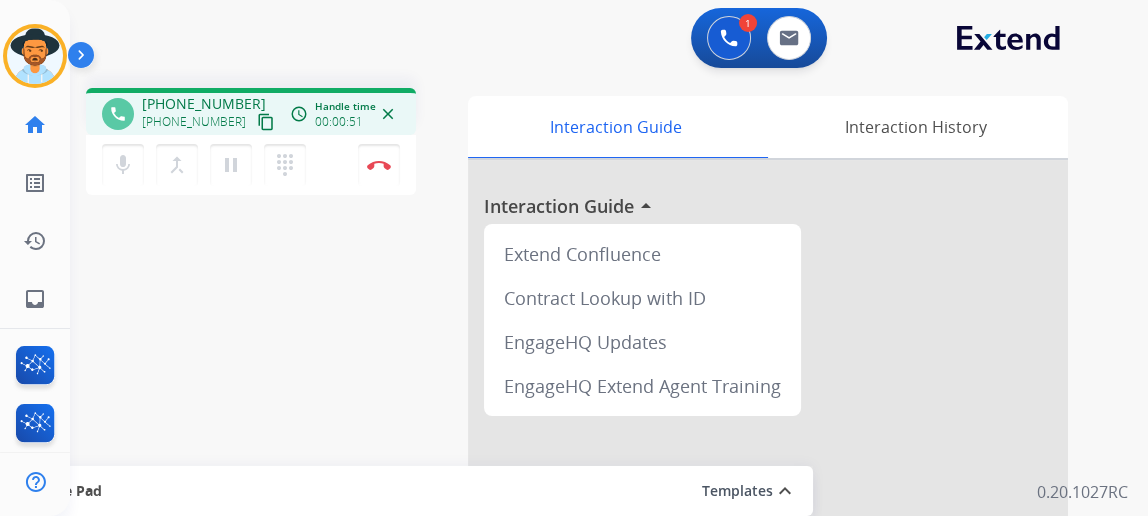 click on "content_copy" at bounding box center [266, 122] 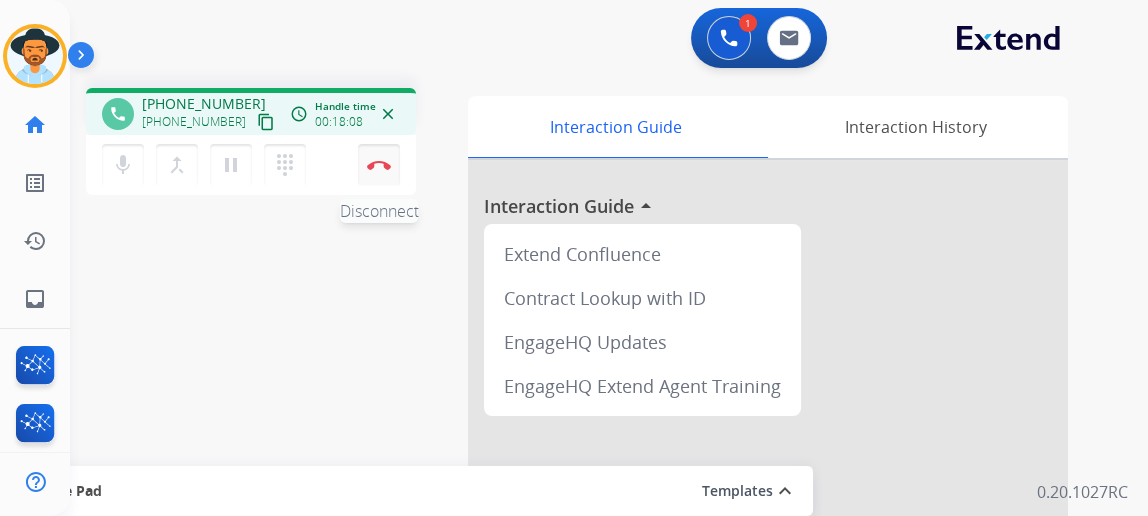 click on "Disconnect" at bounding box center [379, 165] 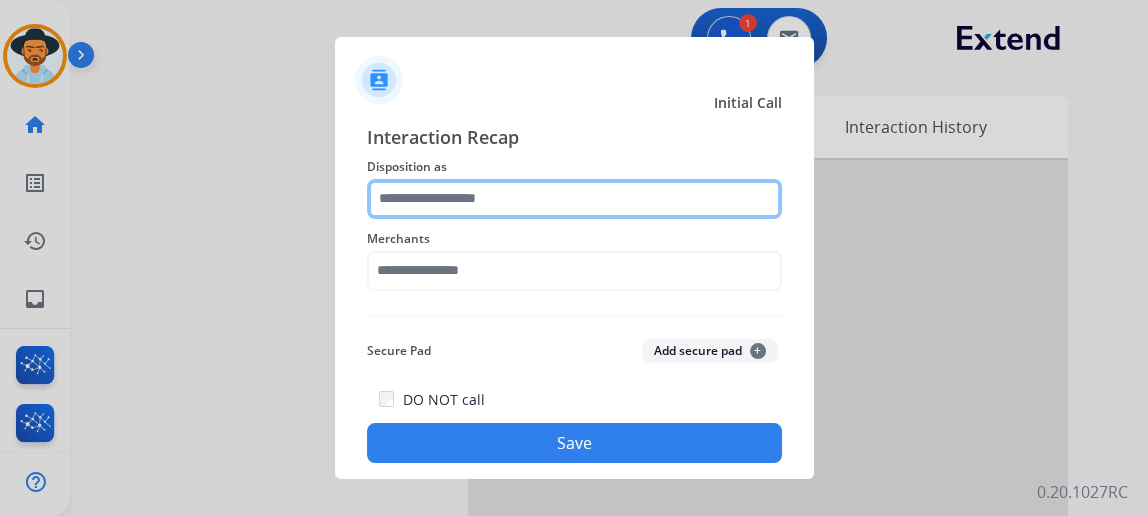 click 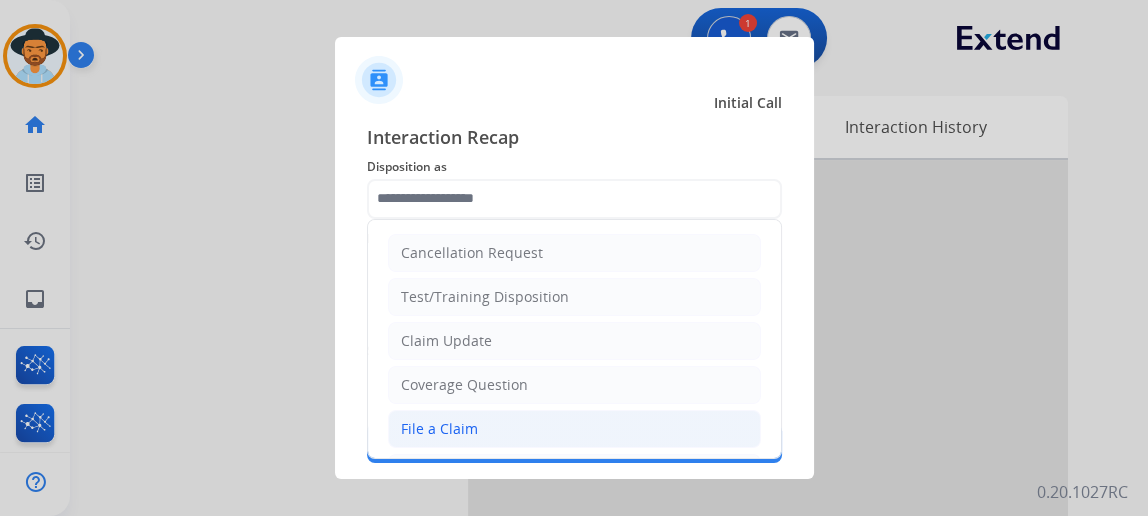 click on "File a Claim" 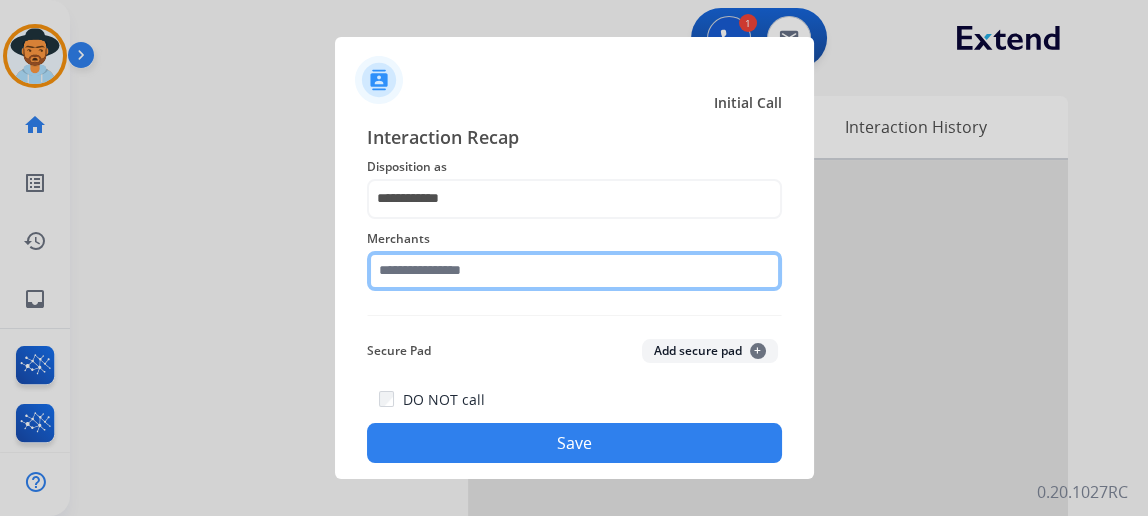click 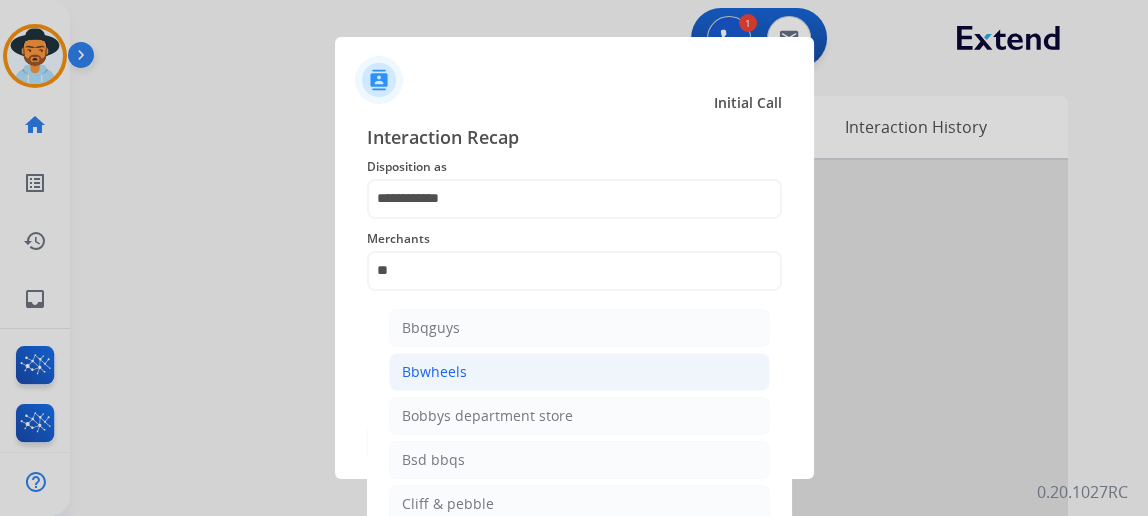 click on "Bbwheels" 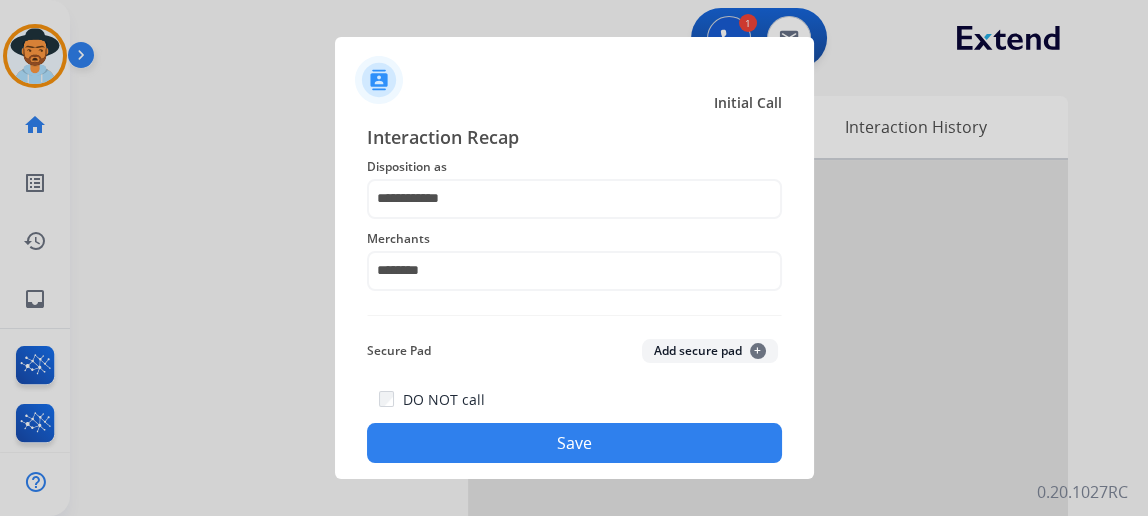 click on "Save" 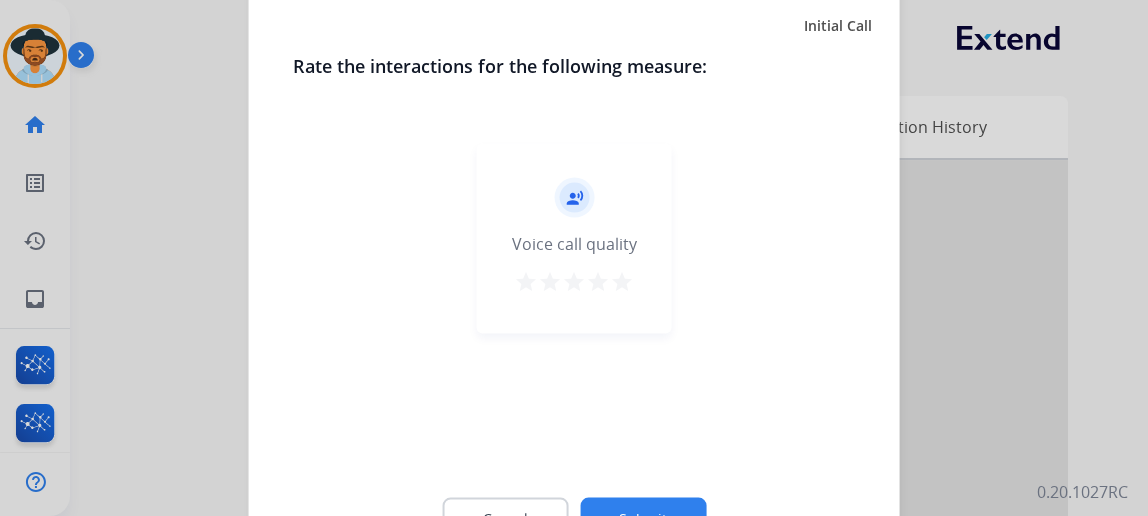 click on "Cancel Submit" 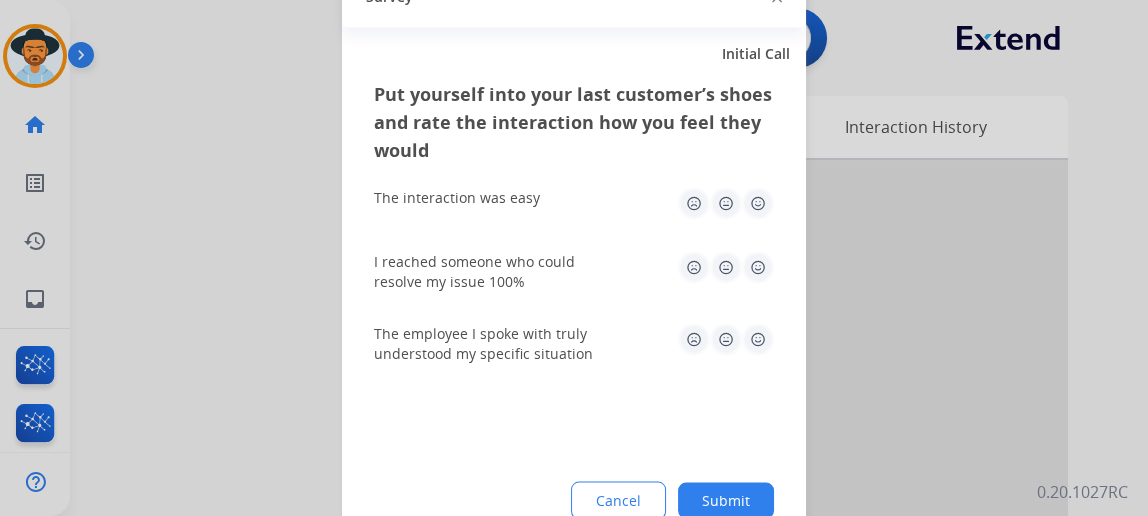 click on "Submit" 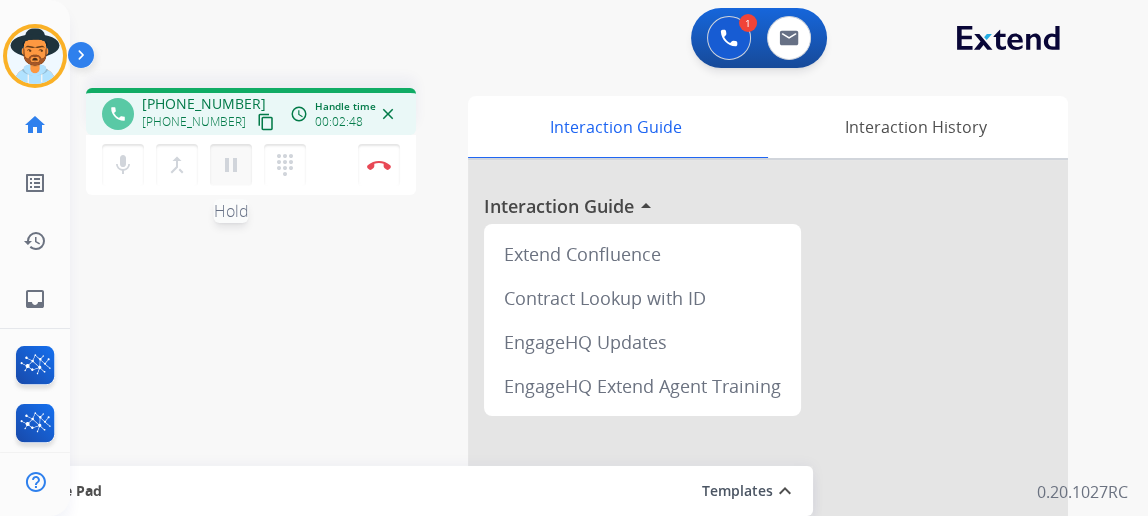 click on "pause Hold" at bounding box center [231, 165] 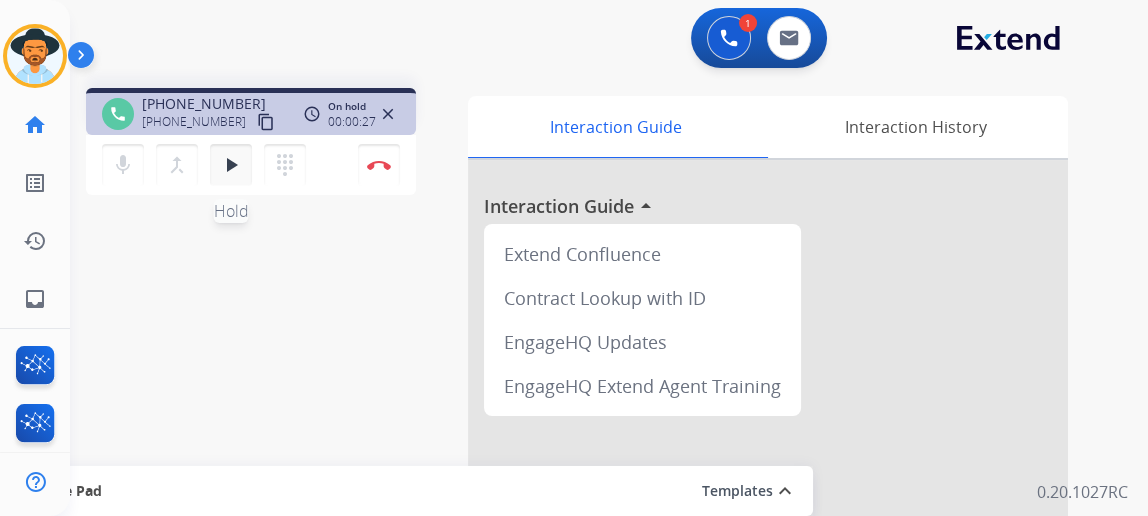 click on "play_arrow Hold" at bounding box center (231, 165) 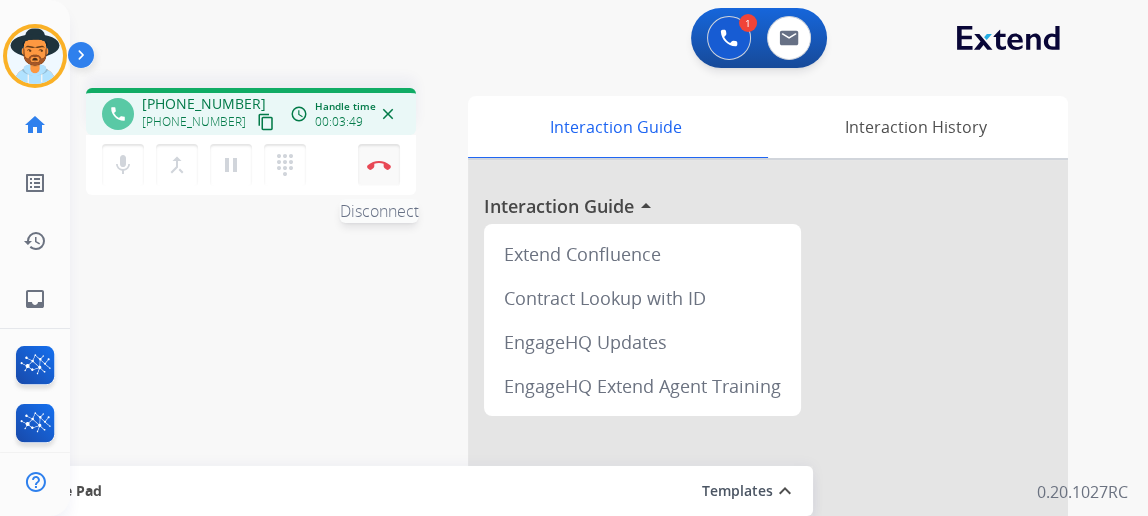 click on "Disconnect" at bounding box center [379, 165] 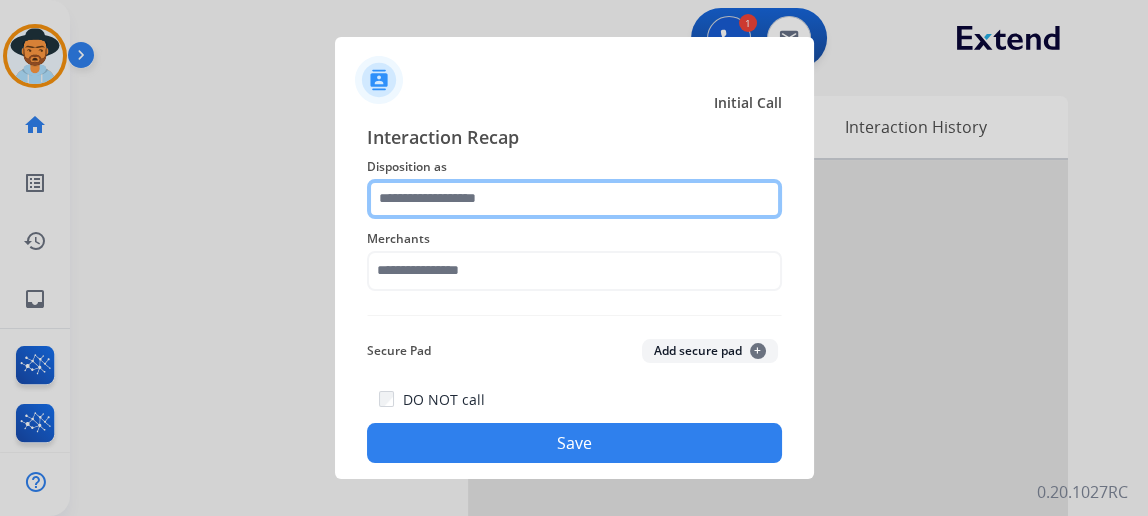 click 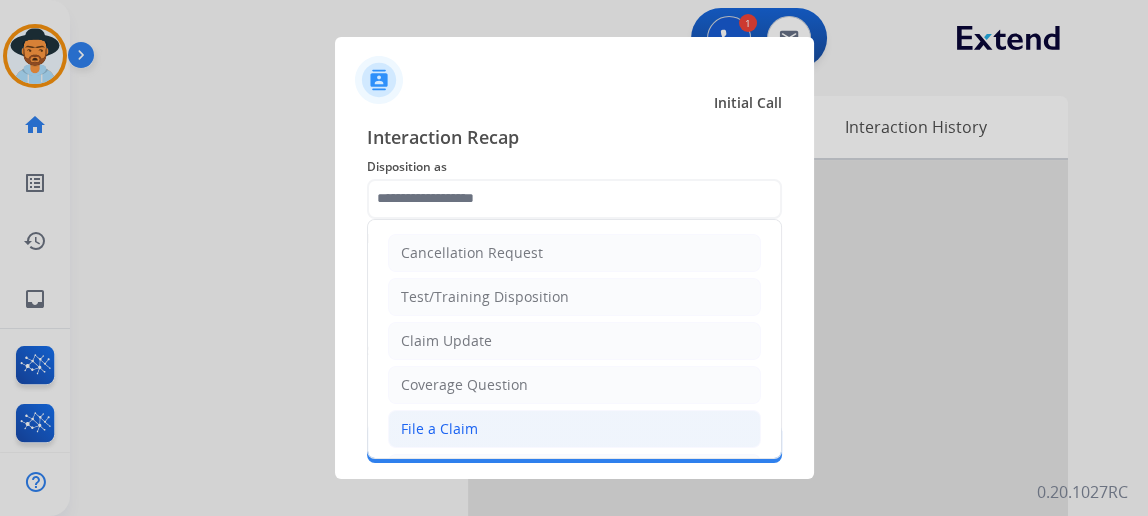 click on "File a Claim" 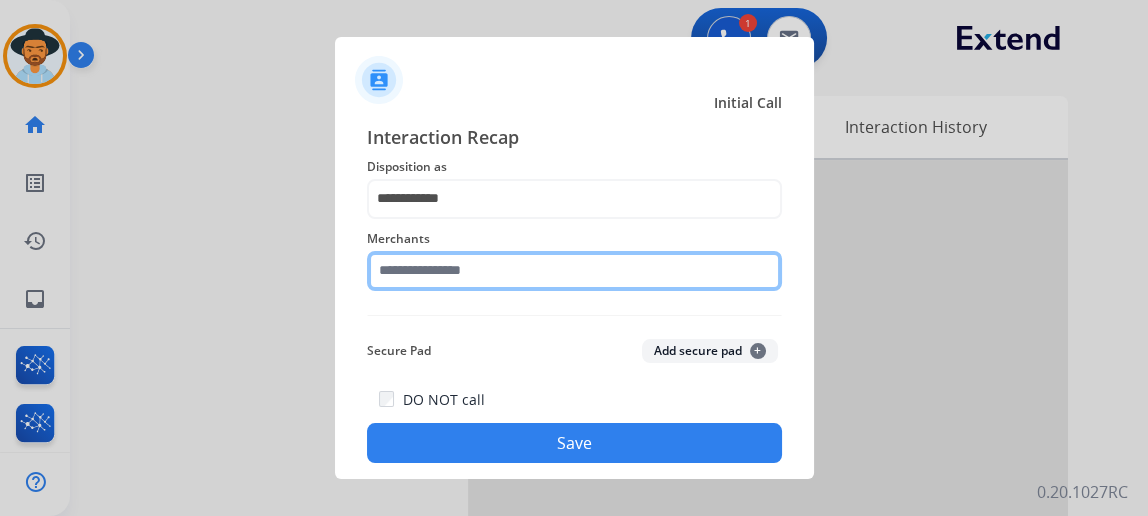 click 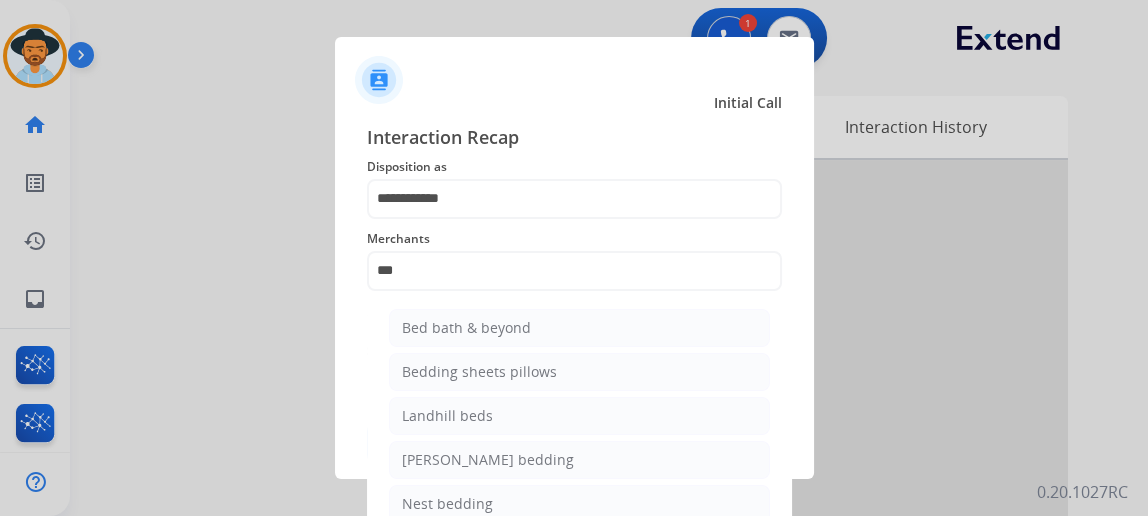 click on "Bed bath & beyond" 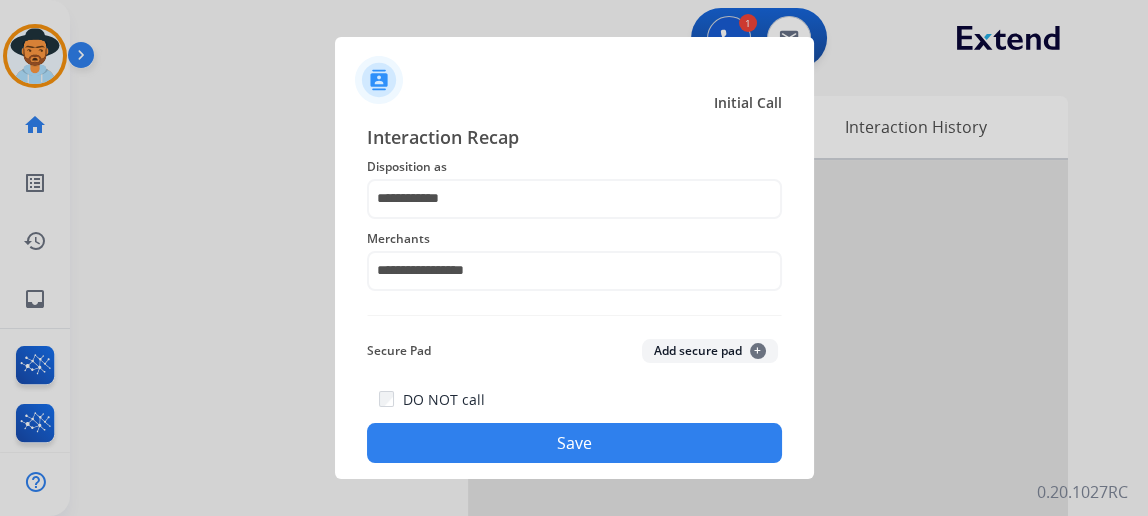 click on "Save" 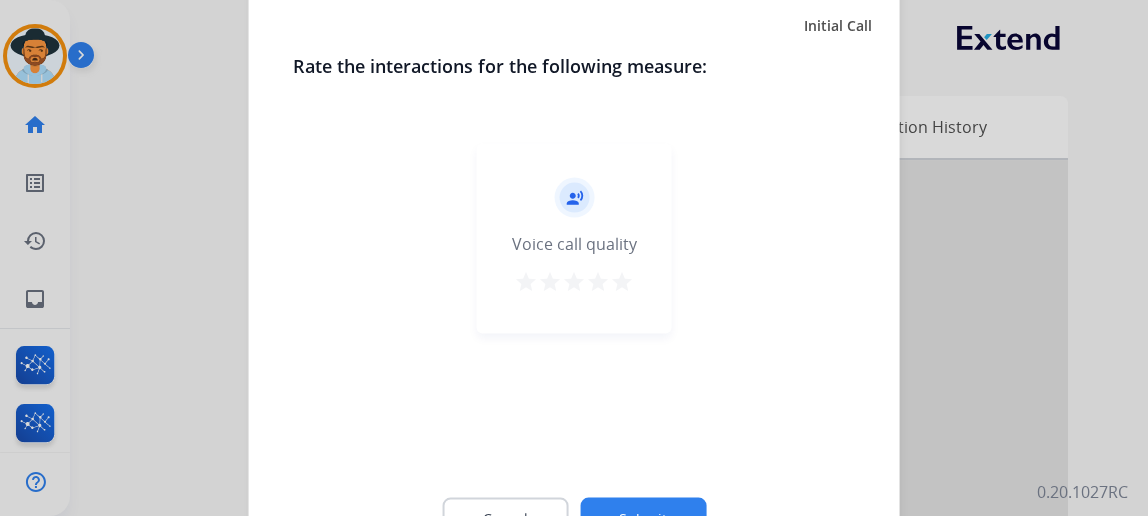 click on "Submit" 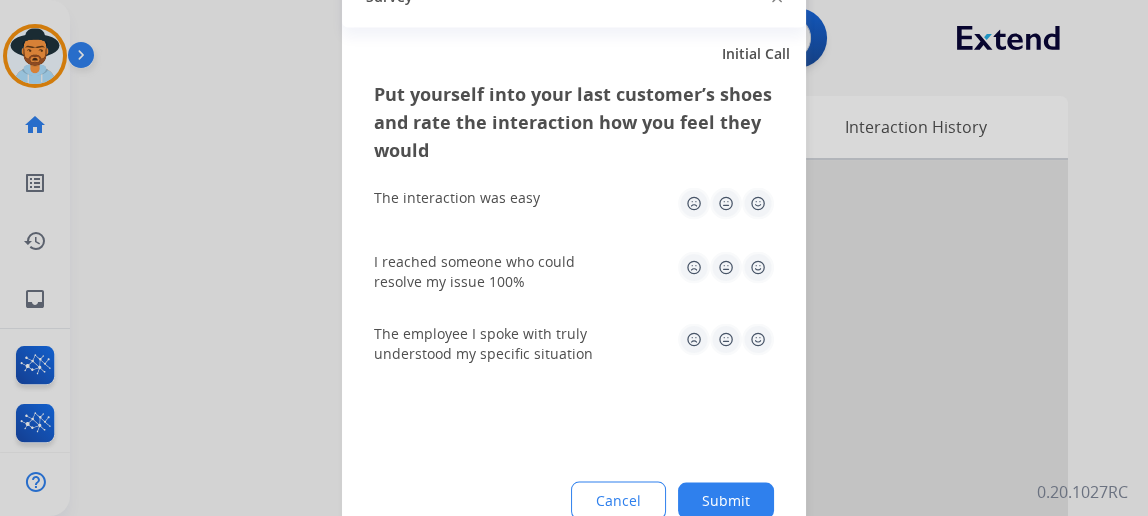 drag, startPoint x: 754, startPoint y: 210, endPoint x: 780, endPoint y: 245, distance: 43.60046 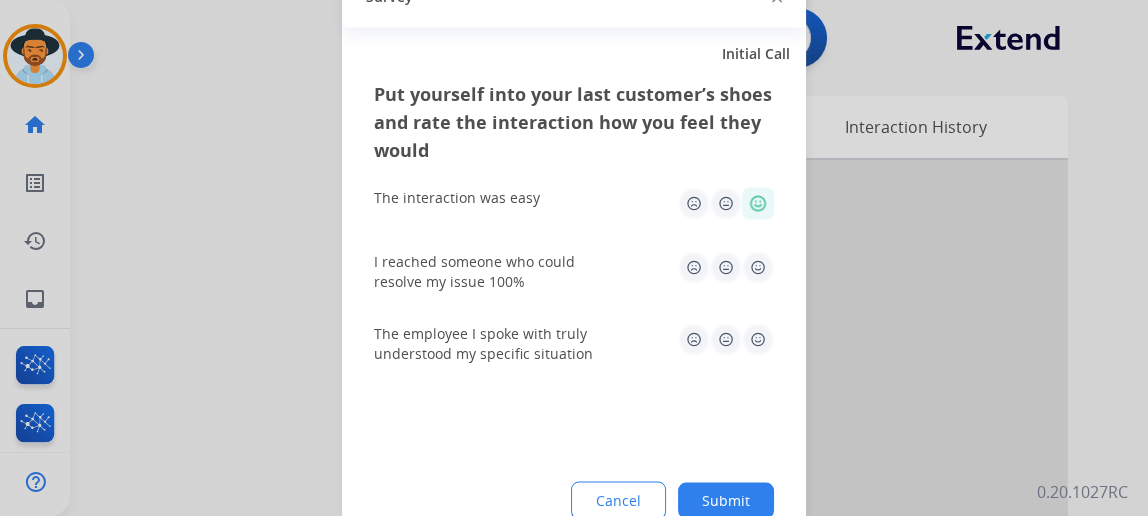 click 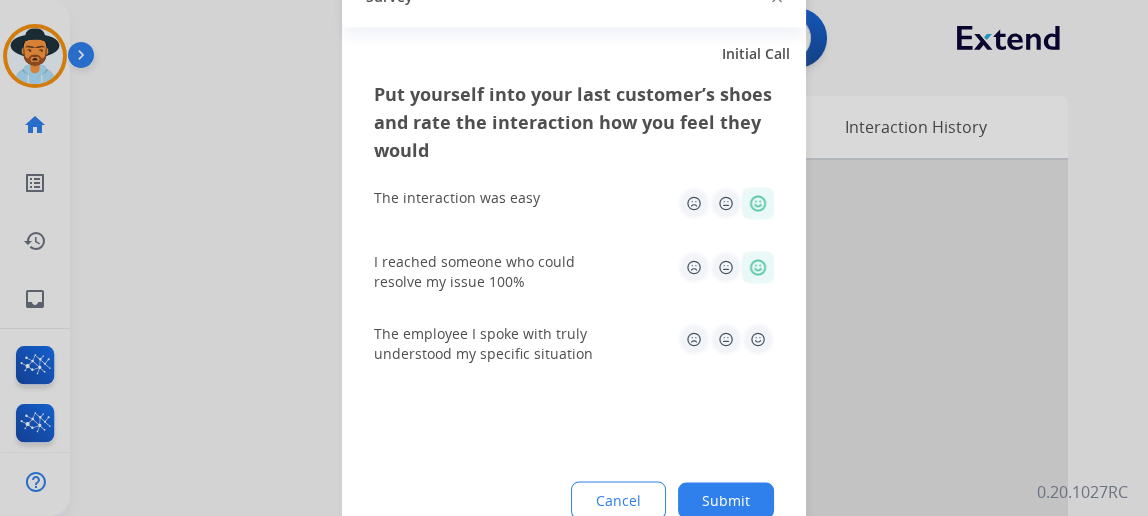 click 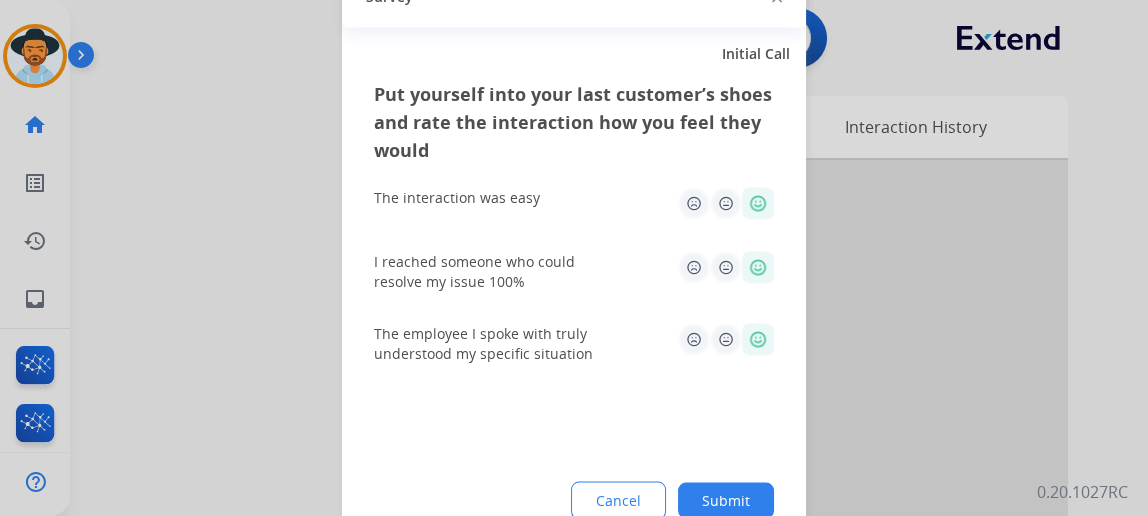click on "Put yourself into your last customer’s shoes and rate the interaction how you feel they would  The interaction was easy   I reached someone who could resolve my issue 100%   The employee I spoke with truly understood my specific situation  Cancel Submit" 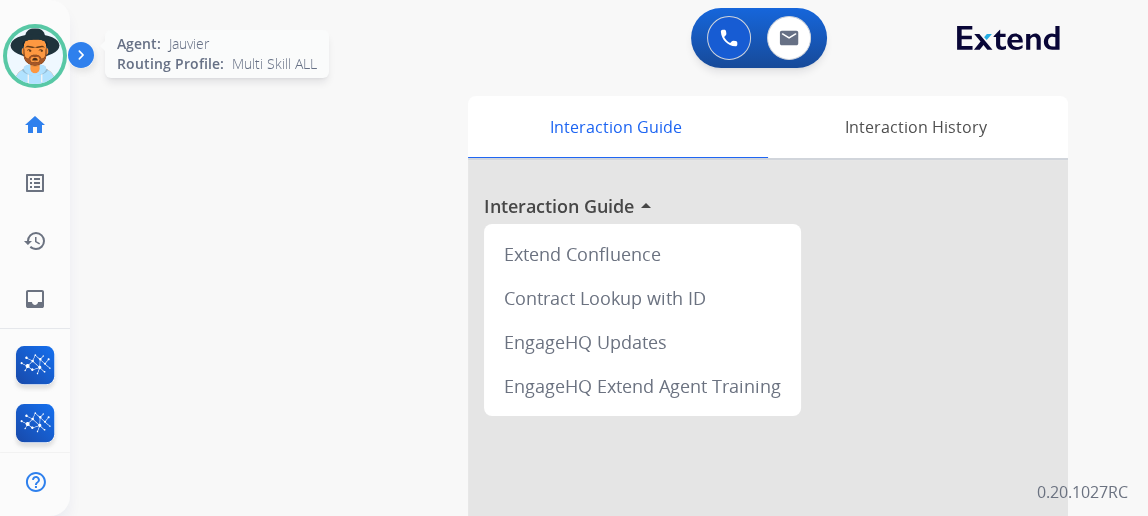 click at bounding box center (35, 56) 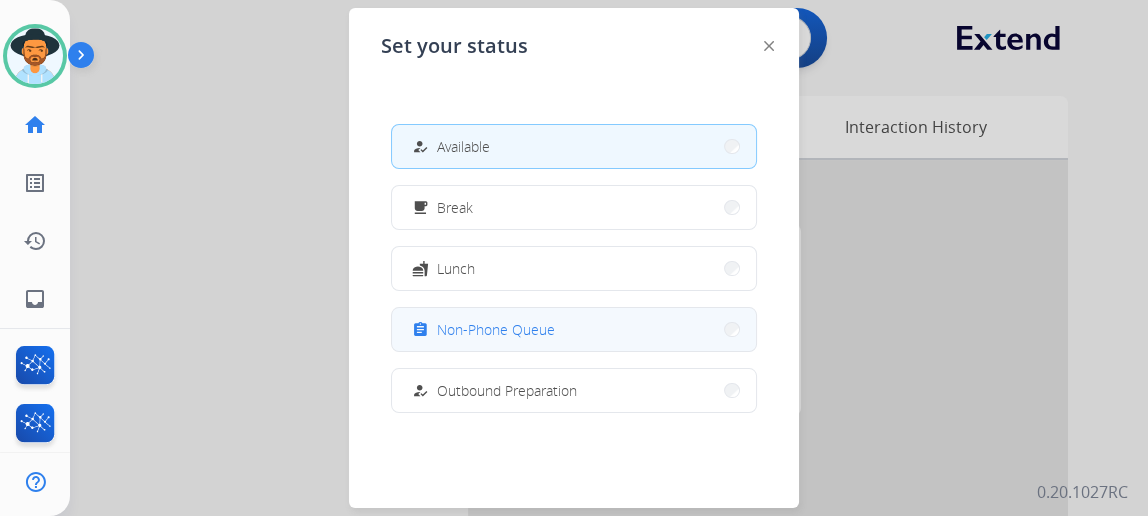click on "Non-Phone Queue" at bounding box center (496, 329) 